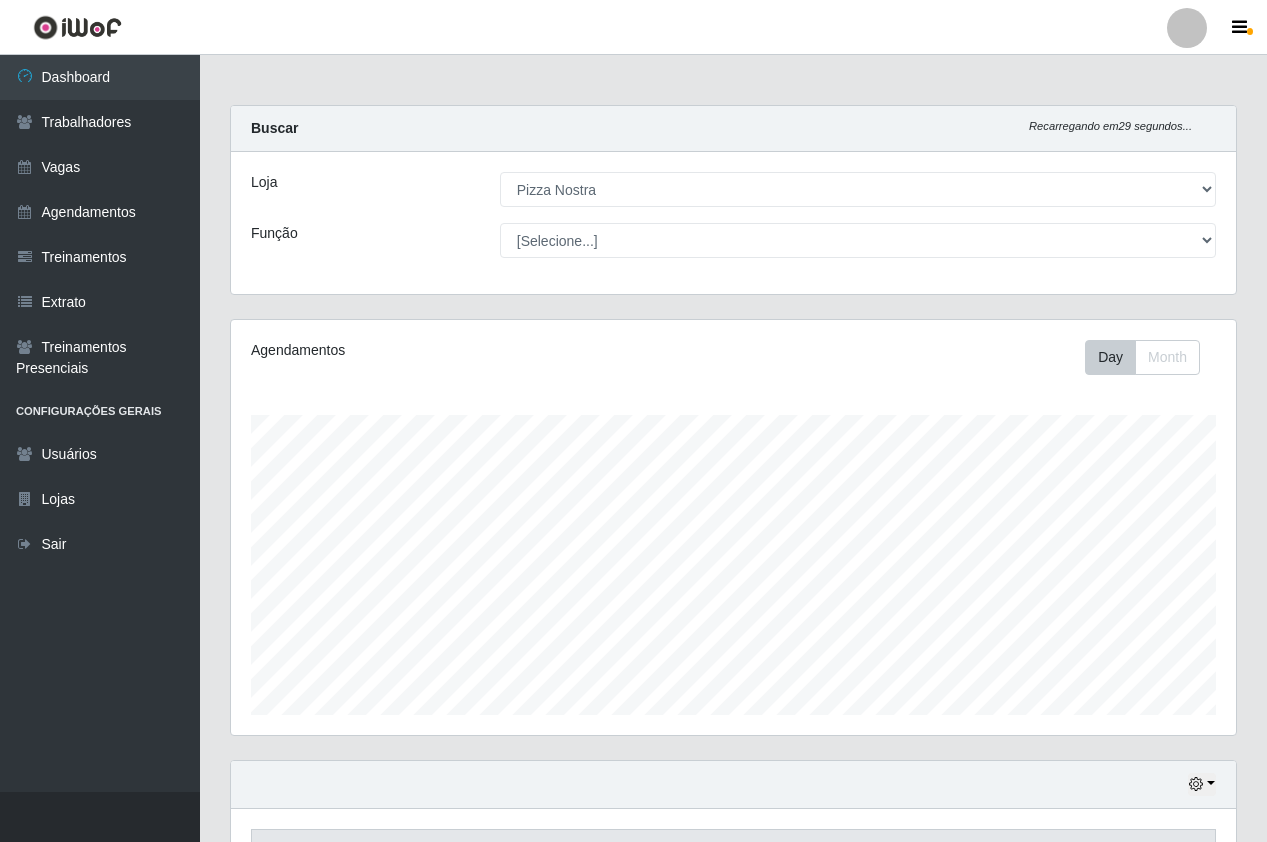 select on "337" 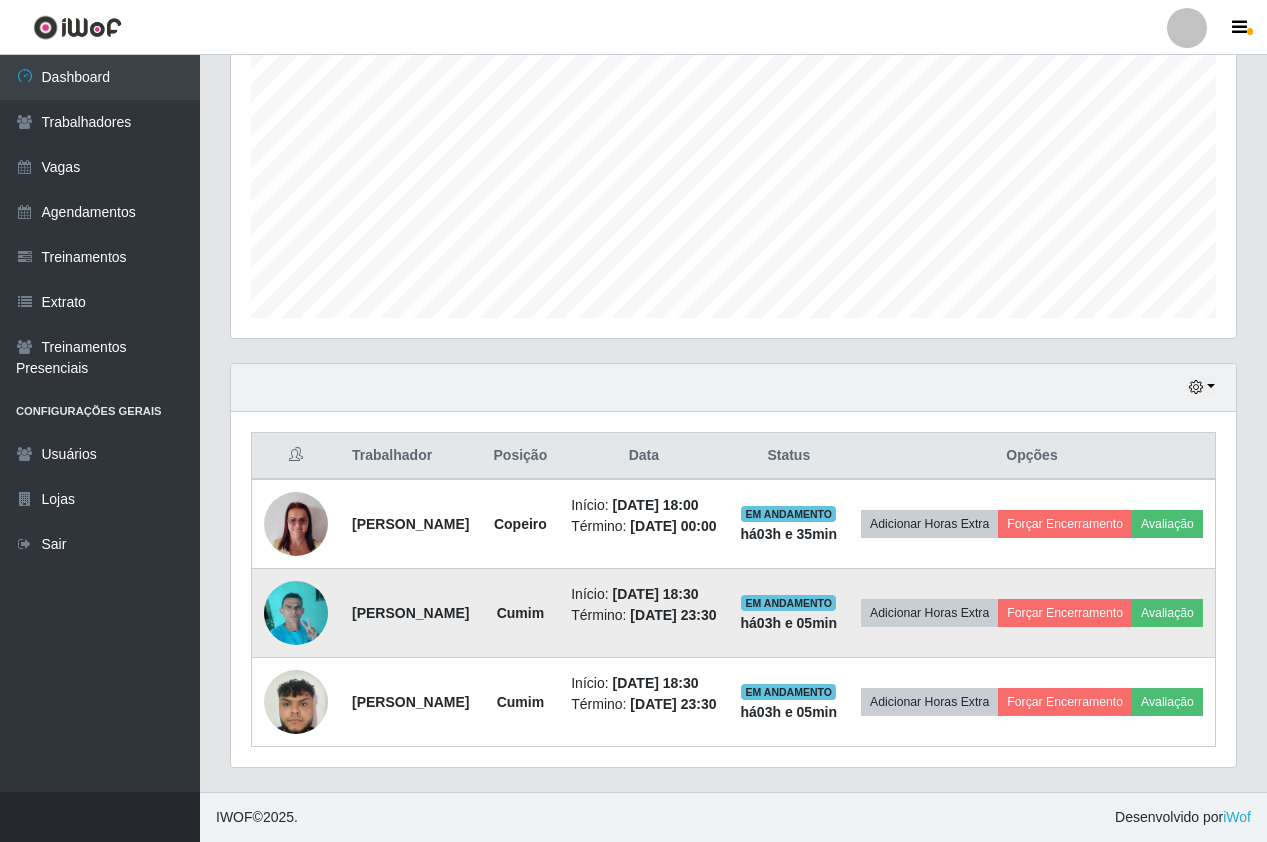 scroll, scrollTop: 999585, scrollLeft: 998995, axis: both 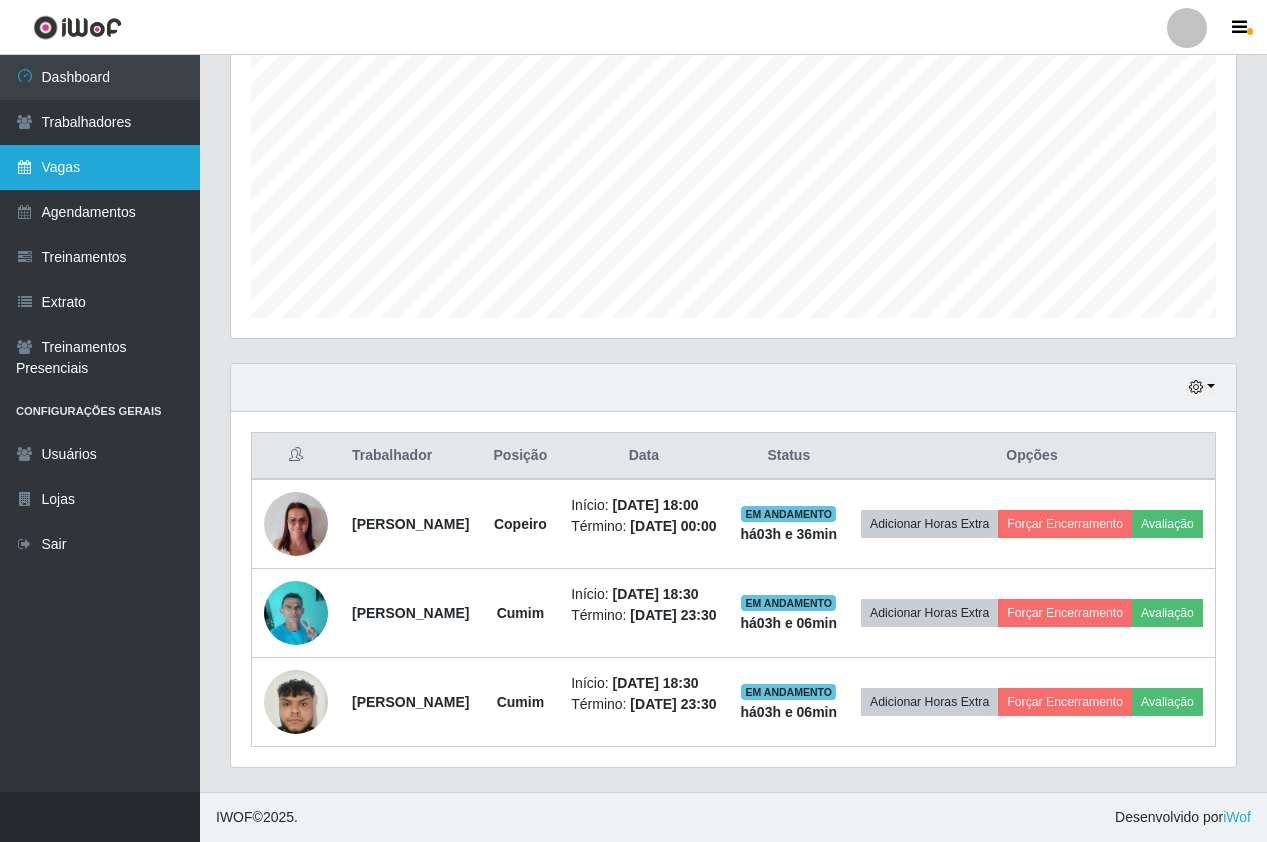 click on "Vagas" at bounding box center [100, 167] 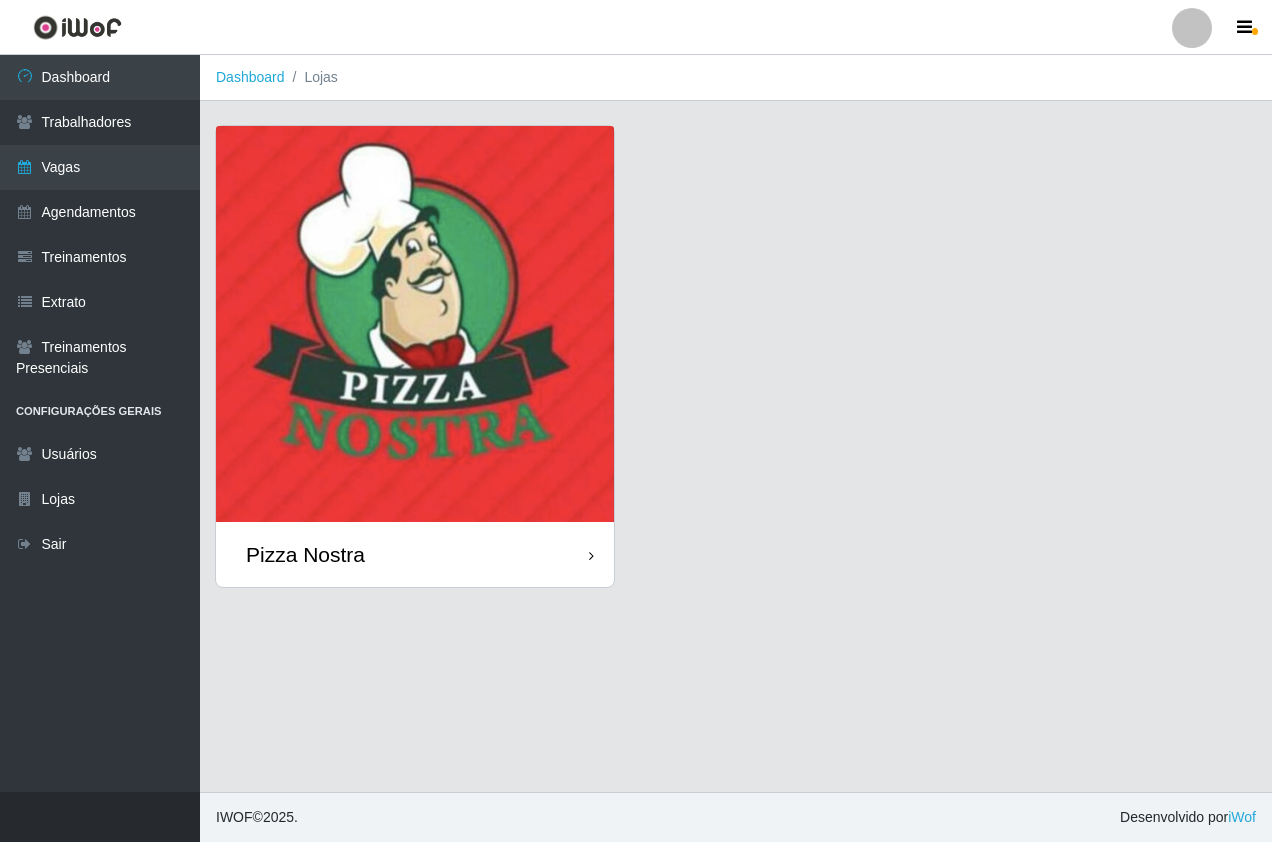 click at bounding box center (415, 324) 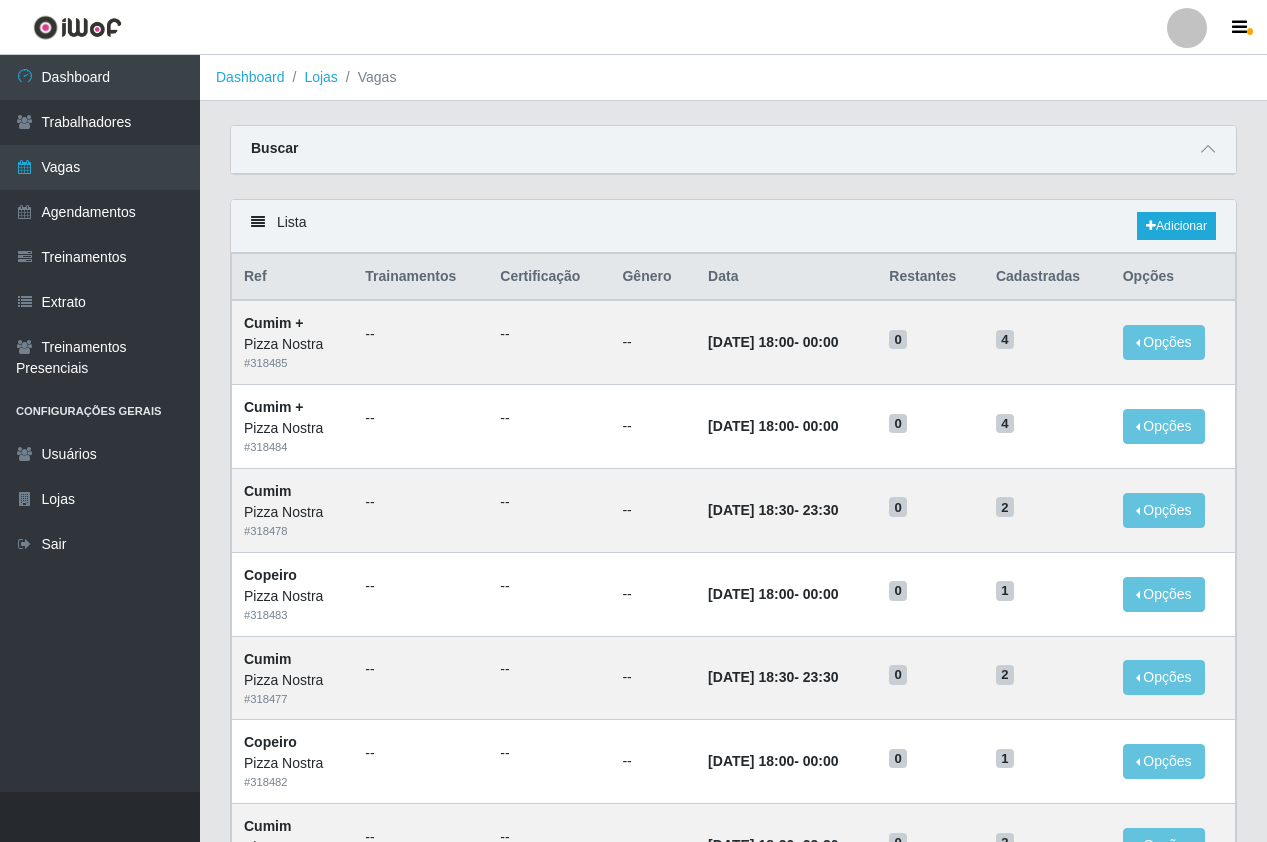 click on "Lista  Adicionar" at bounding box center [733, 226] 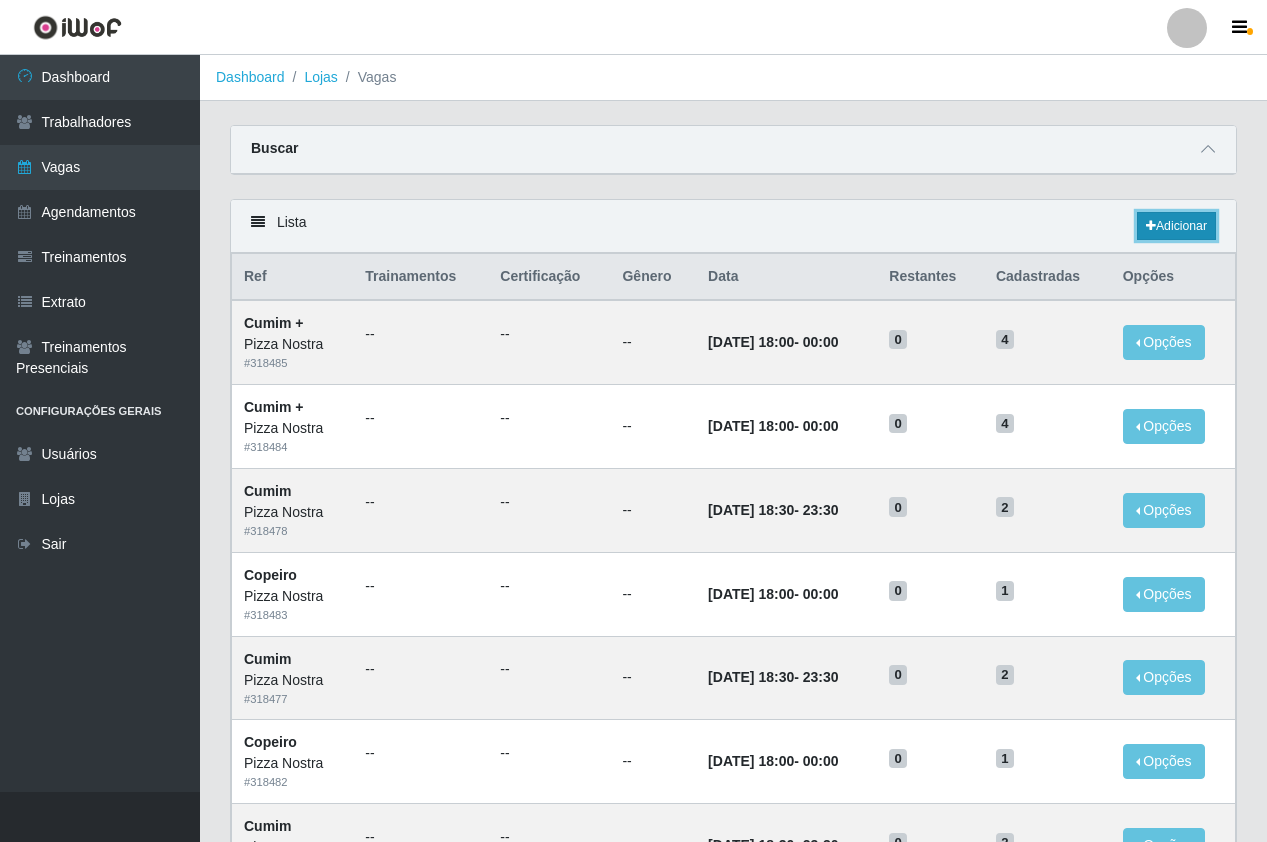 click on "Adicionar" at bounding box center (1176, 226) 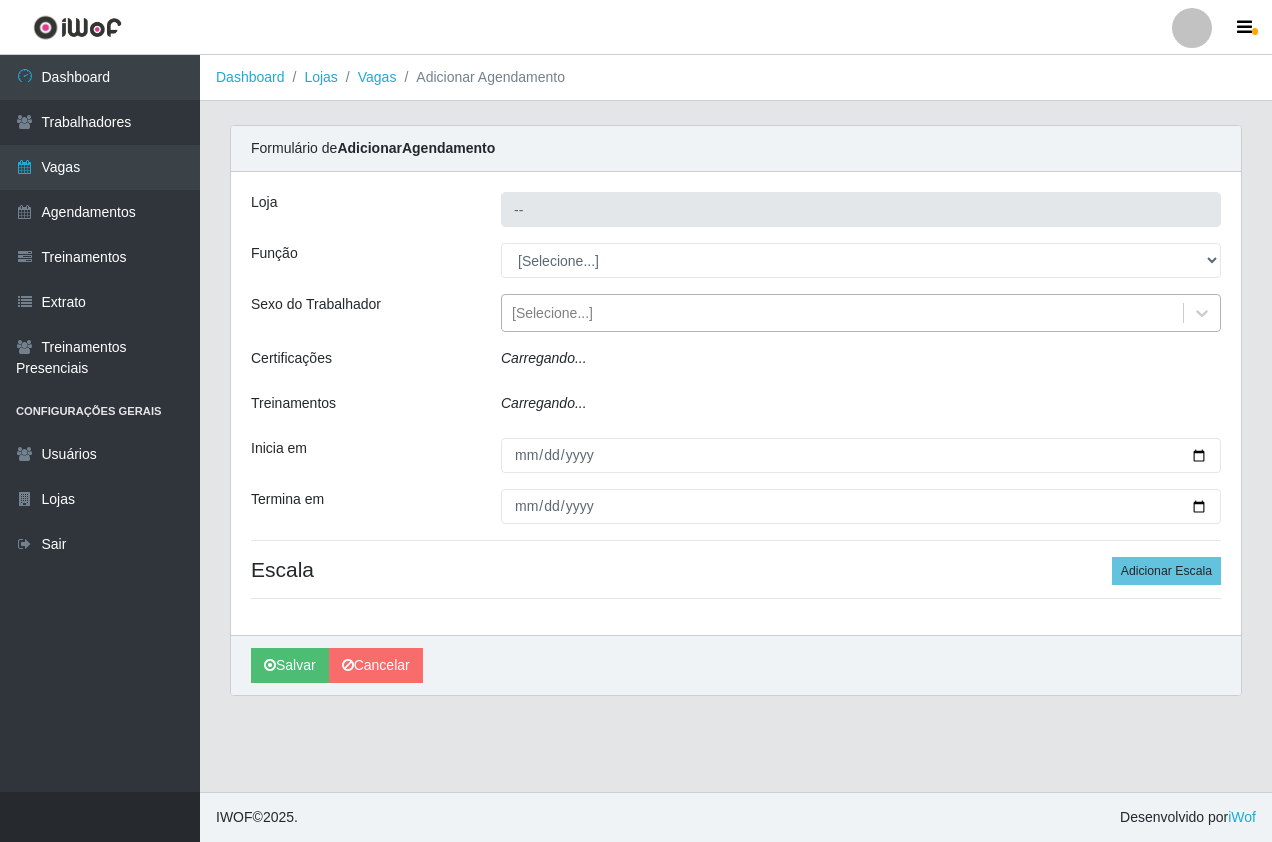 type on "Pizza Nostra" 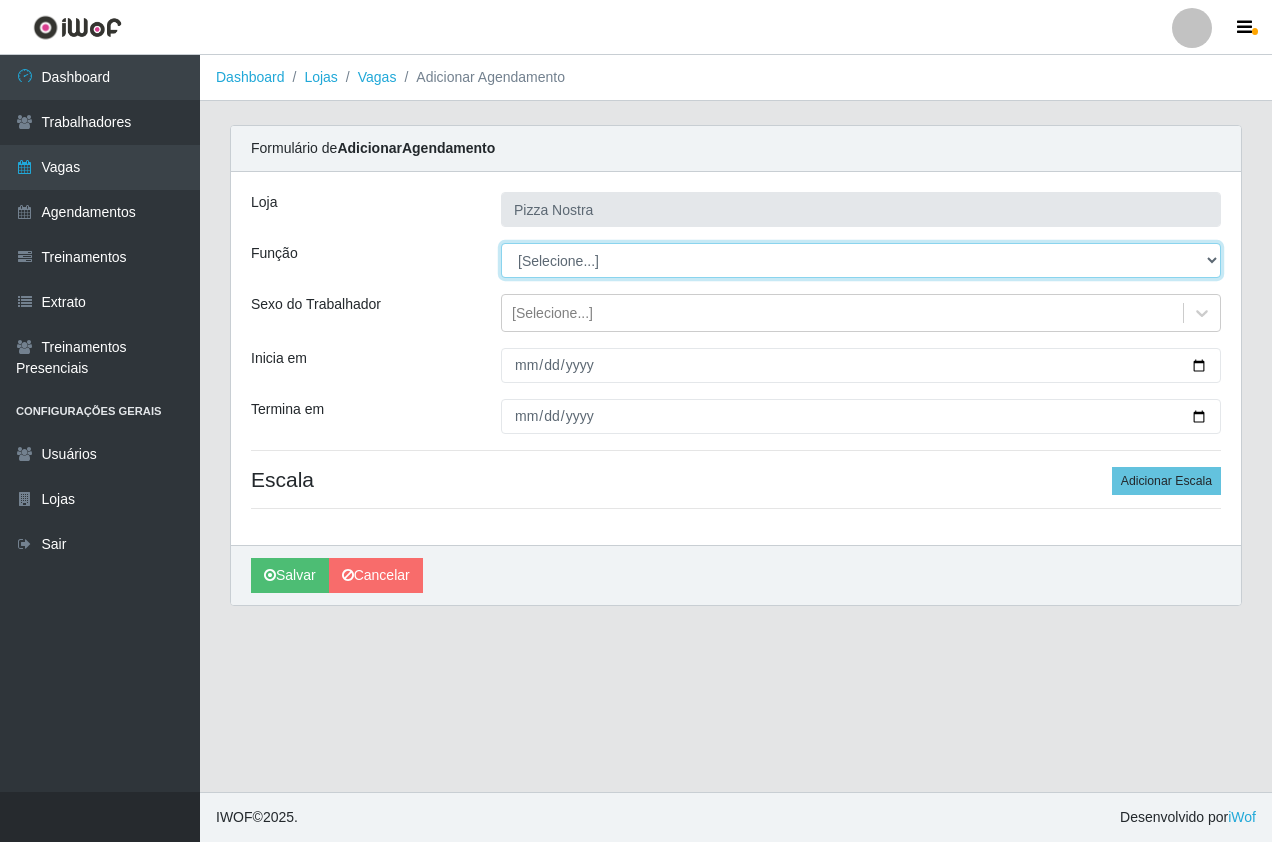click on "[Selecione...] ASG ASG + ASG ++ Auxiliar de Cozinha Auxiliar de Cozinha + Auxiliar de Cozinha ++ Copeiro Copeiro + Copeiro ++ Cumim Cumim + Cumim ++ Garçom Garçom + Garçom ++" at bounding box center [861, 260] 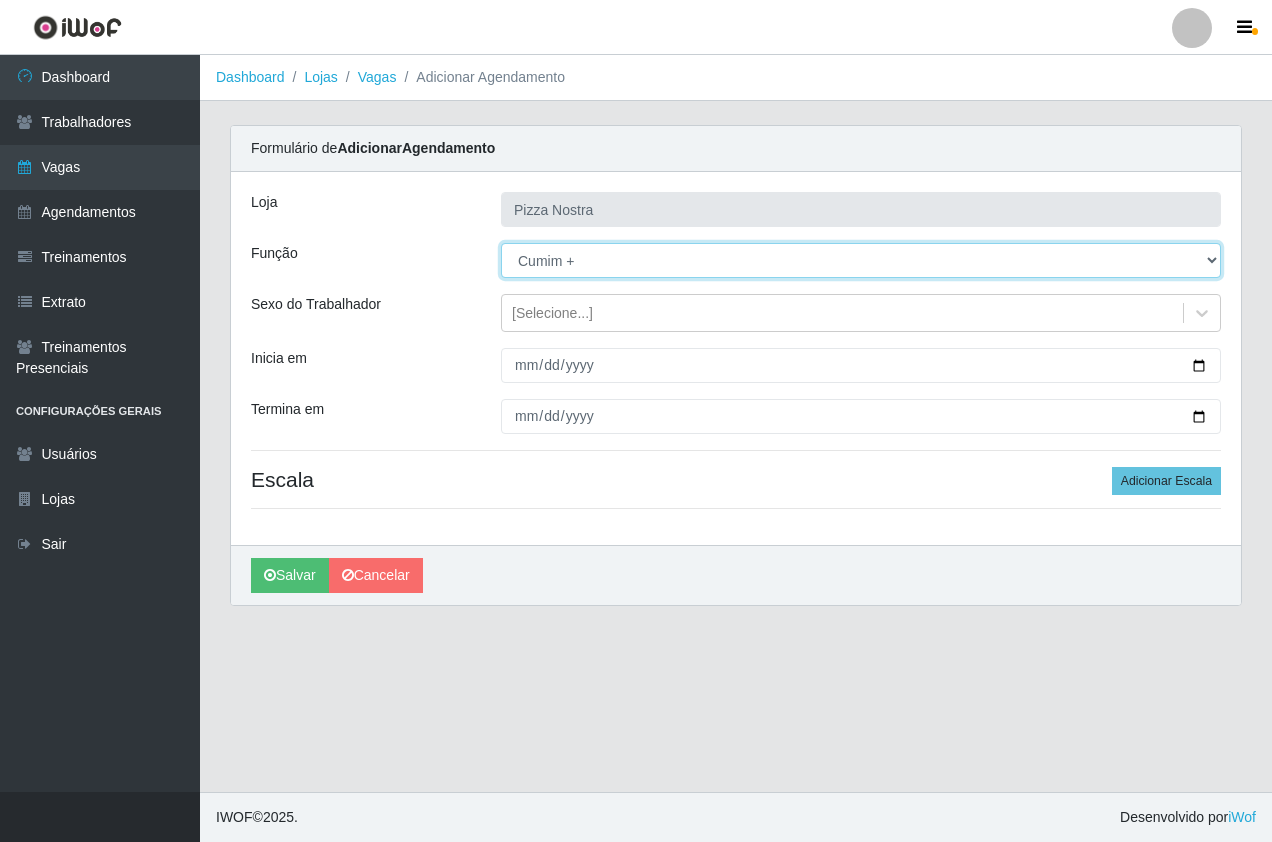 click on "[Selecione...] ASG ASG + ASG ++ Auxiliar de Cozinha Auxiliar de Cozinha + Auxiliar de Cozinha ++ Copeiro Copeiro + Copeiro ++ Cumim Cumim + Cumim ++ Garçom Garçom + Garçom ++" at bounding box center [861, 260] 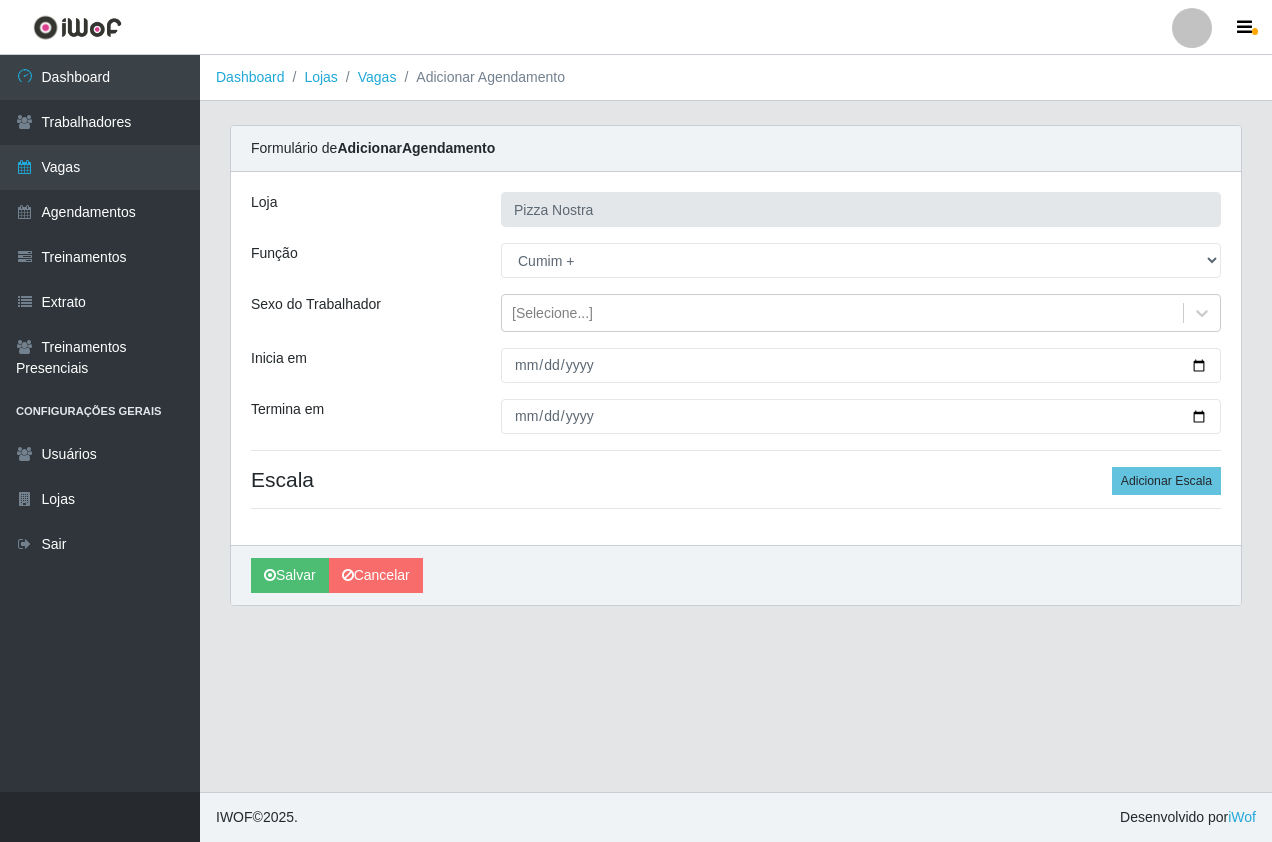 click on "Loja Pizza Nostra Função [Selecione...] ASG ASG + ASG ++ Auxiliar de Cozinha Auxiliar de Cozinha + Auxiliar de Cozinha ++ Copeiro Copeiro + Copeiro ++ Cumim Cumim + Cumim ++ Garçom Garçom + Garçom ++  Sexo do Trabalhador [Selecione...] Inicia em Termina em Escala Adicionar Escala" at bounding box center [736, 358] 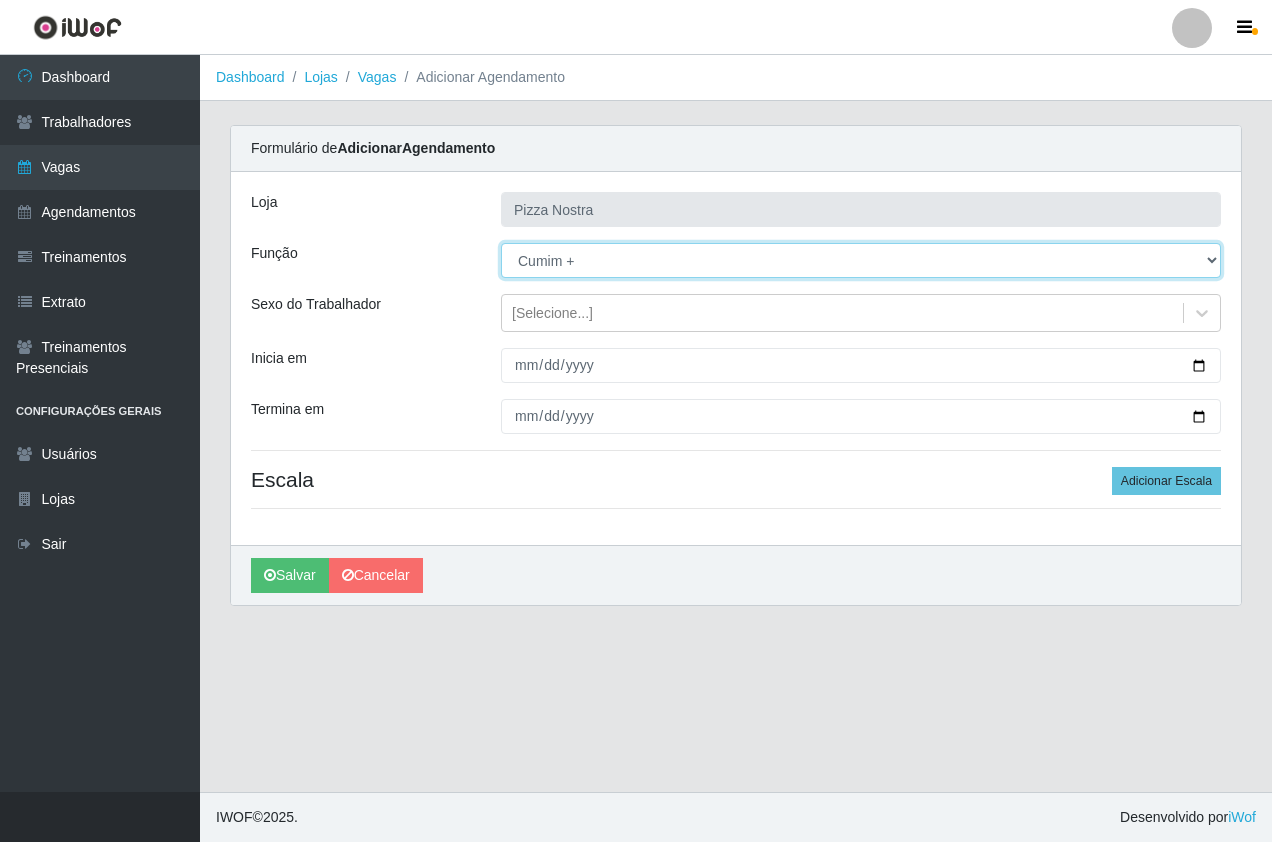 drag, startPoint x: 562, startPoint y: 257, endPoint x: 558, endPoint y: 278, distance: 21.377558 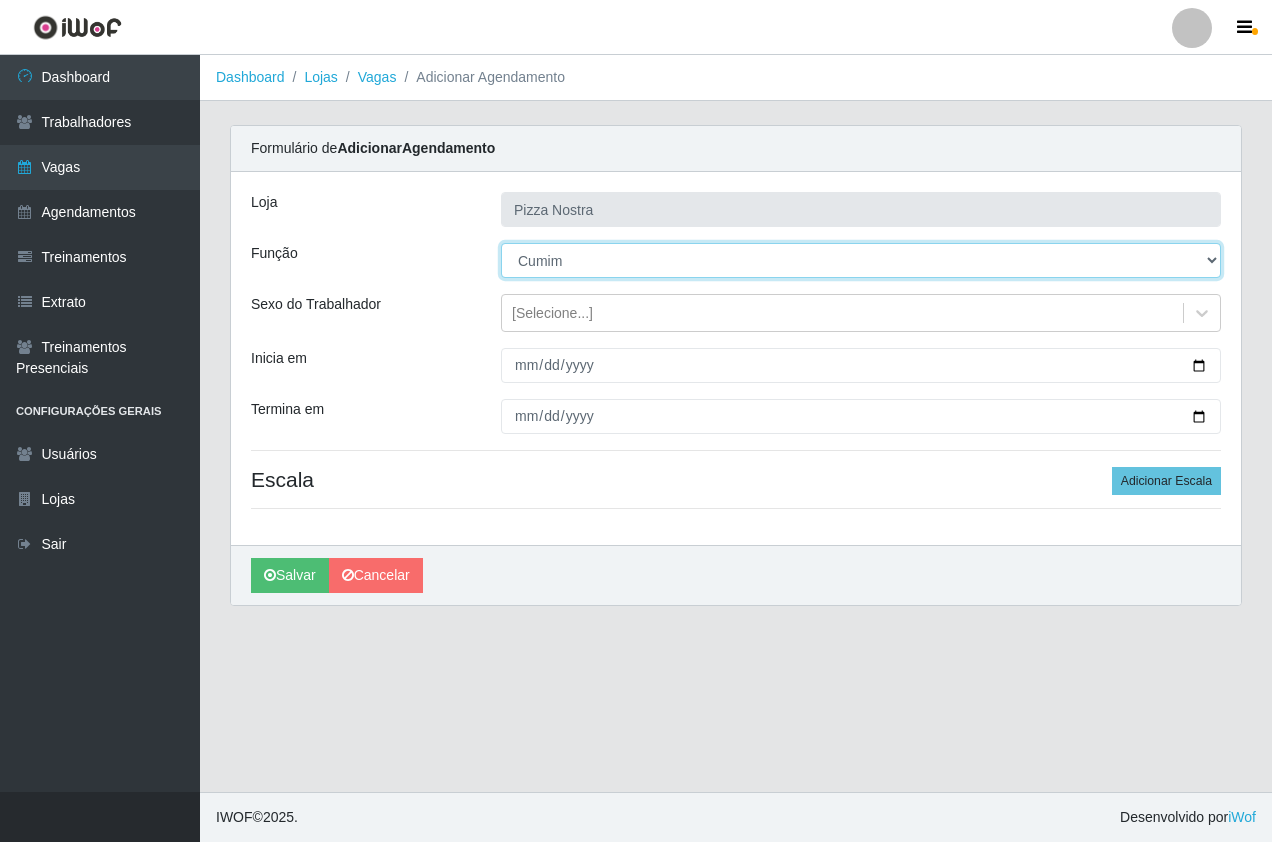 click on "[Selecione...] ASG ASG + ASG ++ Auxiliar de Cozinha Auxiliar de Cozinha + Auxiliar de Cozinha ++ Copeiro Copeiro + Copeiro ++ Cumim Cumim + Cumim ++ Garçom Garçom + Garçom ++" at bounding box center [861, 260] 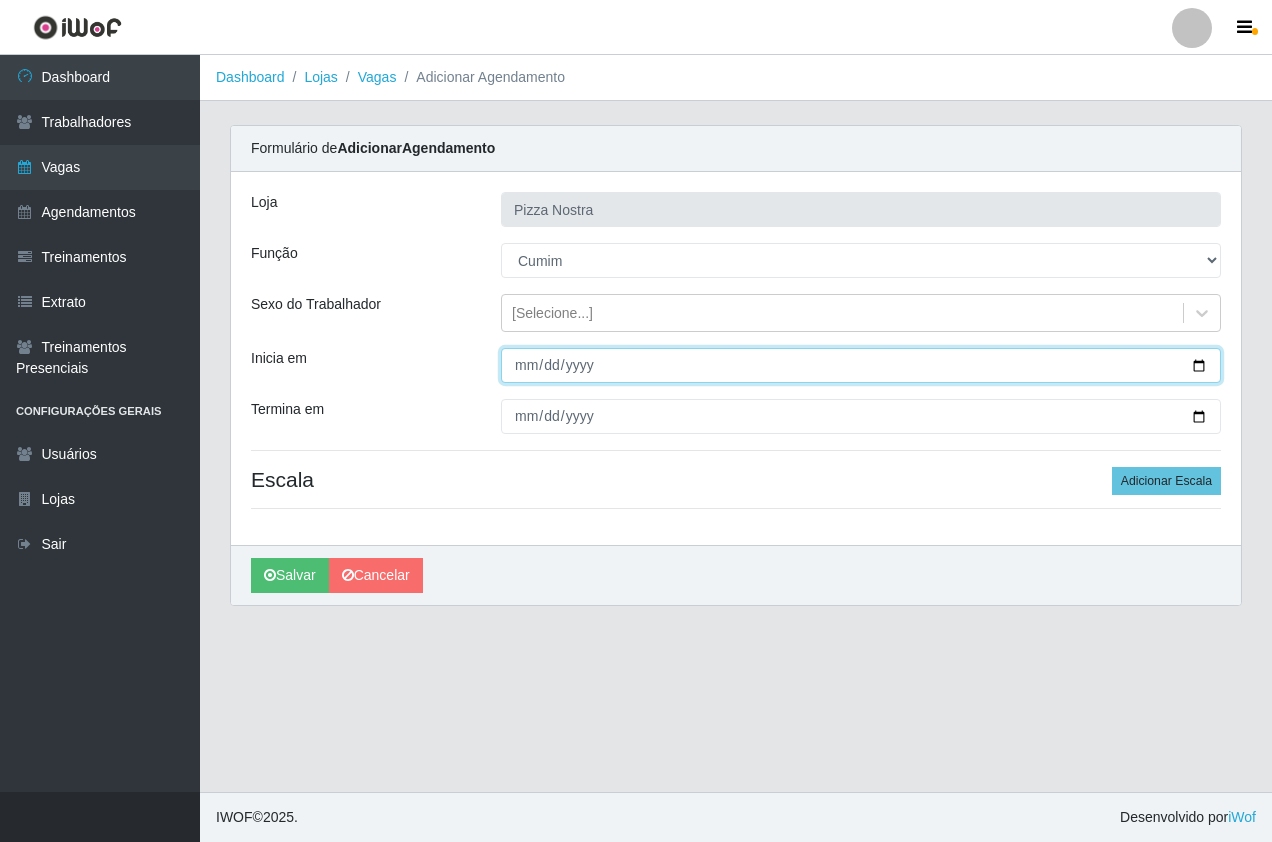 click on "Inicia em" at bounding box center [861, 365] 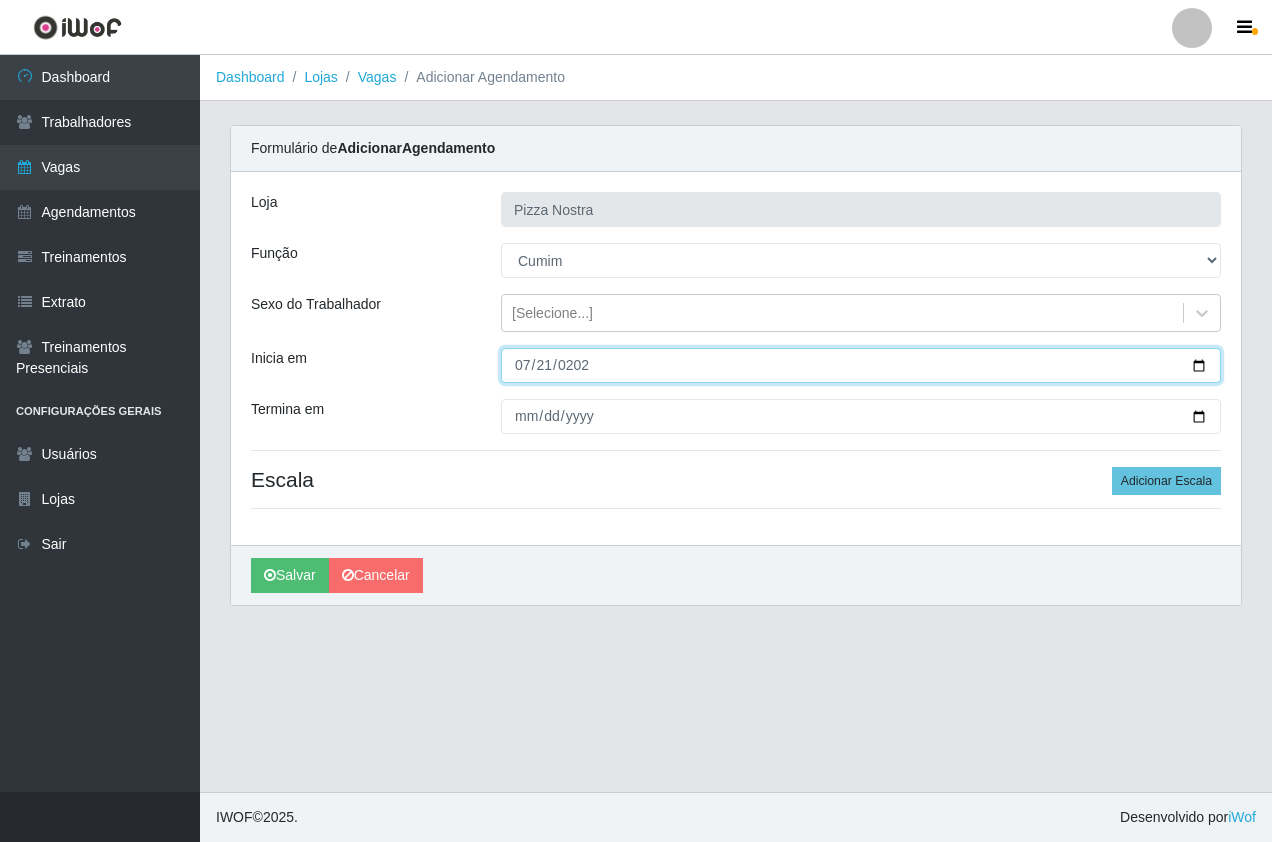 type on "[DATE]" 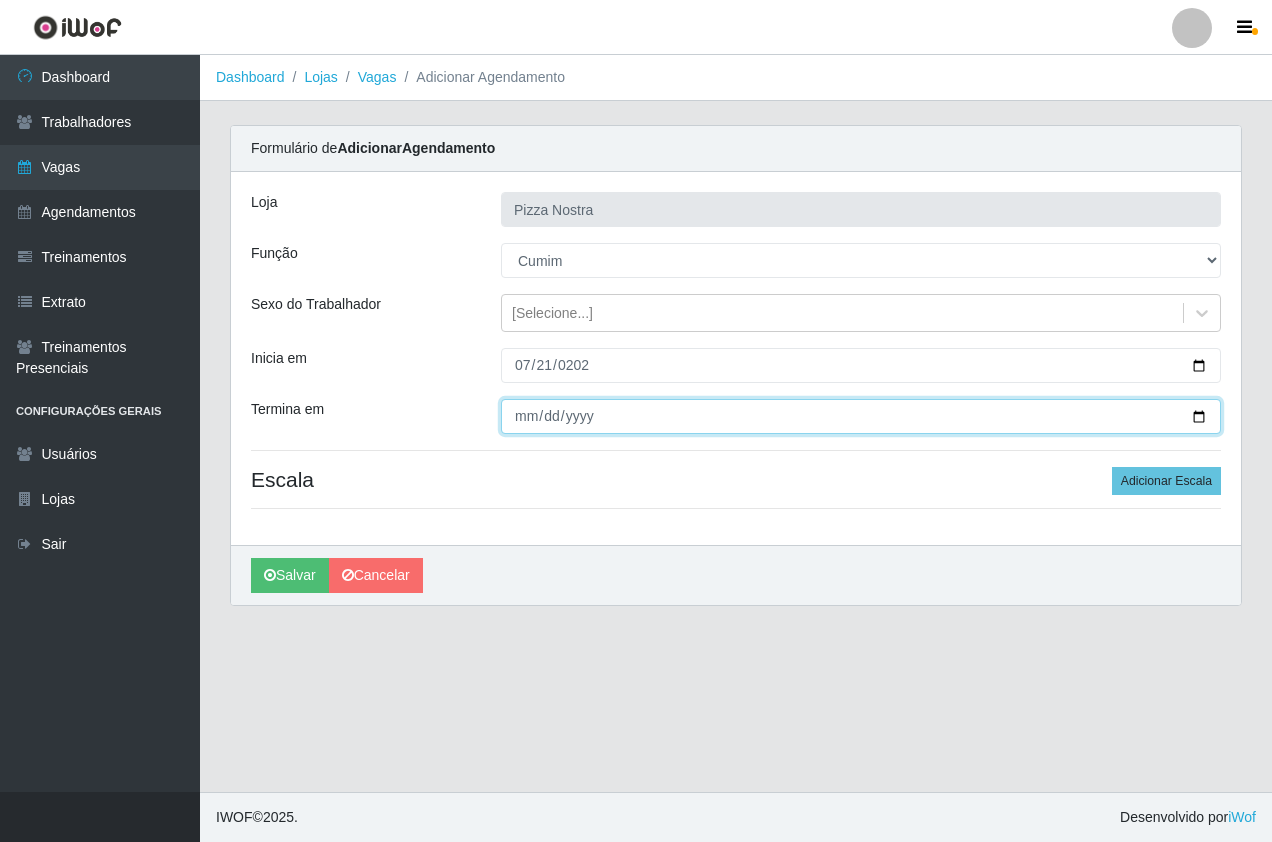 click on "Termina em" at bounding box center [861, 416] 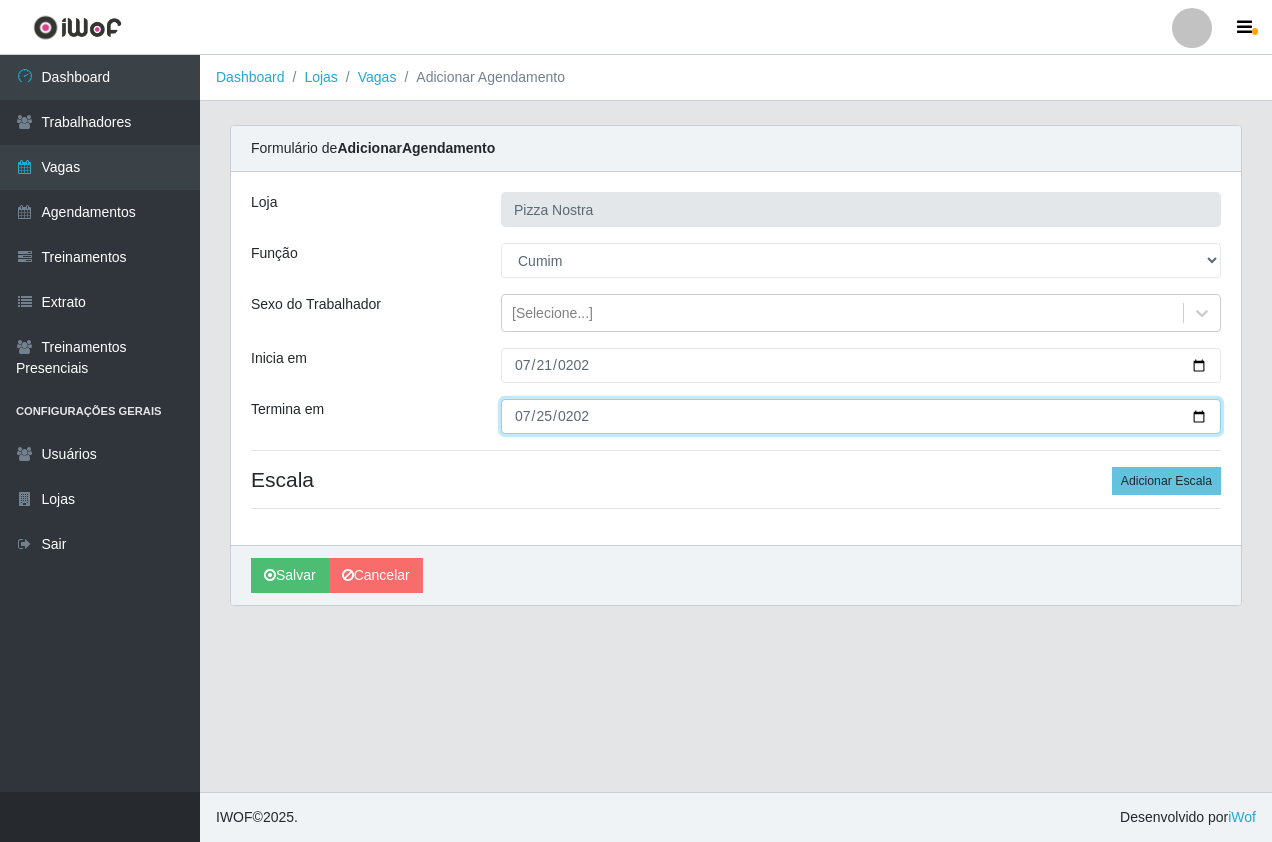 type on "[DATE]" 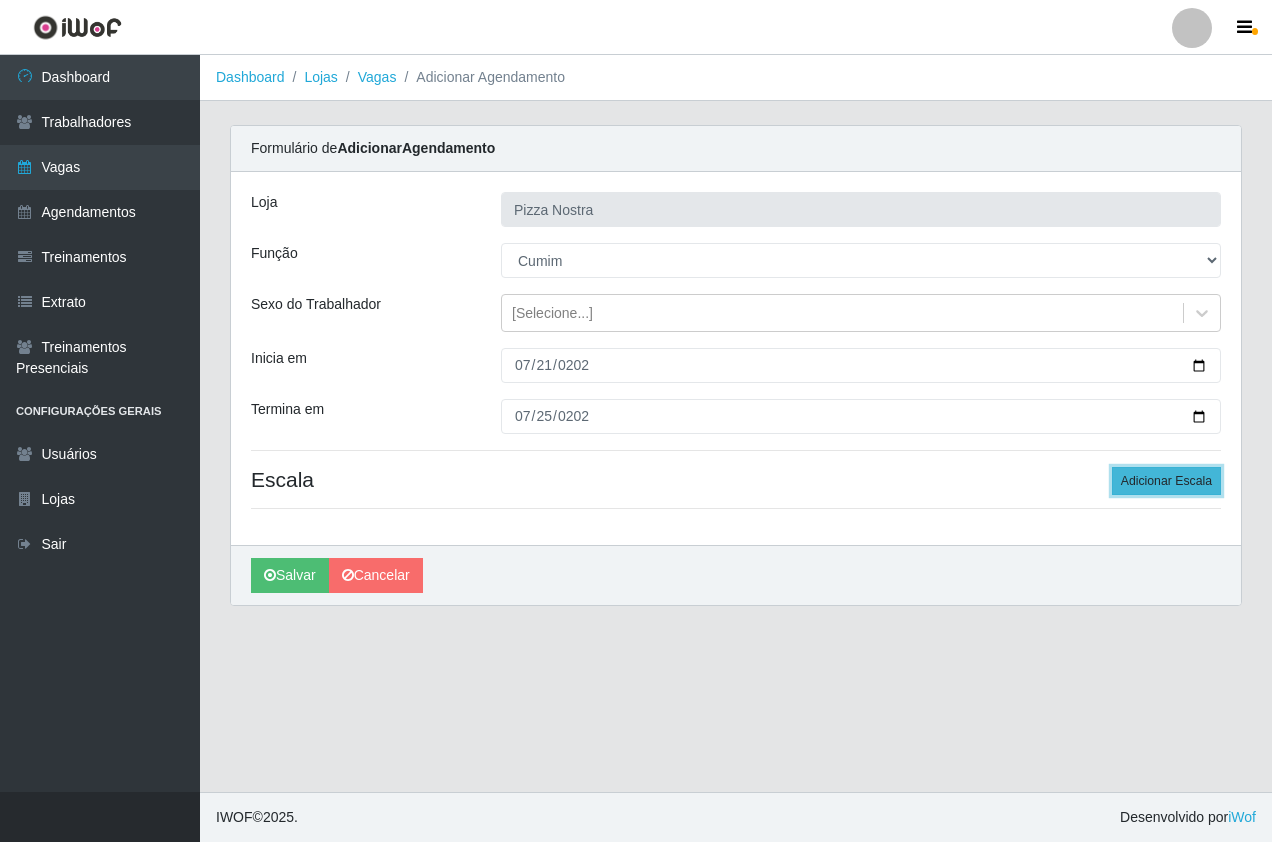 click on "Adicionar Escala" at bounding box center [1166, 481] 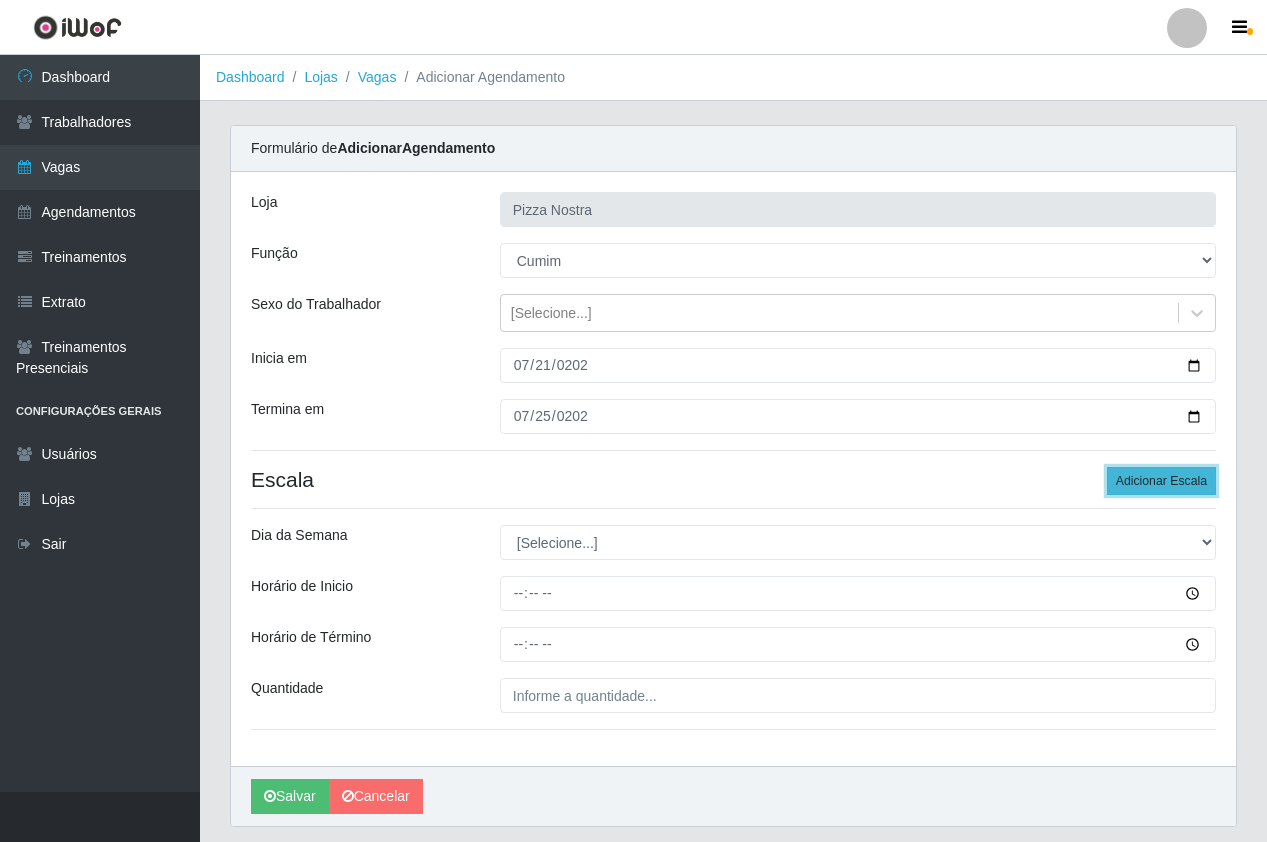 click on "Adicionar Escala" at bounding box center (1161, 481) 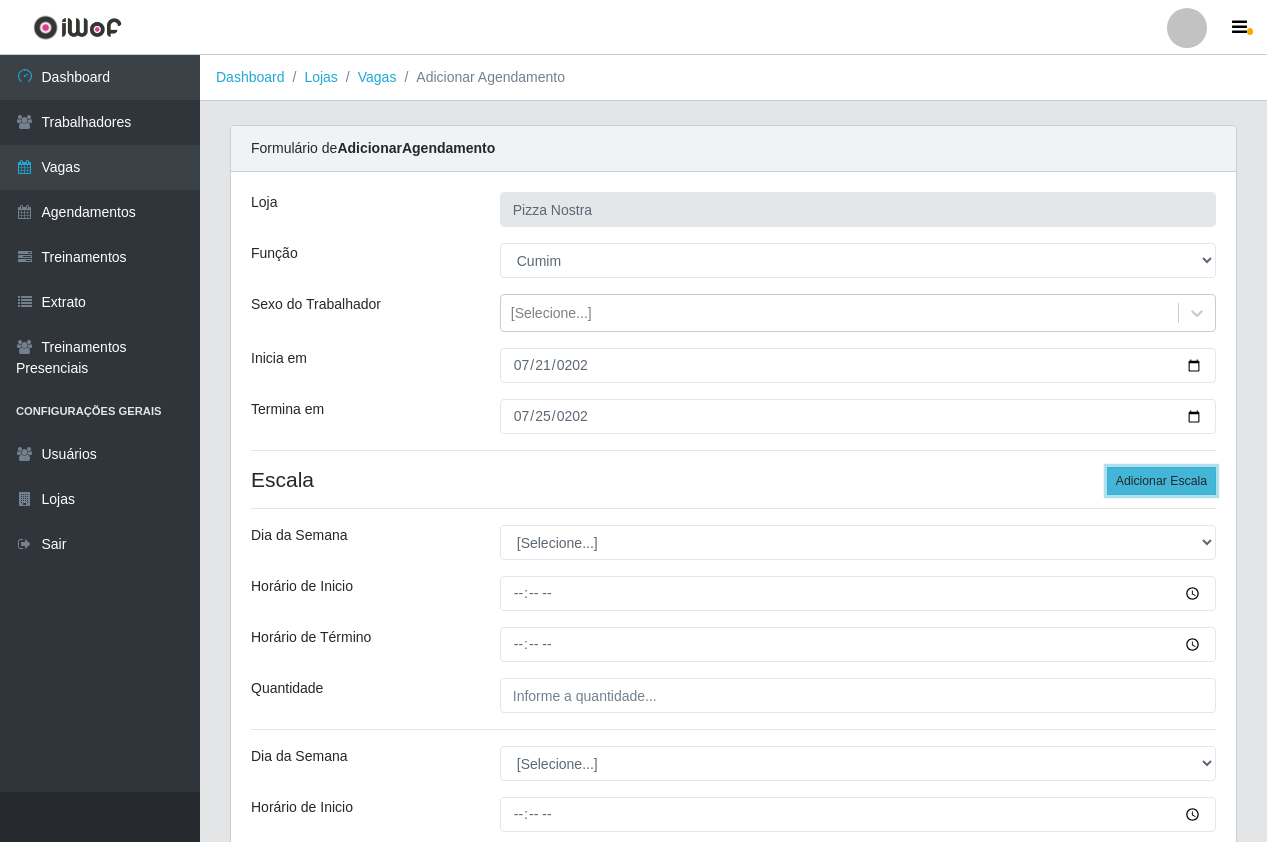 click on "Adicionar Escala" at bounding box center (1161, 481) 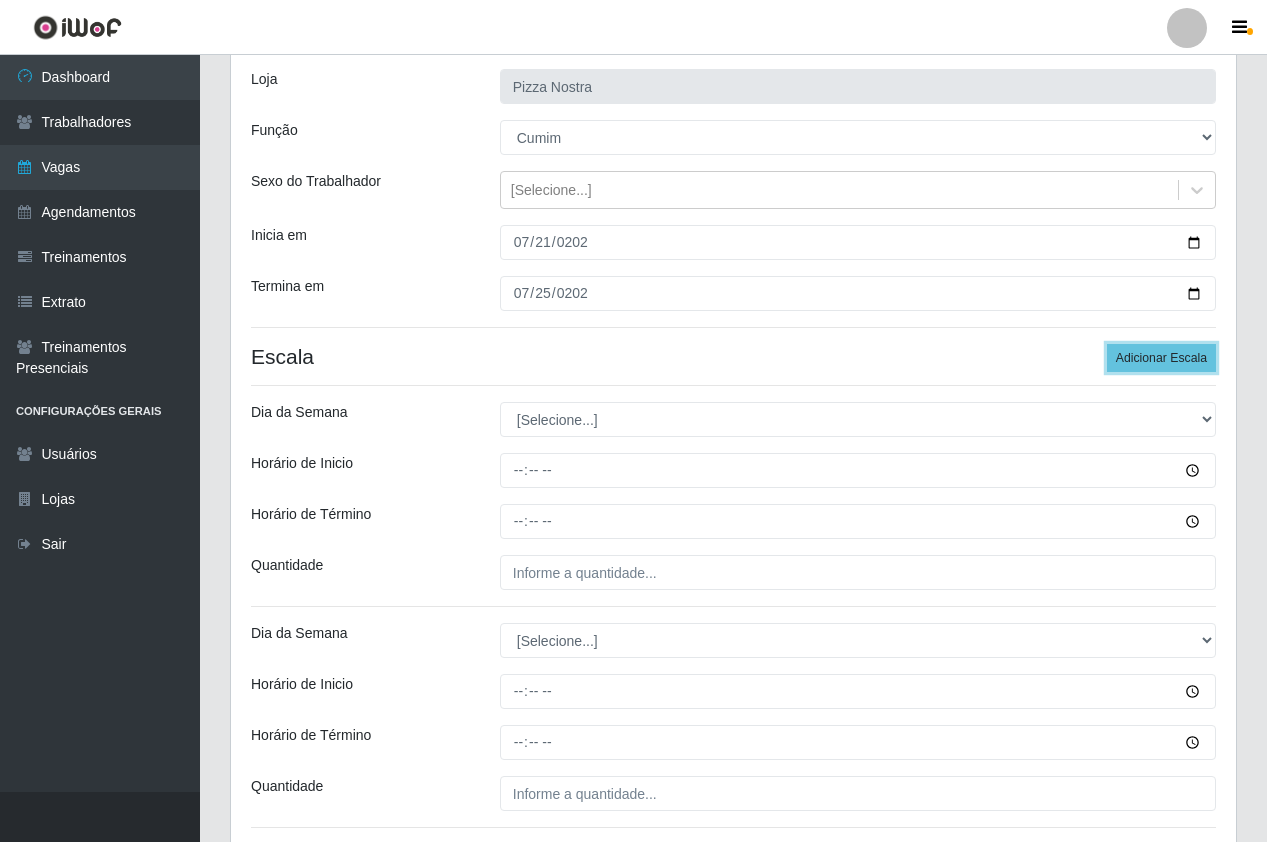 scroll, scrollTop: 300, scrollLeft: 0, axis: vertical 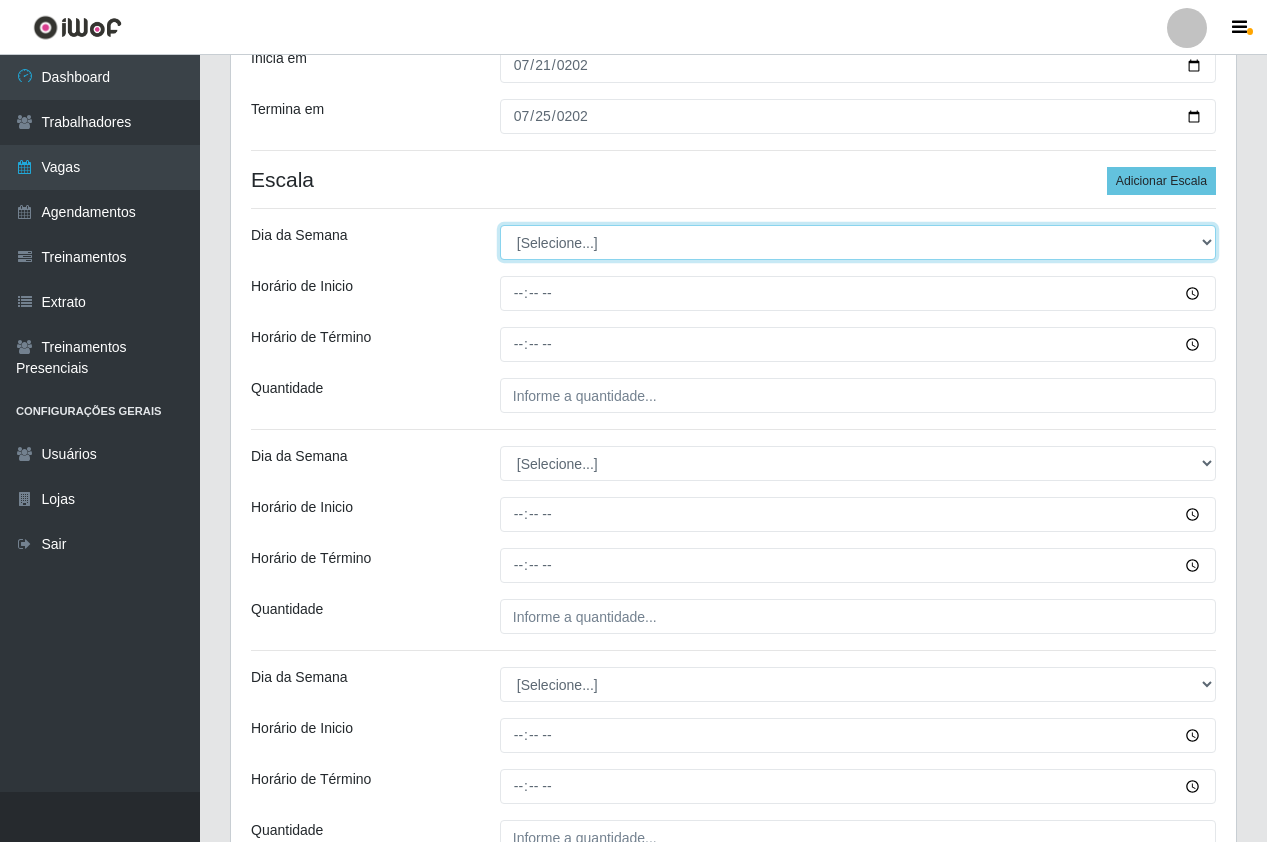 click on "[Selecione...] Segunda Terça Quarta Quinta Sexta Sábado Domingo" at bounding box center [858, 242] 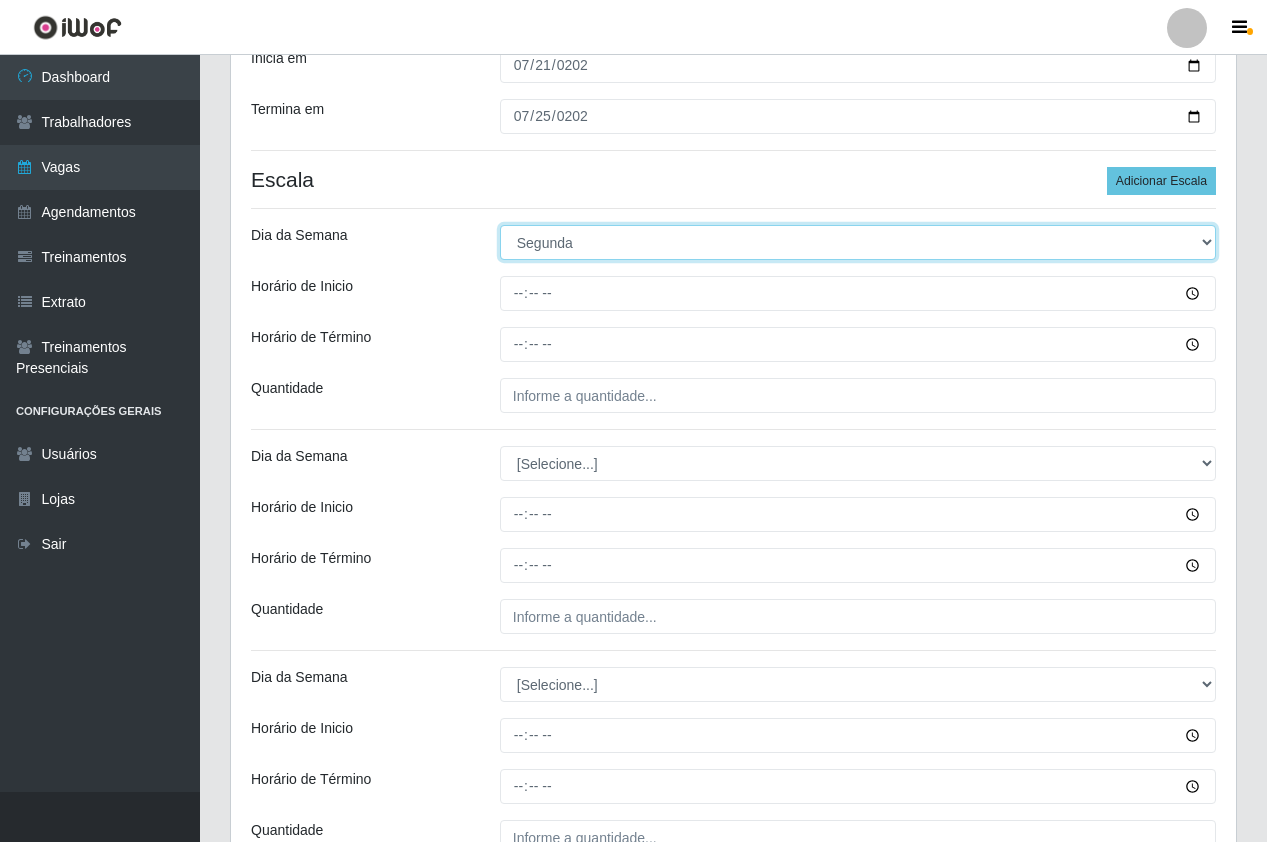 click on "[Selecione...] Segunda Terça Quarta Quinta Sexta Sábado Domingo" at bounding box center (858, 242) 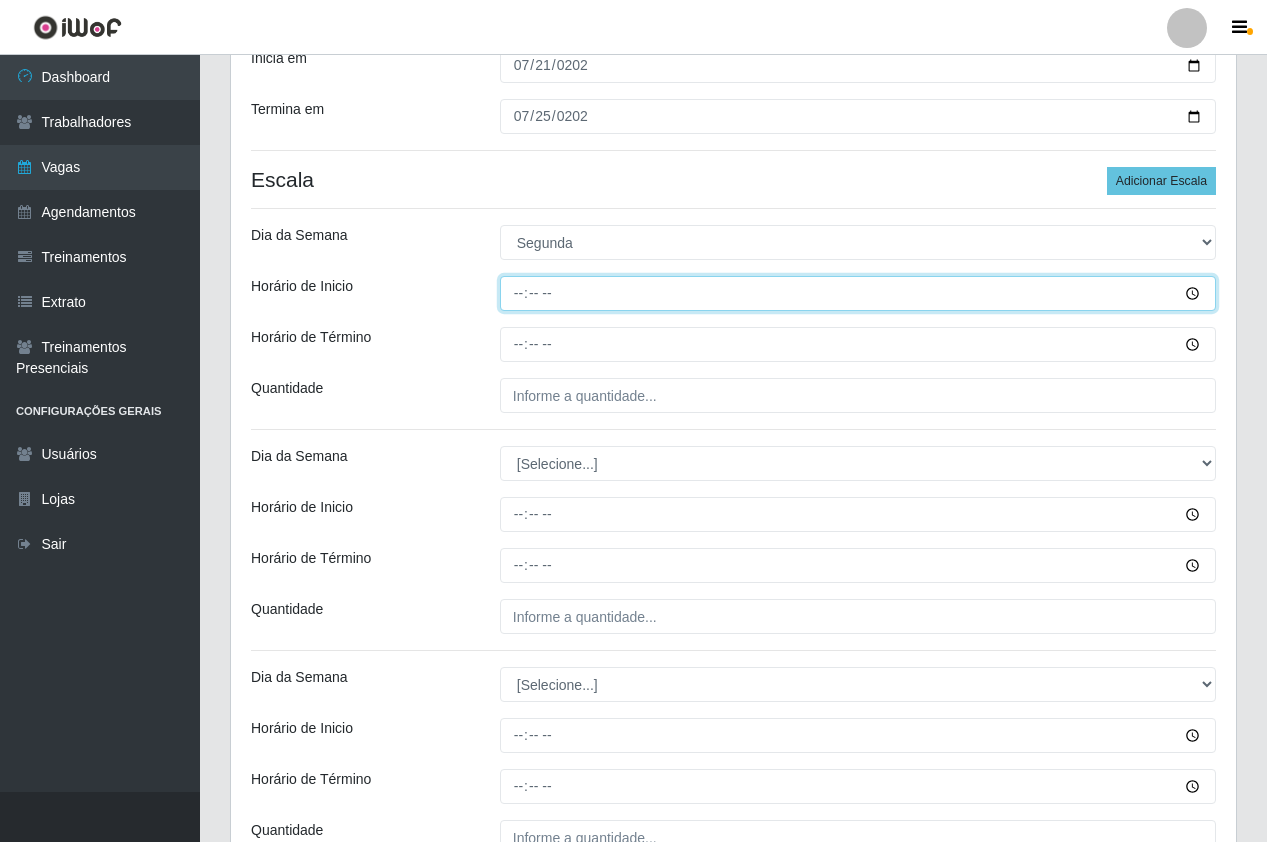 click on "Horário de Inicio" at bounding box center [858, 293] 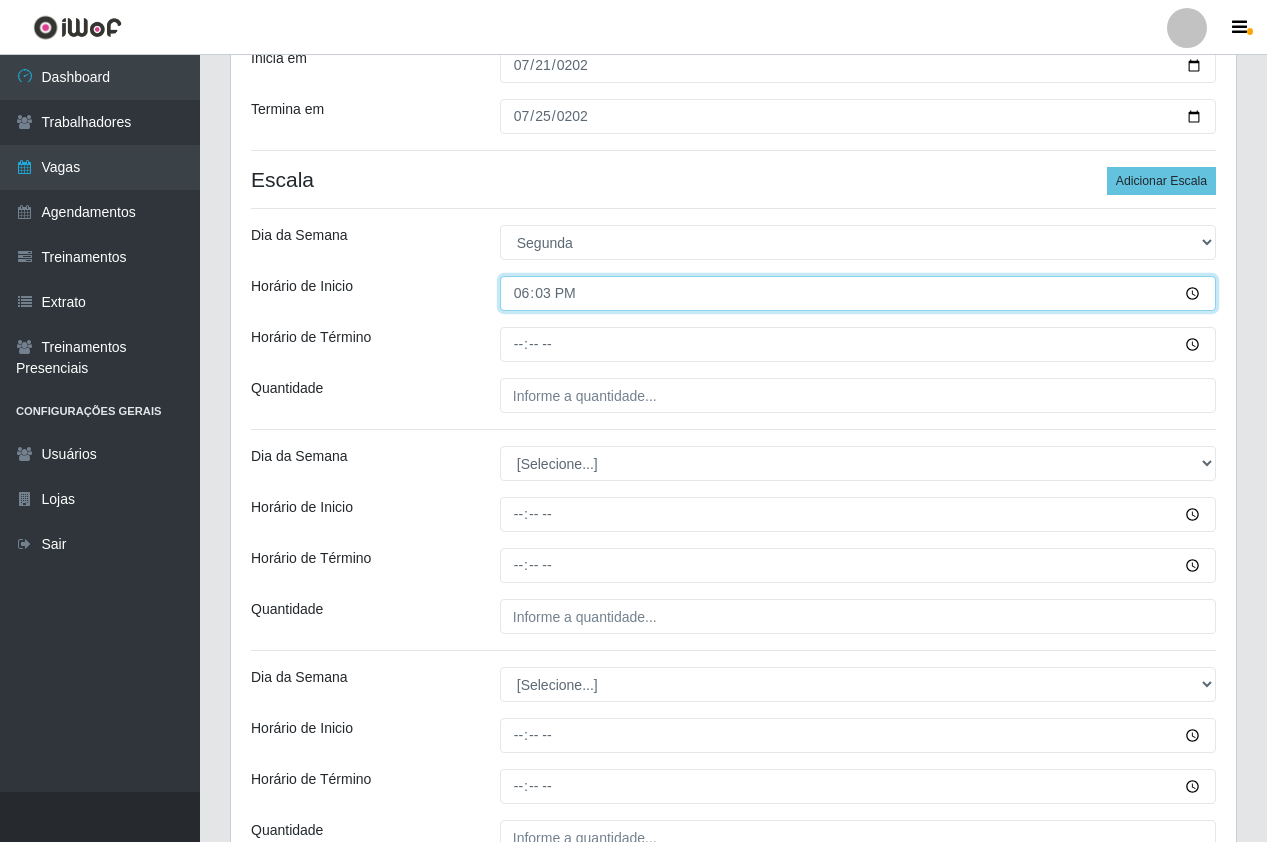 type on "18:30" 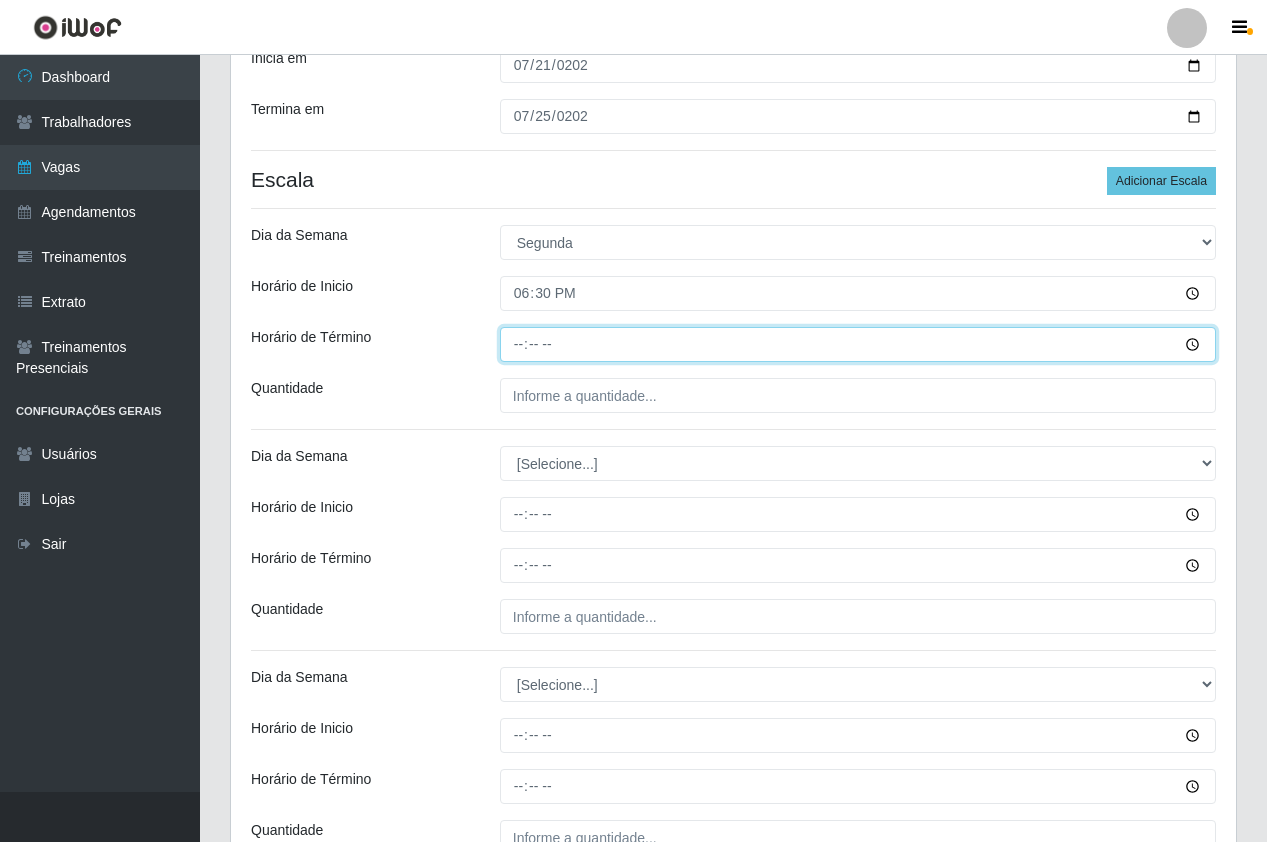 click on "Horário de Término" at bounding box center [858, 344] 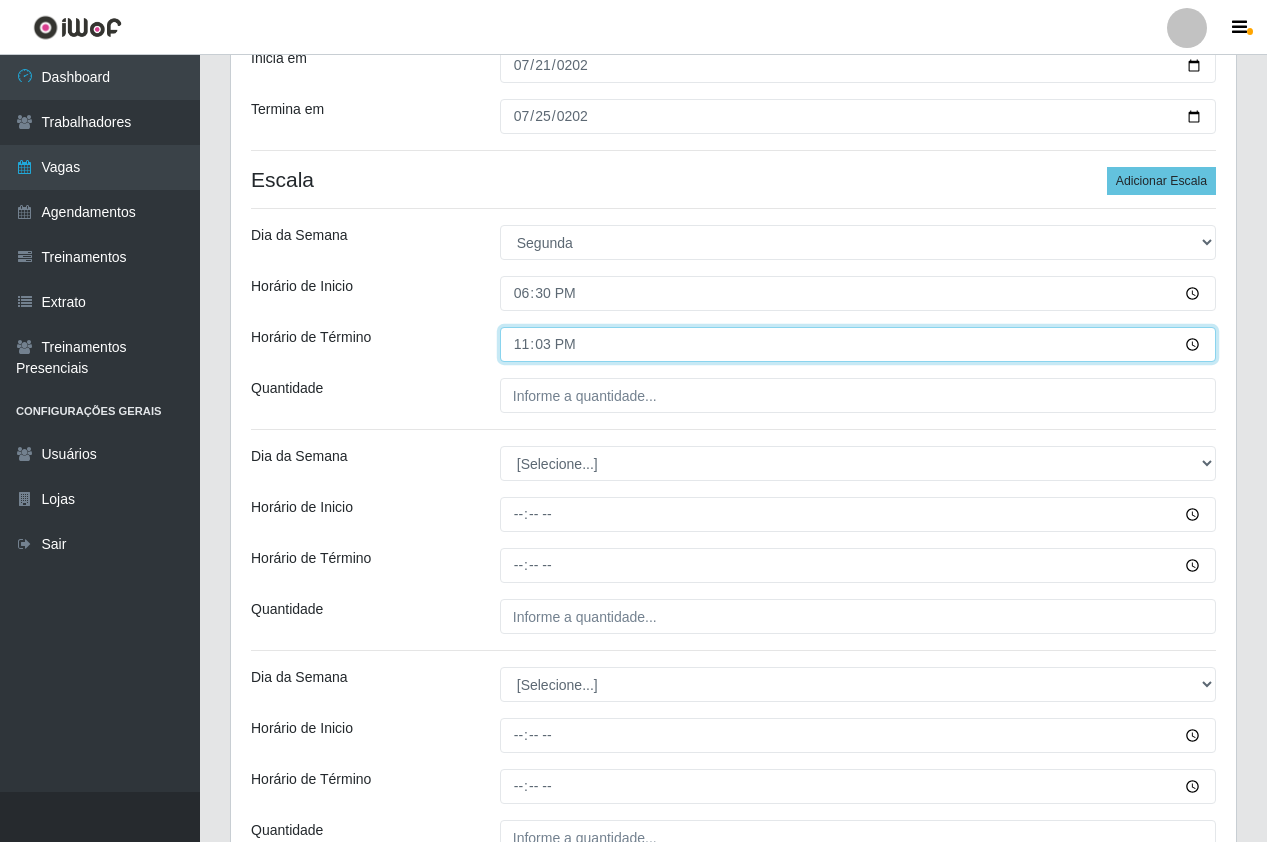 type on "23:30" 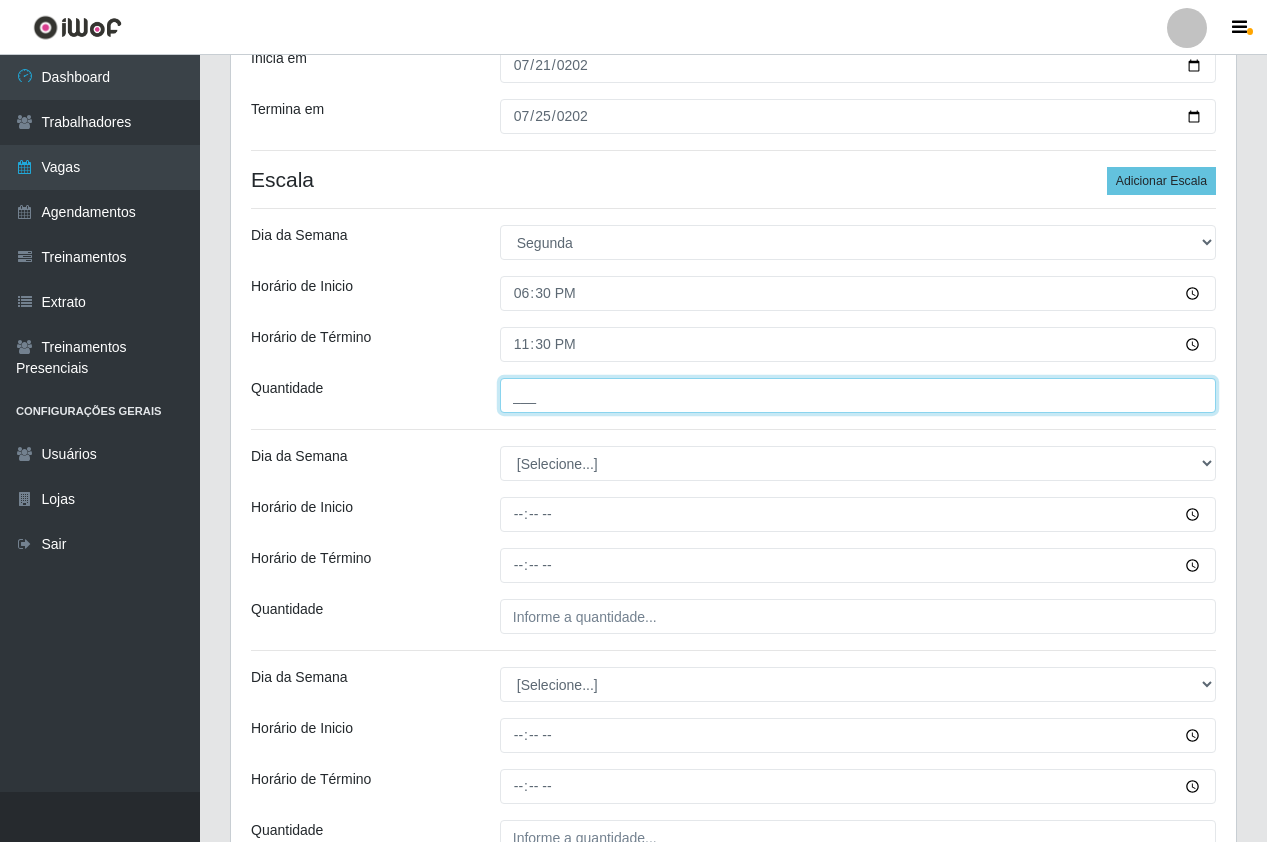 click on "___" at bounding box center [858, 395] 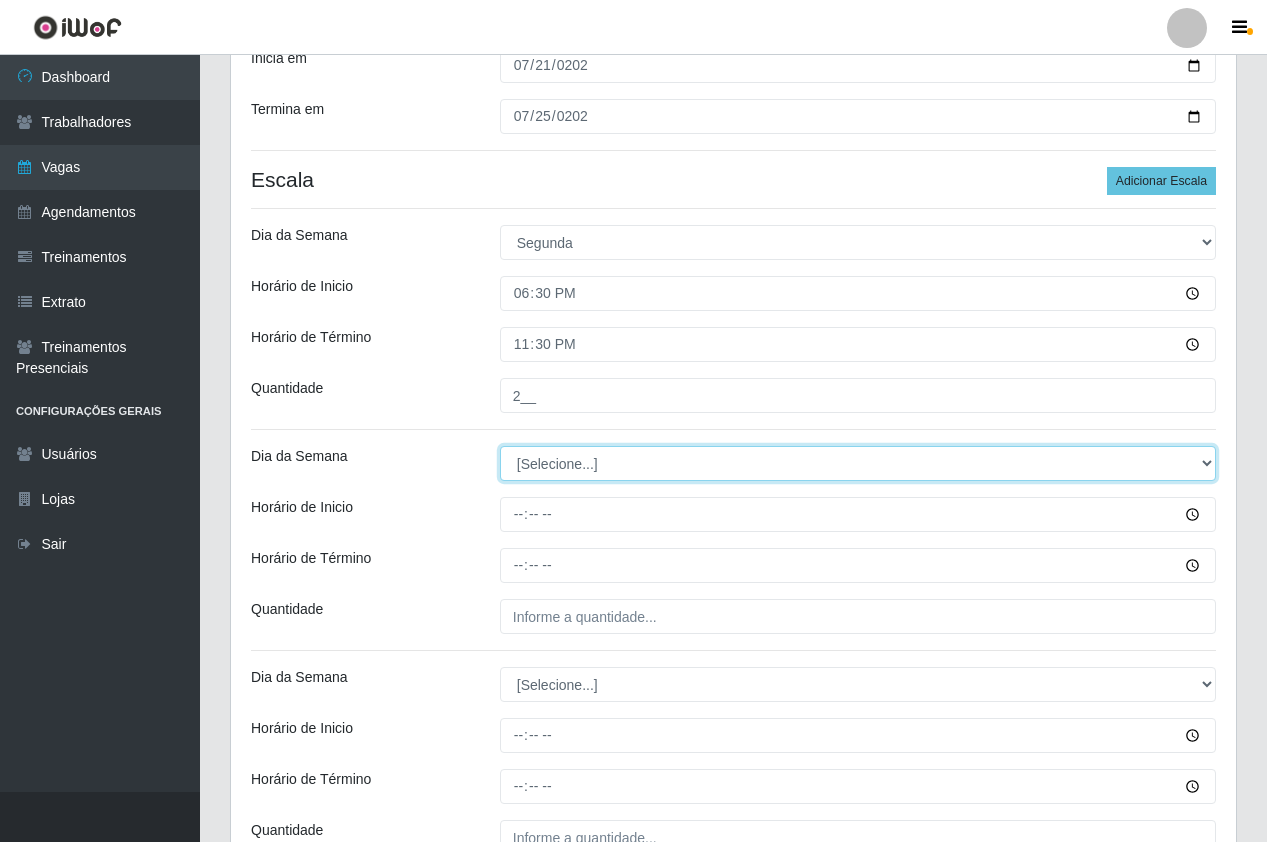 click on "[Selecione...] Segunda Terça Quarta Quinta Sexta Sábado Domingo" at bounding box center [858, 463] 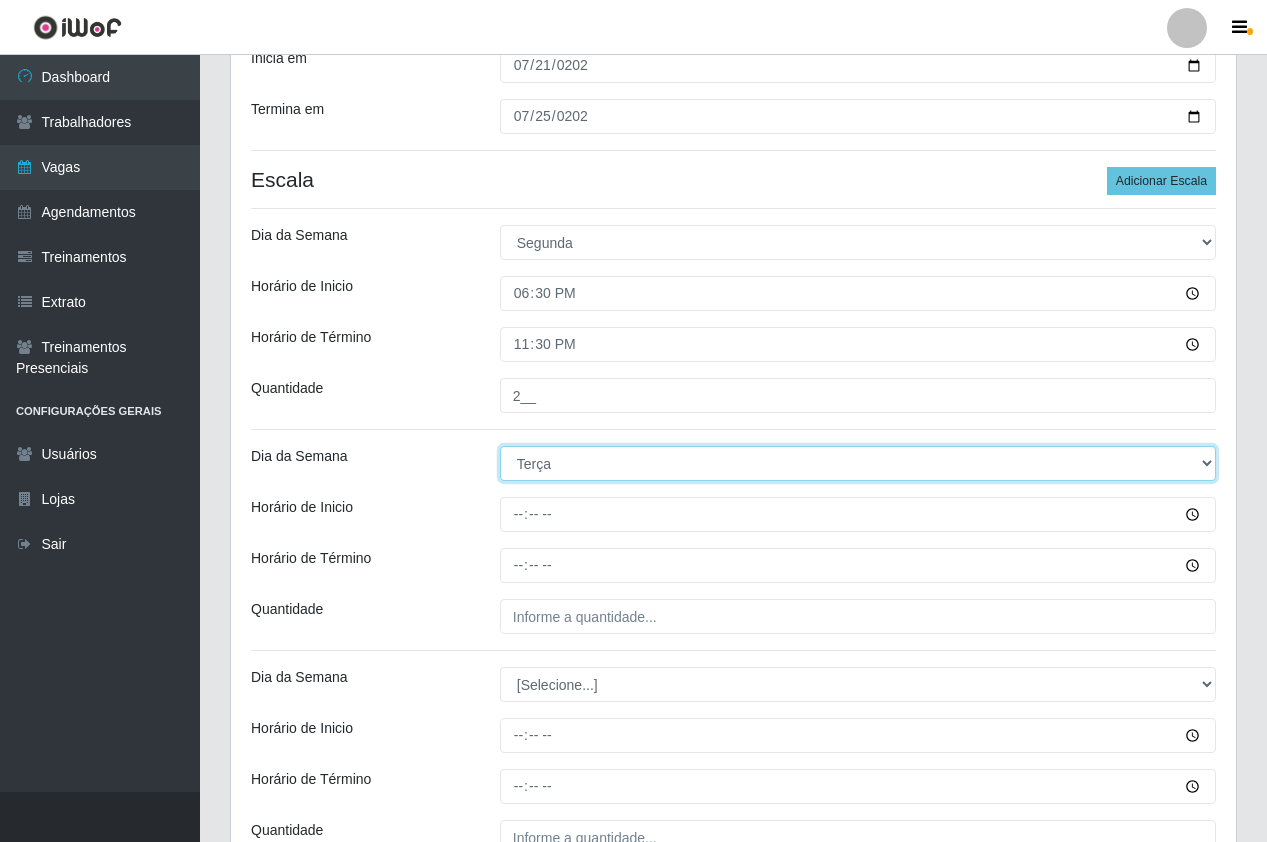 click on "[Selecione...] Segunda Terça Quarta Quinta Sexta Sábado Domingo" at bounding box center [858, 463] 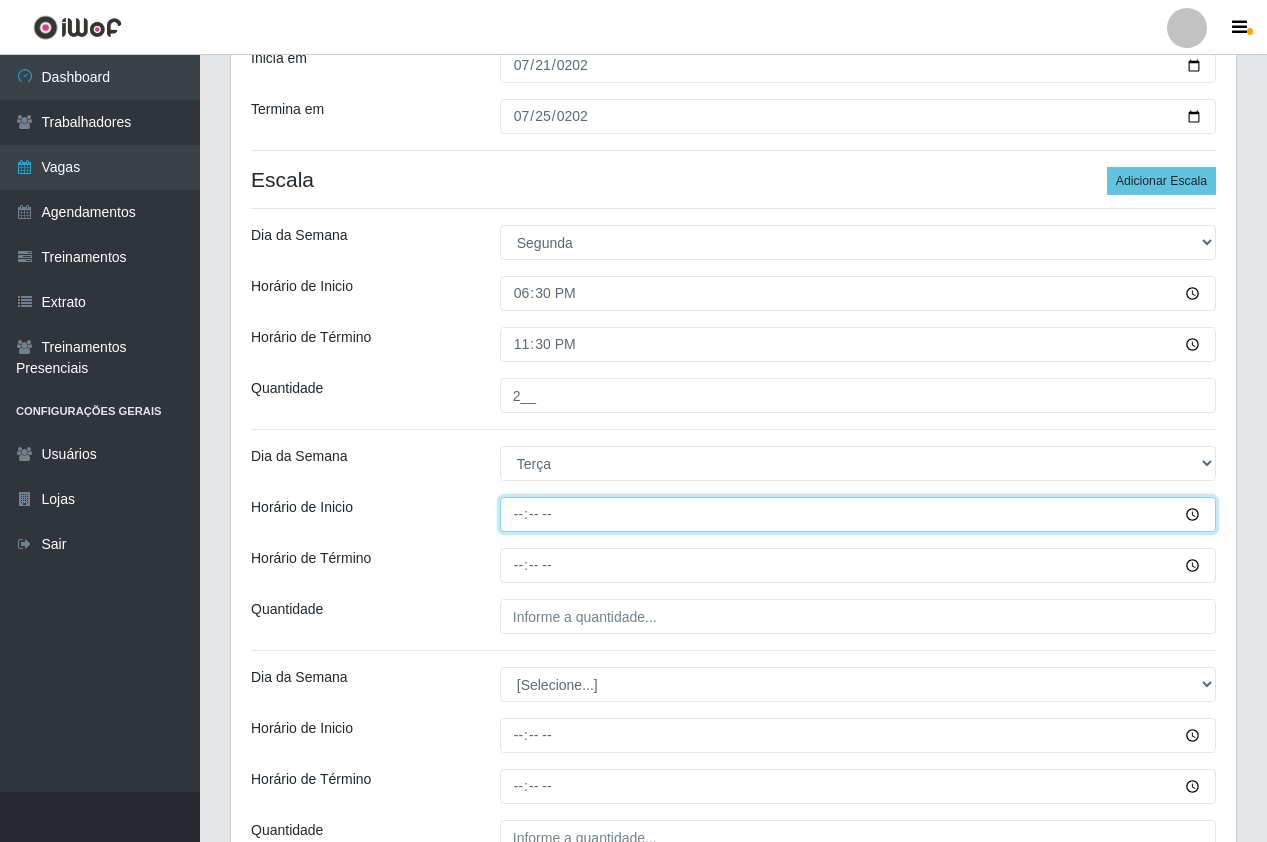 click on "Horário de Inicio" at bounding box center [858, 514] 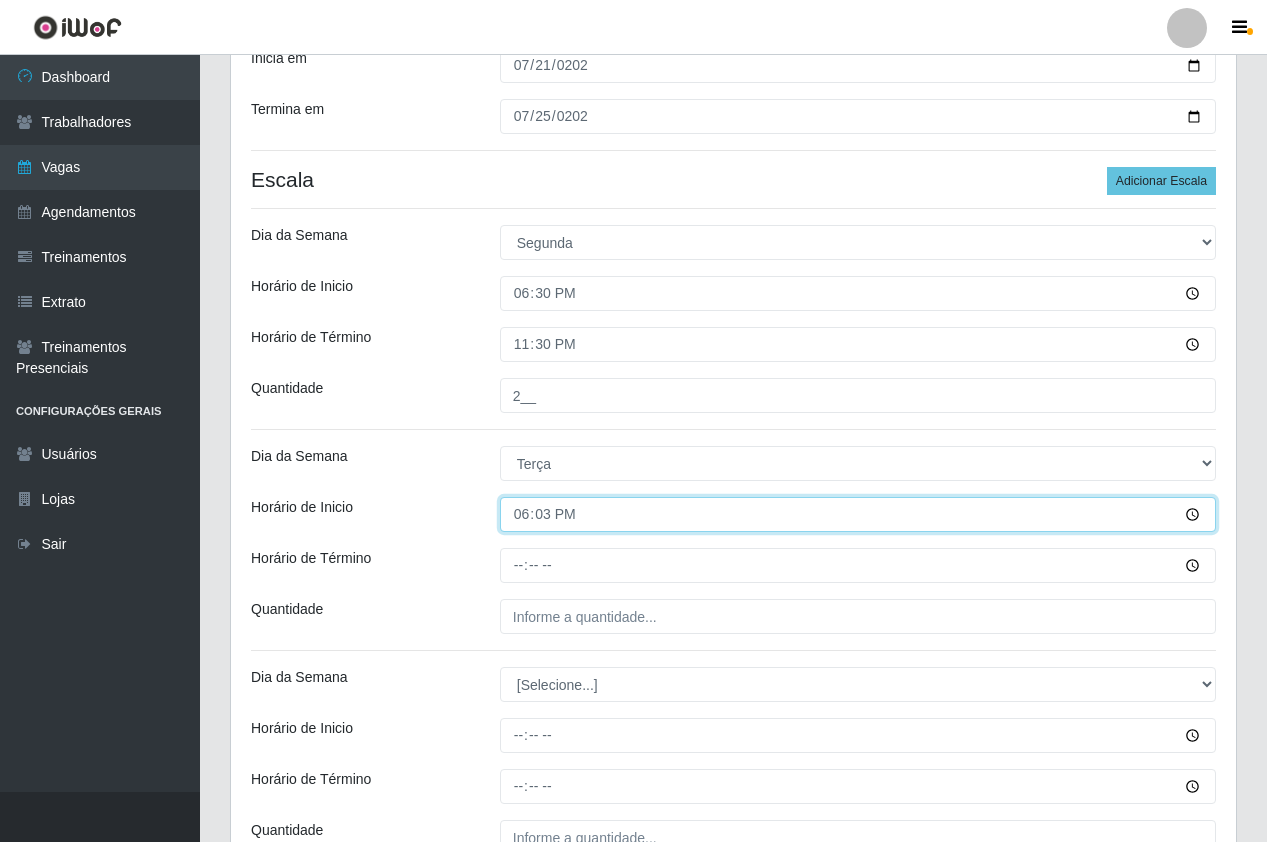 type on "18:30" 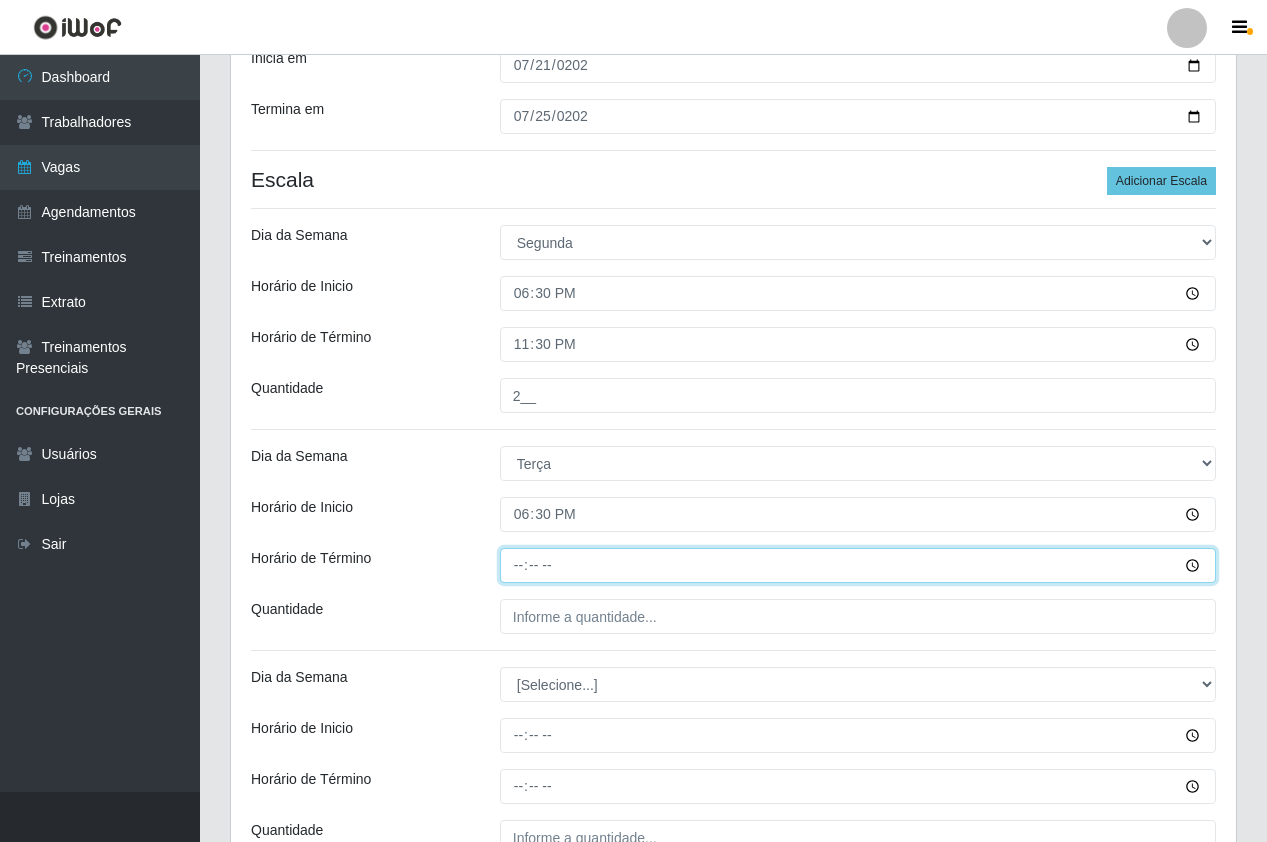 click on "Horário de Término" at bounding box center [858, 565] 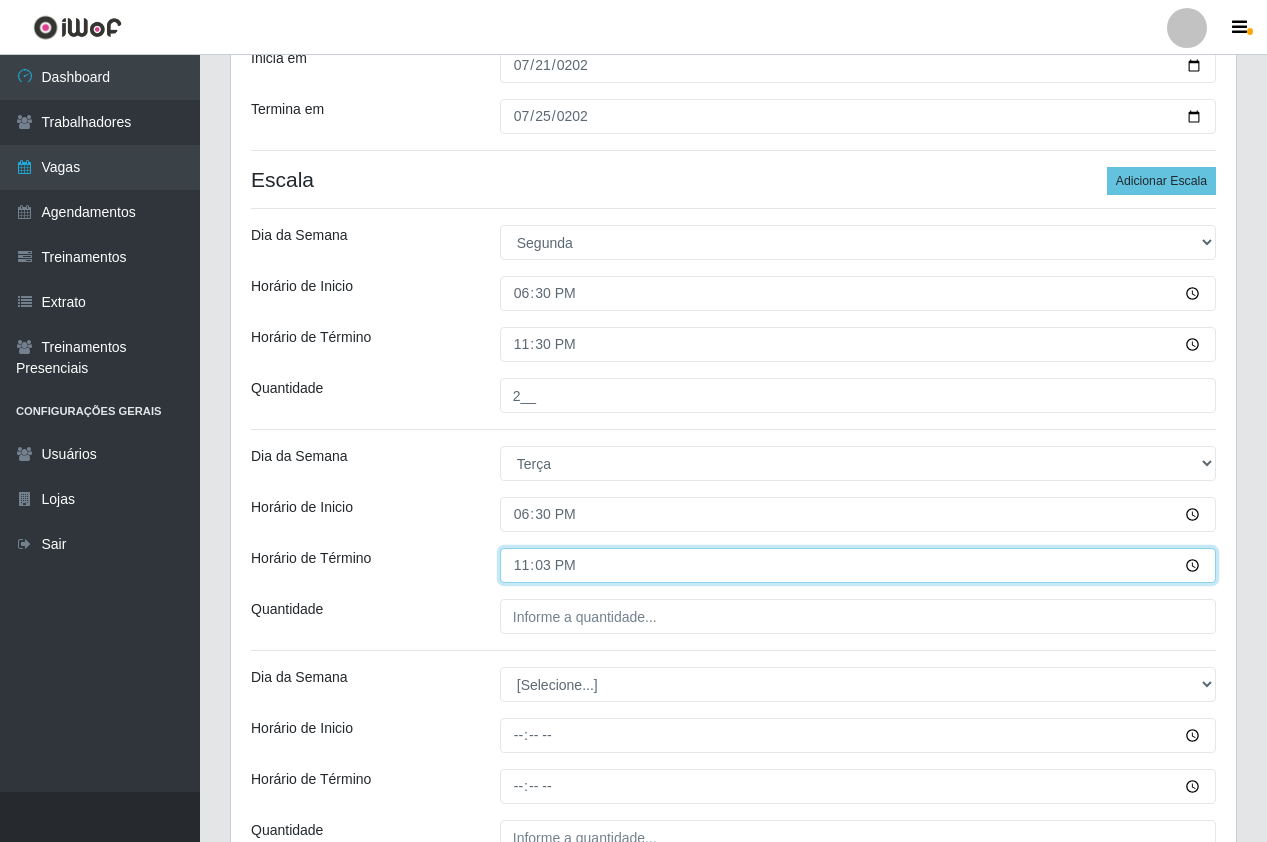 type on "23:30" 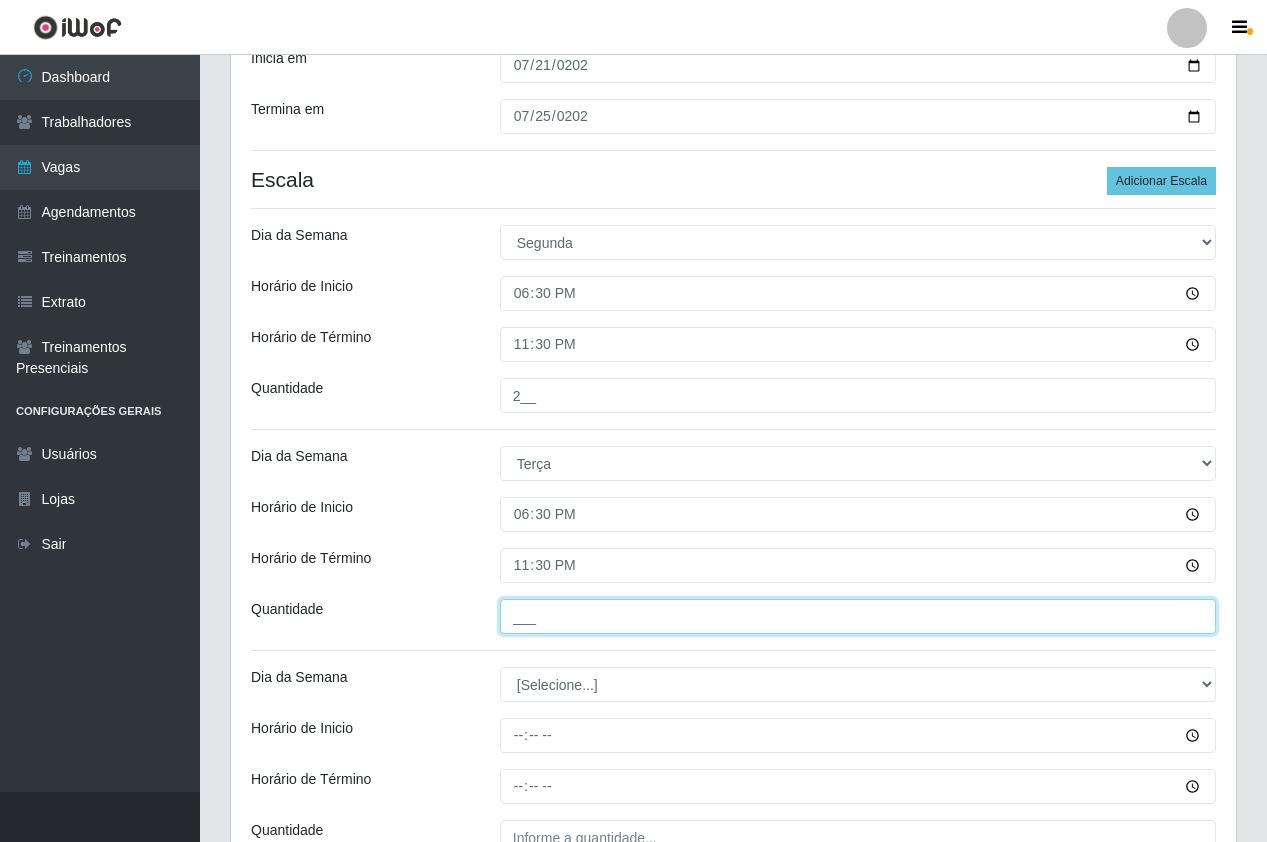 click on "___" at bounding box center [858, 616] 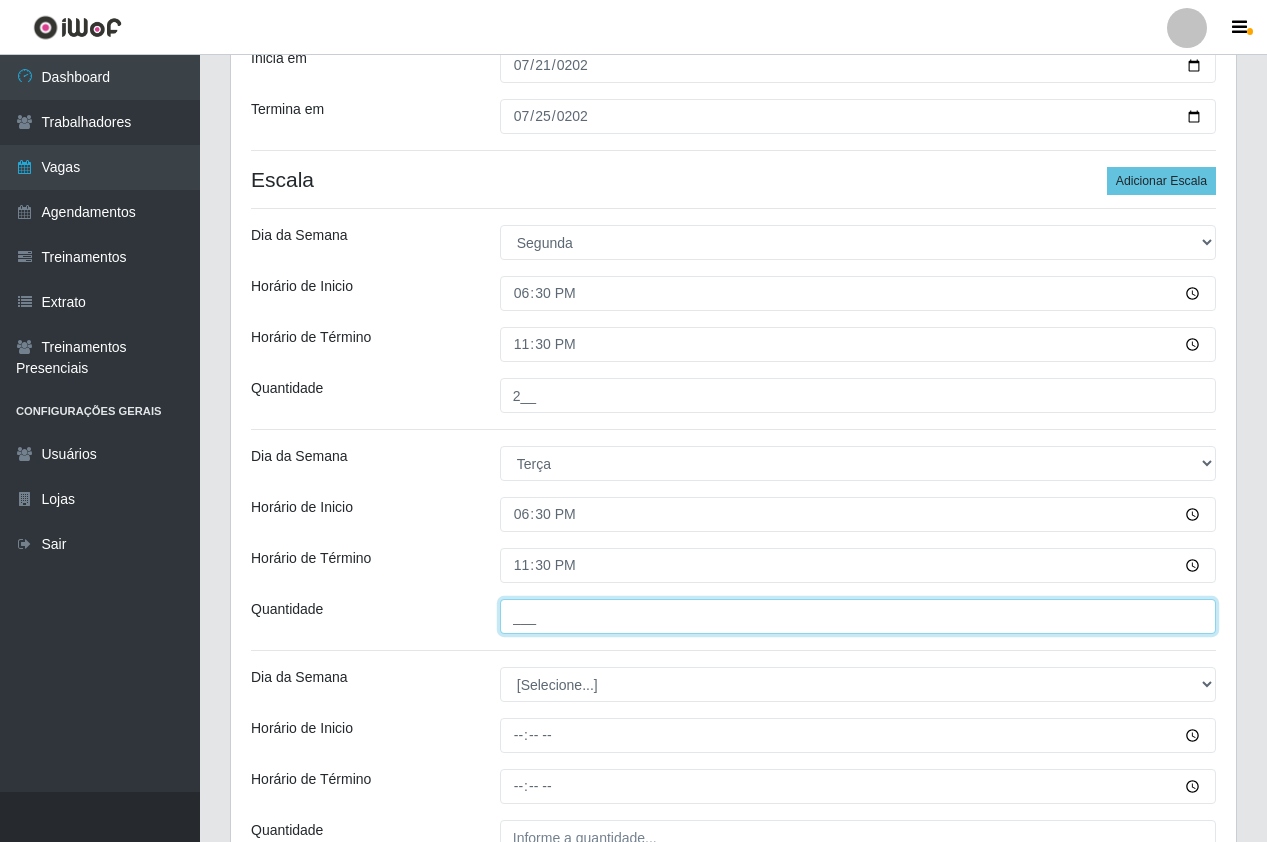 type on "2__" 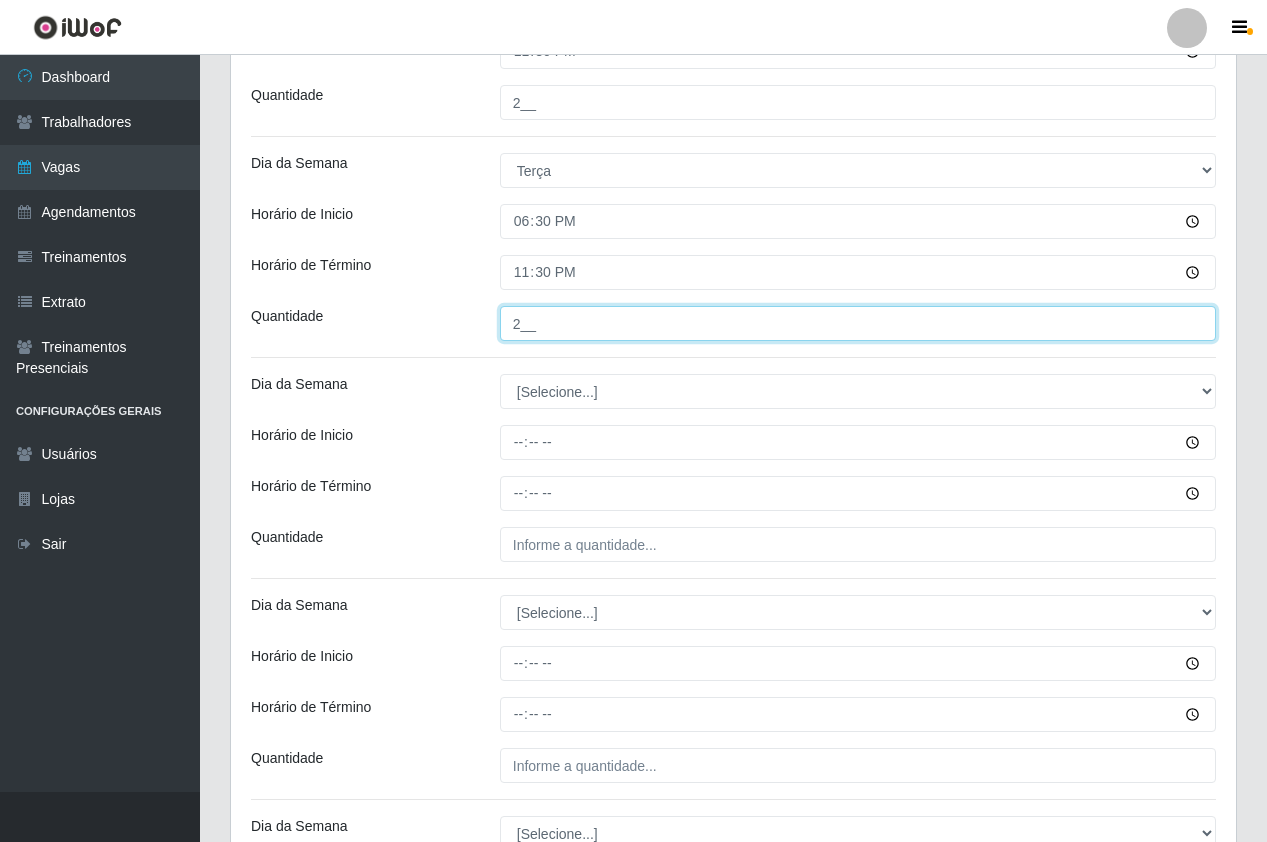 scroll, scrollTop: 600, scrollLeft: 0, axis: vertical 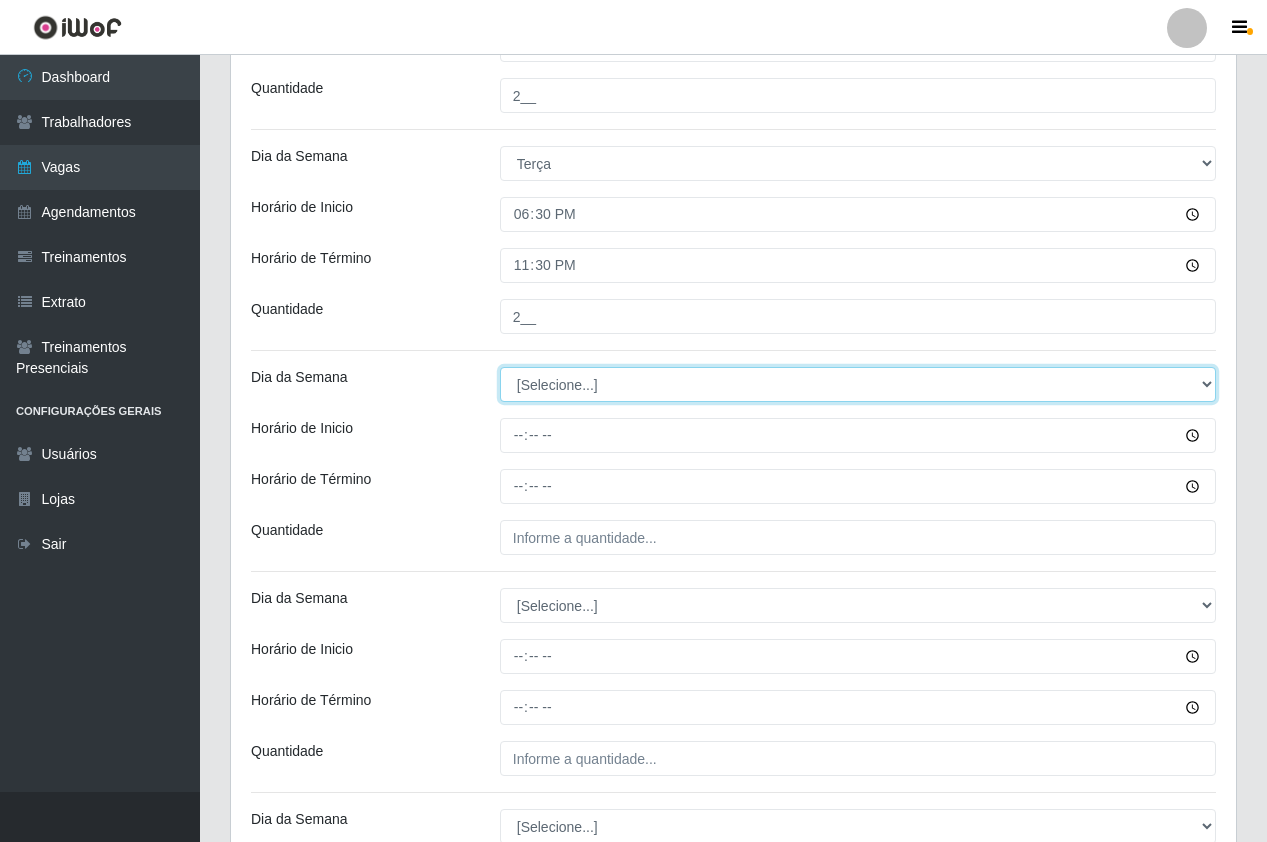click on "[Selecione...] Segunda Terça Quarta Quinta Sexta Sábado Domingo" at bounding box center (858, 384) 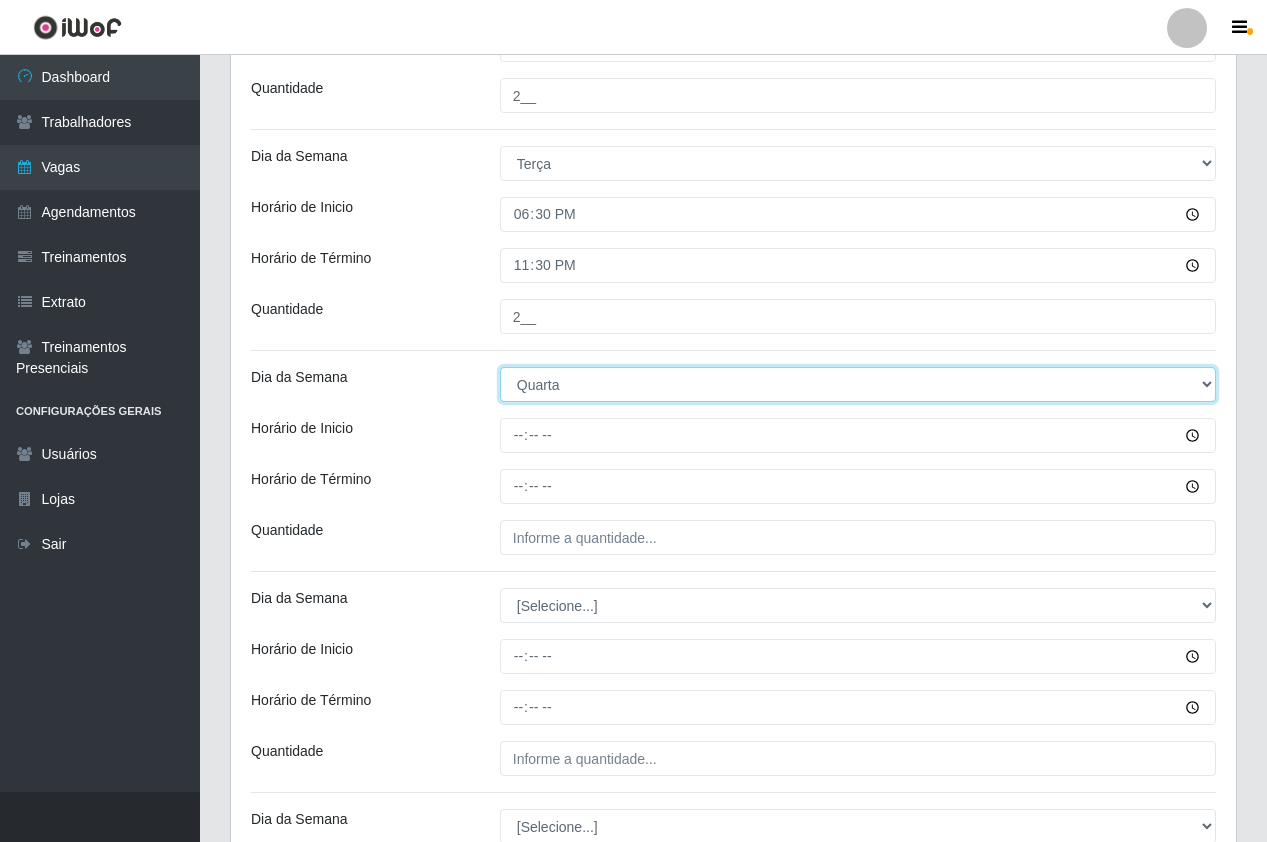 click on "[Selecione...] Segunda Terça Quarta Quinta Sexta Sábado Domingo" at bounding box center [858, 384] 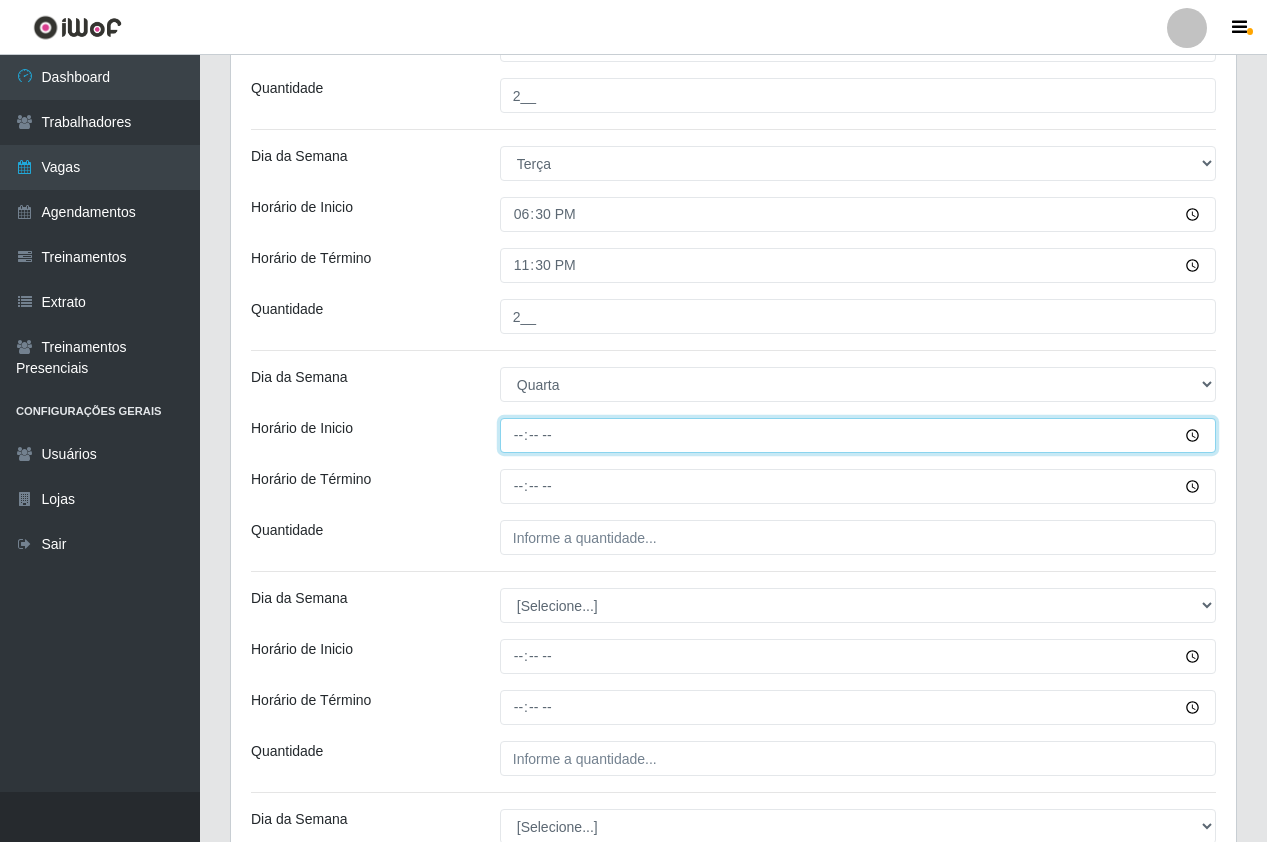 click on "Horário de Inicio" at bounding box center [858, 435] 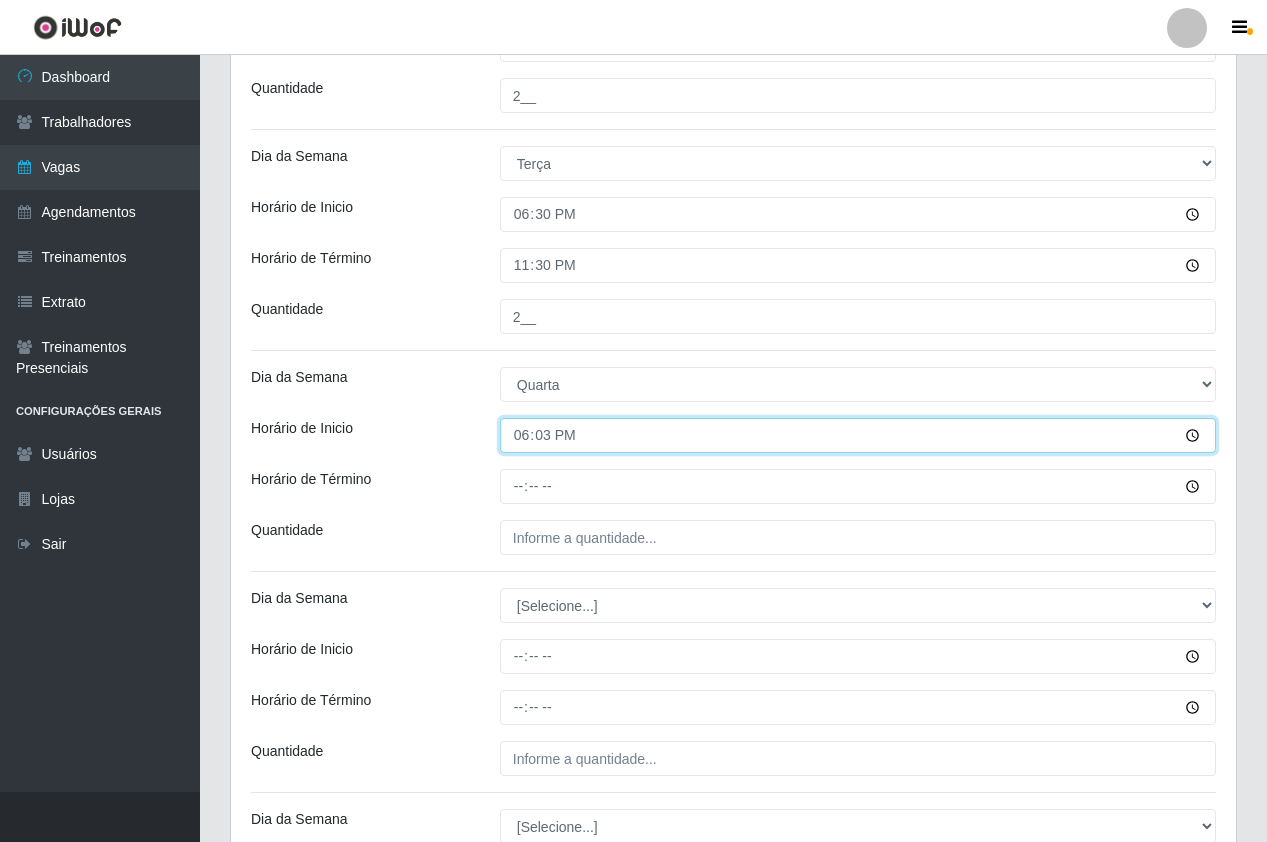 type on "18:30" 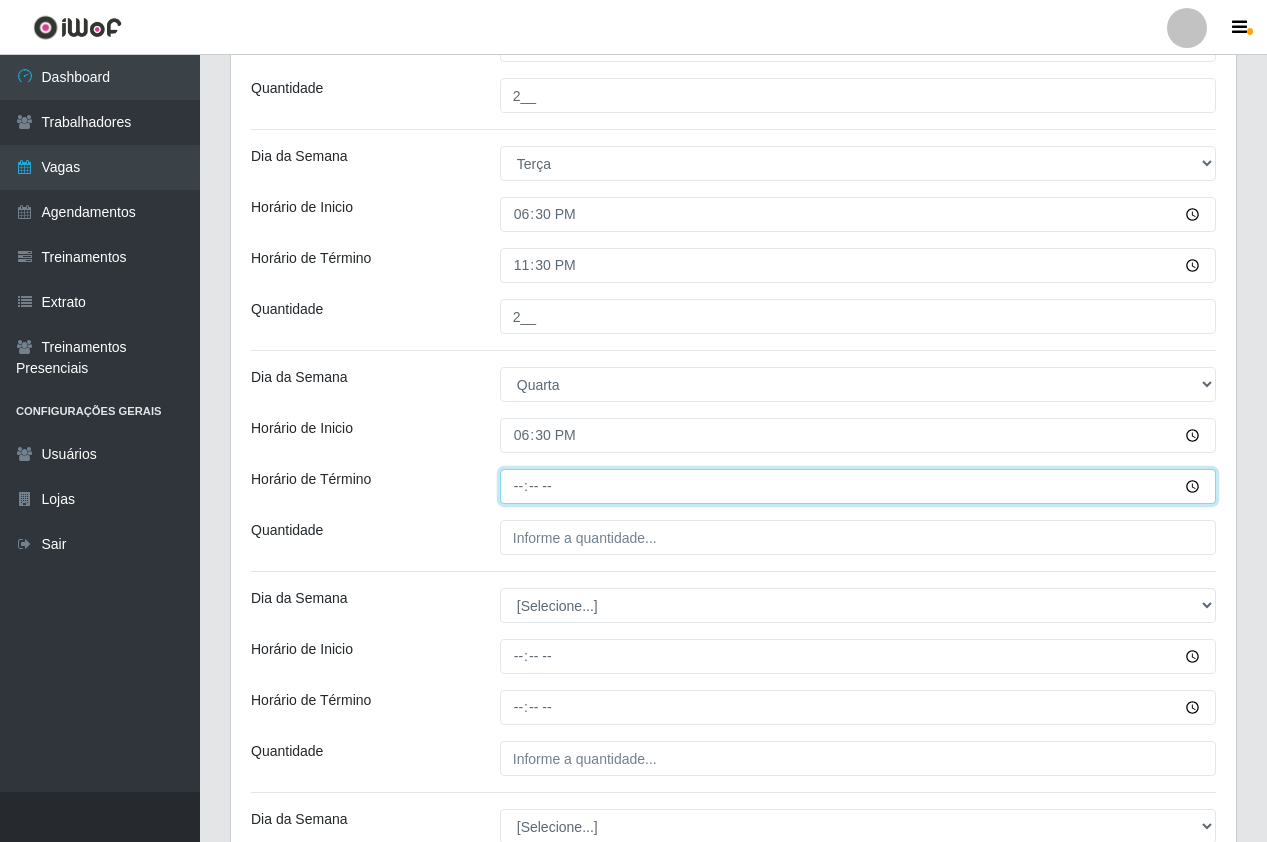 click on "Horário de Término" at bounding box center (858, 486) 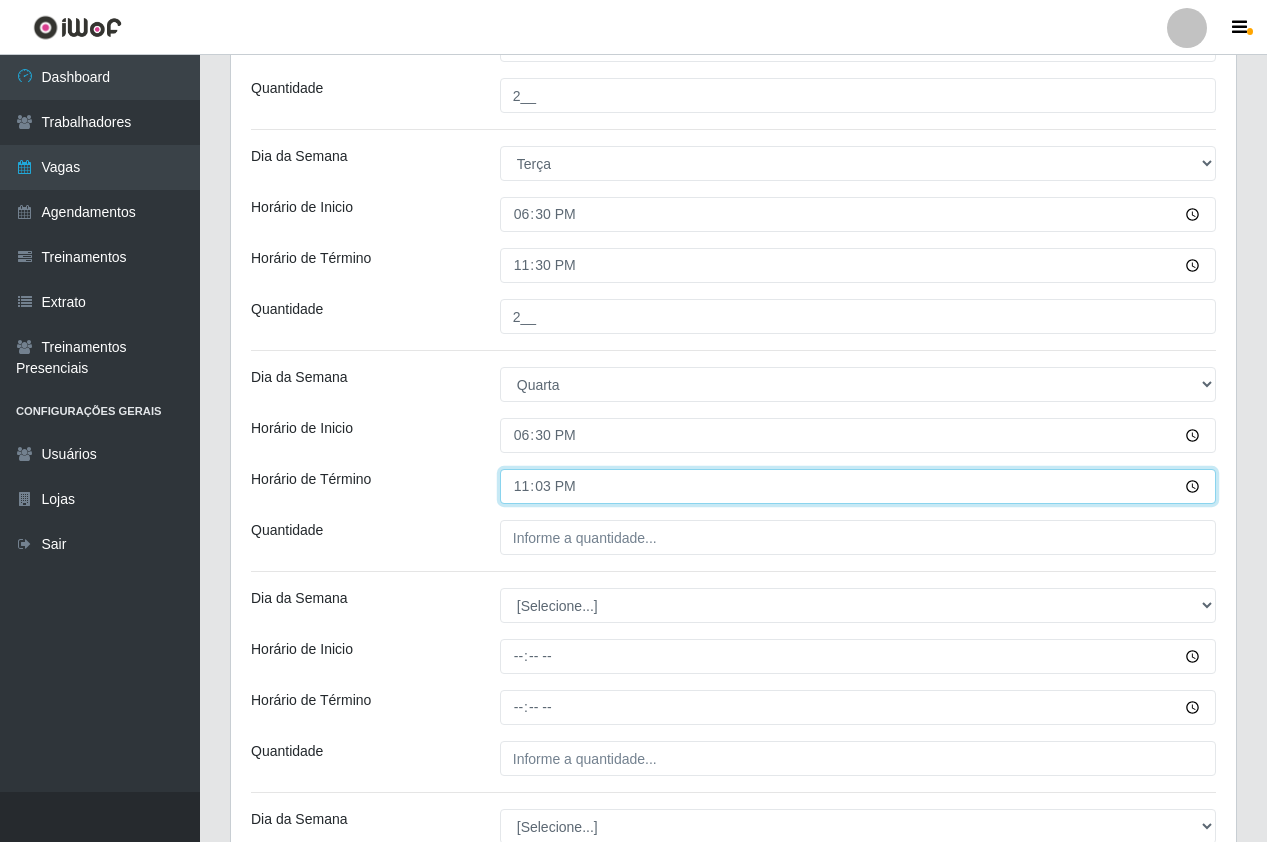 type on "23:30" 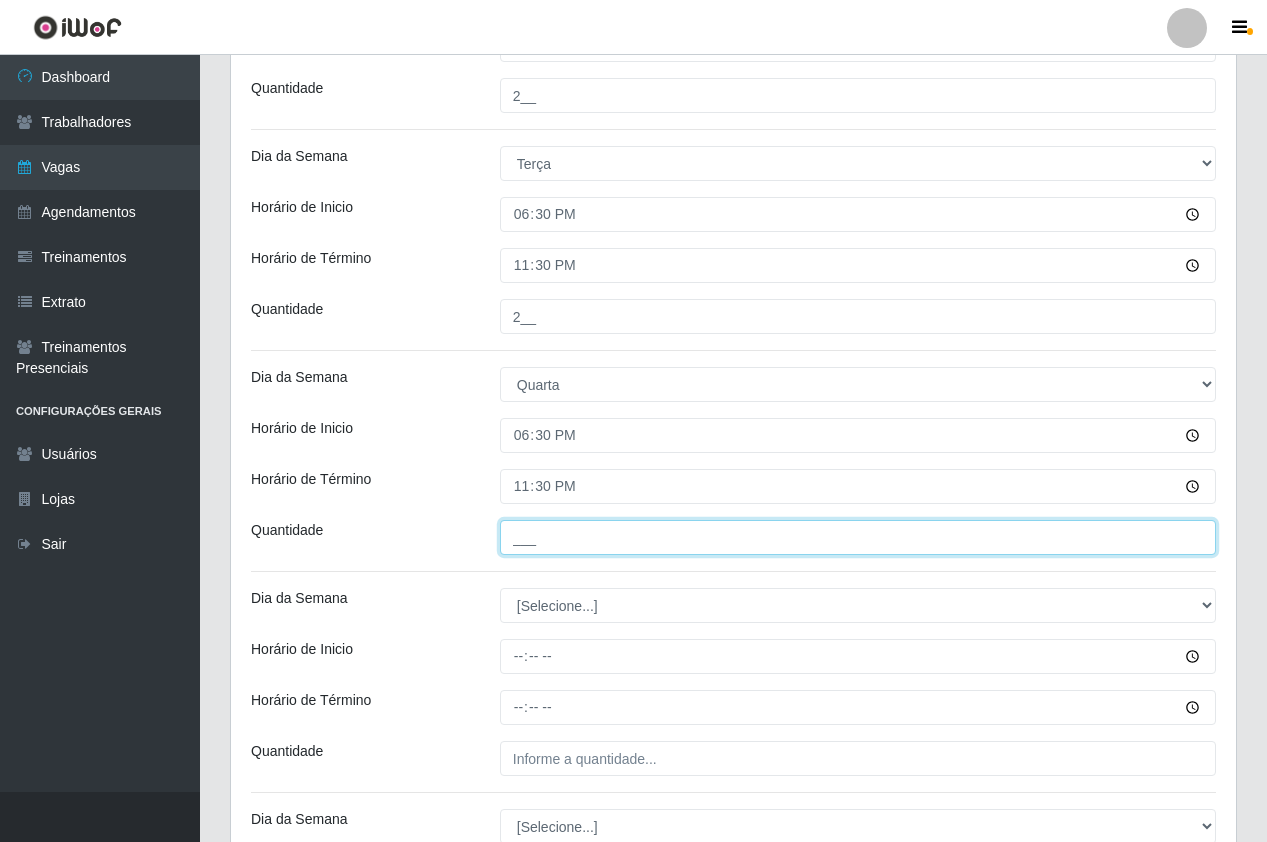 click on "___" at bounding box center [858, 537] 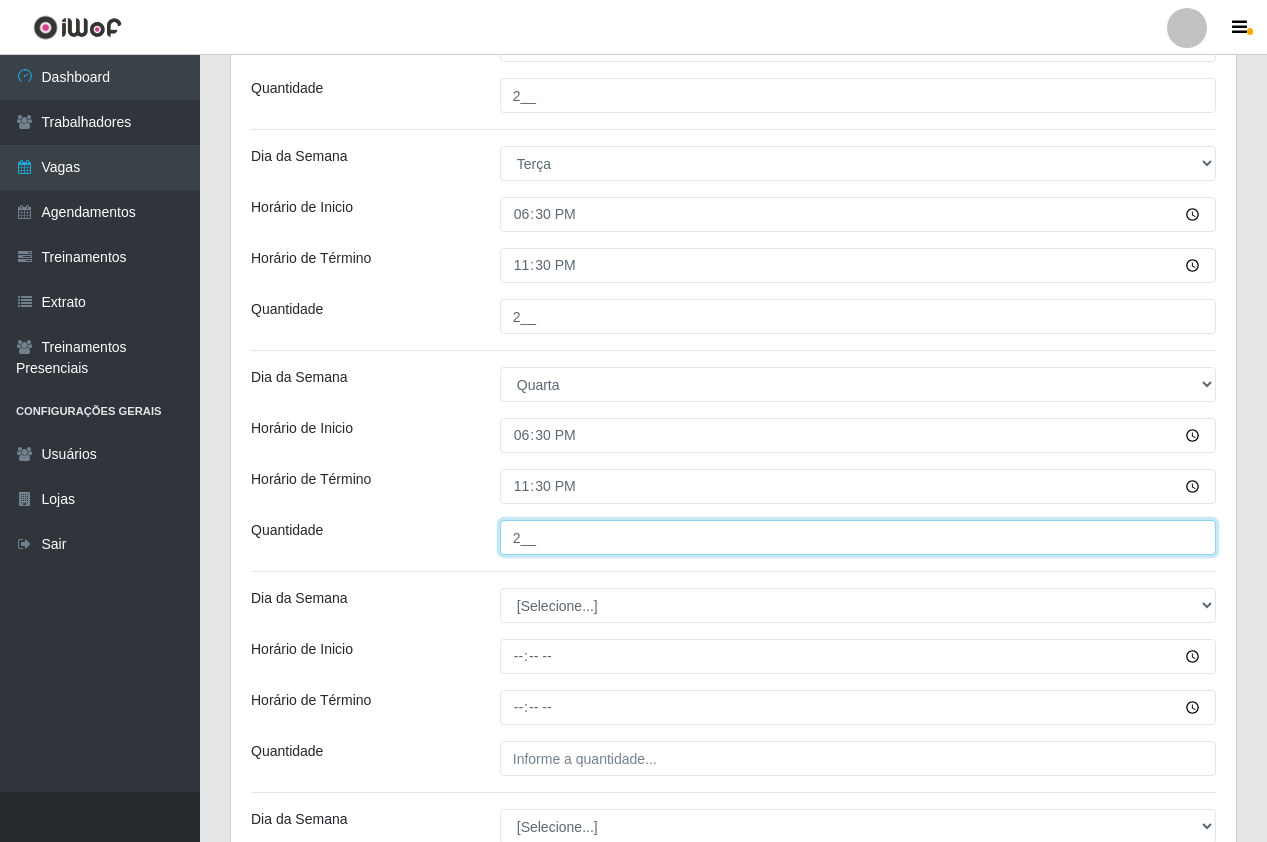 scroll, scrollTop: 800, scrollLeft: 0, axis: vertical 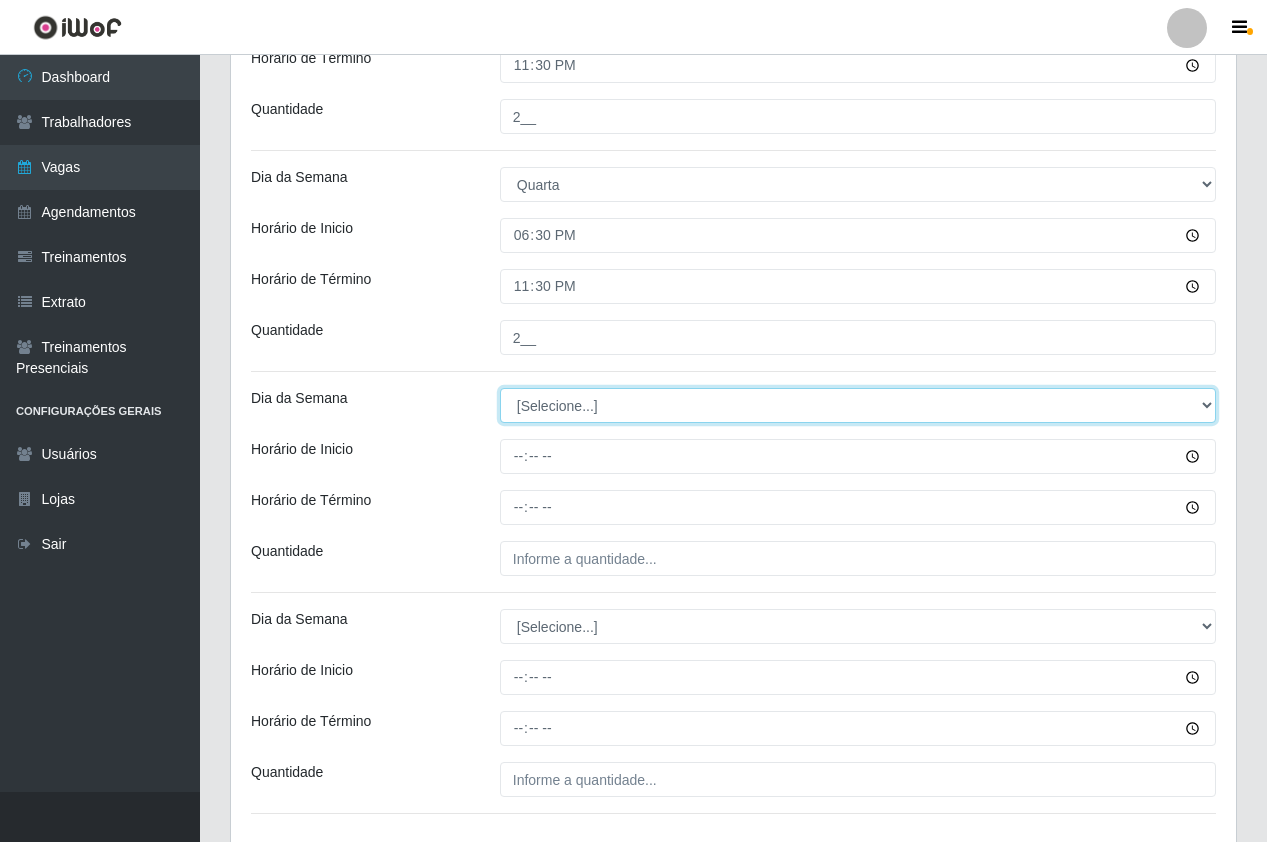 click on "[Selecione...] Segunda Terça Quarta Quinta Sexta Sábado Domingo" at bounding box center [858, 405] 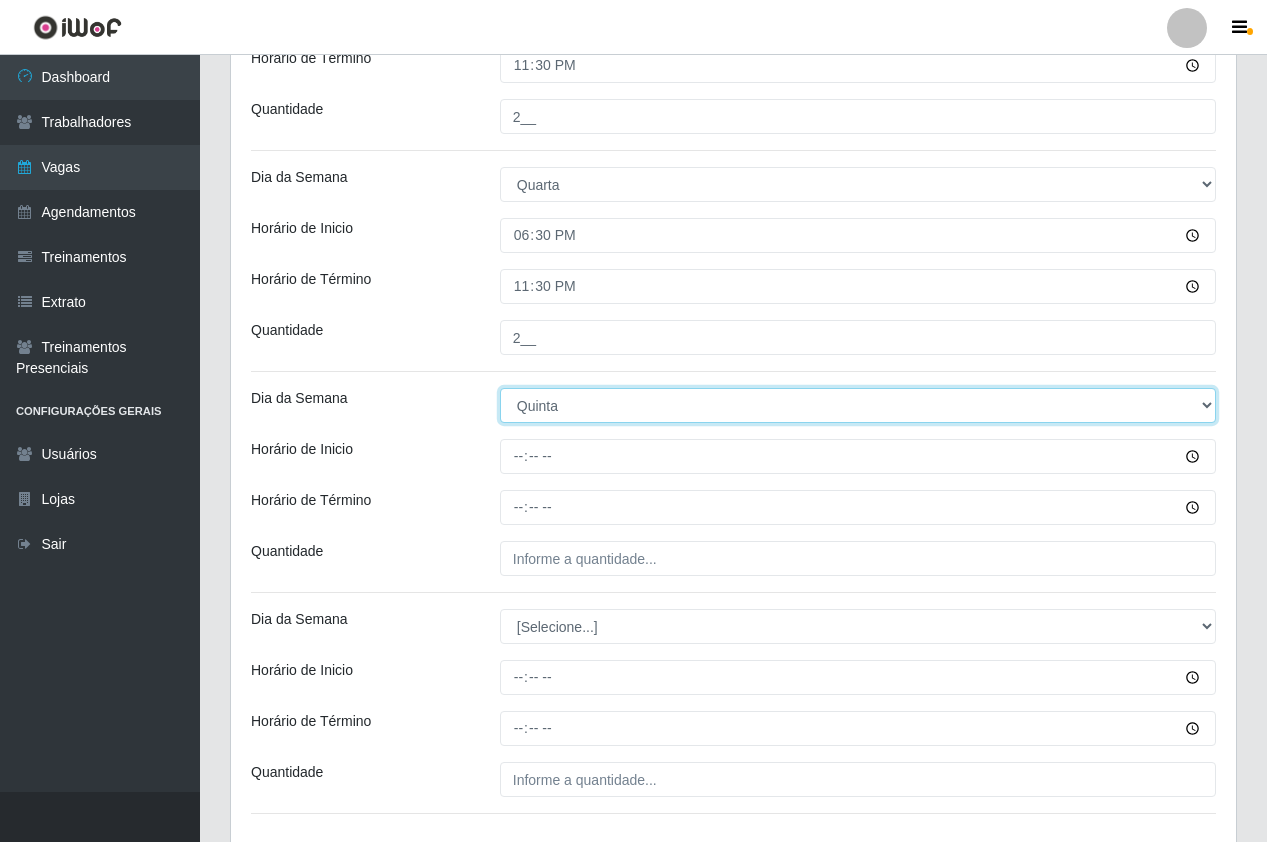 click on "[Selecione...] Segunda Terça Quarta Quinta Sexta Sábado Domingo" at bounding box center (858, 405) 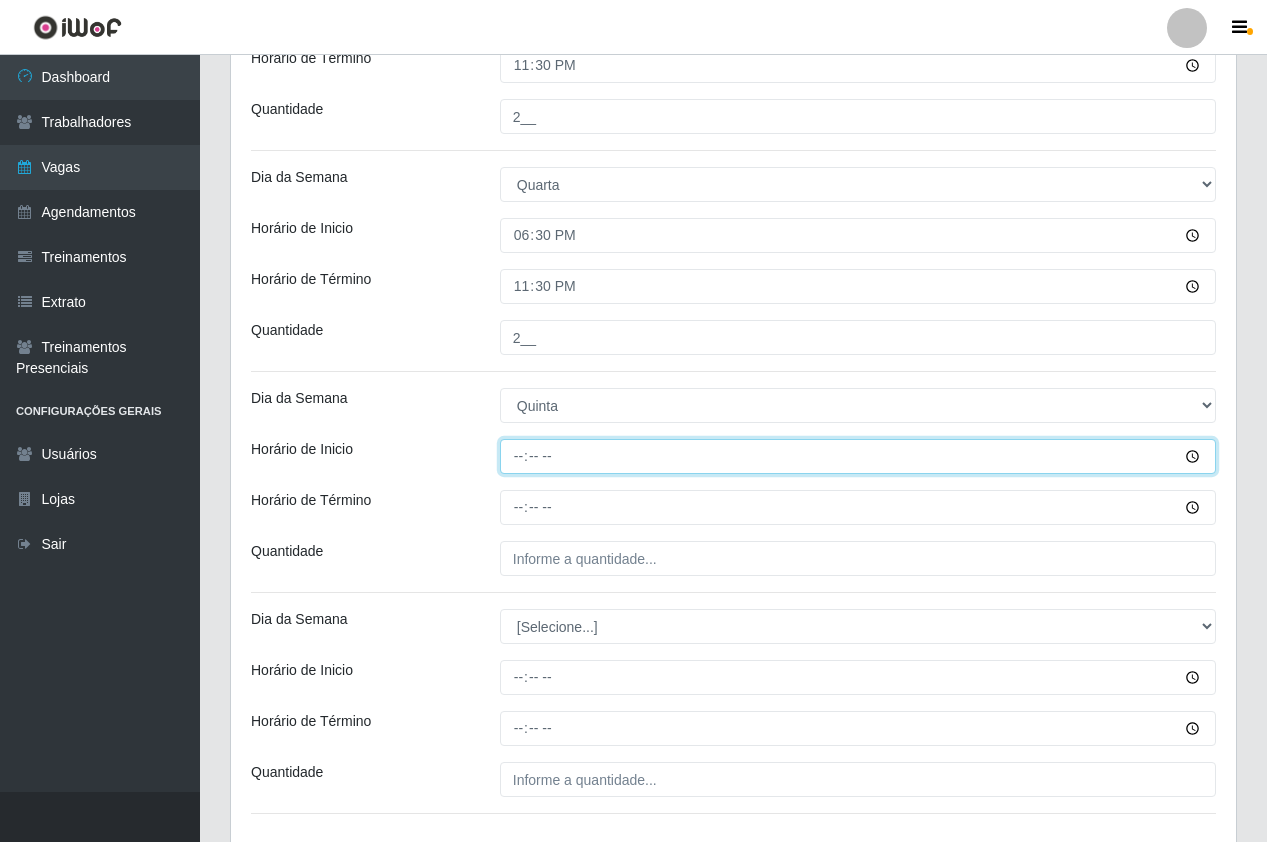 click on "Horário de Inicio" at bounding box center [858, 456] 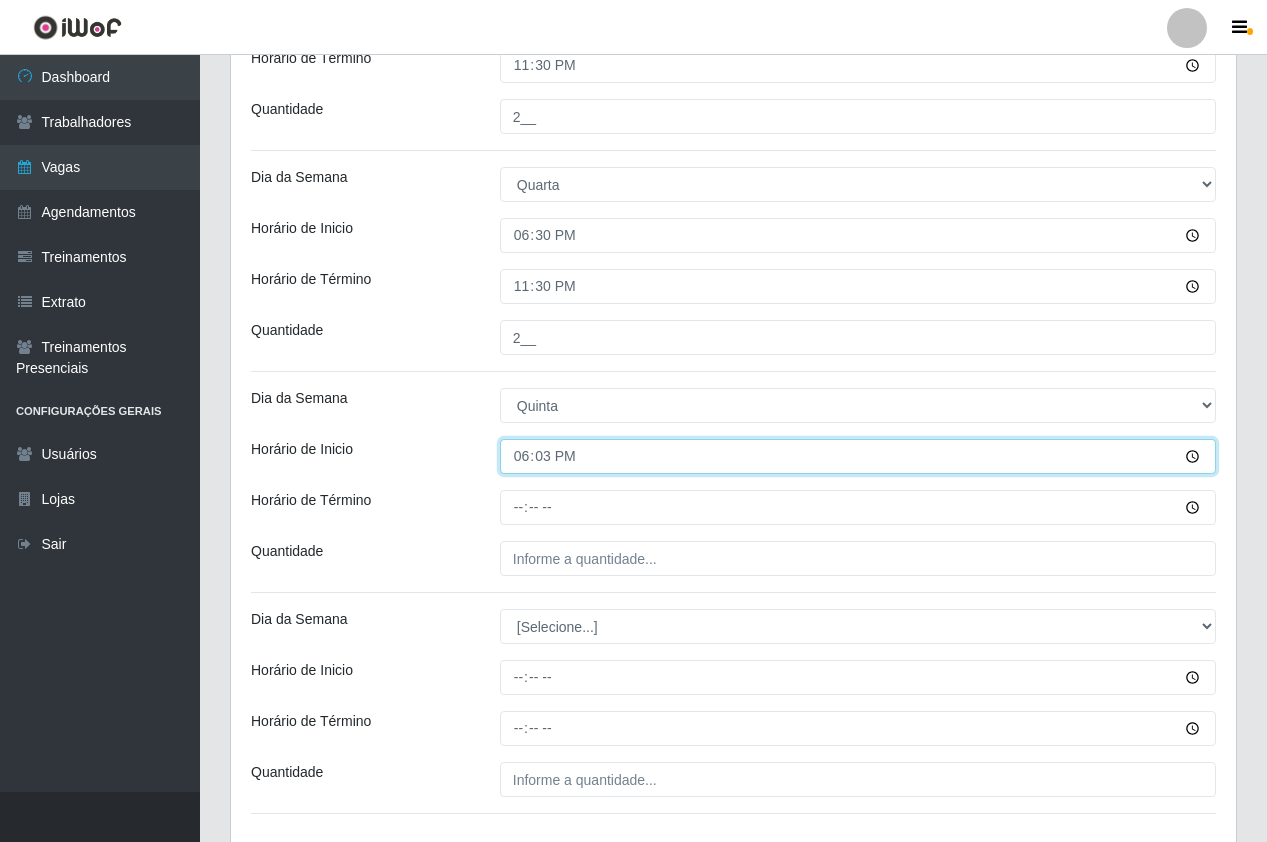 type on "18:30" 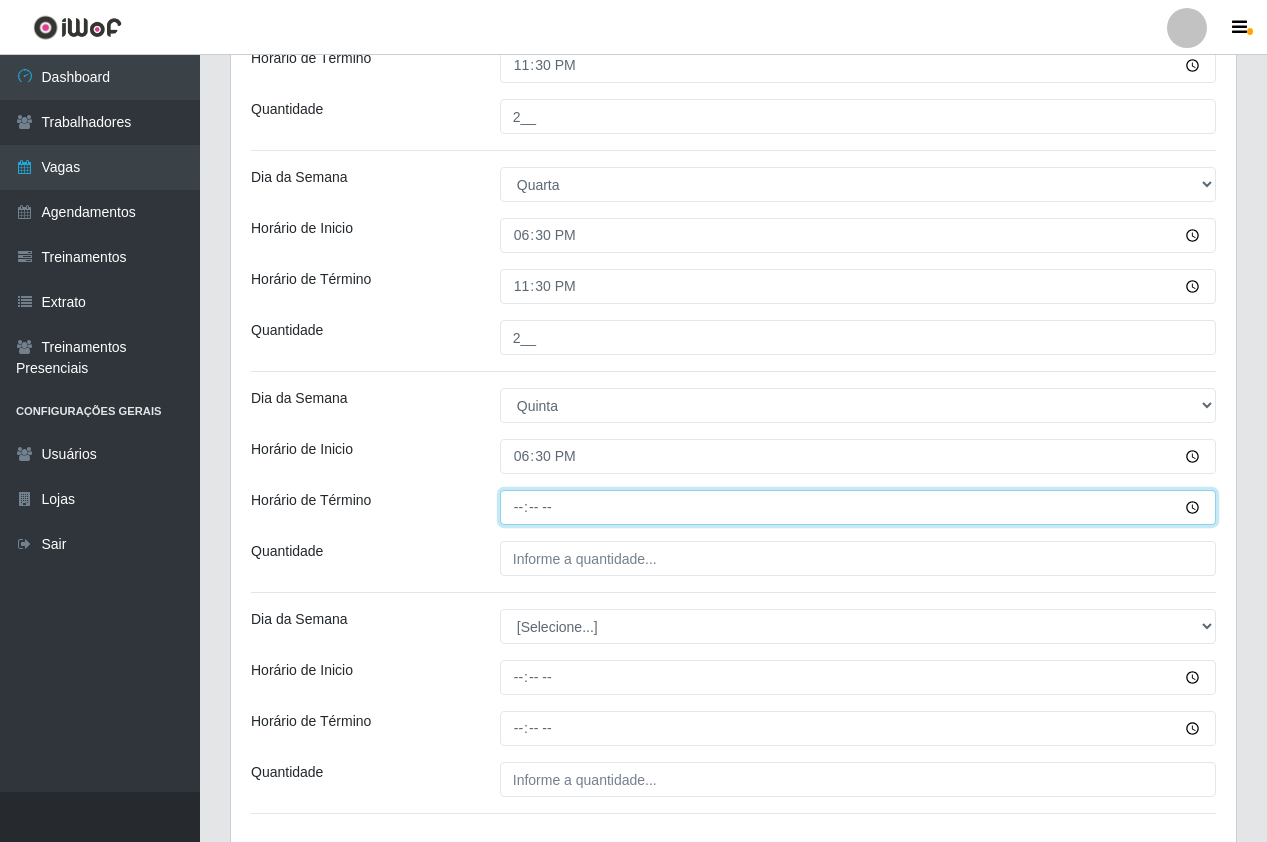 click on "Horário de Término" at bounding box center [858, 507] 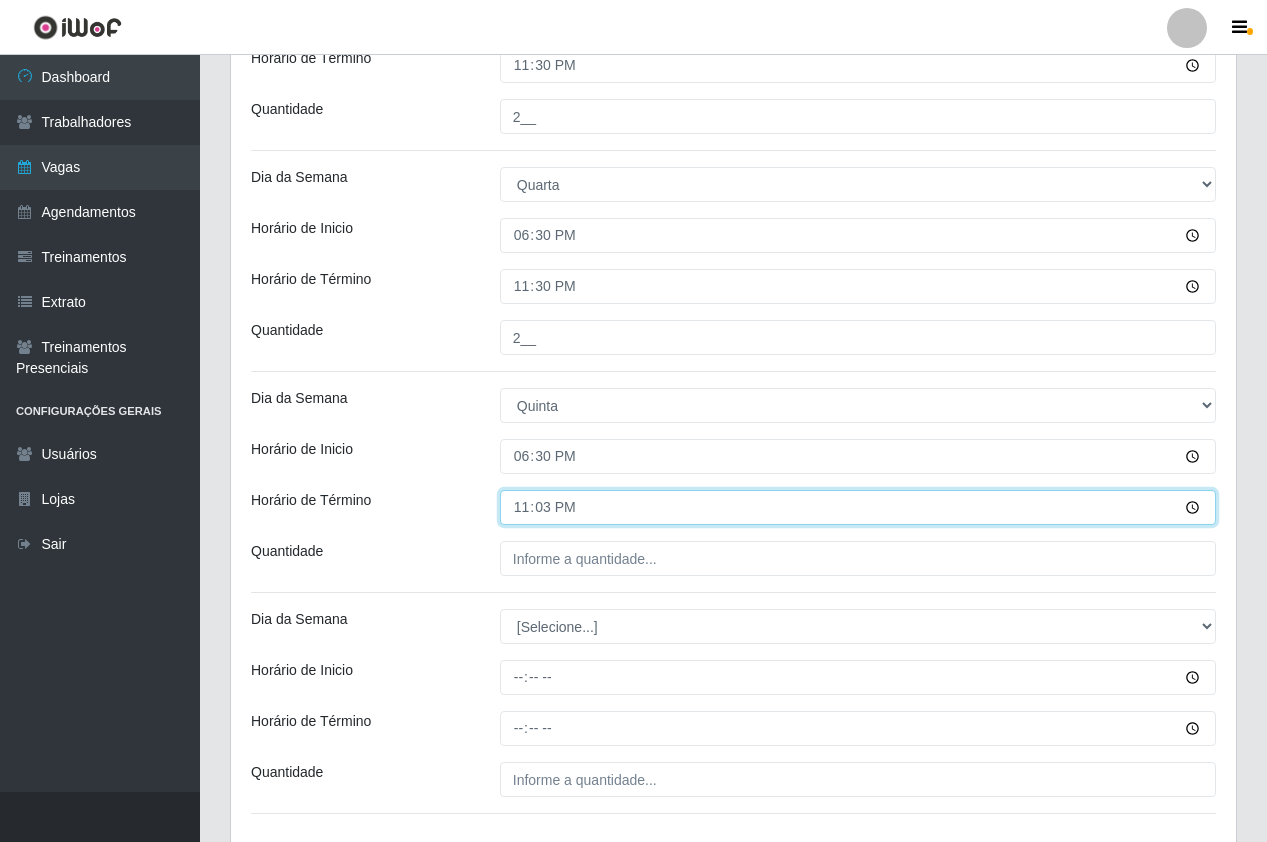 type on "23:30" 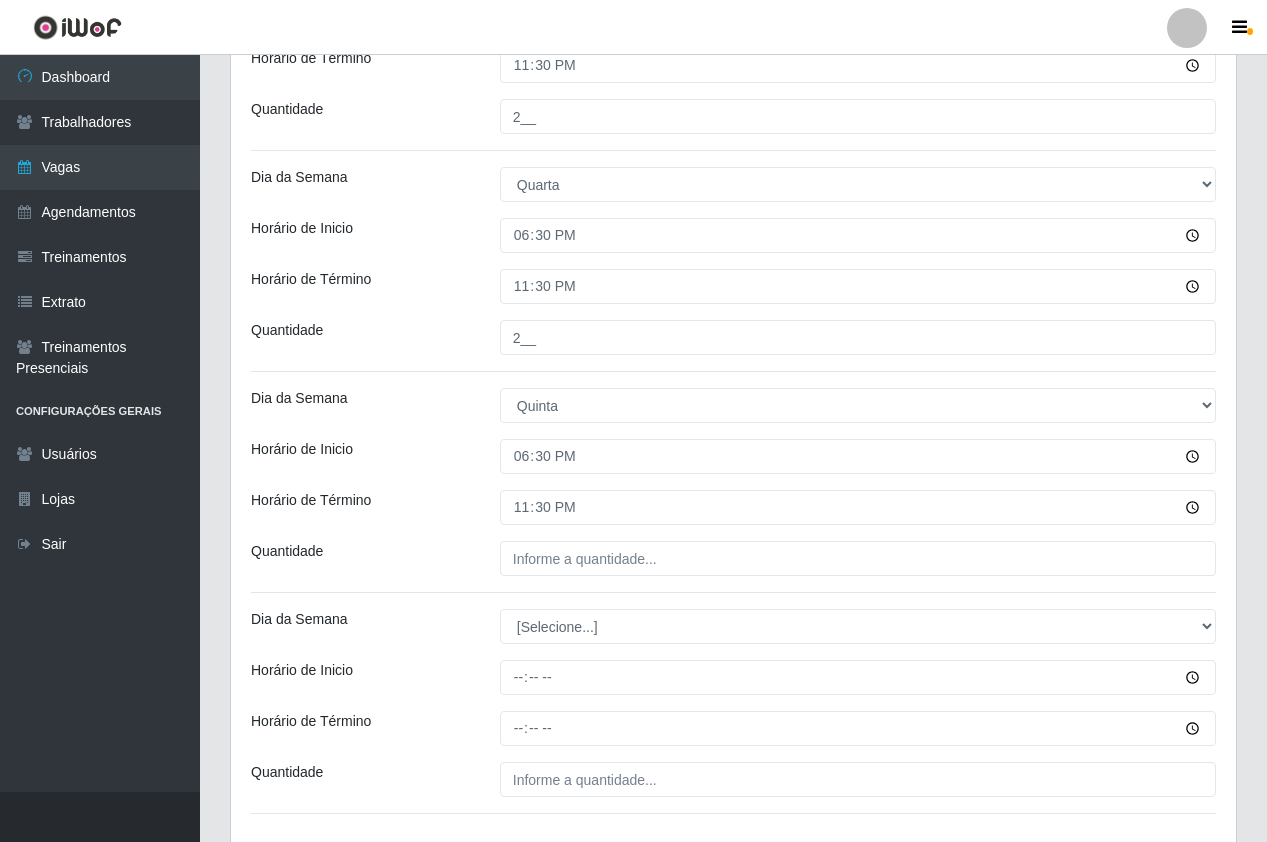 click on "Loja Pizza Nostra Função [Selecione...] ASG ASG + ASG ++ Auxiliar de Cozinha Auxiliar de Cozinha + Auxiliar de Cozinha ++ Copeiro Copeiro + Copeiro ++ Cumim Cumim + Cumim ++ Garçom Garçom + Garçom ++  Sexo do Trabalhador [Selecione...] Inicia em [DATE] Termina em [DATE] Escala Adicionar Escala Dia da Semana [Selecione...] Segunda Terça Quarta Quinta Sexta Sábado [PERSON_NAME] de Inicio 18:30 Horário de Término 23:30 Quantidade 2__ Dia da Semana [Selecione...] Segunda Terça Quarta Quinta Sexta Sábado [PERSON_NAME] de Inicio 18:30 Horário de Término 23:30 Quantidade 2__ Dia da Semana [Selecione...] Segunda Terça Quarta Quinta Sexta Sábado [PERSON_NAME] de Inicio 18:30 Horário de Término 23:30 Quantidade 2__ Dia da Semana [Selecione...] Segunda Terça Quarta Quinta Sexta Sábado Domingo Horário de Inicio 18:30 Horário de Término 23:30 Quantidade Dia da Semana [Selecione...] Segunda Terça Quarta Quinta Sexta Sábado [PERSON_NAME] de Inicio Horário de Término Quantidade" at bounding box center [733, 111] 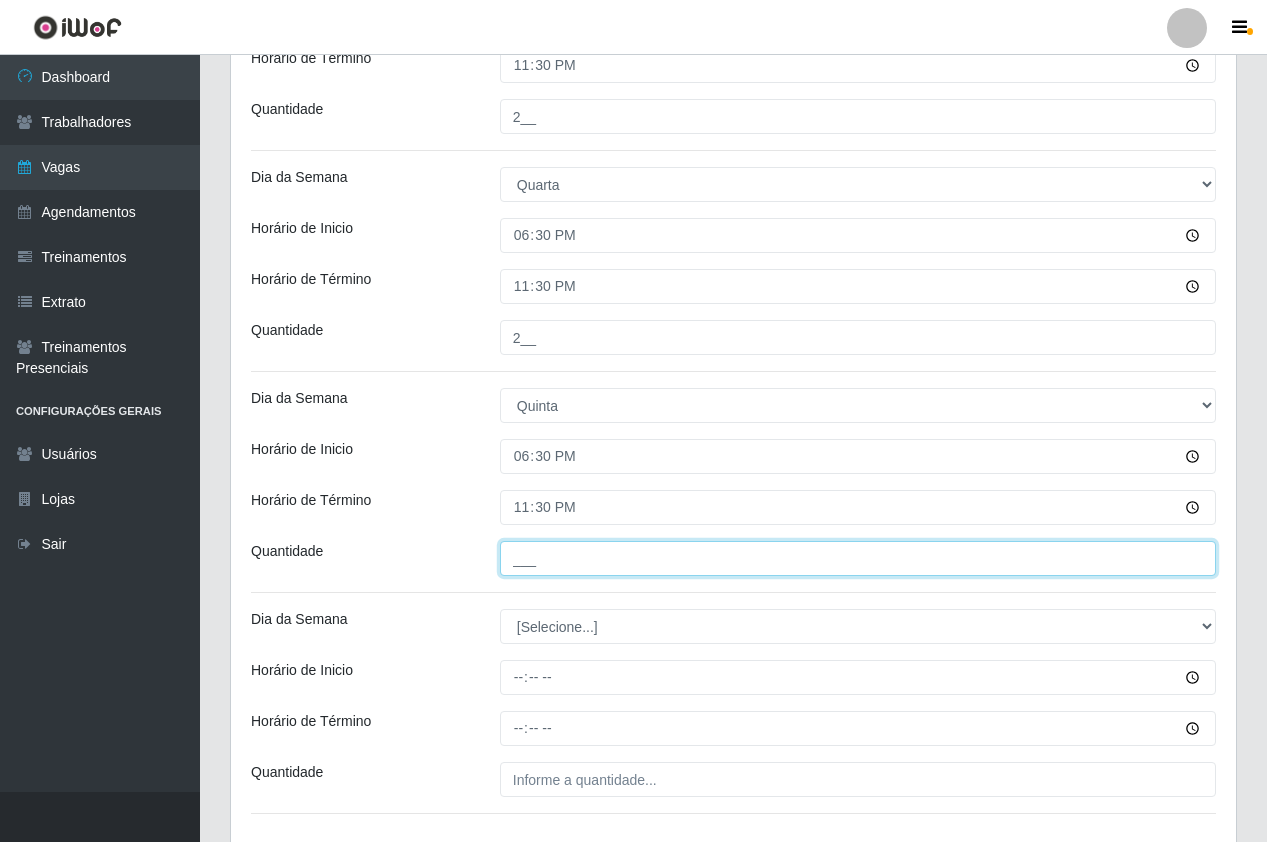 click on "___" at bounding box center (858, 558) 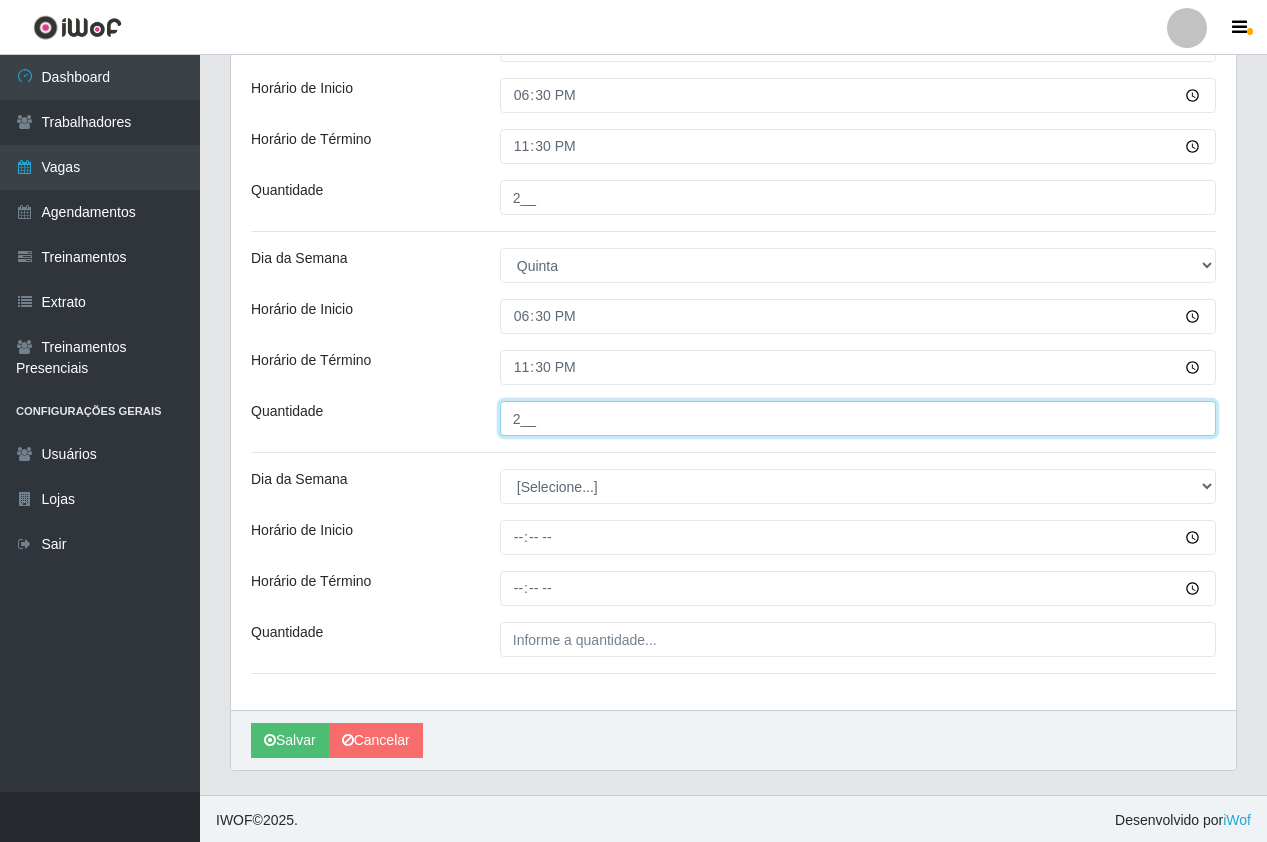 scroll, scrollTop: 943, scrollLeft: 0, axis: vertical 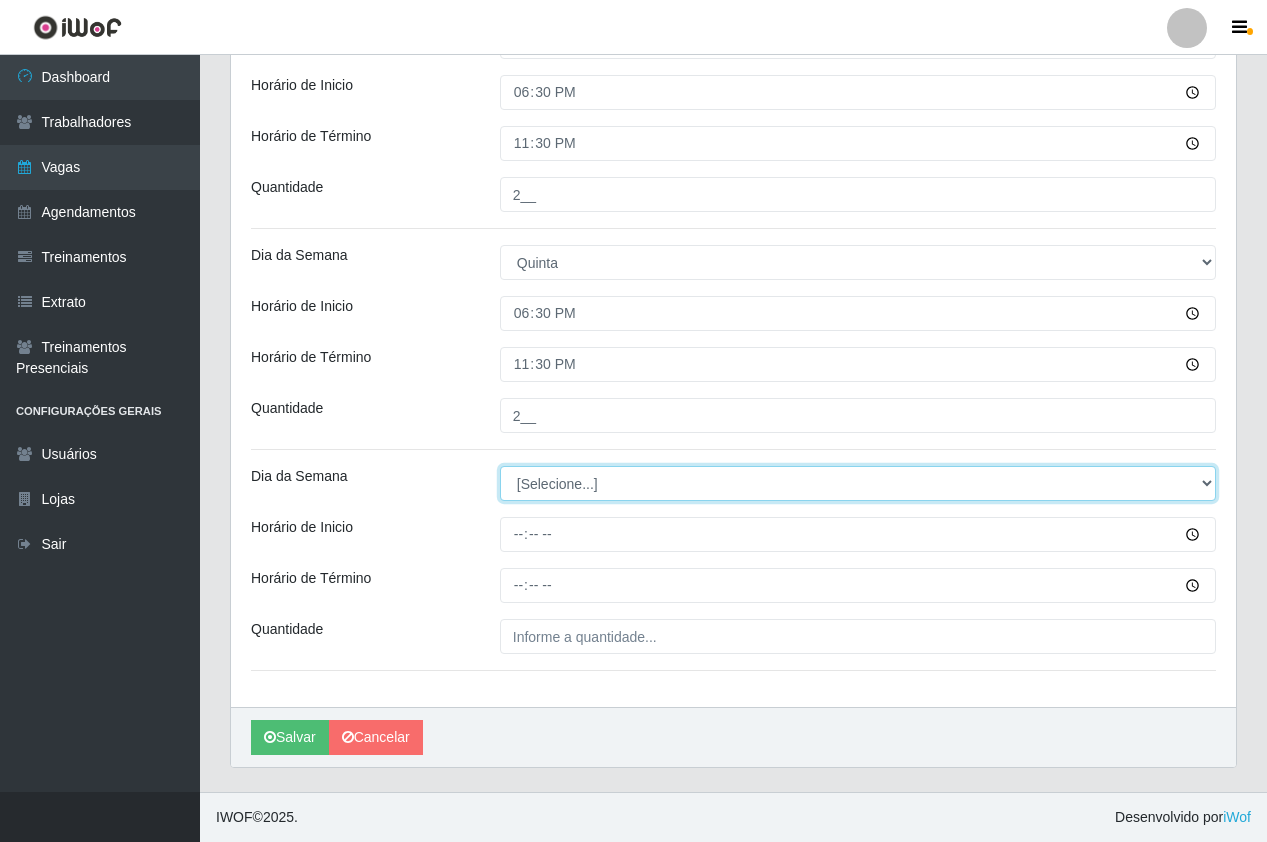 click on "[Selecione...] Segunda Terça Quarta Quinta Sexta Sábado Domingo" at bounding box center [858, 483] 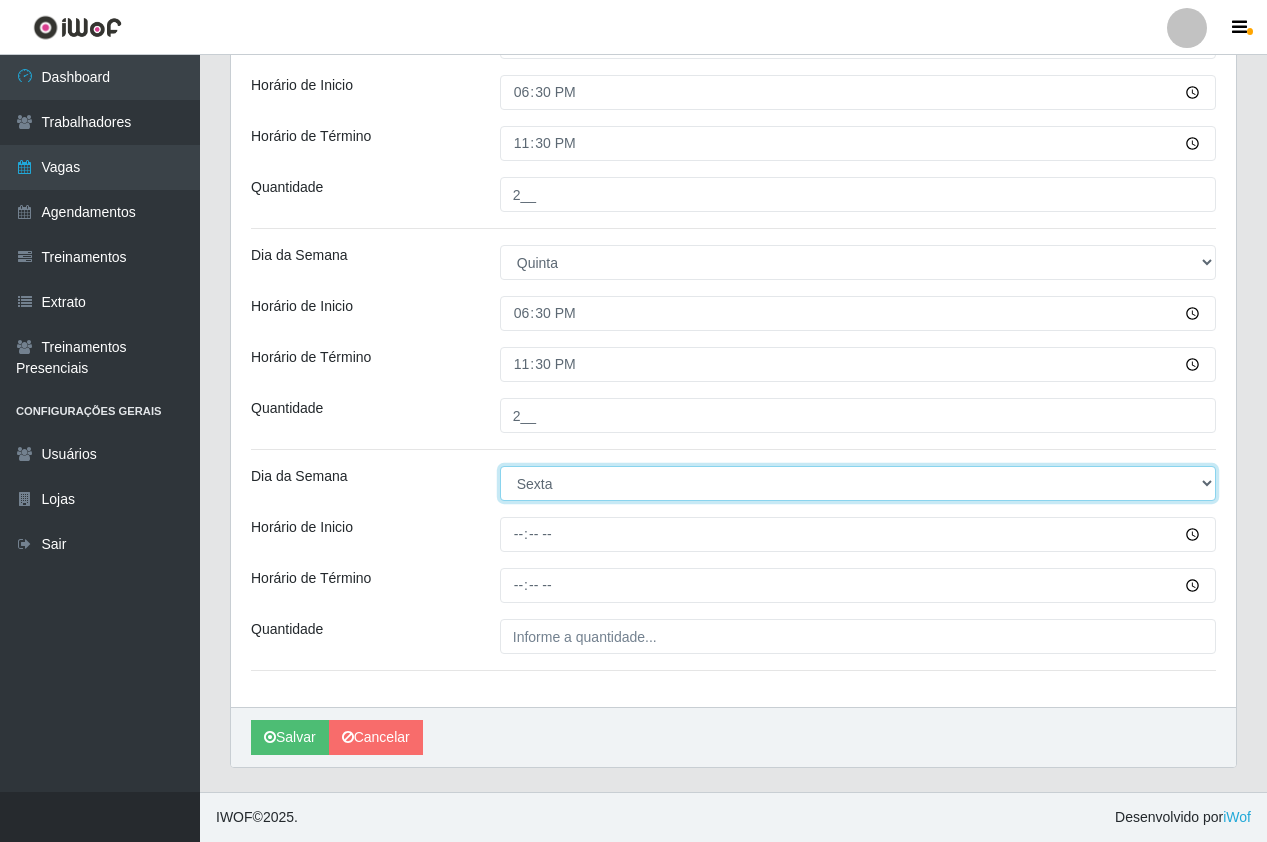 click on "[Selecione...] Segunda Terça Quarta Quinta Sexta Sábado Domingo" at bounding box center [858, 483] 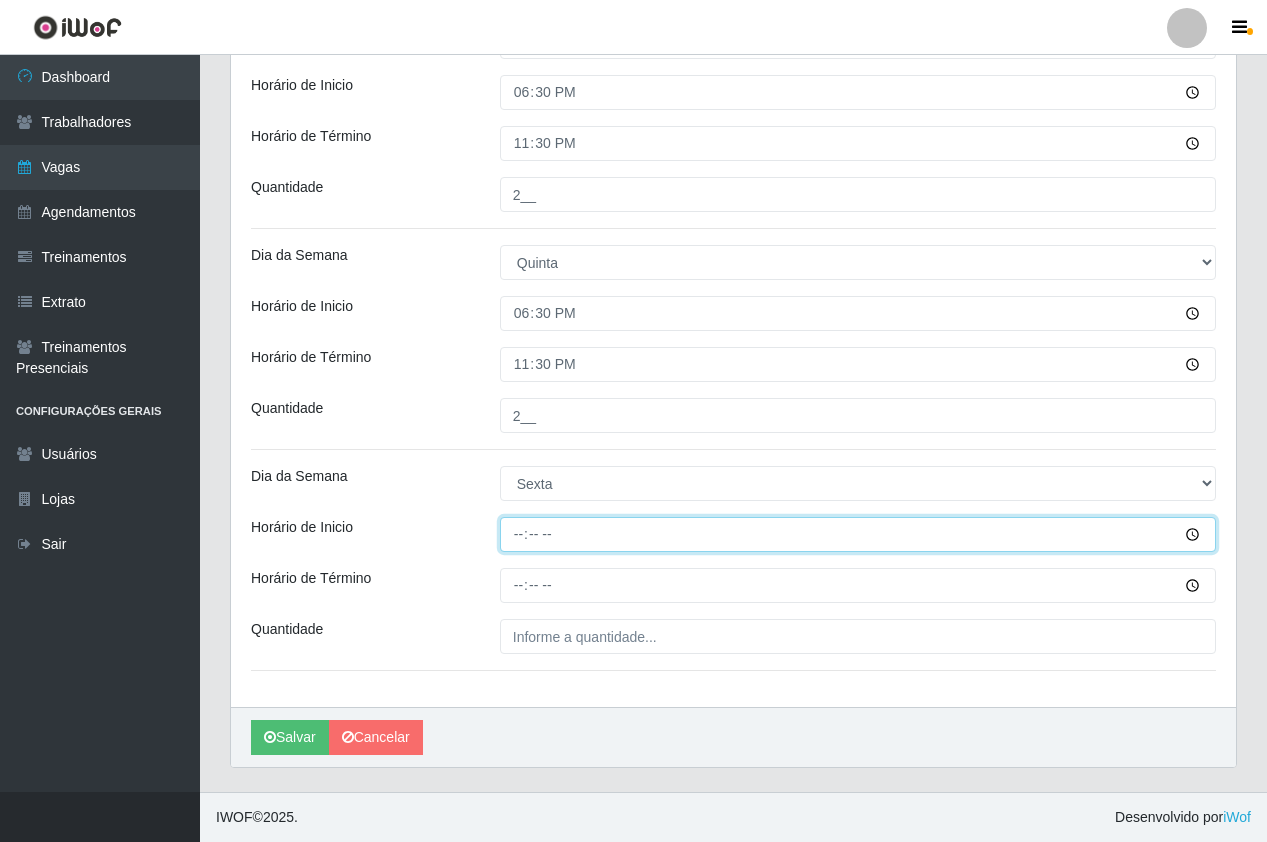 click on "Horário de Inicio" at bounding box center (858, 534) 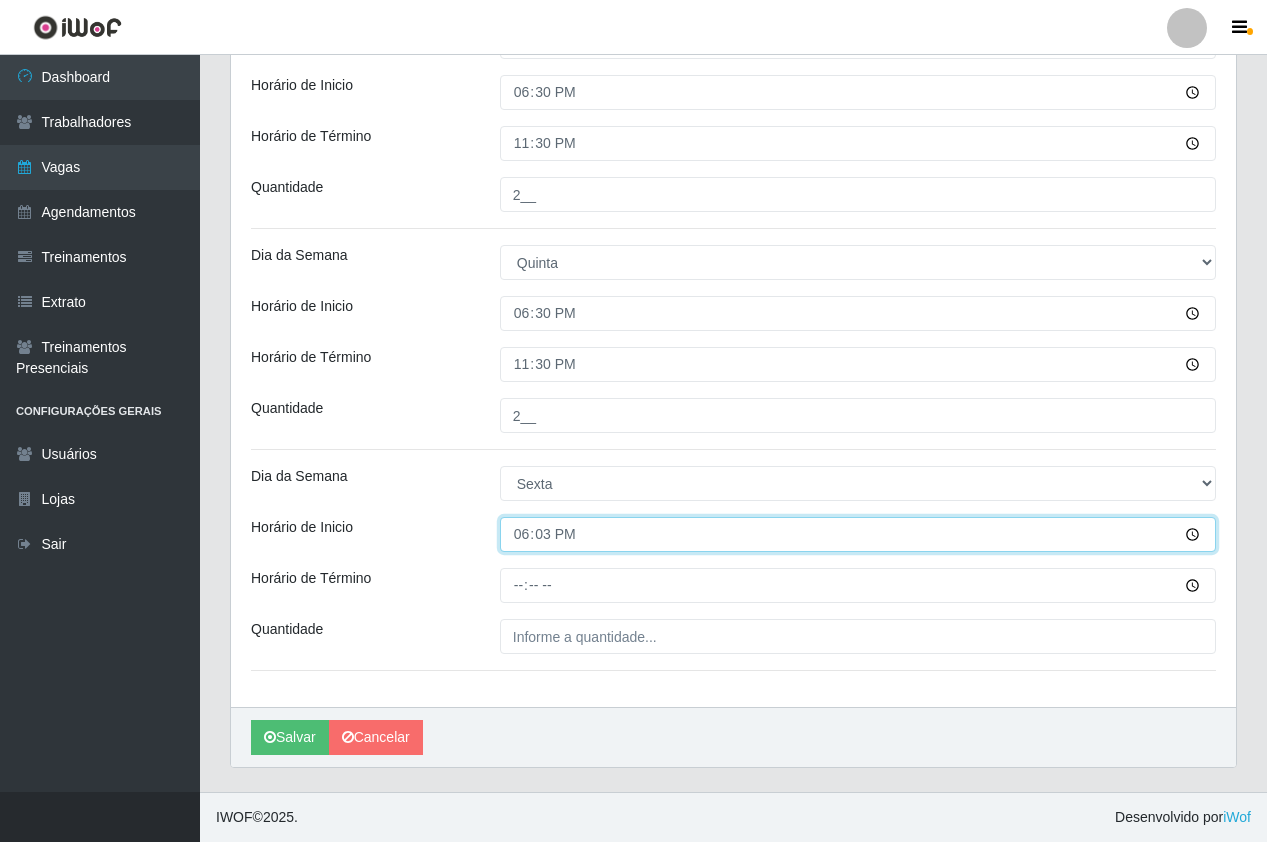 type on "18:30" 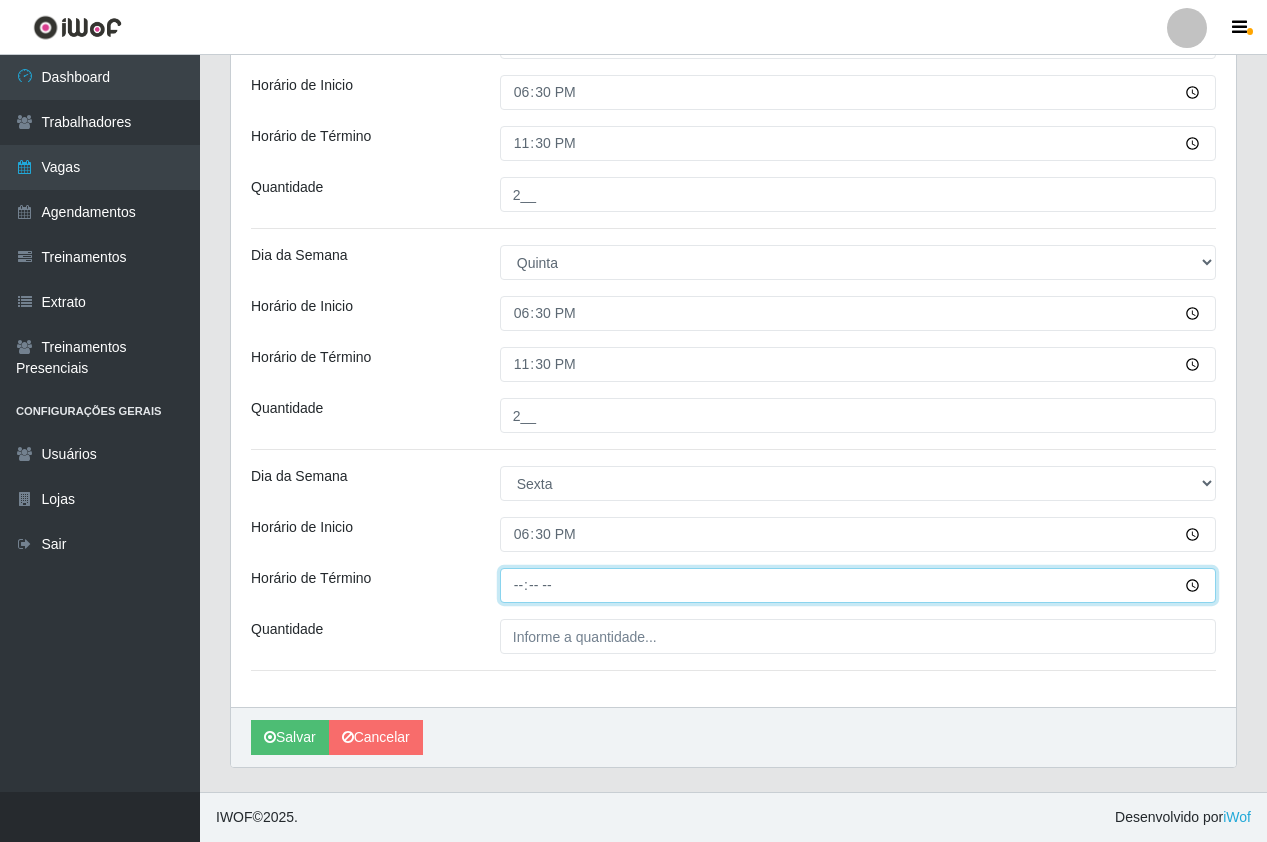 click on "Horário de Término" at bounding box center (858, 585) 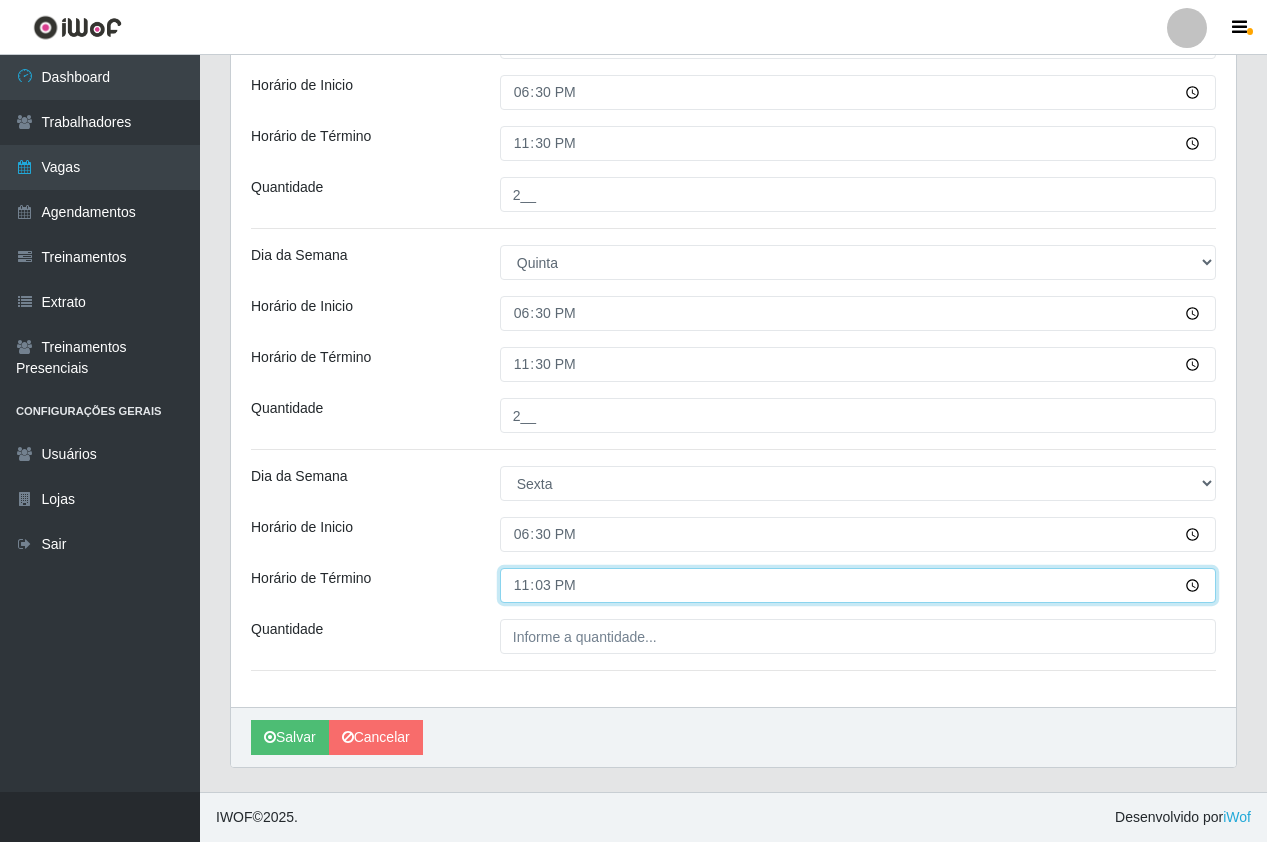 type on "23:30" 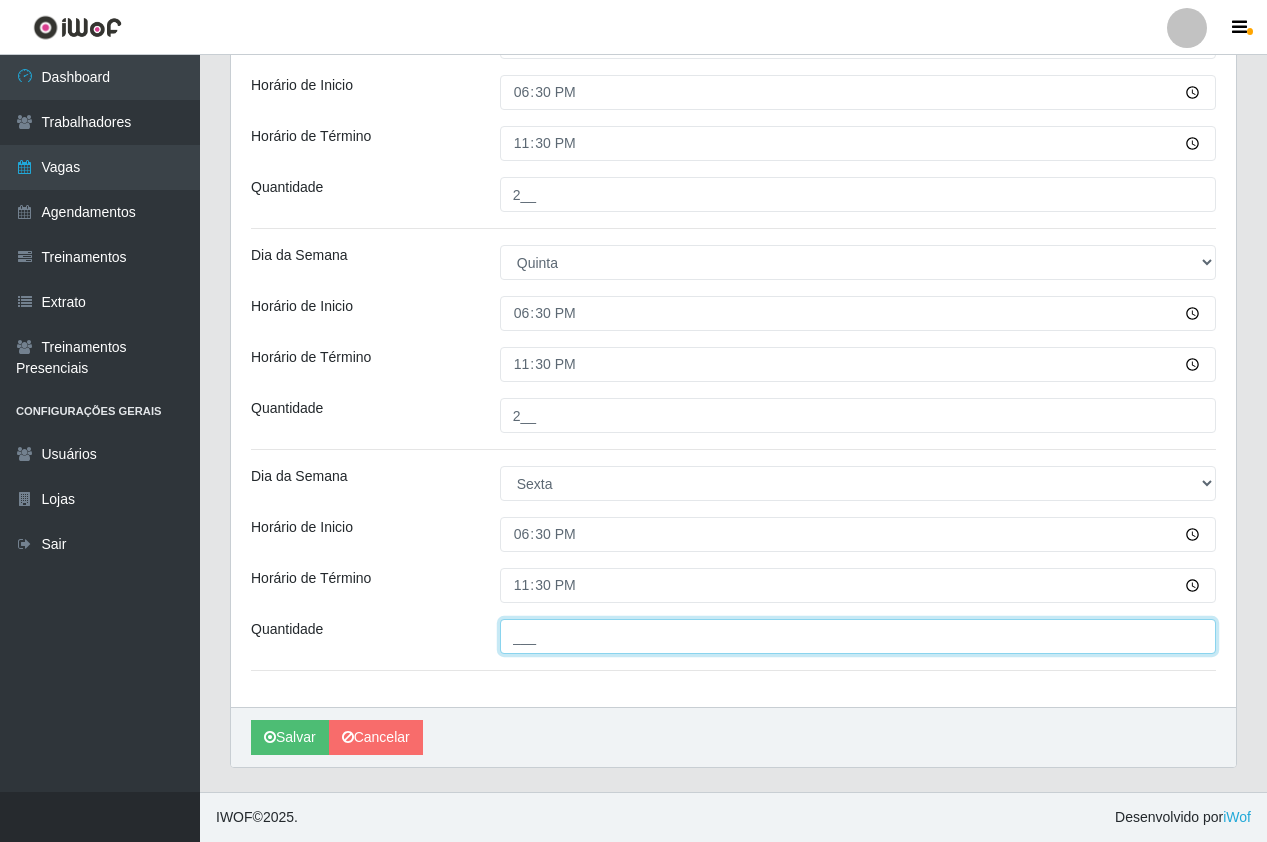 click on "___" at bounding box center [858, 636] 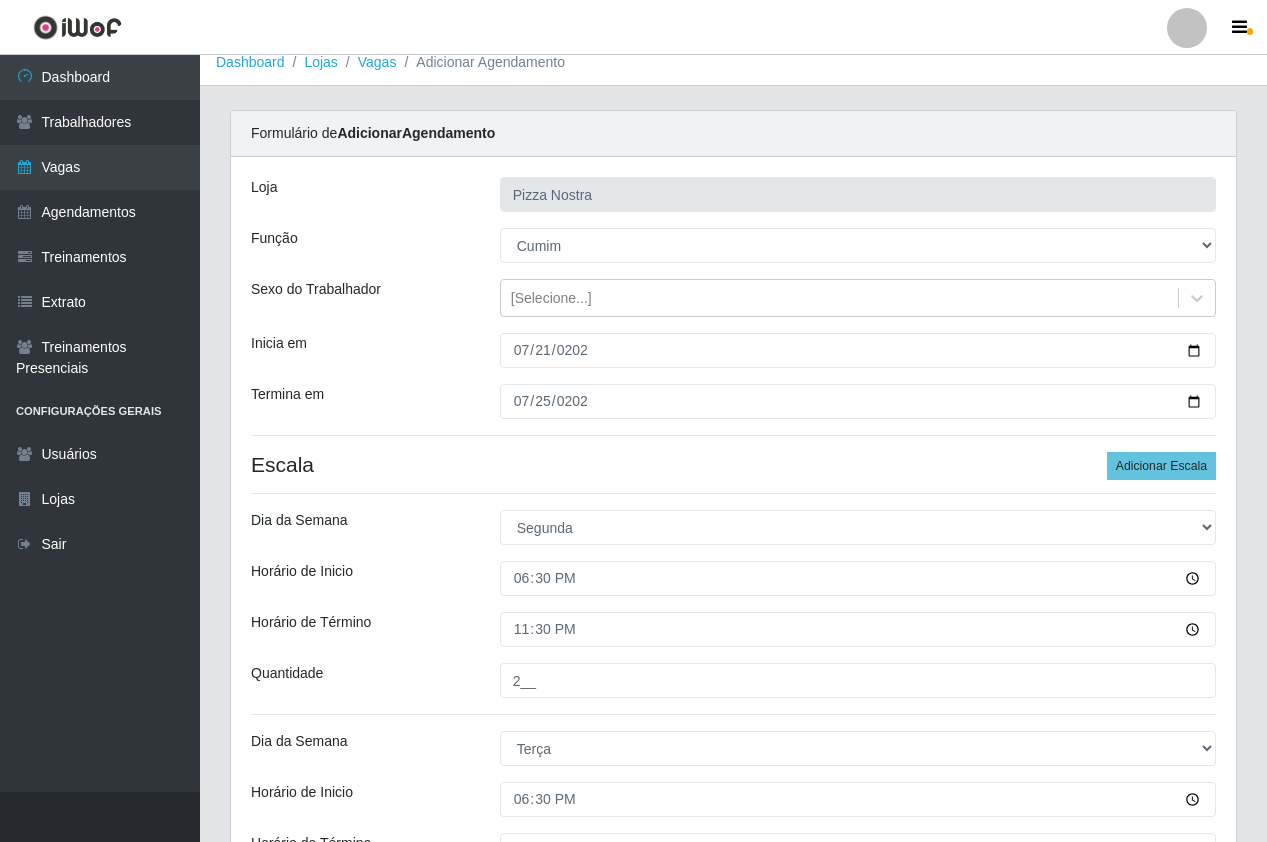 scroll, scrollTop: 0, scrollLeft: 0, axis: both 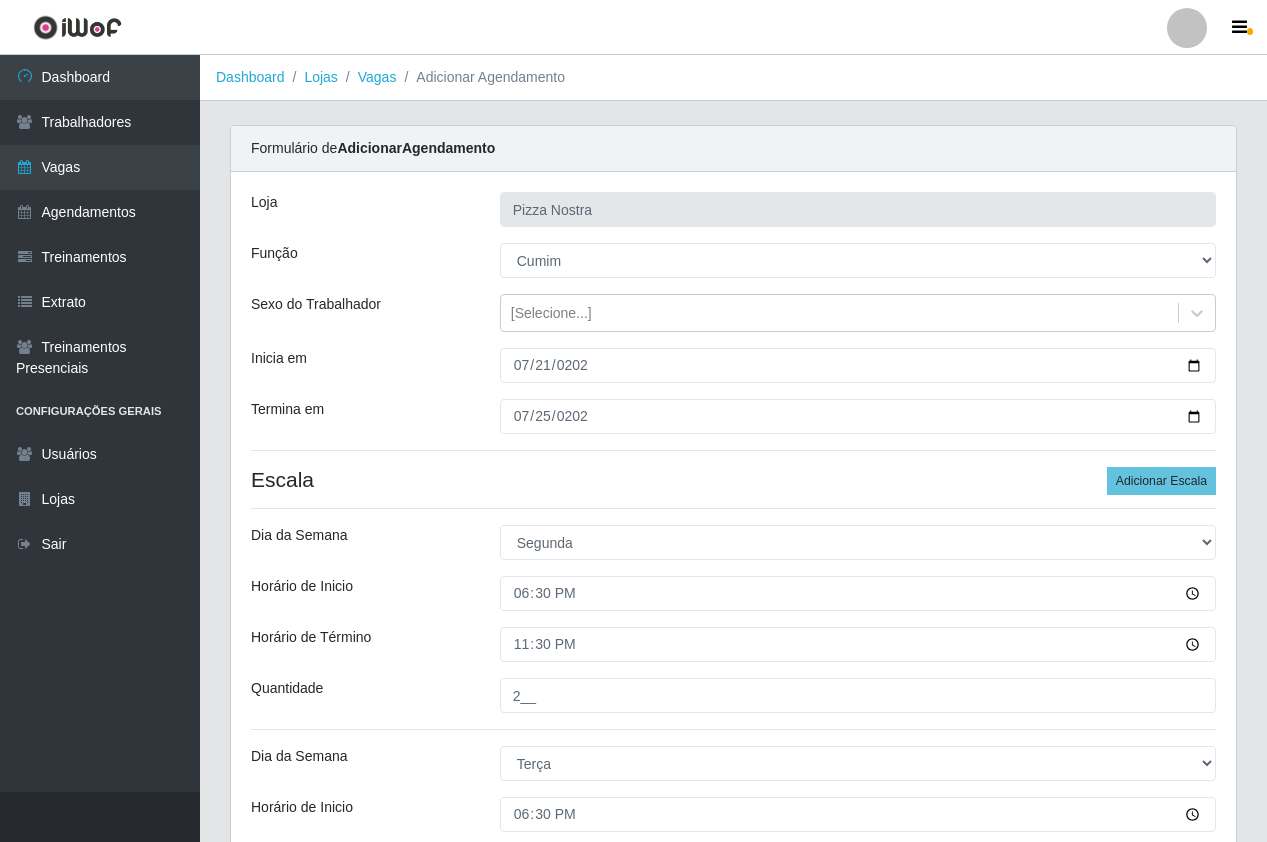 click on "Função" at bounding box center [360, 260] 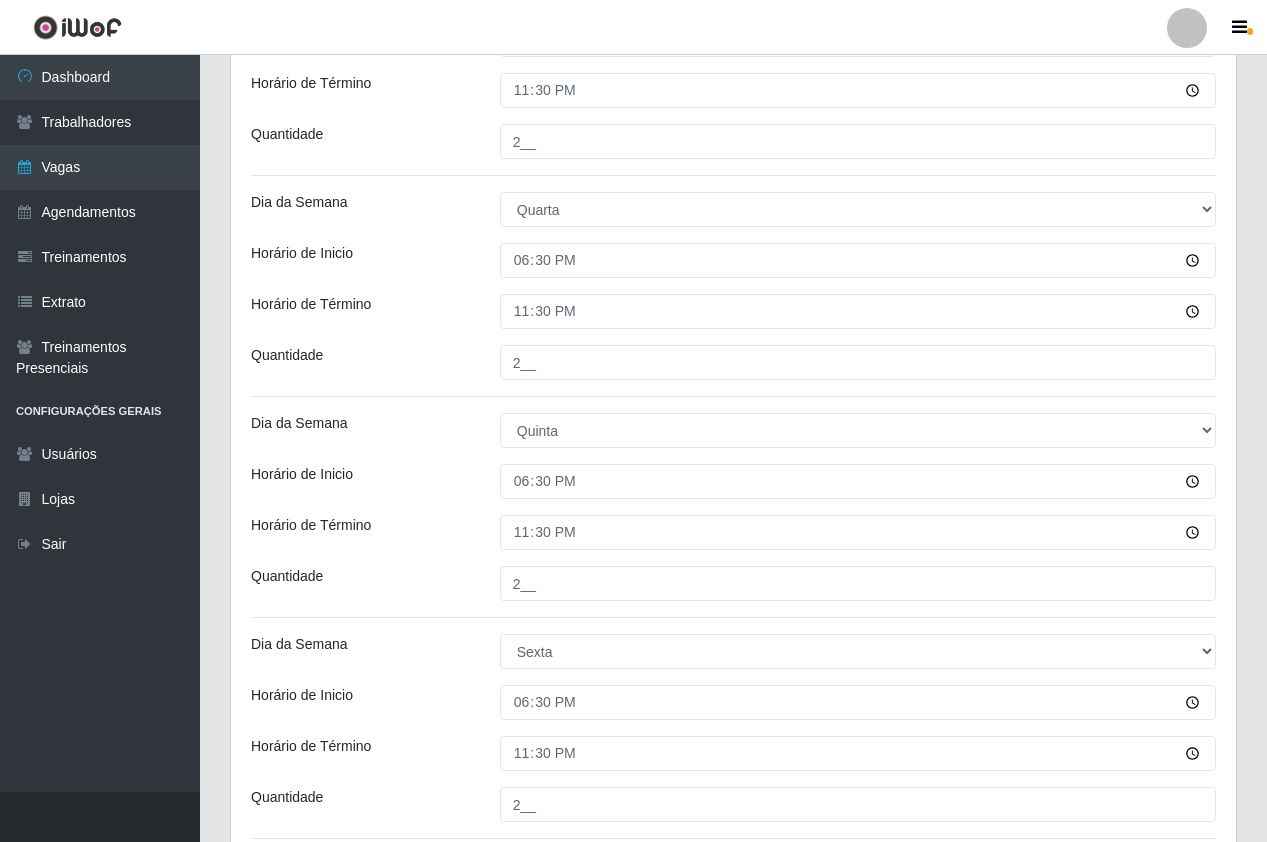 scroll, scrollTop: 943, scrollLeft: 0, axis: vertical 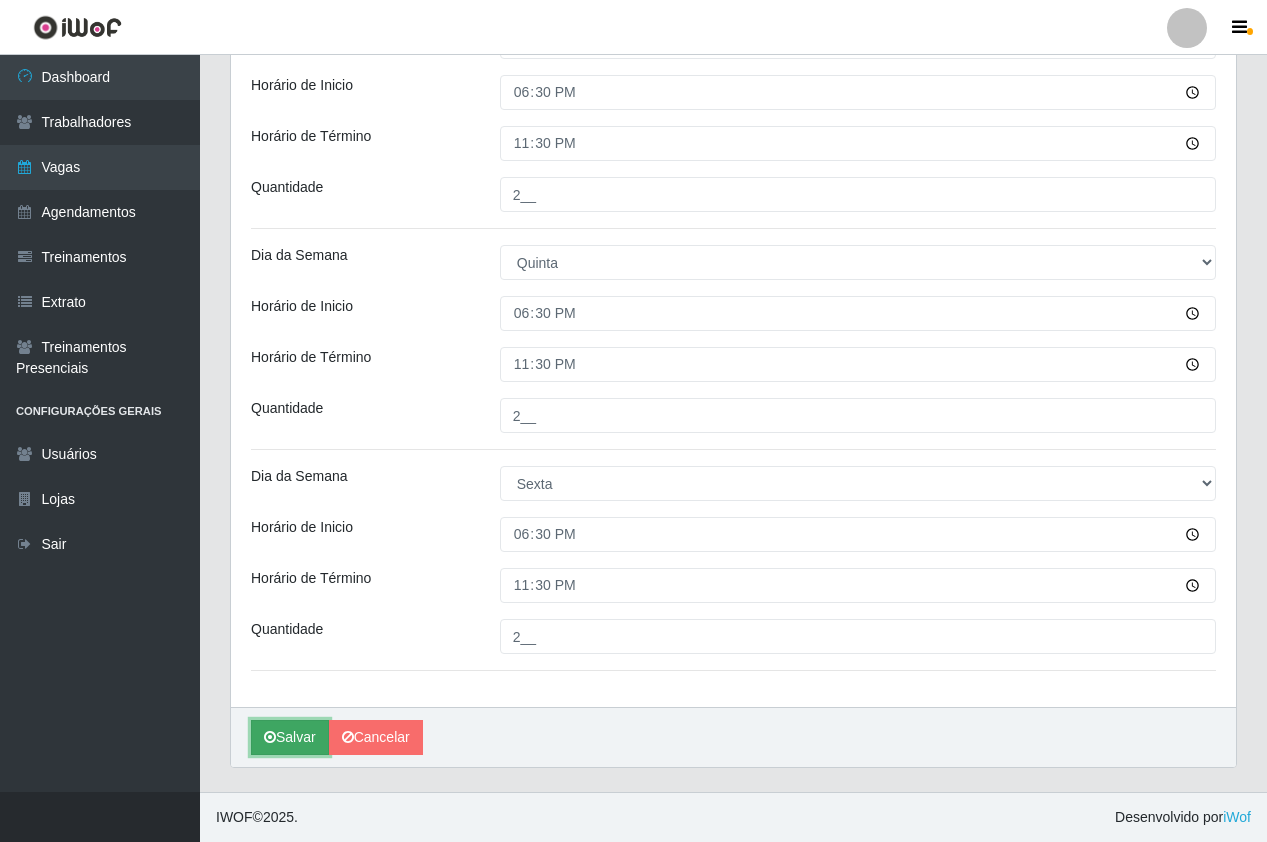 click on "Salvar" at bounding box center (290, 737) 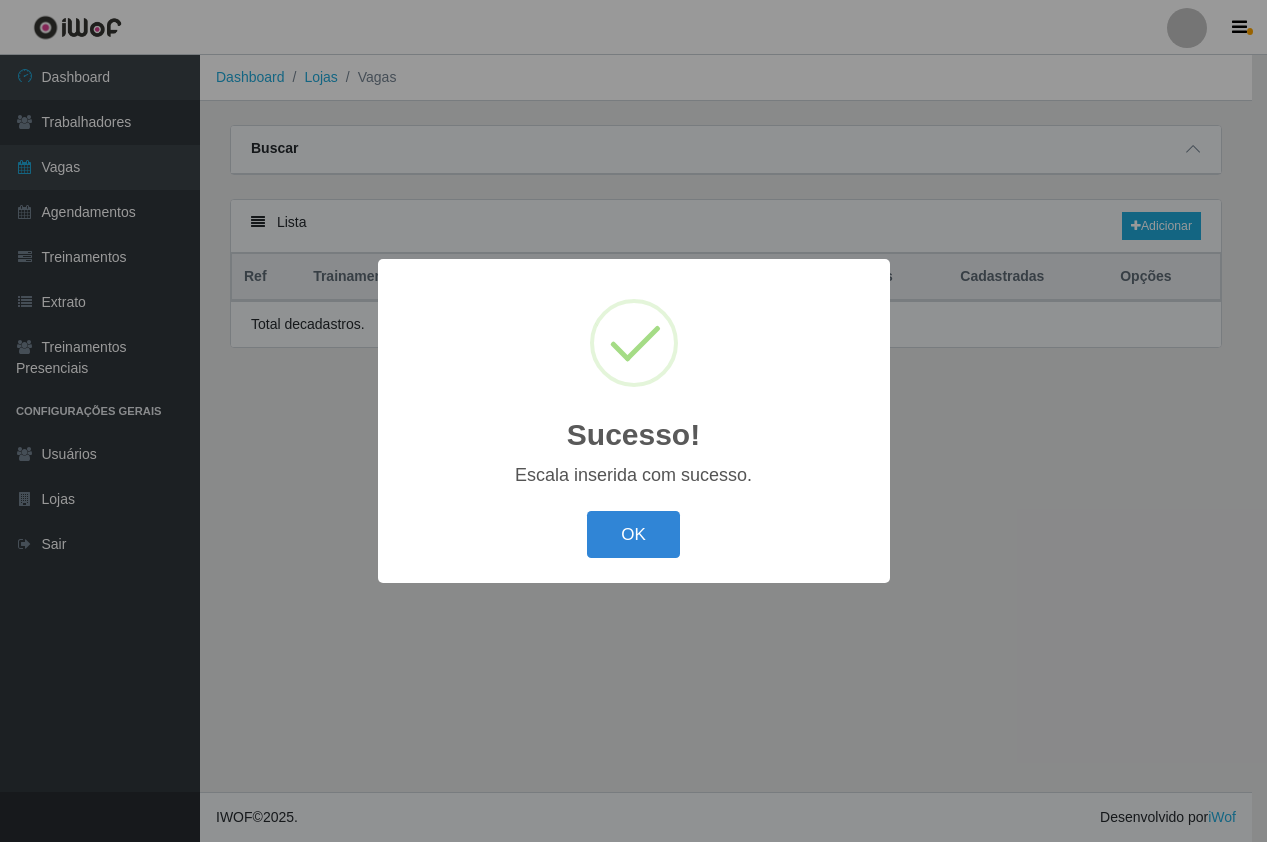 scroll, scrollTop: 0, scrollLeft: 0, axis: both 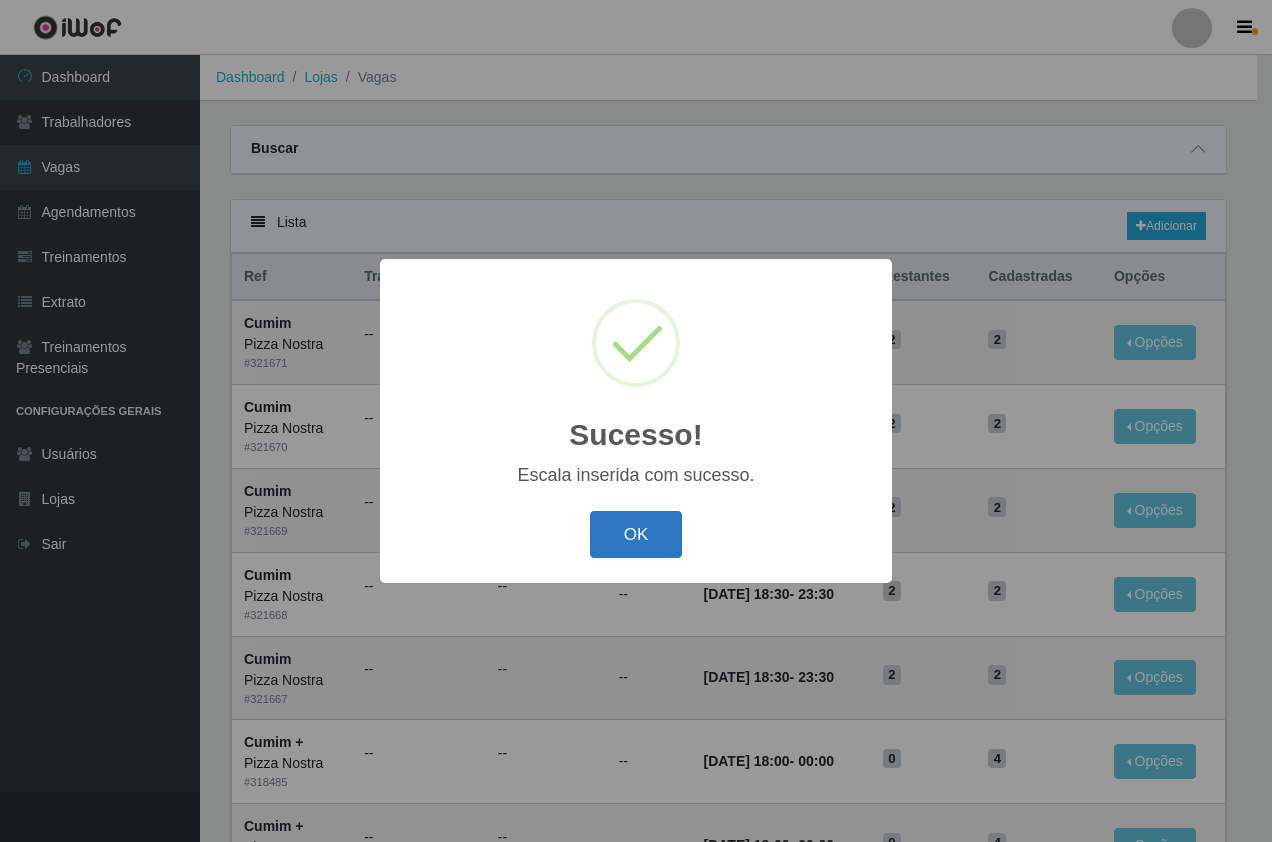 click on "OK" at bounding box center [636, 534] 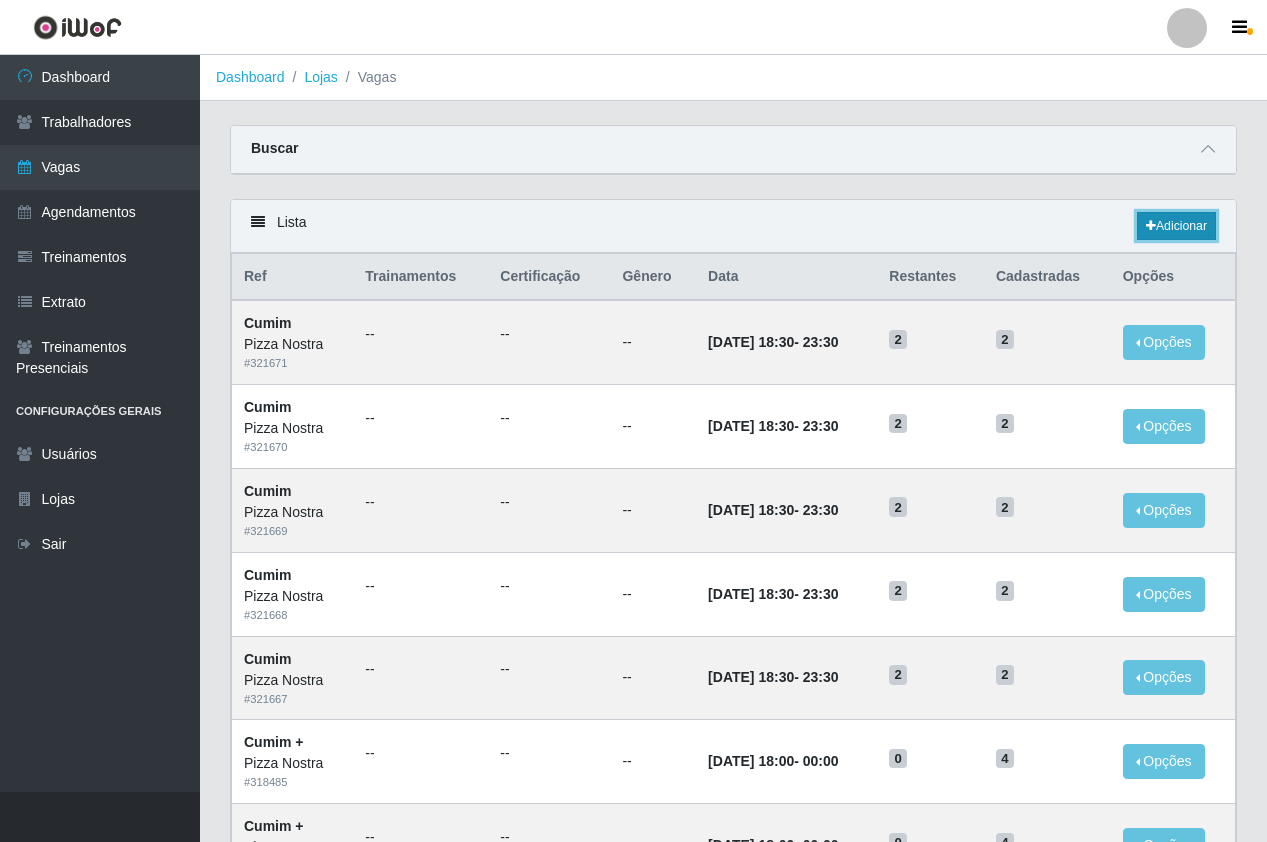 click on "Adicionar" at bounding box center [1176, 226] 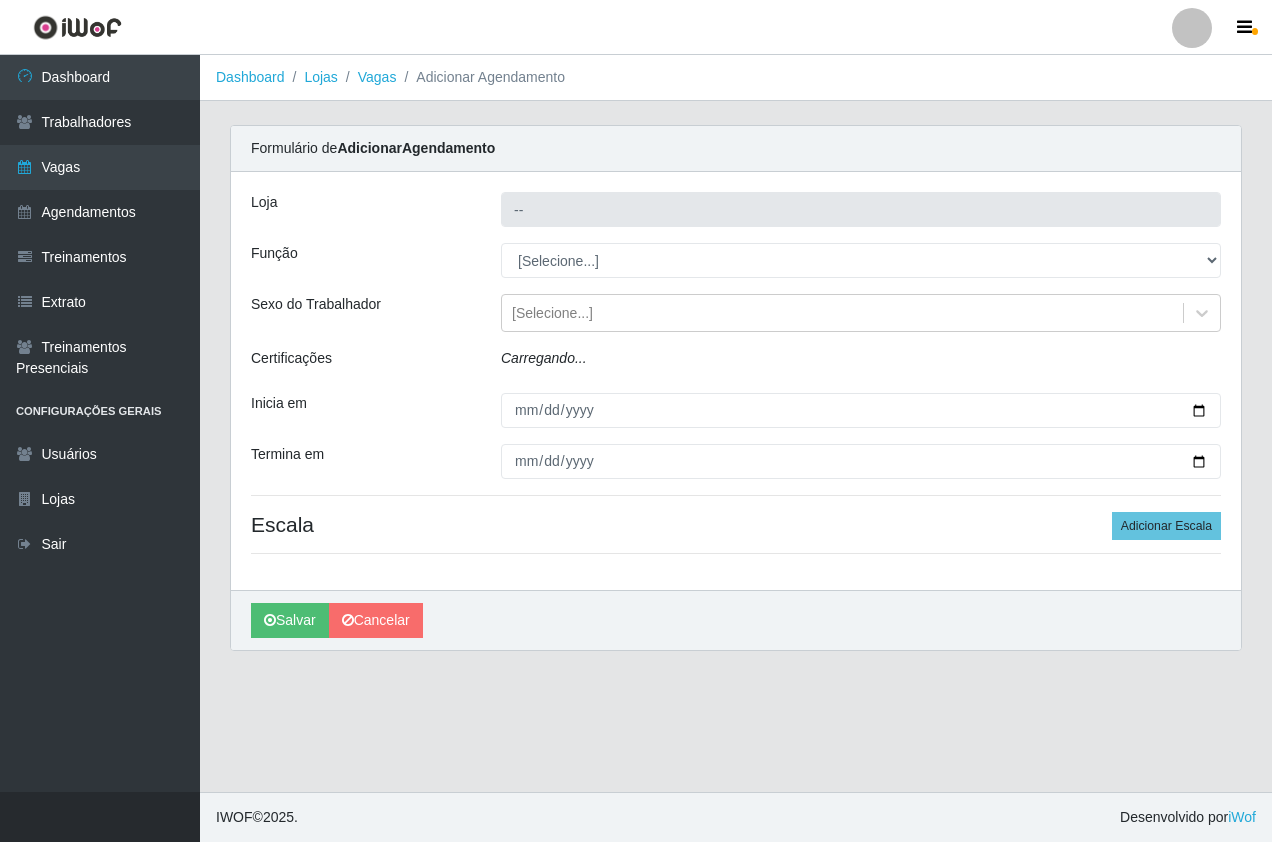 type on "Pizza Nostra" 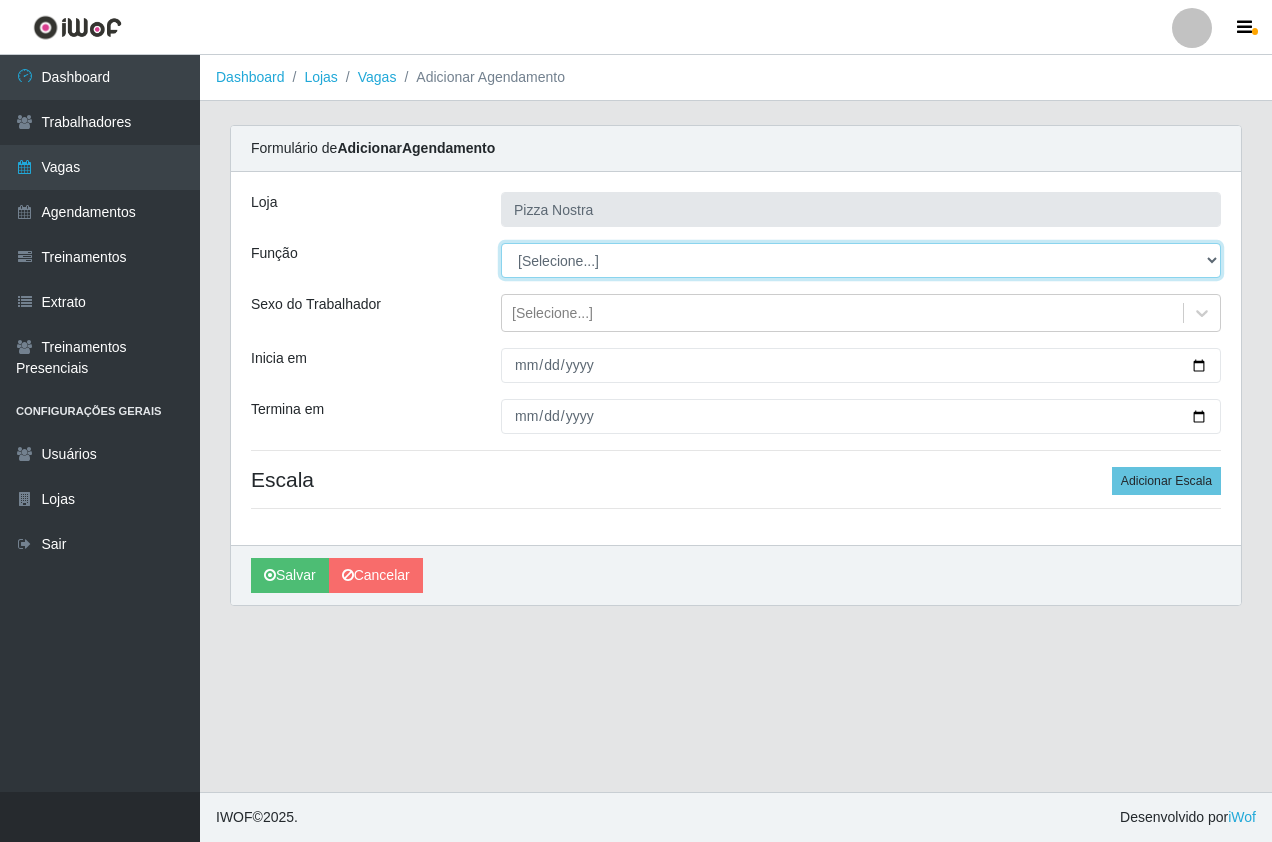 click on "[Selecione...] ASG ASG + ASG ++ Auxiliar de Cozinha Auxiliar de Cozinha + Auxiliar de Cozinha ++ Copeiro Copeiro + Copeiro ++ Cumim Cumim + Cumim ++ Garçom Garçom + Garçom ++" at bounding box center (861, 260) 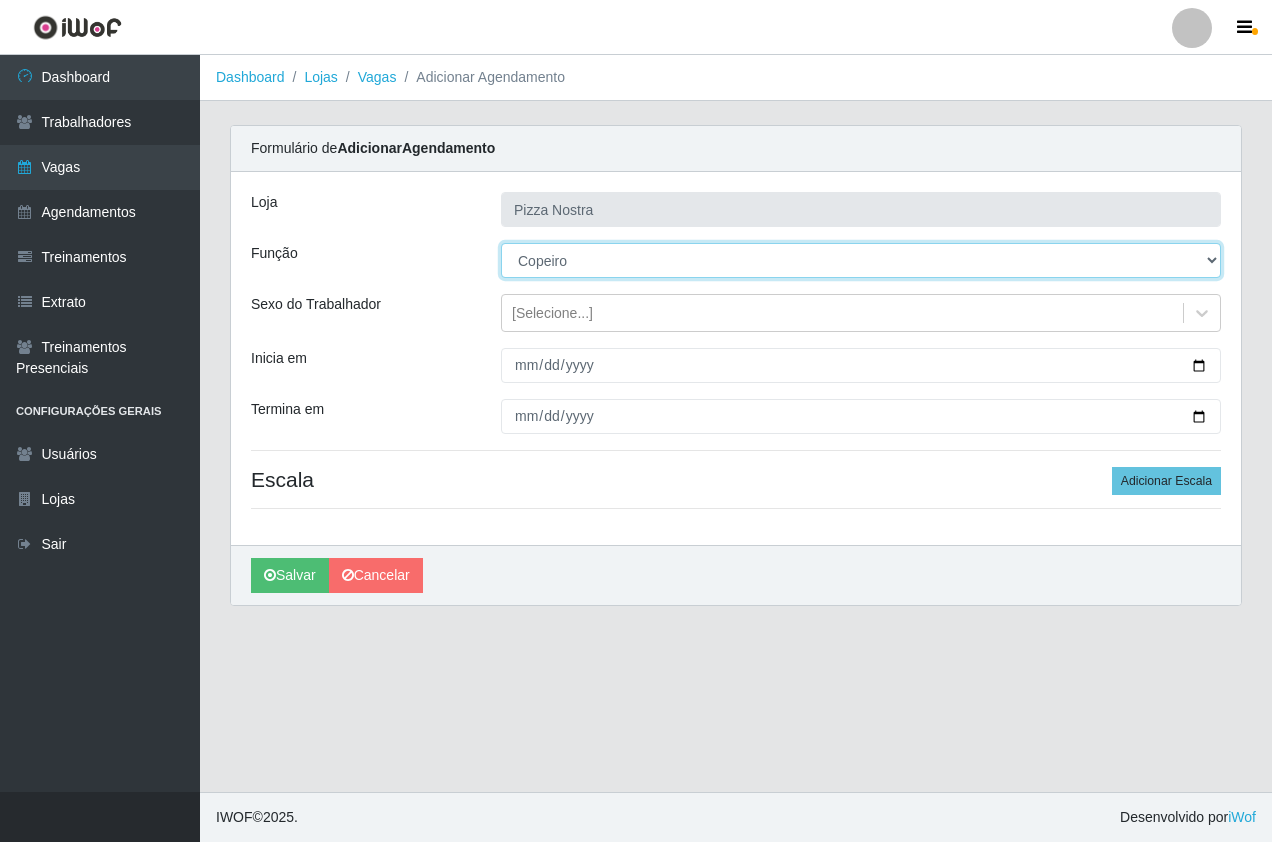 click on "[Selecione...] ASG ASG + ASG ++ Auxiliar de Cozinha Auxiliar de Cozinha + Auxiliar de Cozinha ++ Copeiro Copeiro + Copeiro ++ Cumim Cumim + Cumim ++ Garçom Garçom + Garçom ++" at bounding box center (861, 260) 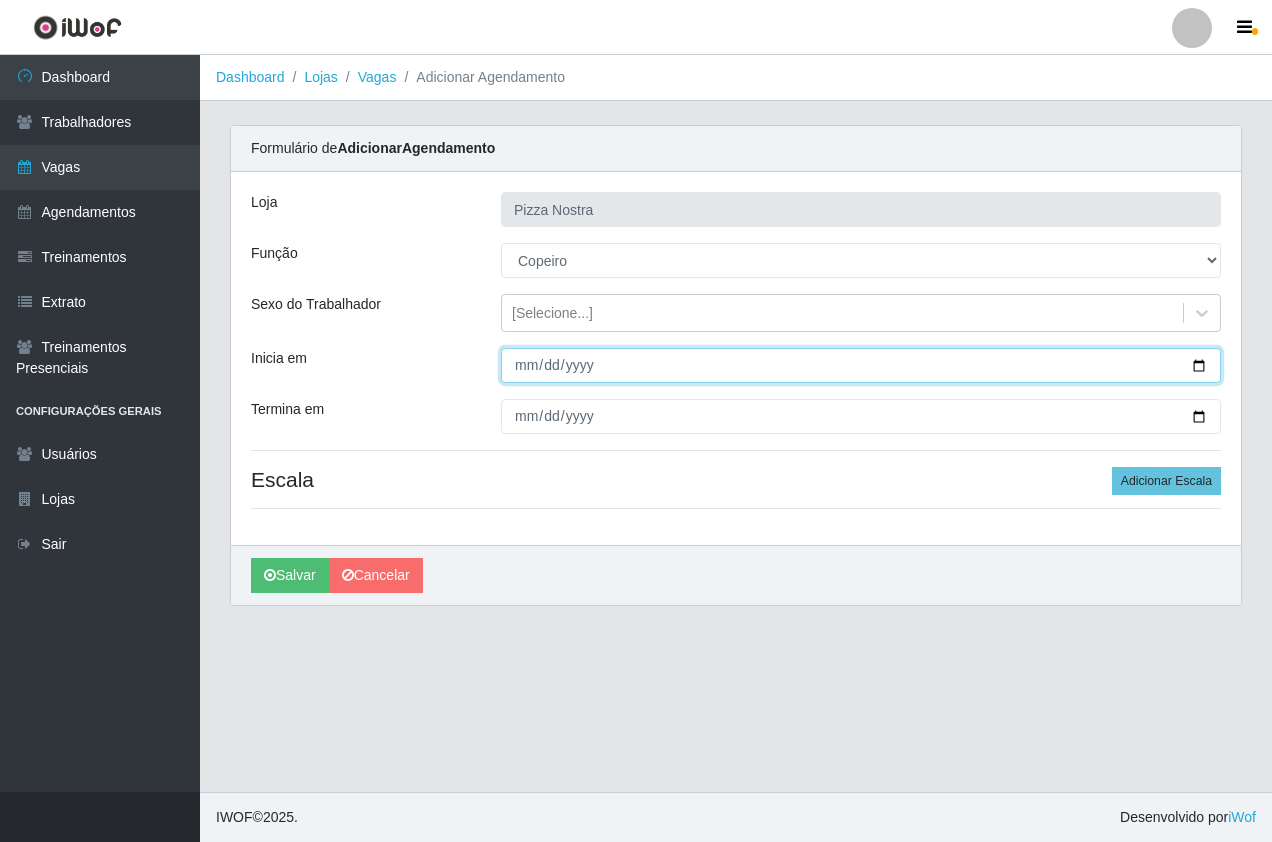 click on "Inicia em" at bounding box center [861, 365] 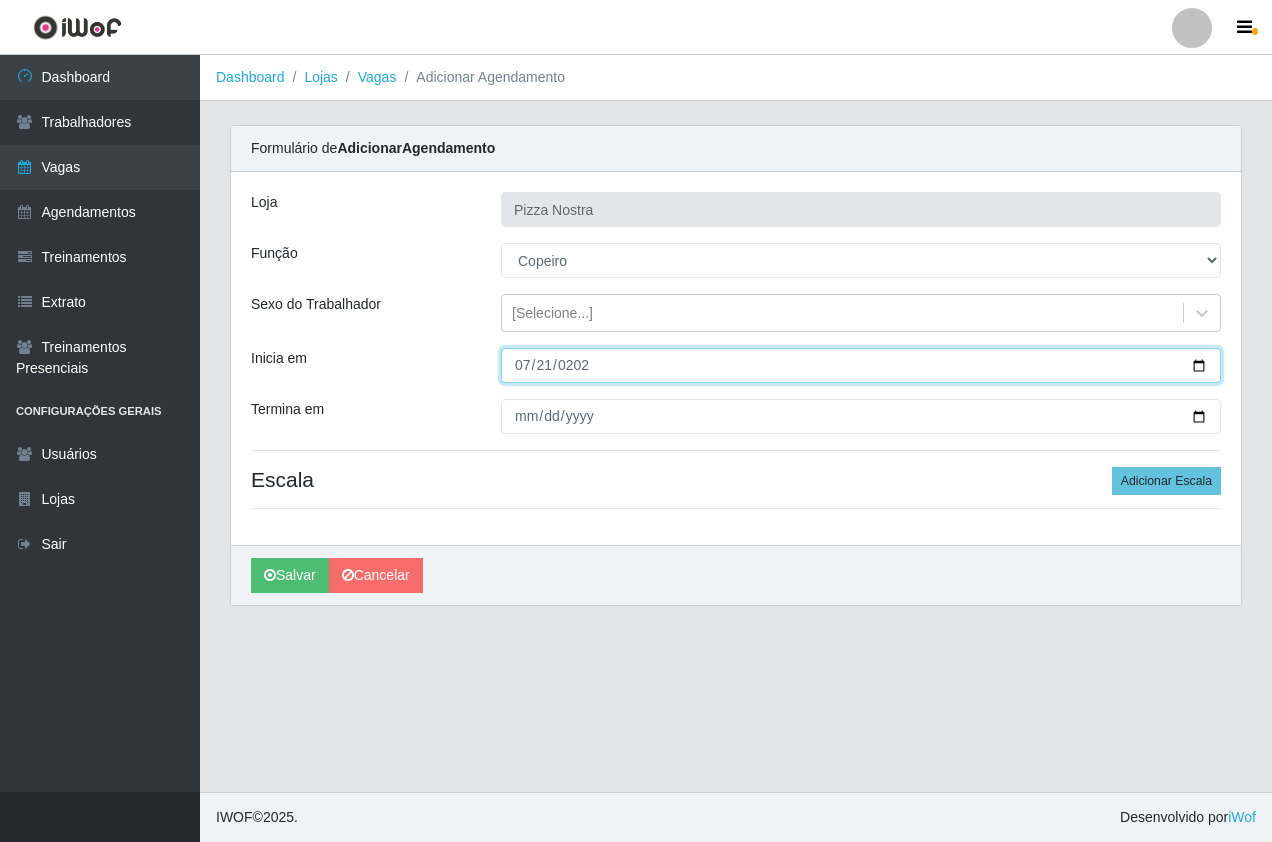 type on "[DATE]" 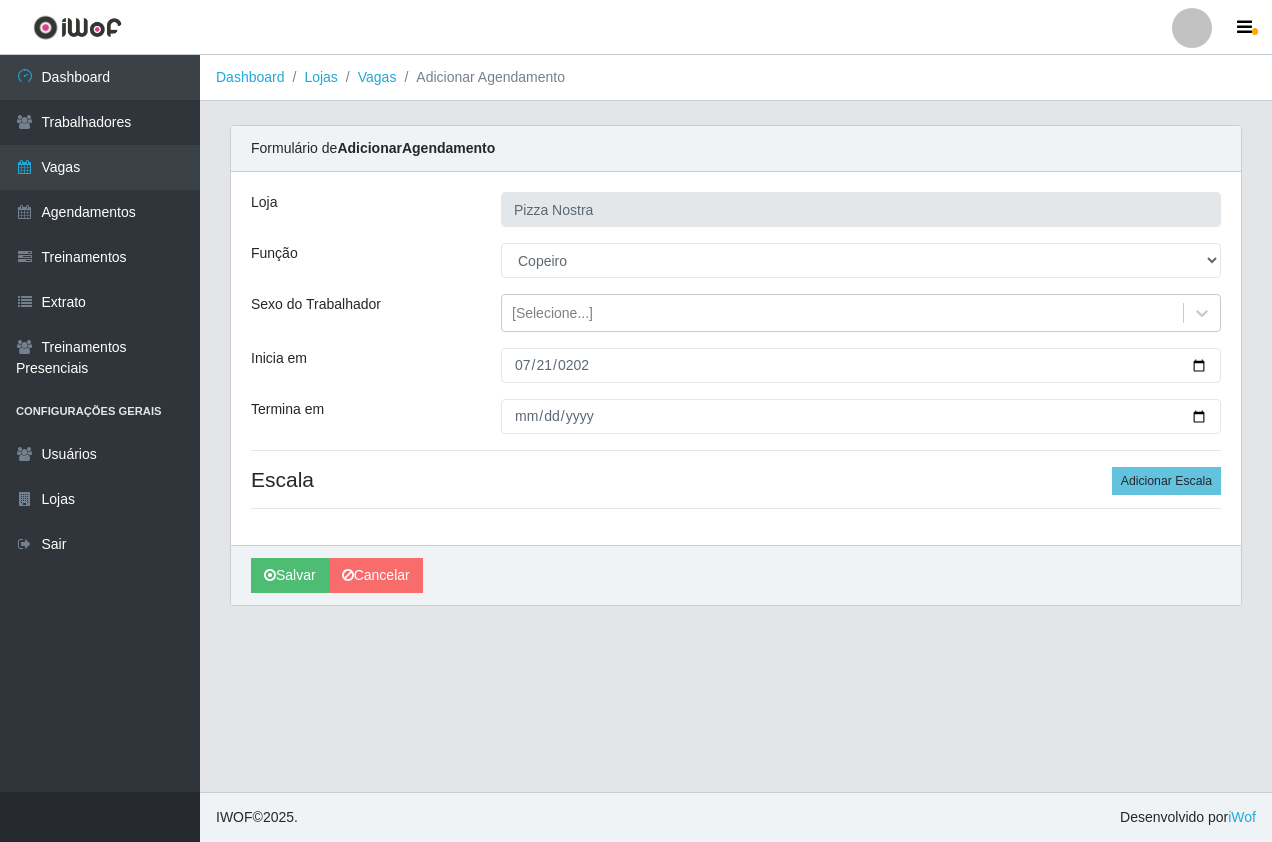 click on "Loja Pizza Nostra Função [Selecione...] ASG ASG + ASG ++ Auxiliar de Cozinha Auxiliar de Cozinha + Auxiliar de Cozinha ++ Copeiro Copeiro + Copeiro ++ Cumim Cumim + Cumim ++ Garçom Garçom + Garçom ++  Sexo do Trabalhador [Selecione...] Inicia em [DATE] Termina em Escala Adicionar Escala" at bounding box center (736, 358) 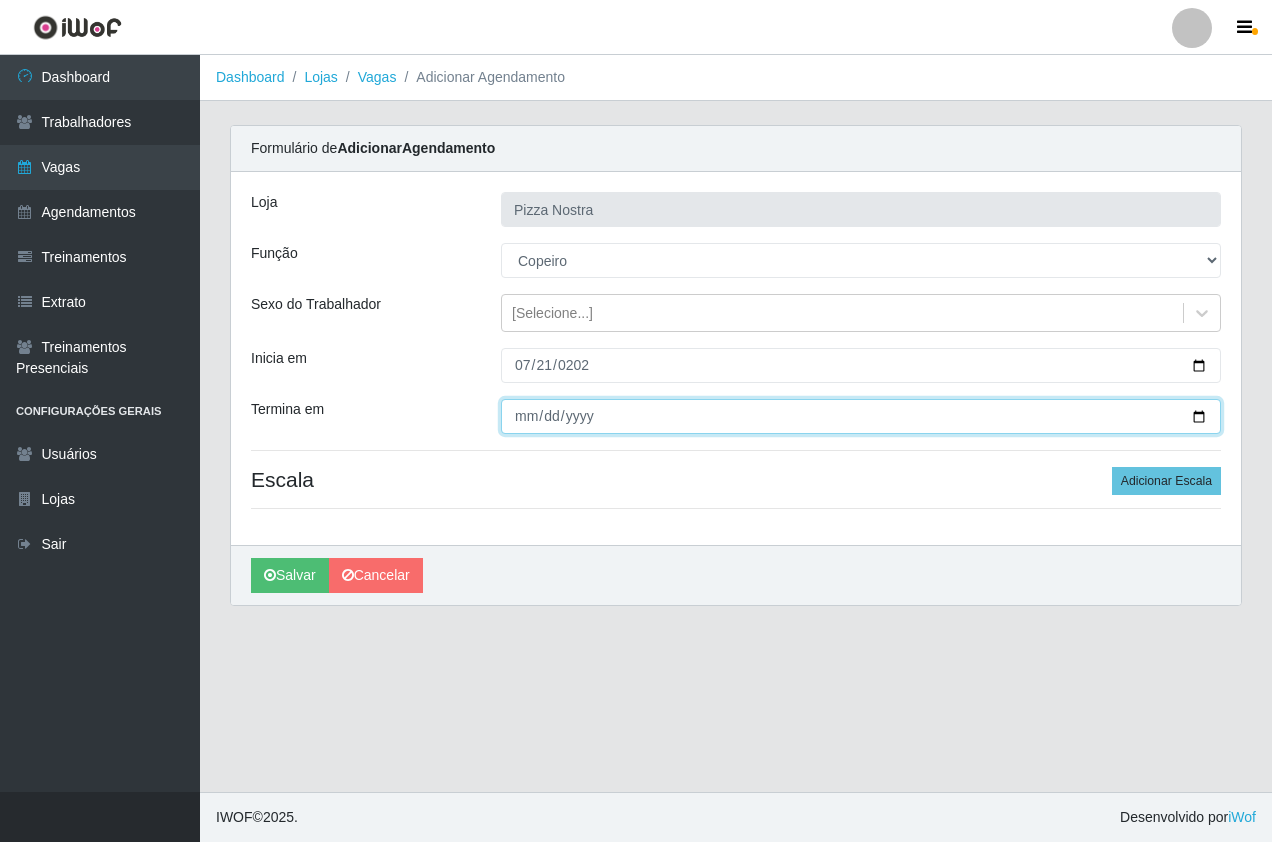 click on "Termina em" at bounding box center (861, 416) 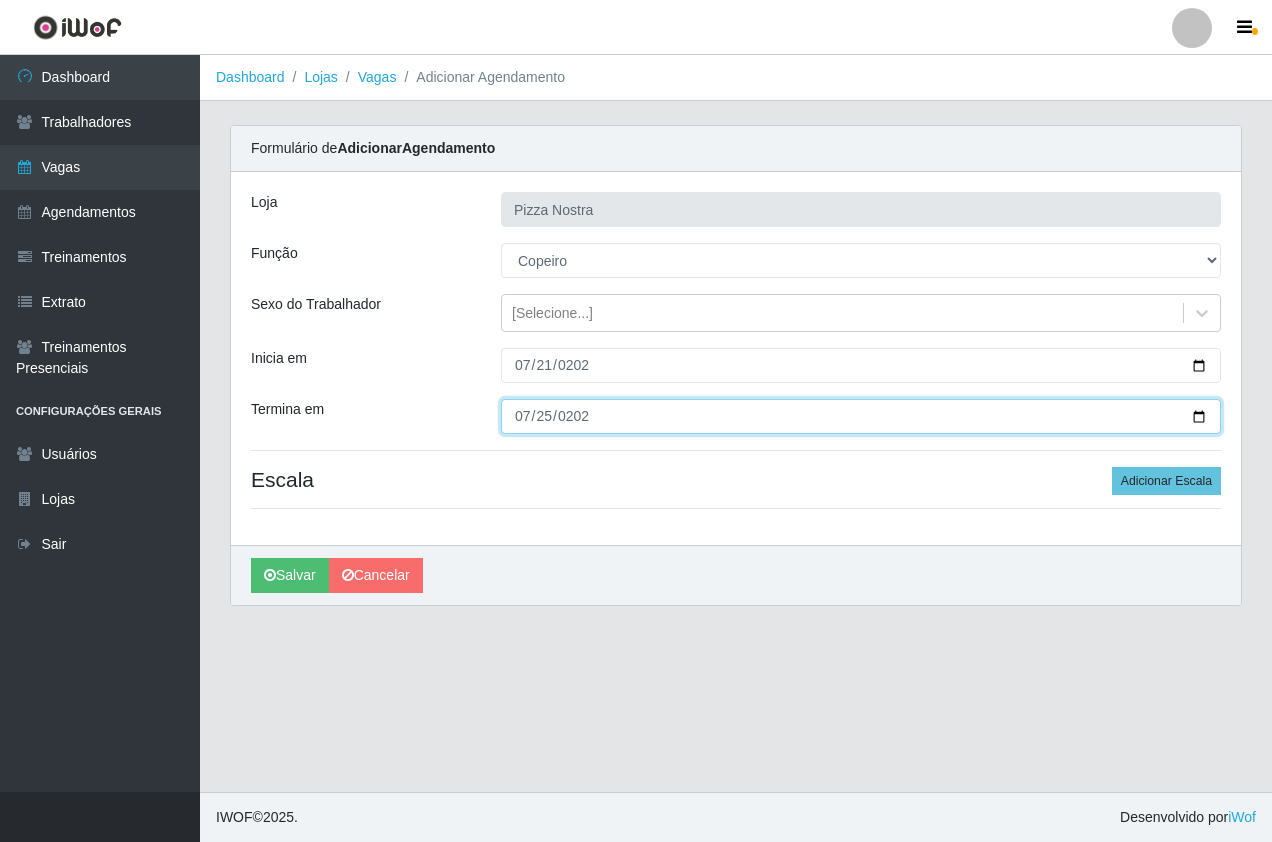 type on "[DATE]" 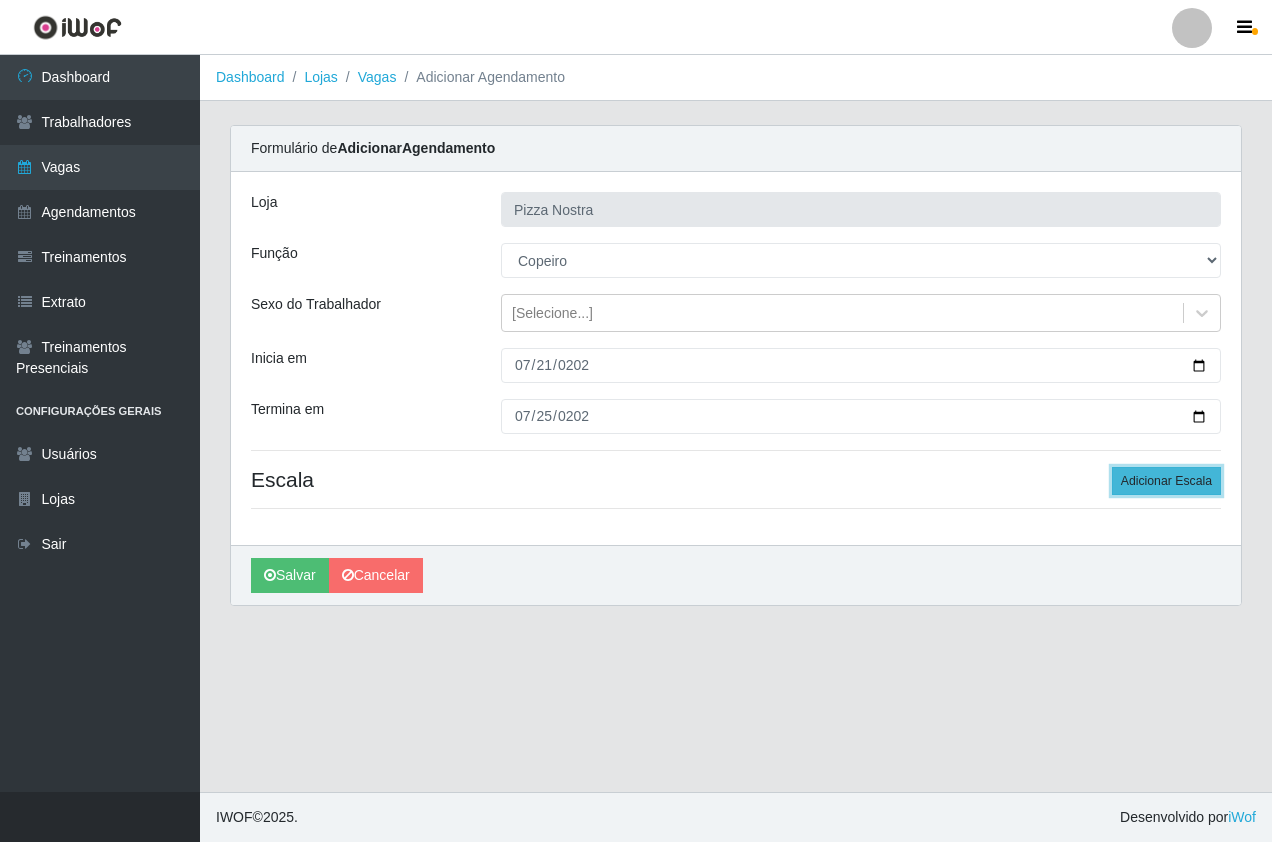 click on "Adicionar Escala" at bounding box center [1166, 481] 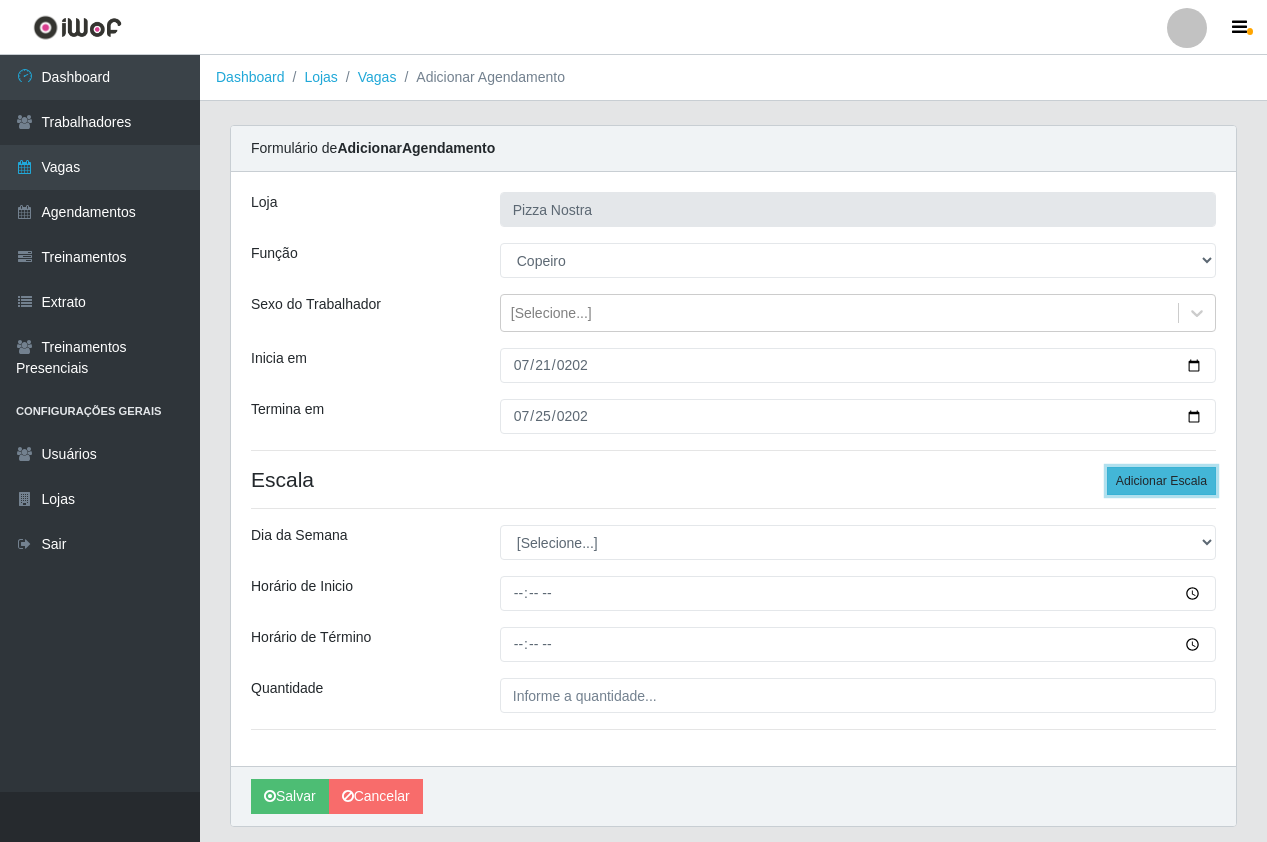 click on "Adicionar Escala" at bounding box center (1161, 481) 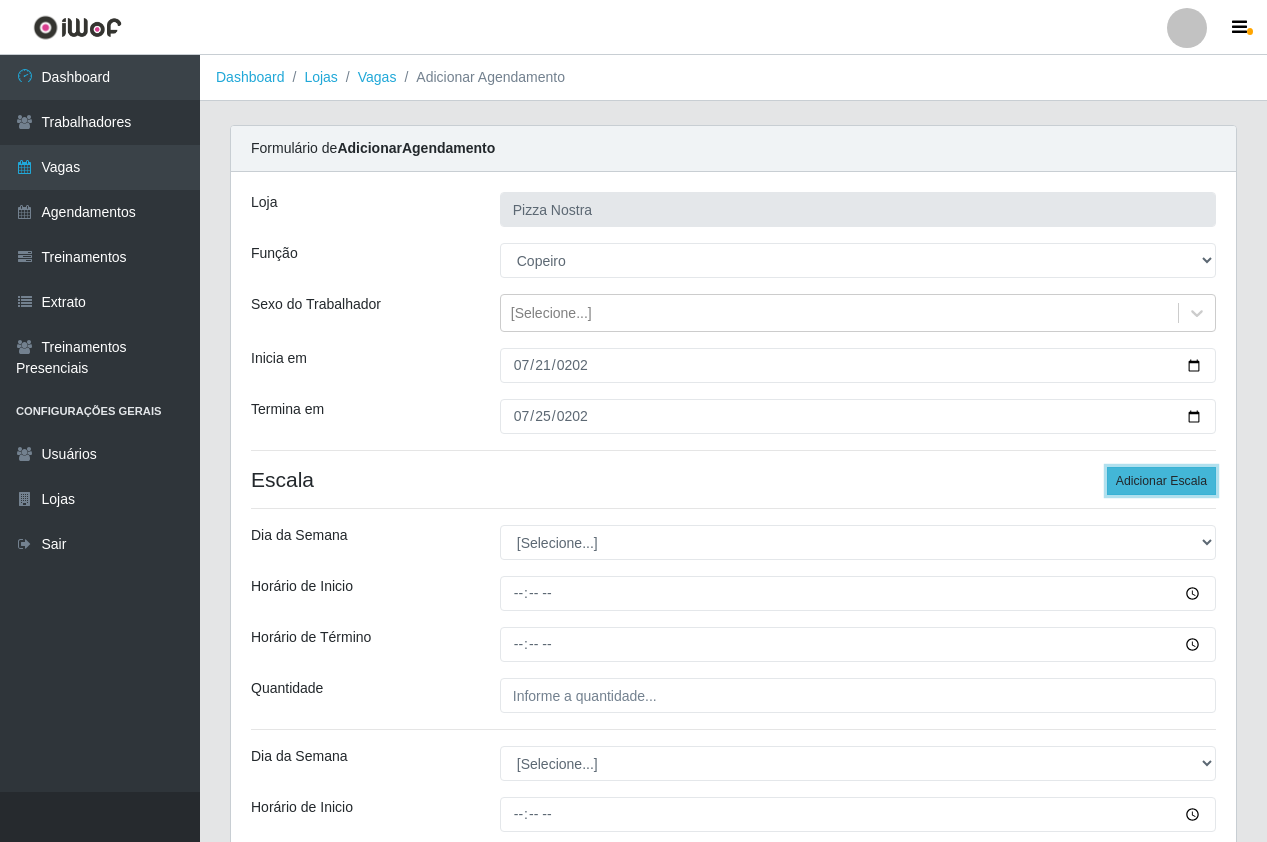 click on "Adicionar Escala" at bounding box center (1161, 481) 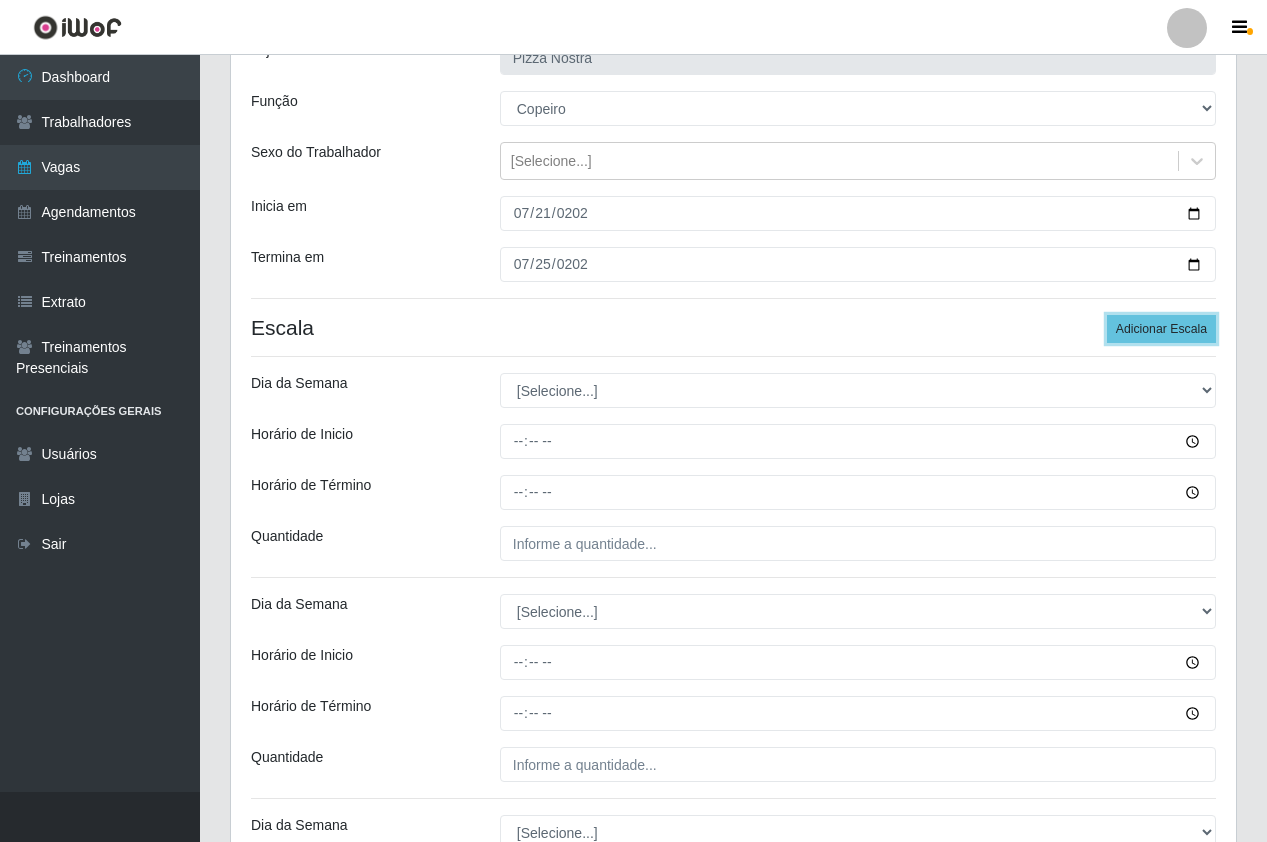 scroll, scrollTop: 200, scrollLeft: 0, axis: vertical 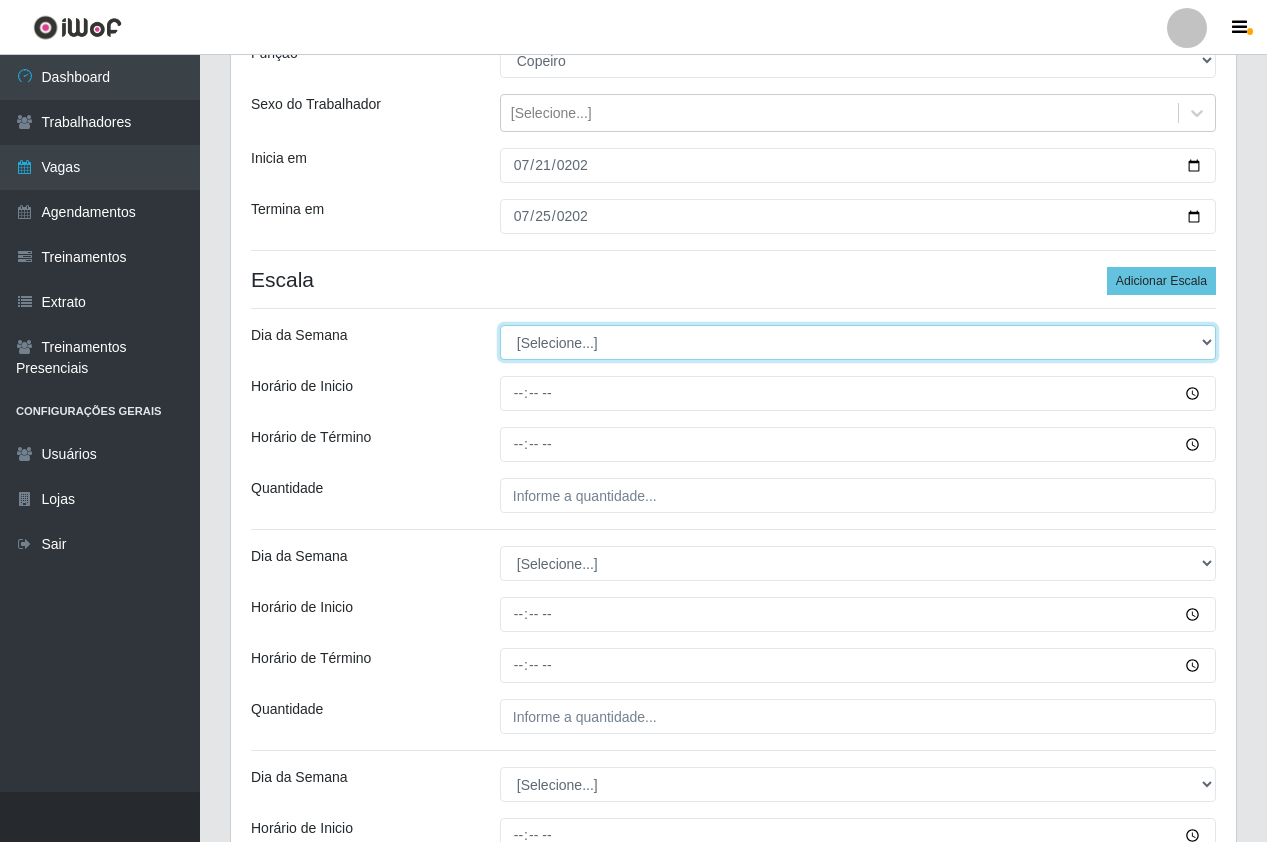 click on "[Selecione...] Segunda Terça Quarta Quinta Sexta Sábado Domingo" at bounding box center [858, 342] 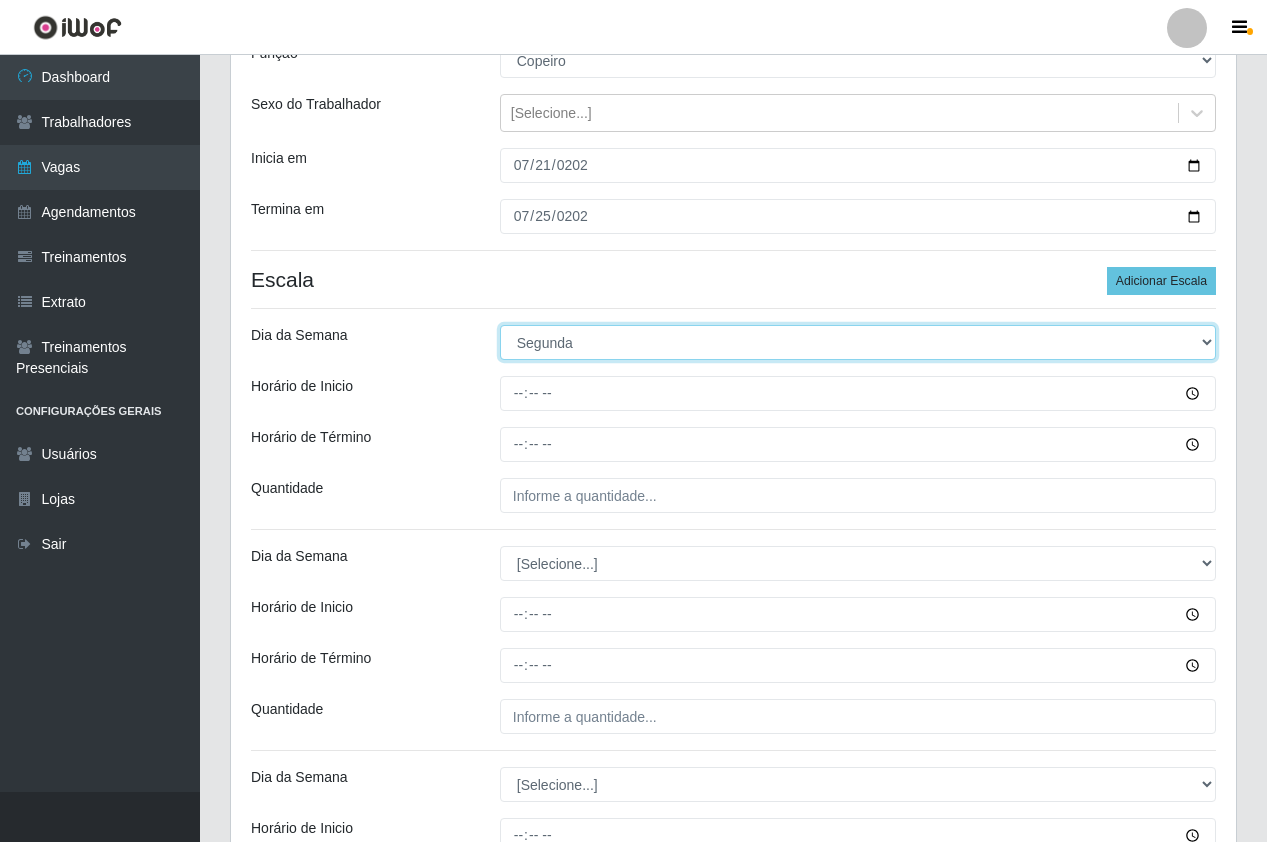 click on "[Selecione...] Segunda Terça Quarta Quinta Sexta Sábado Domingo" at bounding box center [858, 342] 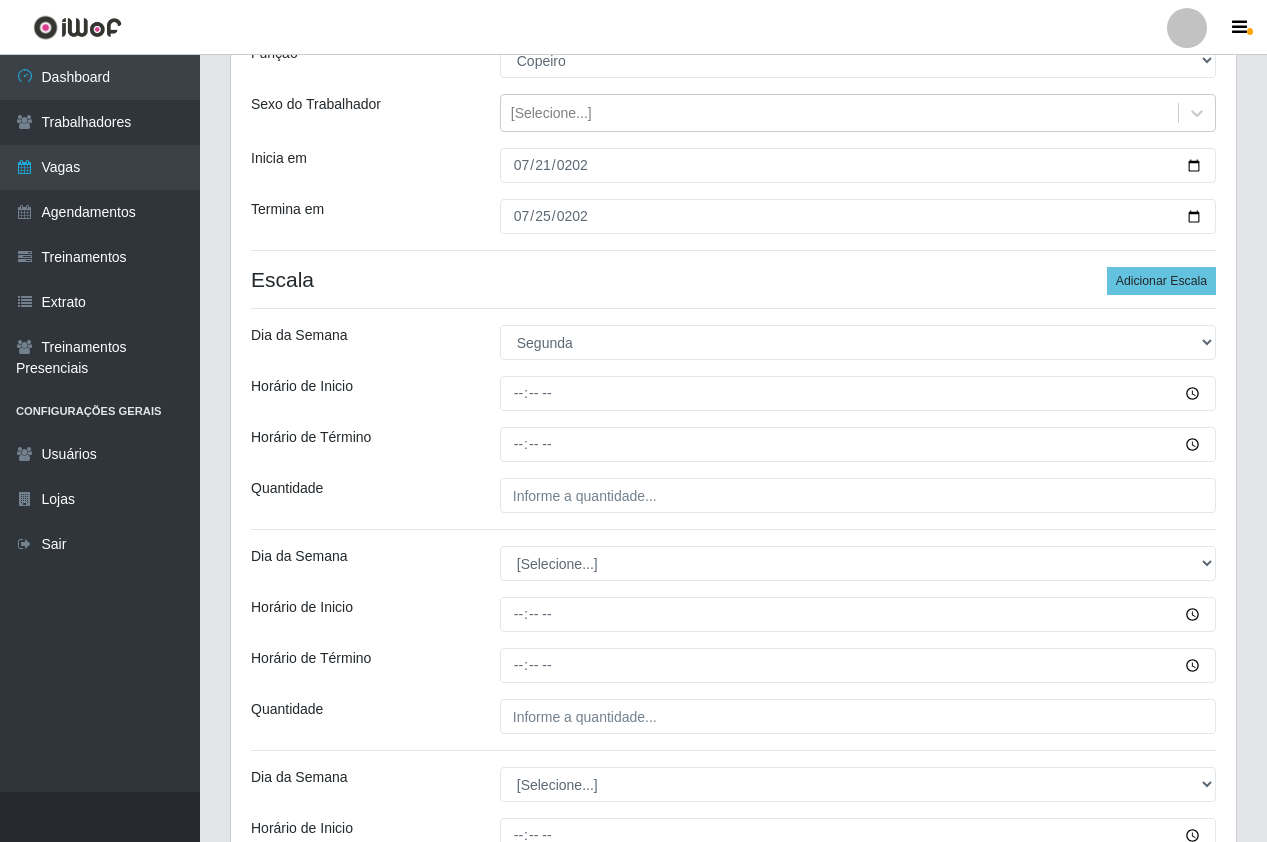 click at bounding box center (858, 393) 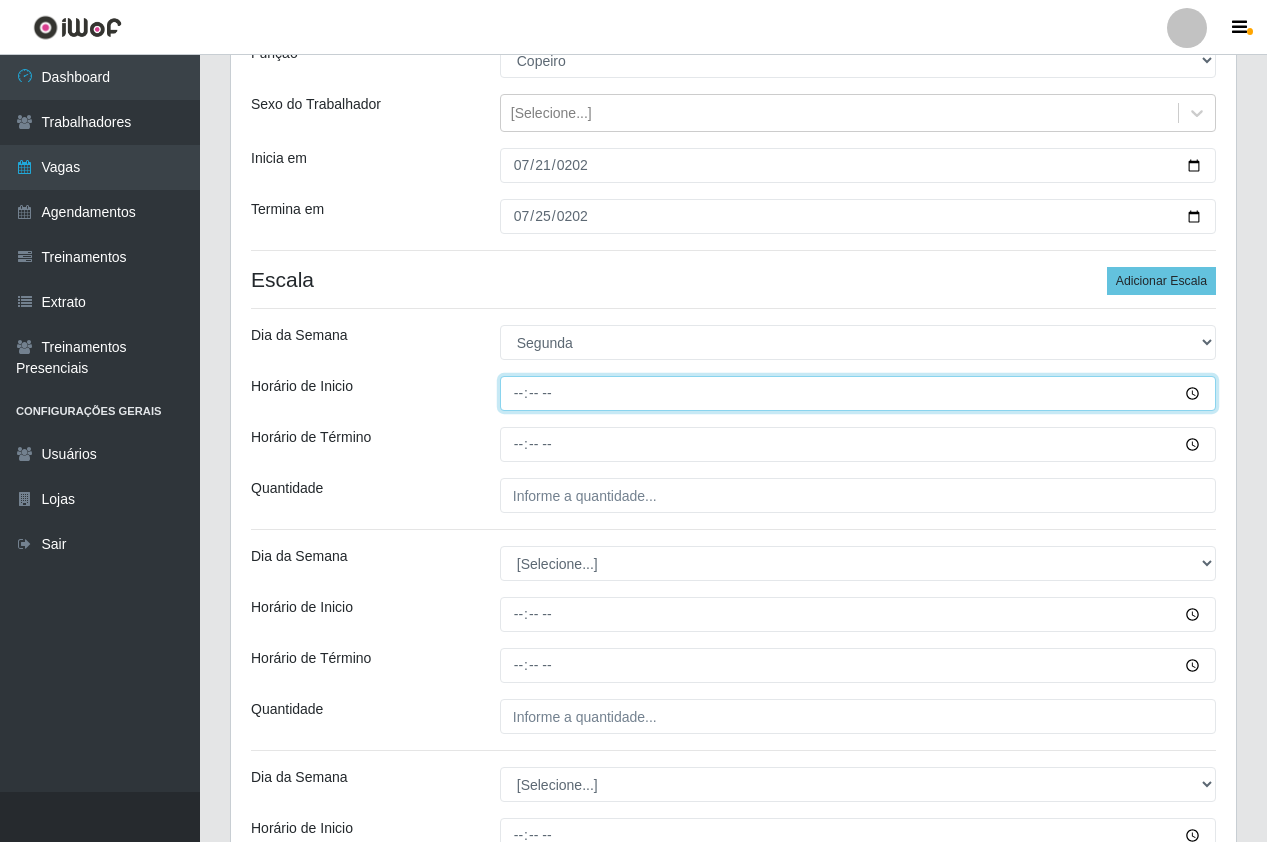 click on "Horário de Inicio" at bounding box center [858, 393] 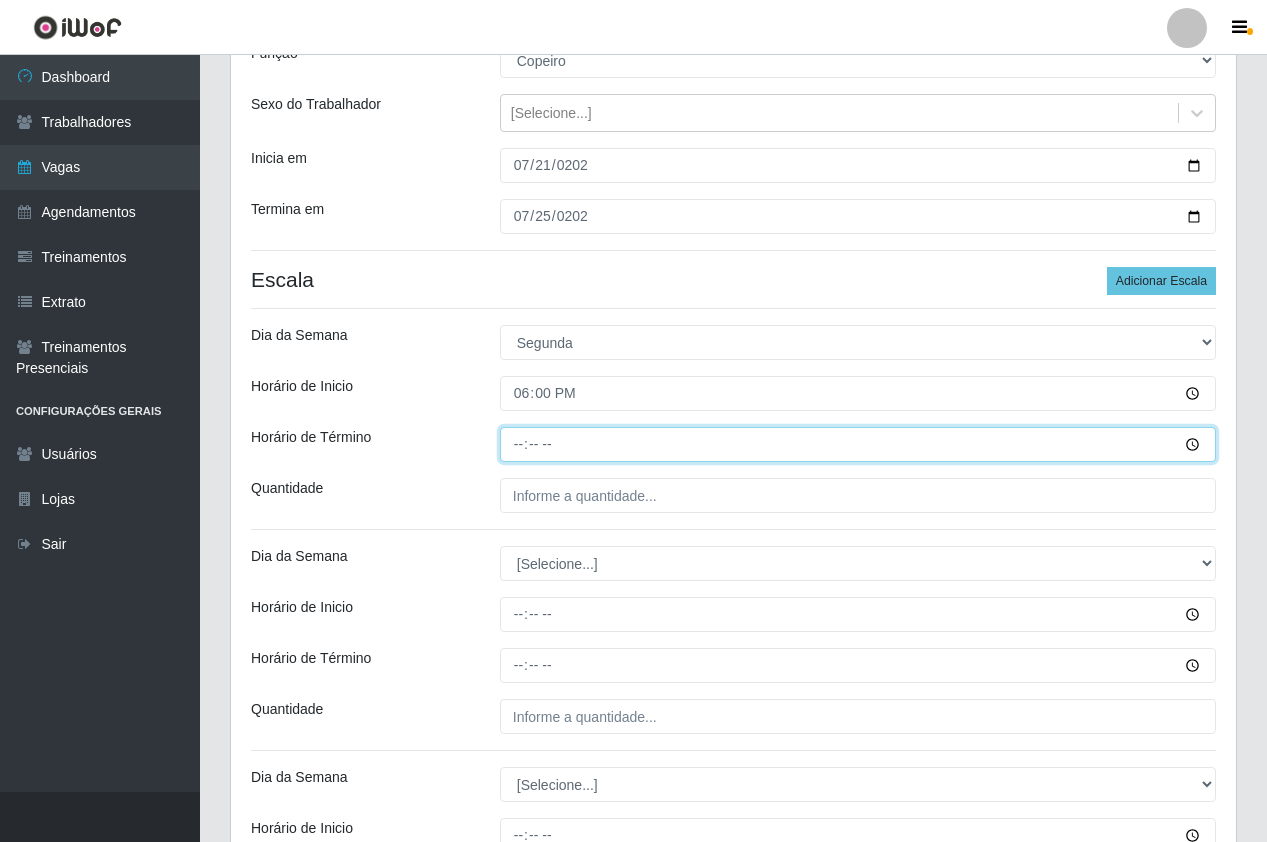 click on "Horário de Término" at bounding box center [858, 444] 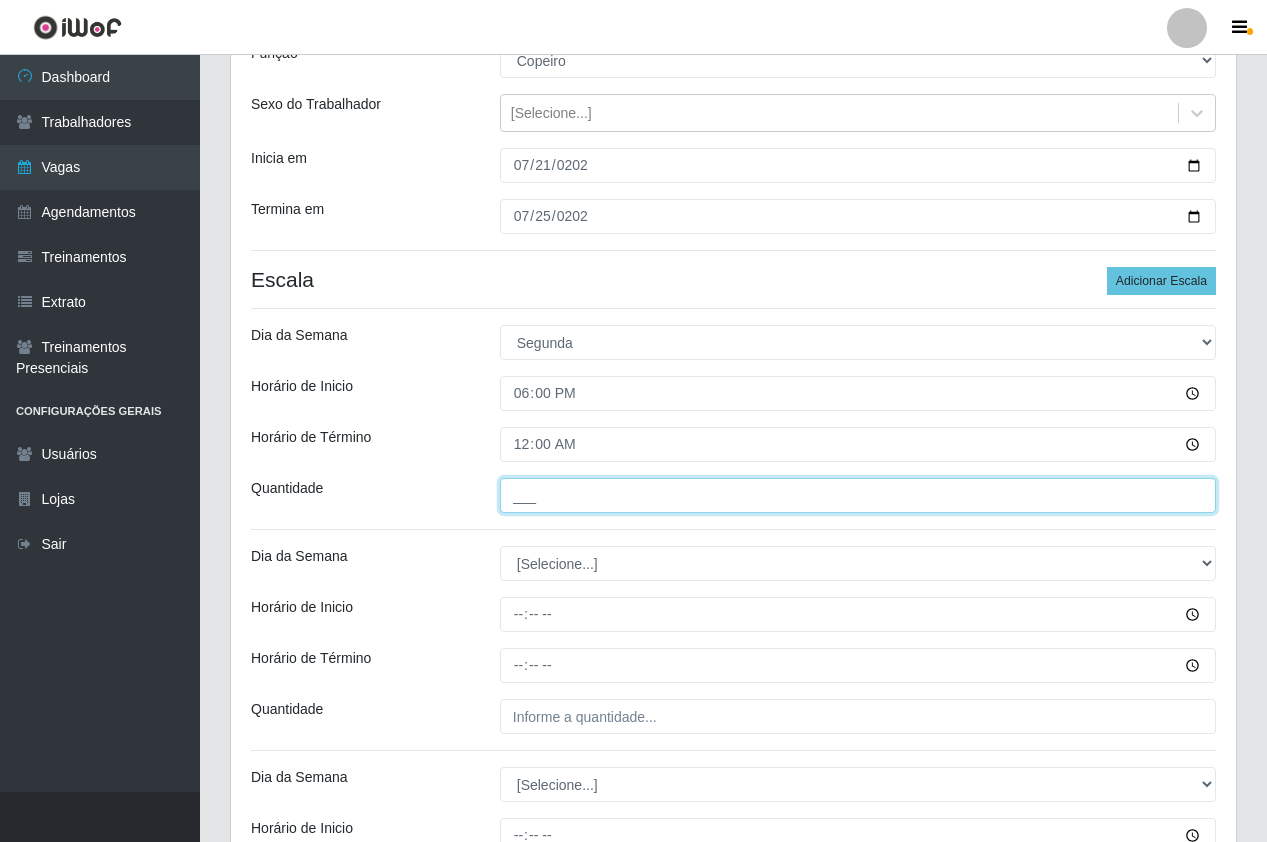 click on "___" at bounding box center (858, 495) 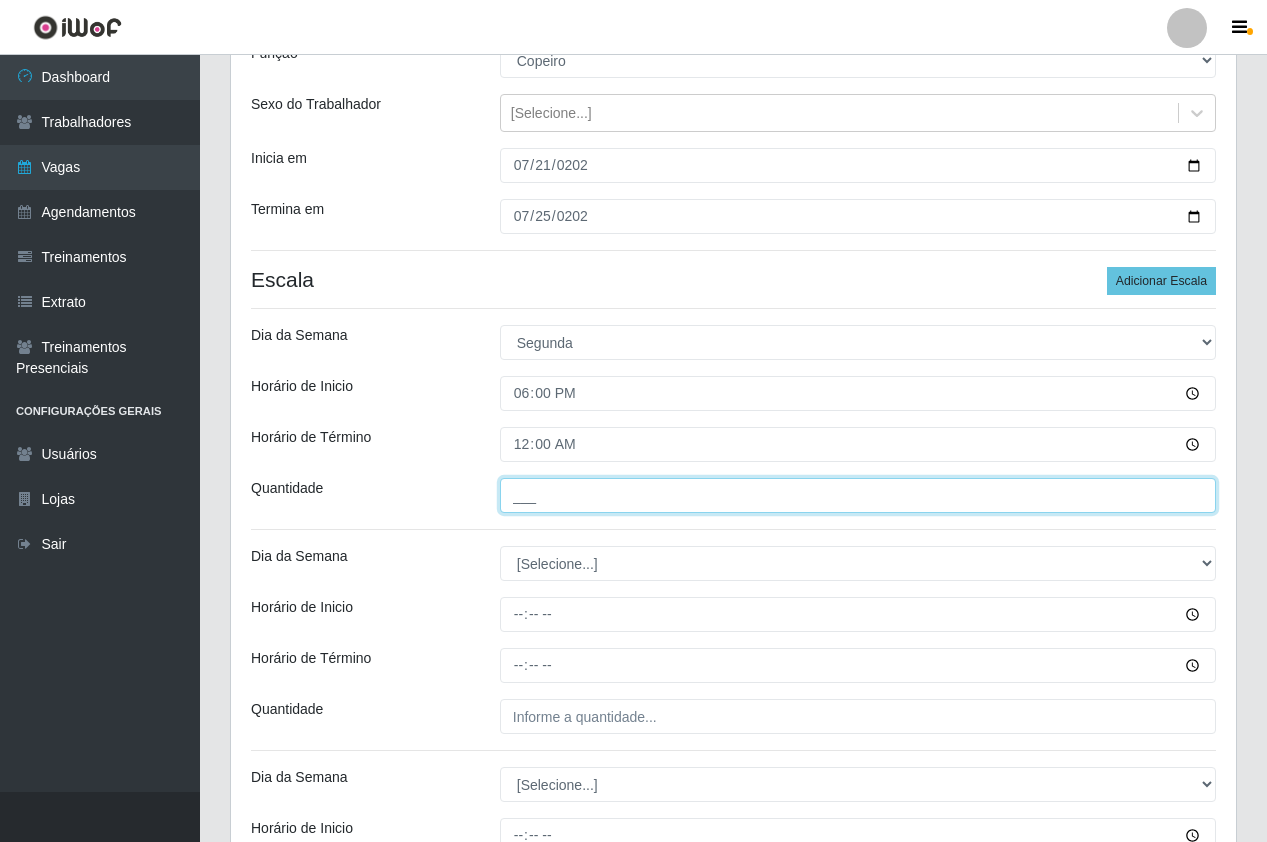 type on "1__" 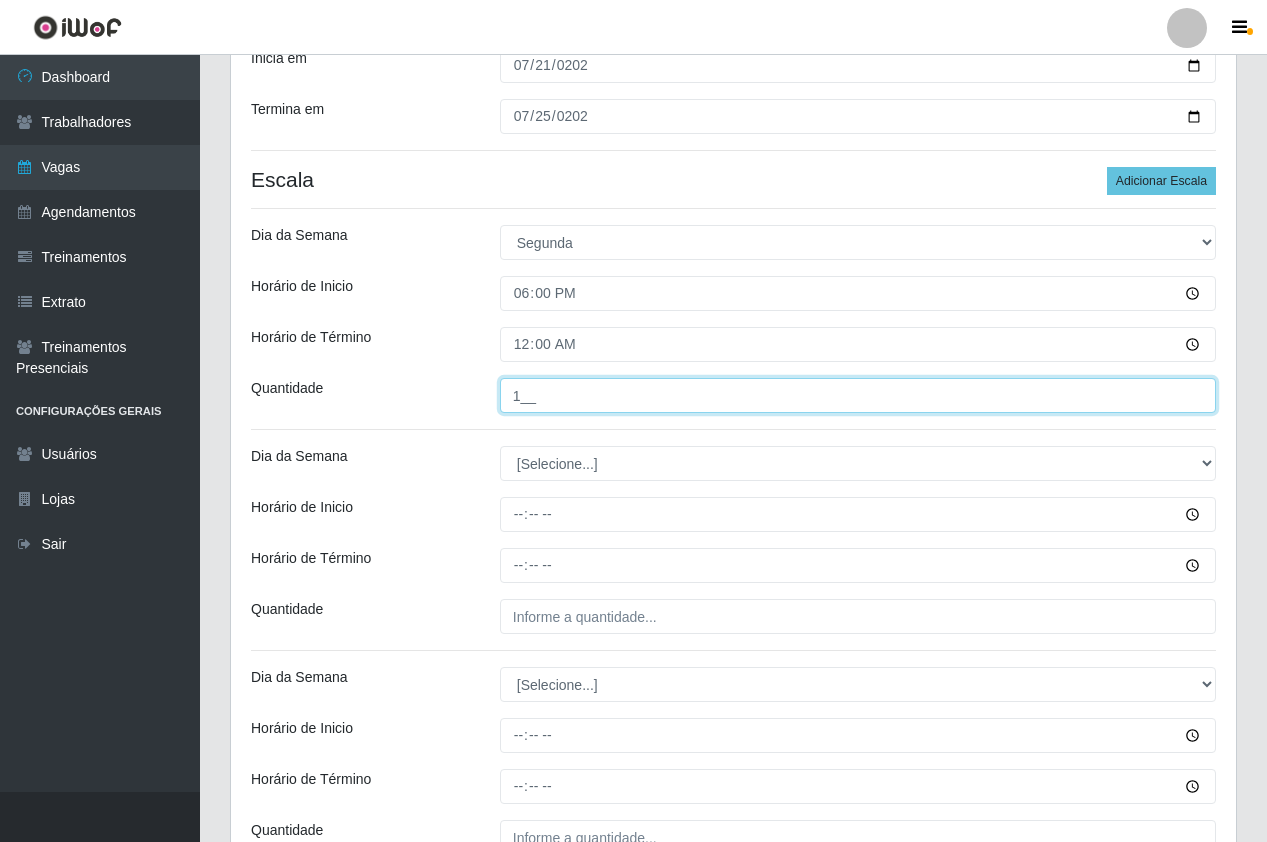 scroll, scrollTop: 400, scrollLeft: 0, axis: vertical 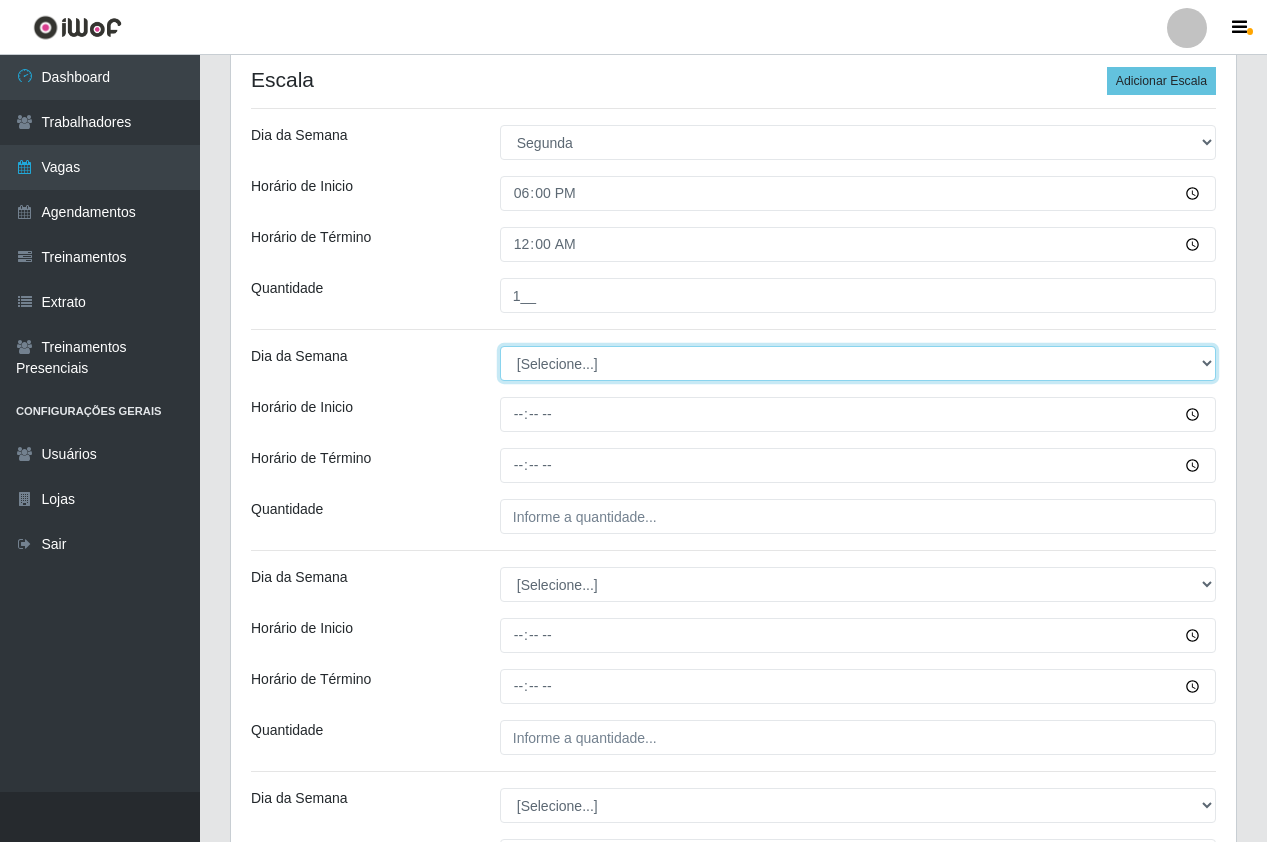 click on "[Selecione...] Segunda Terça Quarta Quinta Sexta Sábado Domingo" at bounding box center [858, 363] 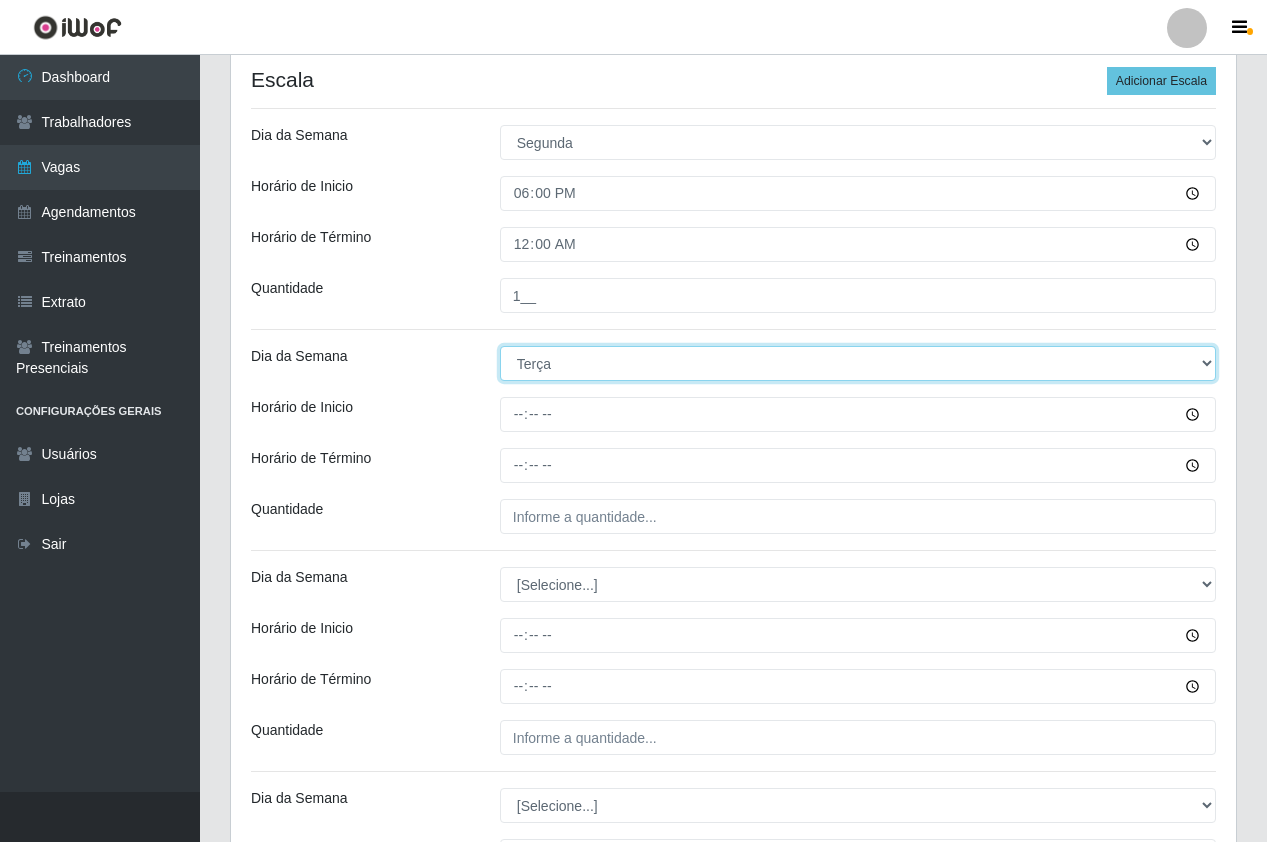 click on "[Selecione...] Segunda Terça Quarta Quinta Sexta Sábado Domingo" at bounding box center [858, 363] 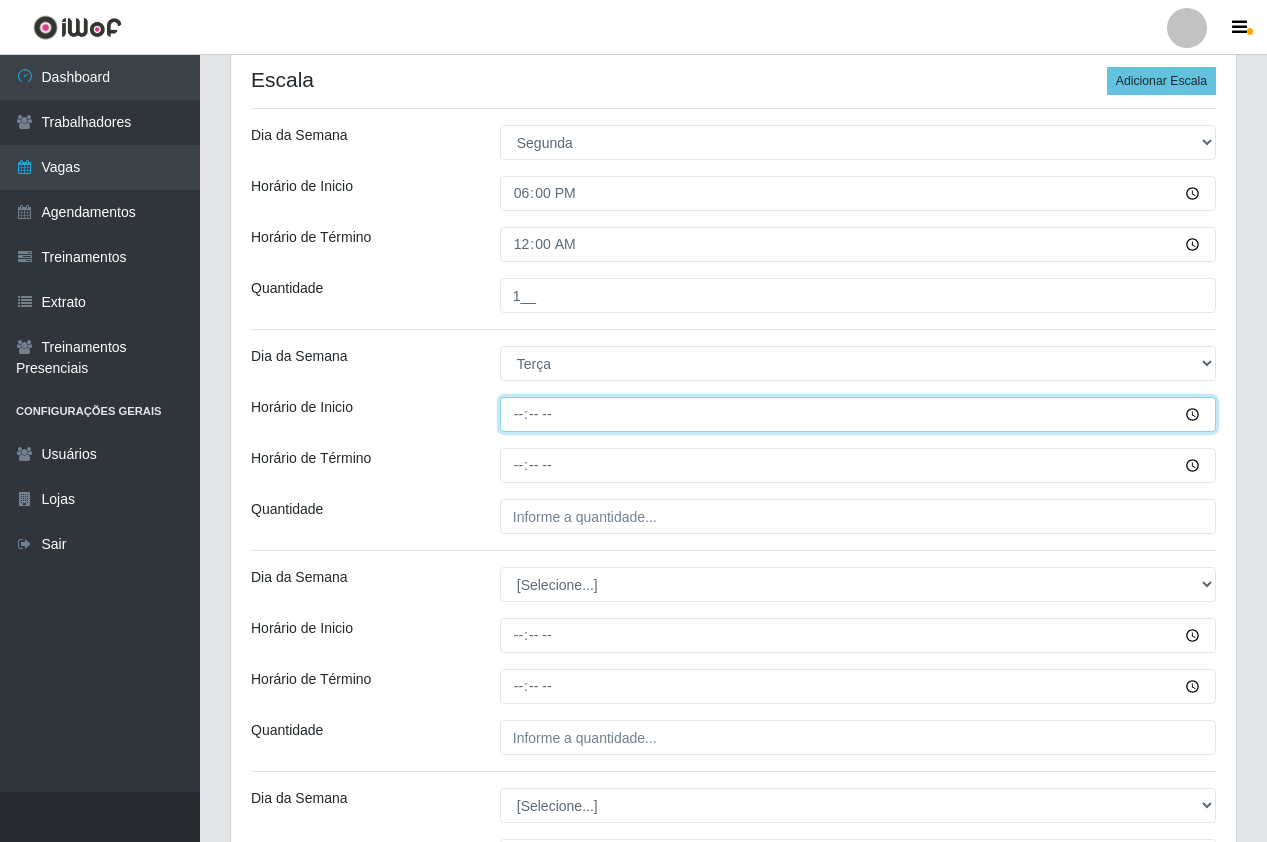 click on "Horário de Inicio" at bounding box center [858, 414] 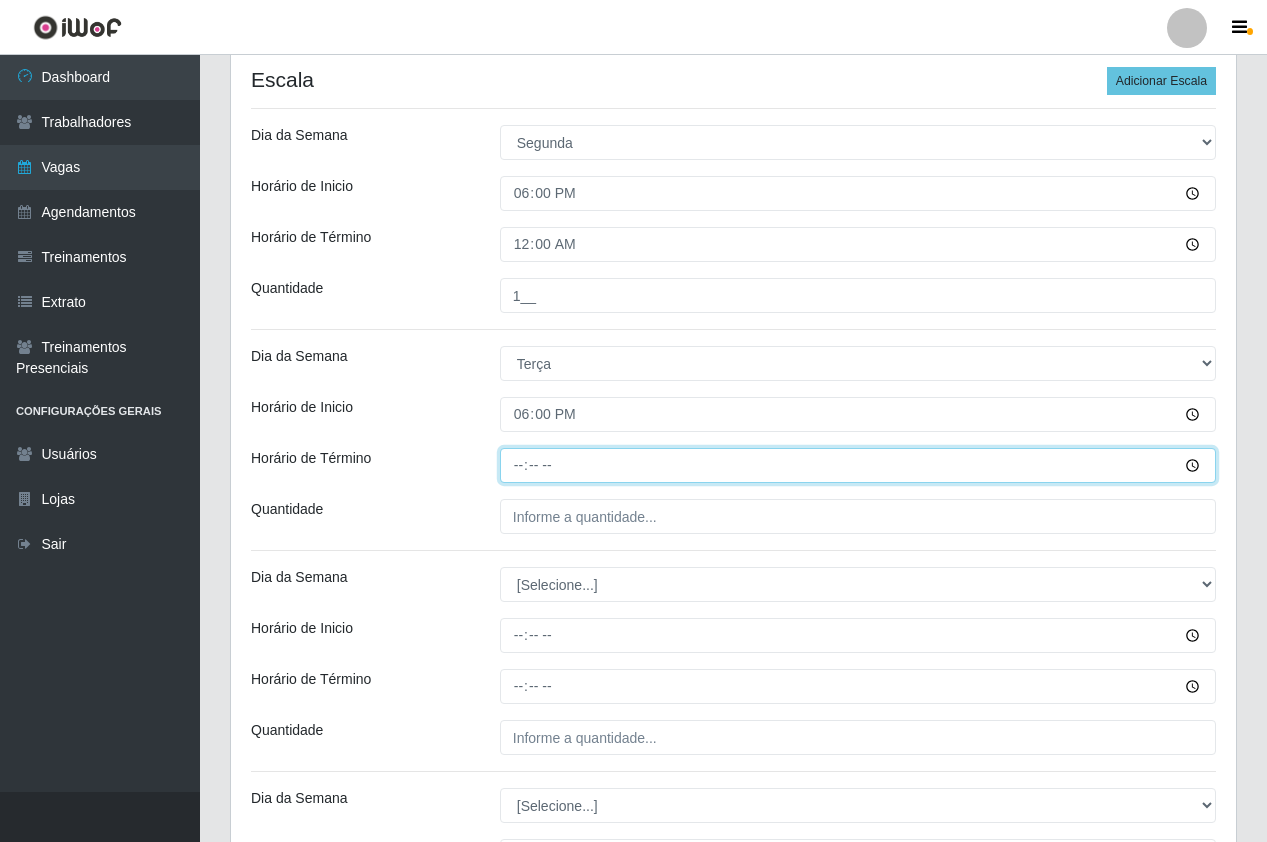 click on "Horário de Término" at bounding box center (858, 465) 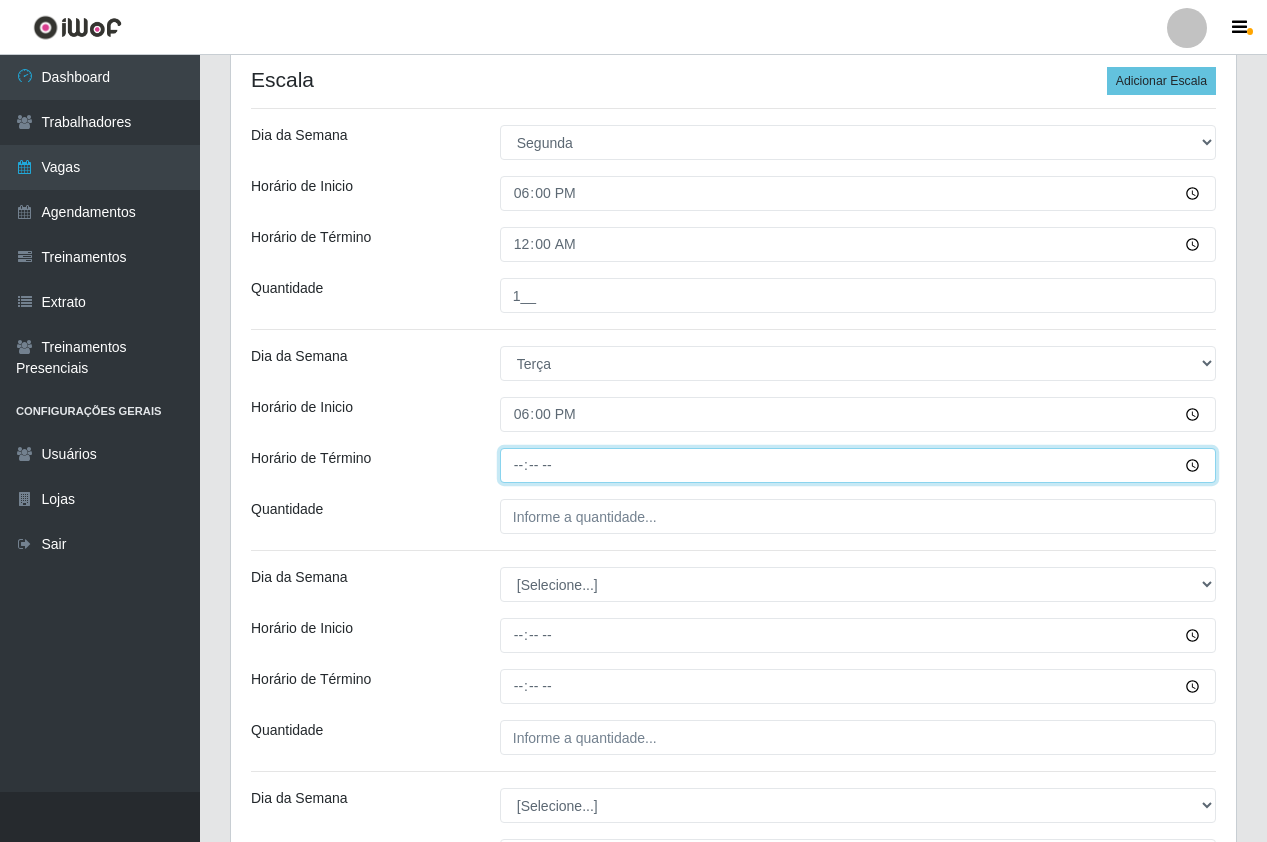 type on "00:00" 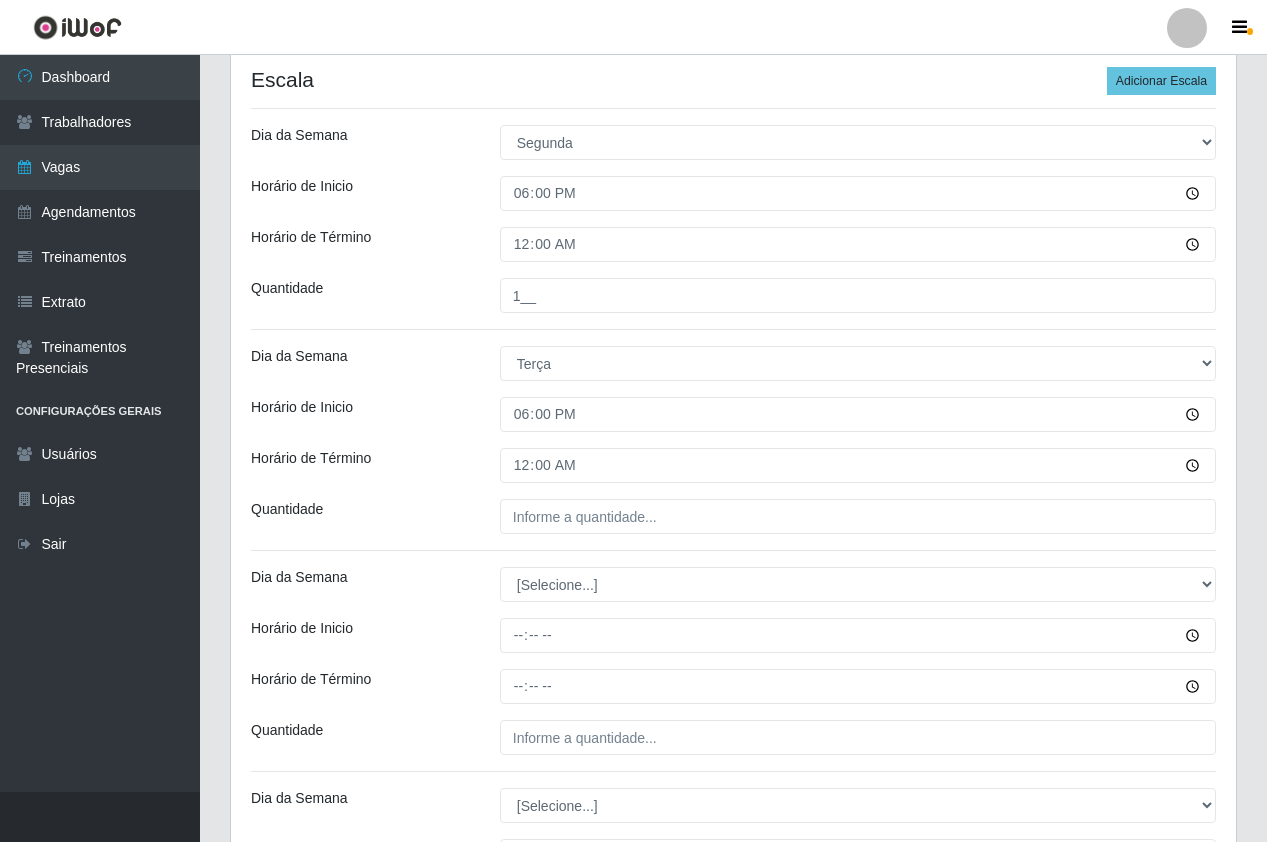 click on "Loja Pizza Nostra Função [Selecione...] ASG ASG + ASG ++ Auxiliar de Cozinha Auxiliar de Cozinha + Auxiliar de Cozinha ++ Copeiro Copeiro + Copeiro ++ Cumim Cumim + Cumim ++ Garçom Garçom + Garçom ++  Sexo do Trabalhador [Selecione...] Inicia em [DATE] Termina em [DATE] Escala Adicionar Escala Dia da Semana [Selecione...] Segunda Terça Quarta Quinta Sexta Sábado [PERSON_NAME] de Inicio 18:00 Horário de Término 00:00 Quantidade 1__ Dia da Semana [Selecione...] Segunda Terça Quarta Quinta Sexta Sábado Domingo Horário de Inicio 18:00 Horário de Término 00:00 Quantidade Dia da Semana [Selecione...] Segunda Terça Quarta Quinta Sexta Sábado [PERSON_NAME] de Inicio Horário de Término Quantidade Dia da Semana [Selecione...] Segunda Terça Quarta Quinta Sexta Sábado [PERSON_NAME] de Inicio Horário de Término Quantidade" at bounding box center (733, 400) 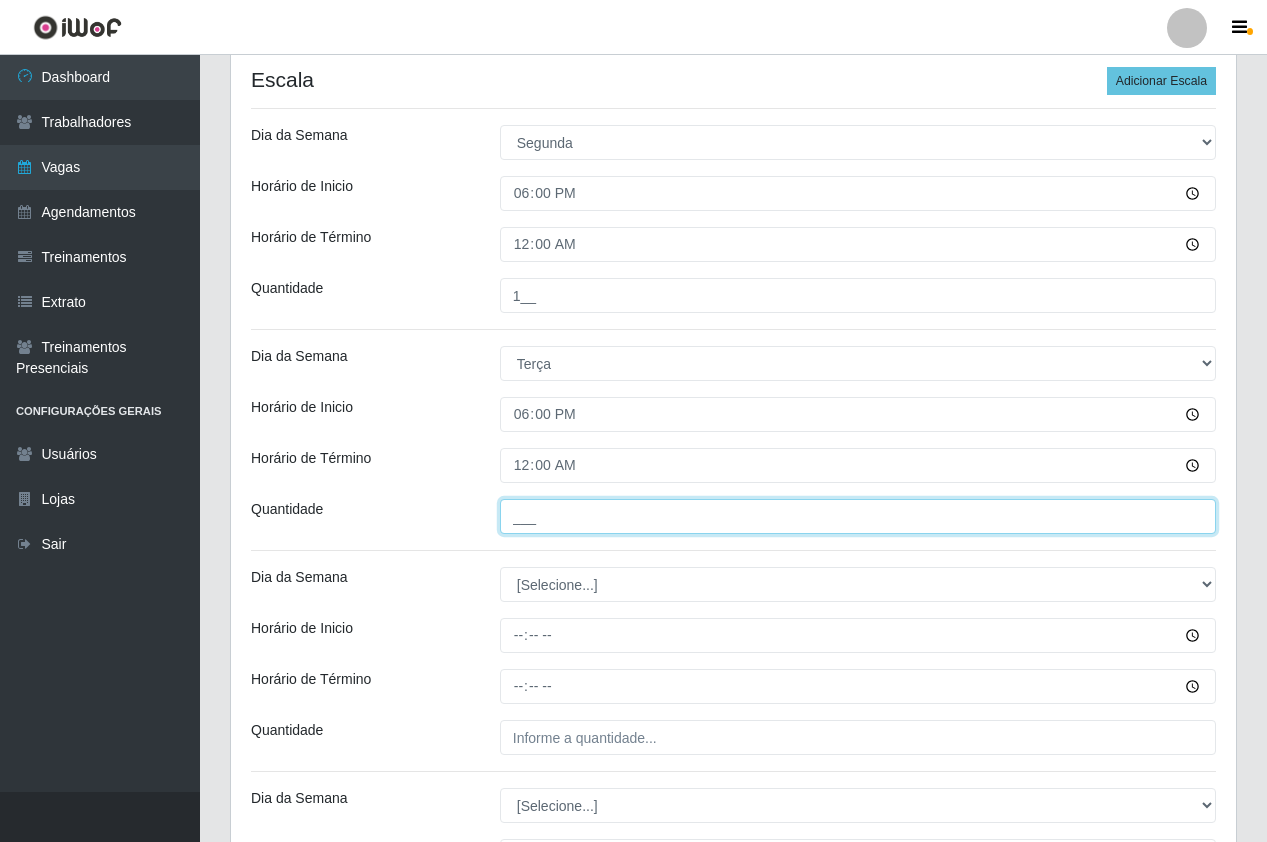 click on "___" at bounding box center (858, 516) 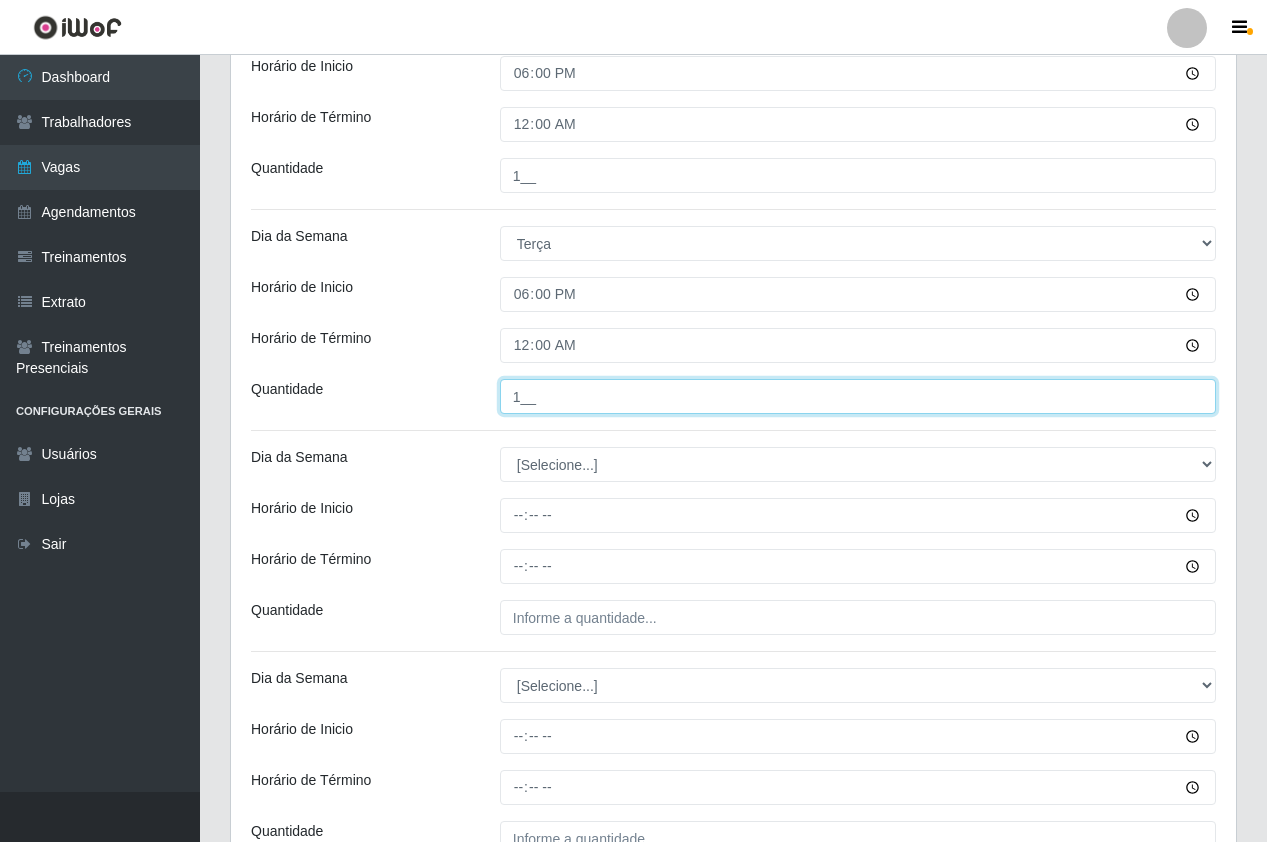 scroll, scrollTop: 600, scrollLeft: 0, axis: vertical 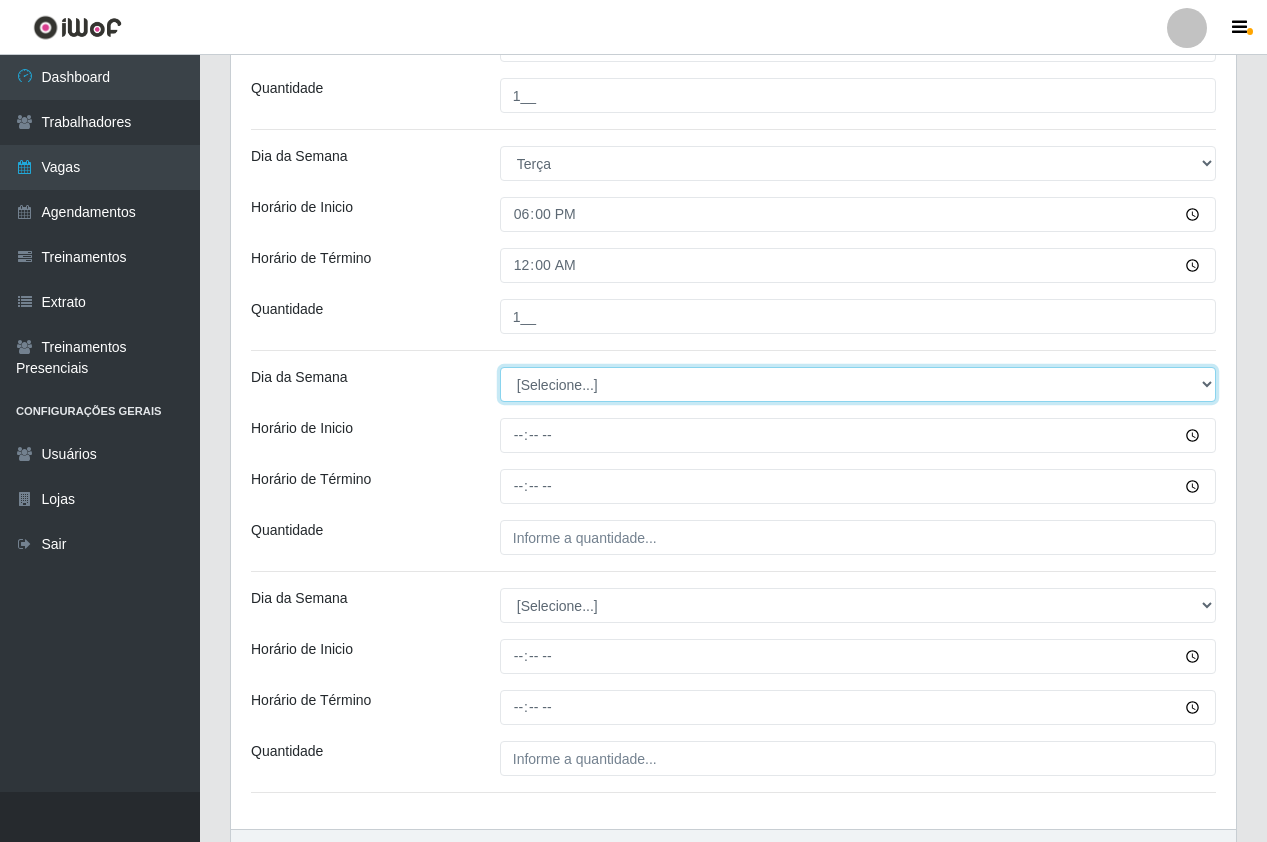 click on "[Selecione...] Segunda Terça Quarta Quinta Sexta Sábado Domingo" at bounding box center [858, 384] 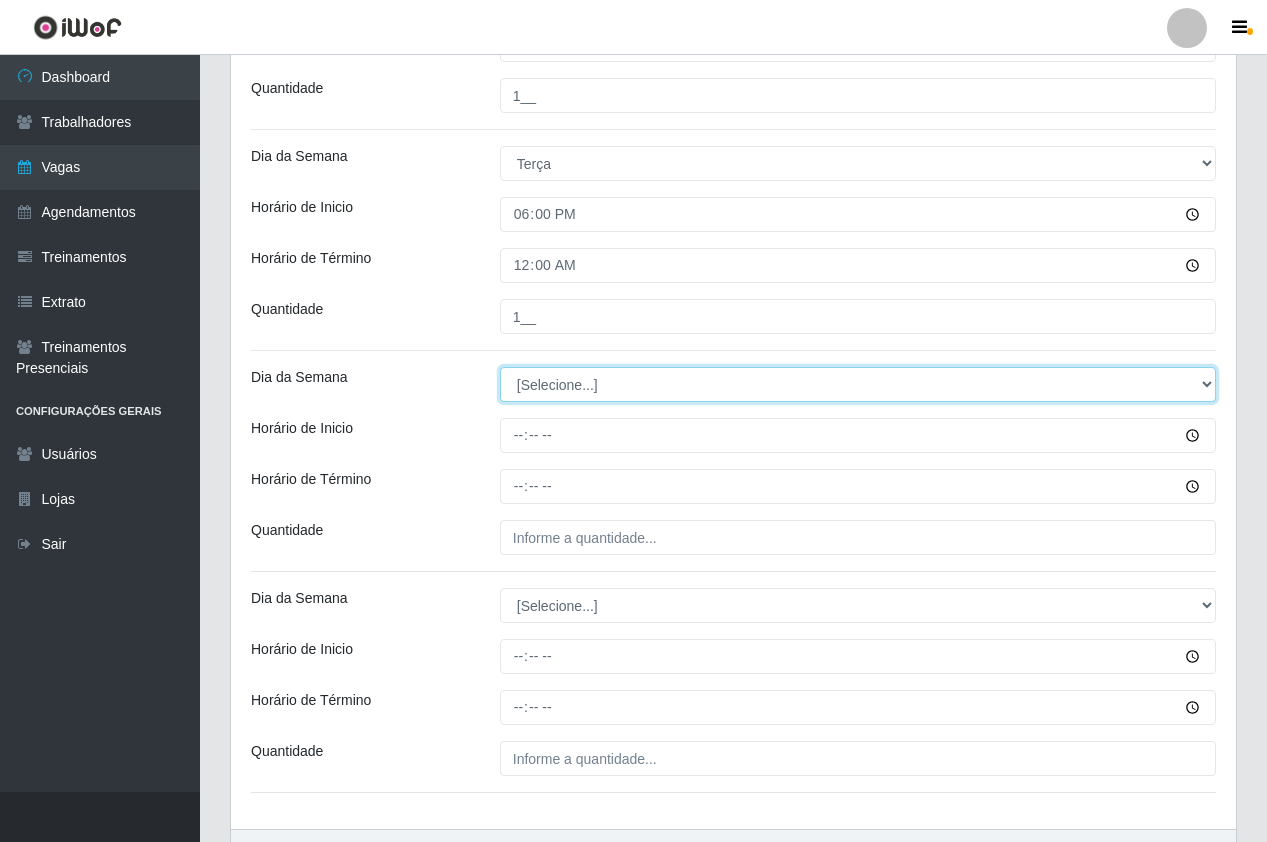select on "3" 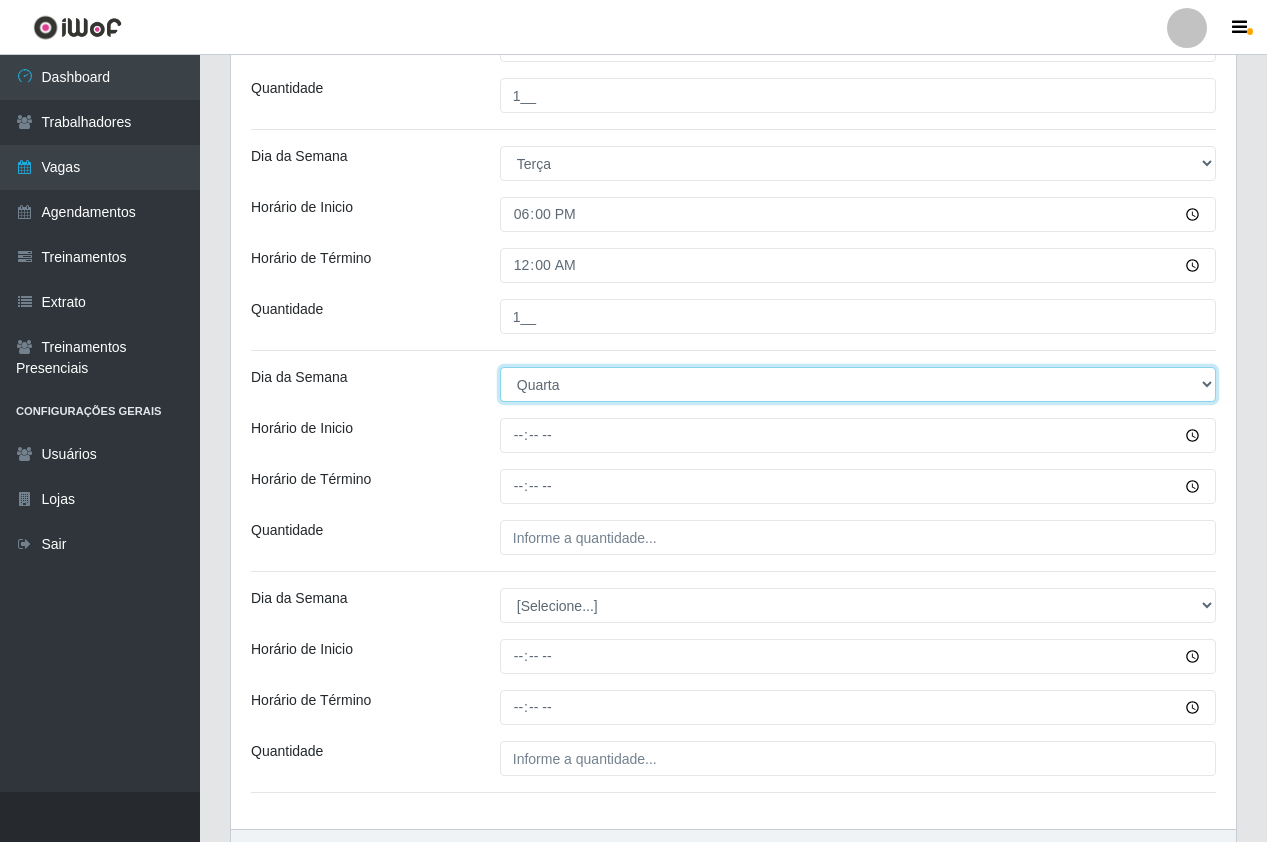 click on "[Selecione...] Segunda Terça Quarta Quinta Sexta Sábado Domingo" at bounding box center (858, 384) 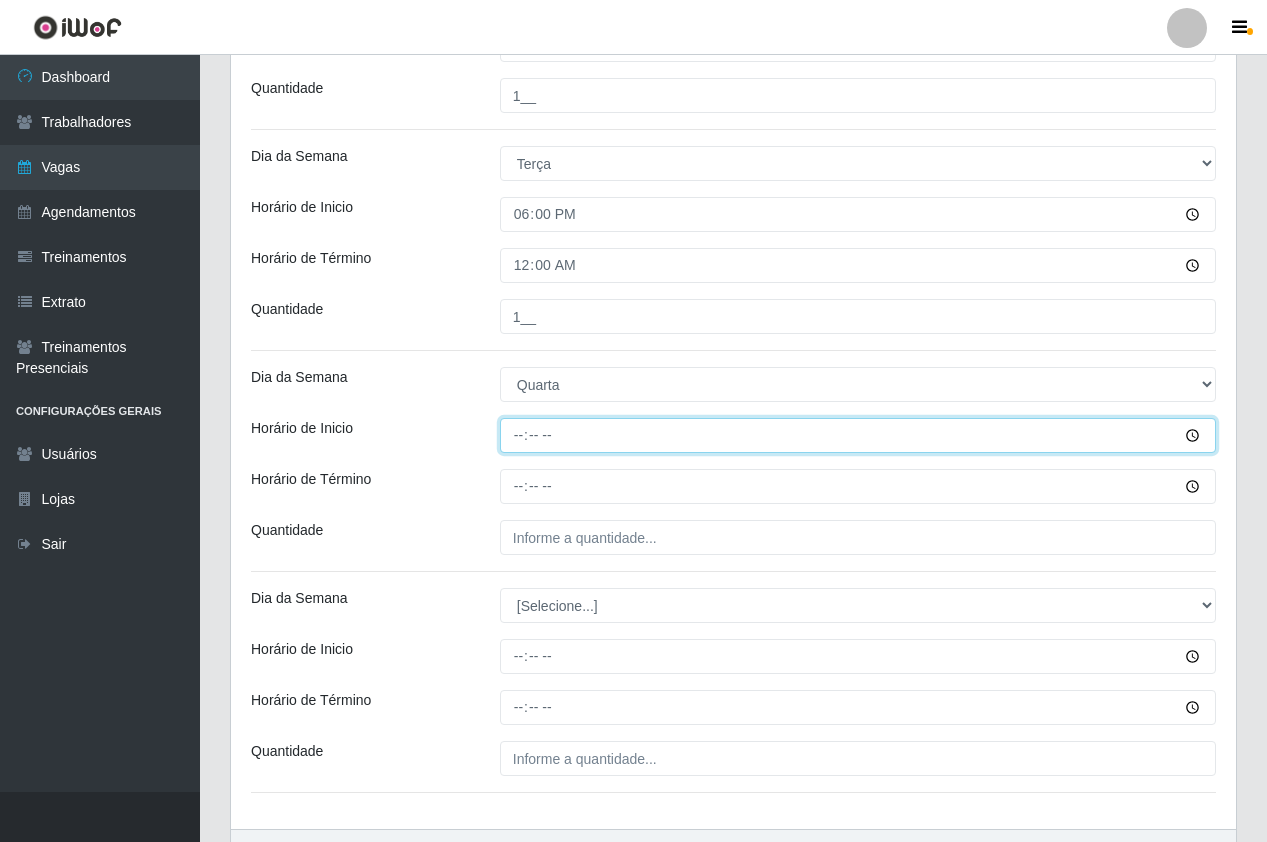 click on "Horário de Inicio" at bounding box center [858, 435] 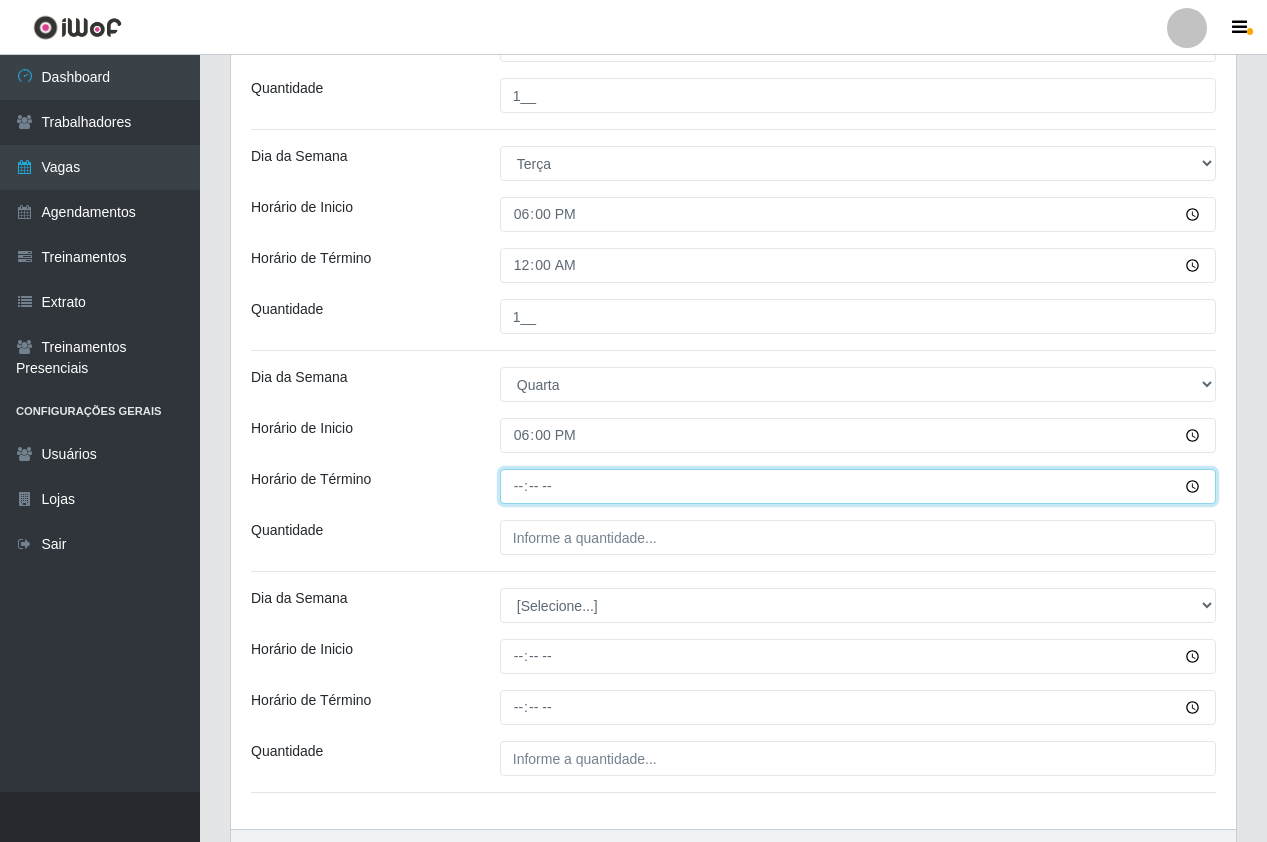 click on "Horário de Término" at bounding box center (858, 486) 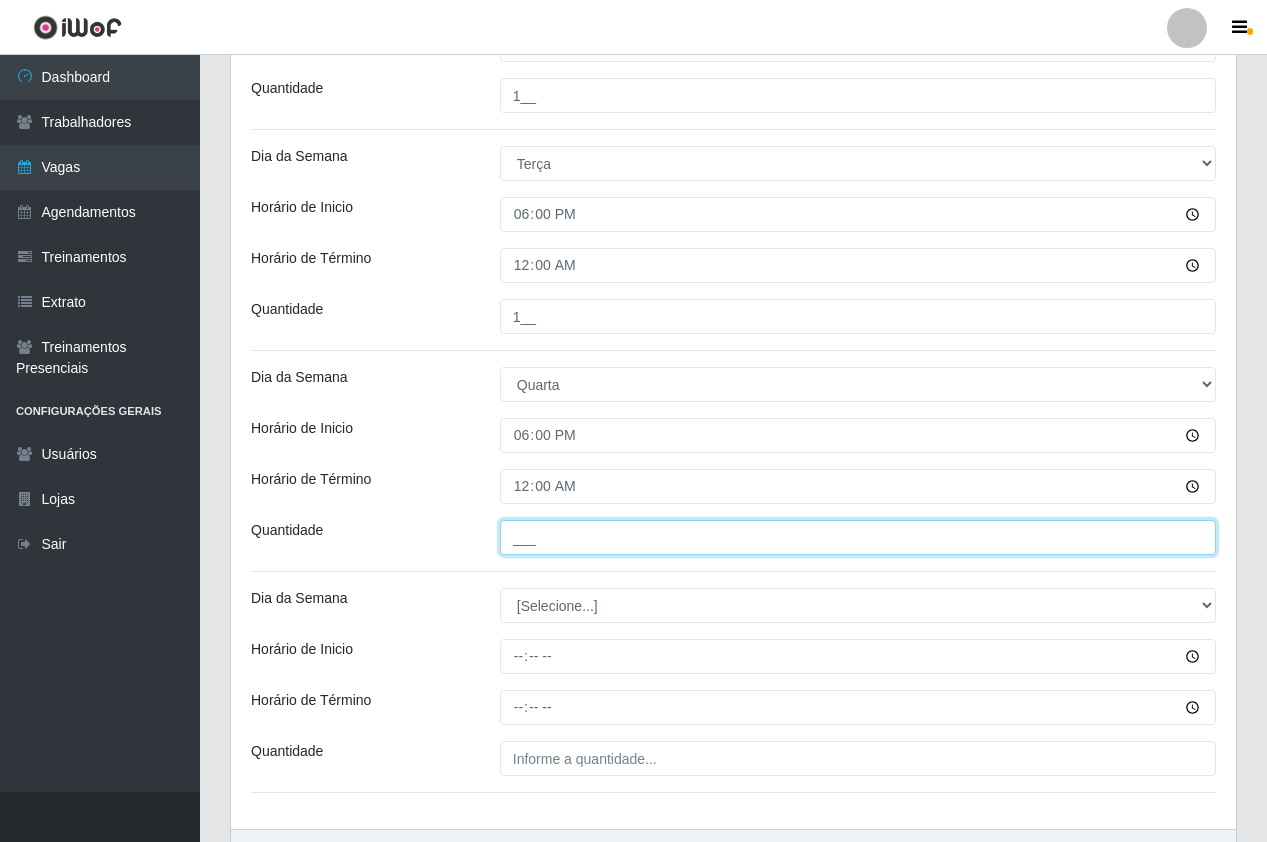 click on "___" at bounding box center (858, 537) 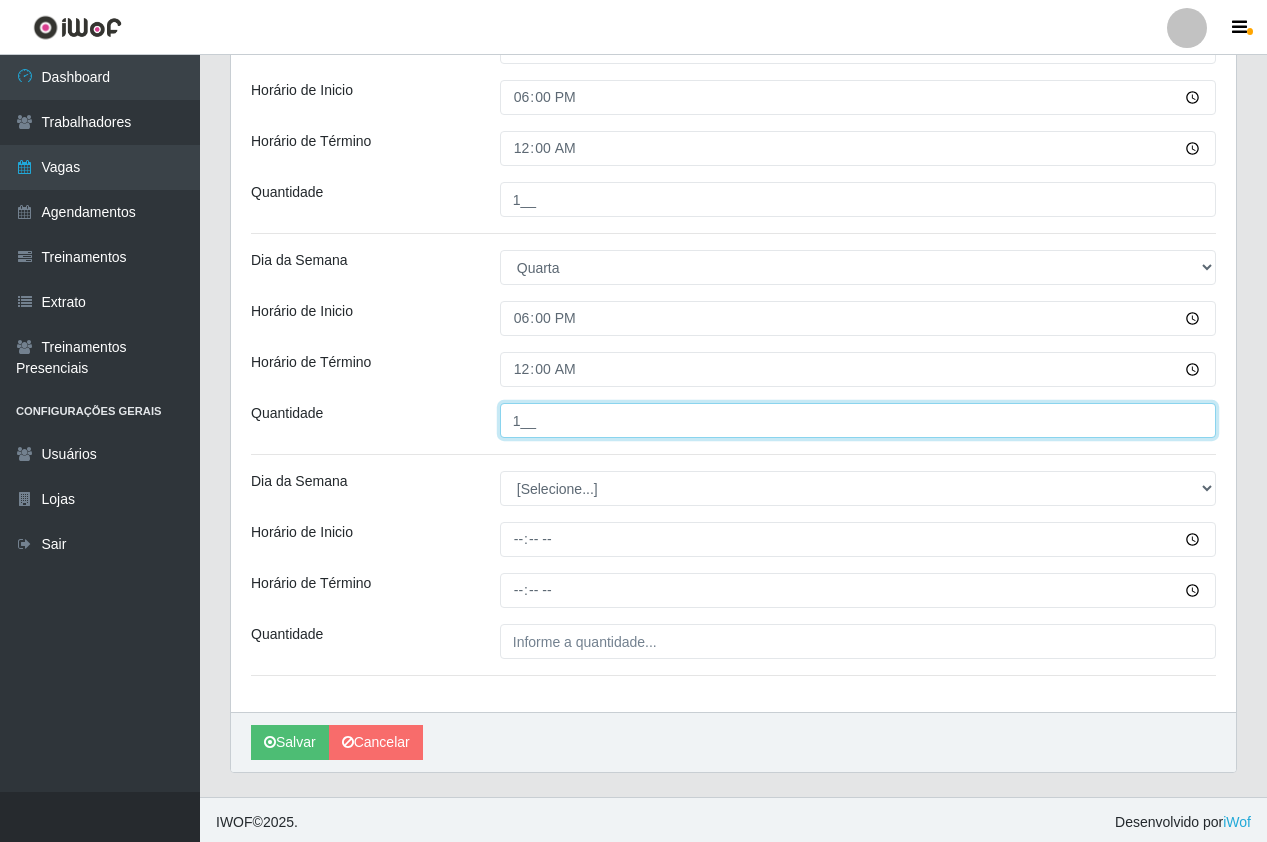 scroll, scrollTop: 722, scrollLeft: 0, axis: vertical 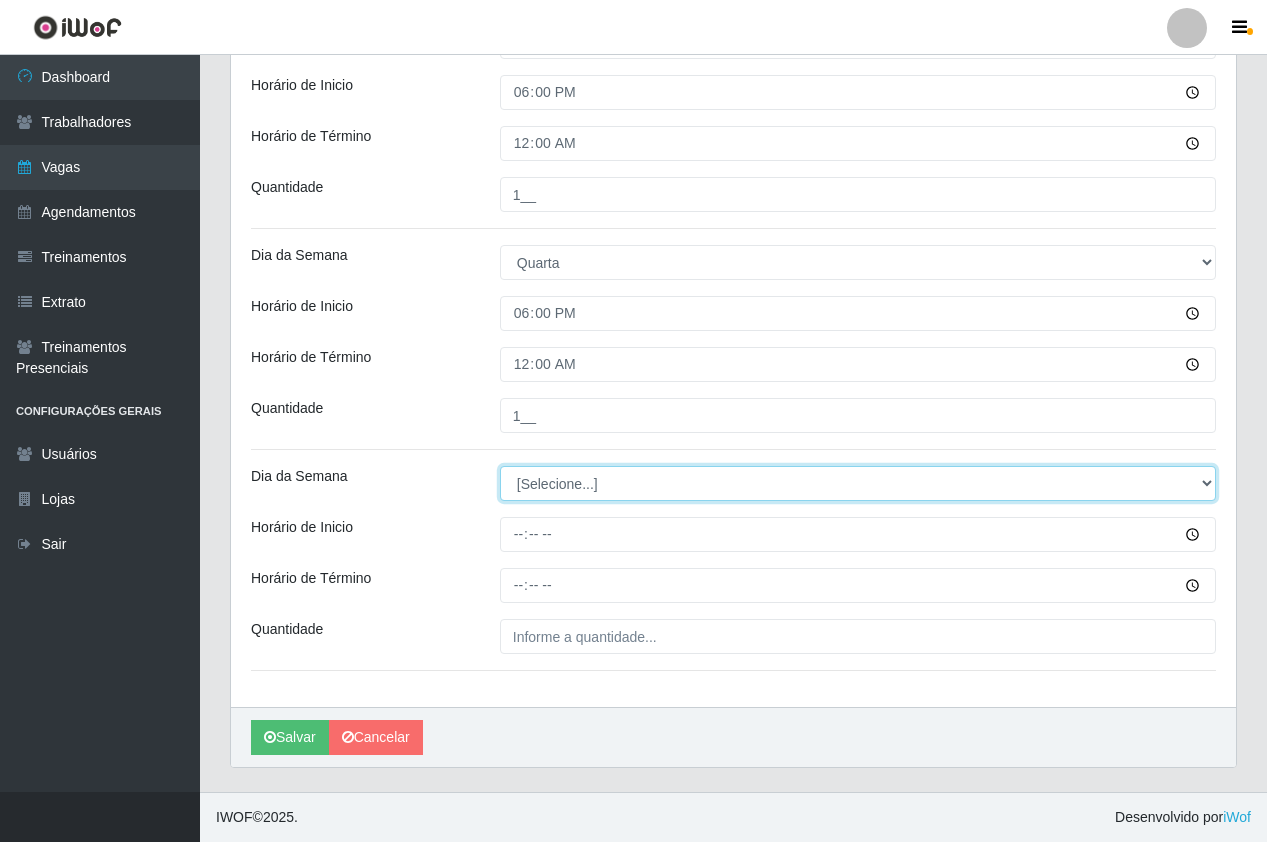 click on "[Selecione...] Segunda Terça Quarta Quinta Sexta Sábado Domingo" at bounding box center [858, 483] 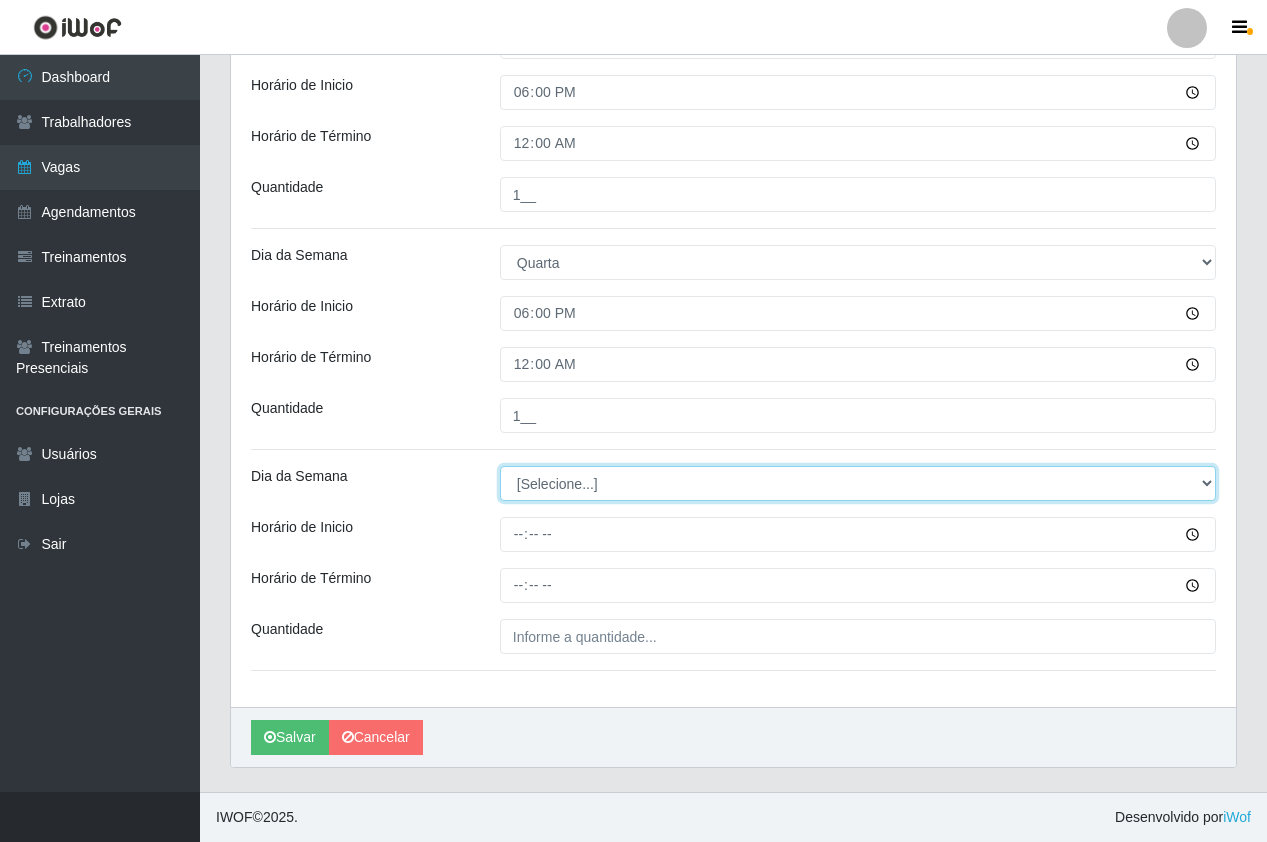 select on "4" 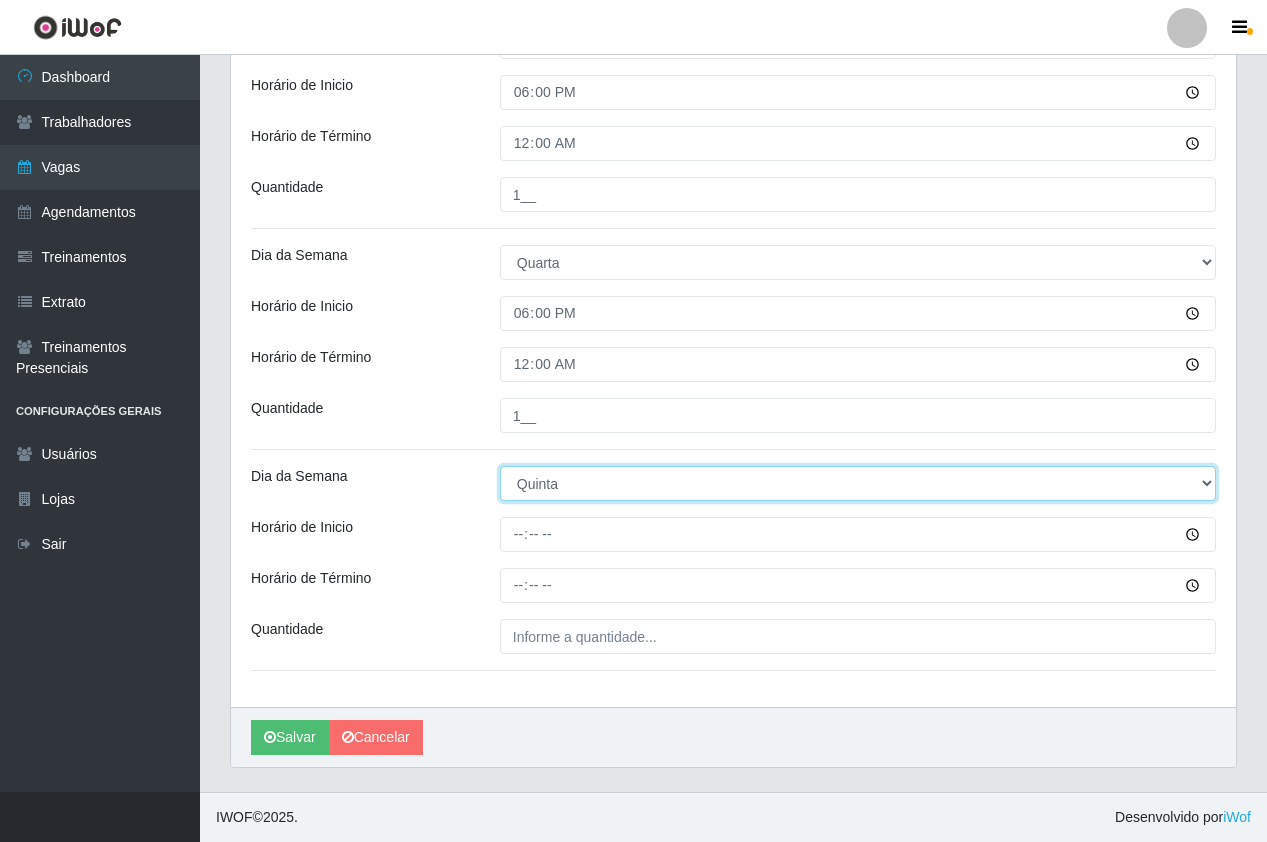 click on "[Selecione...] Segunda Terça Quarta Quinta Sexta Sábado Domingo" at bounding box center [858, 483] 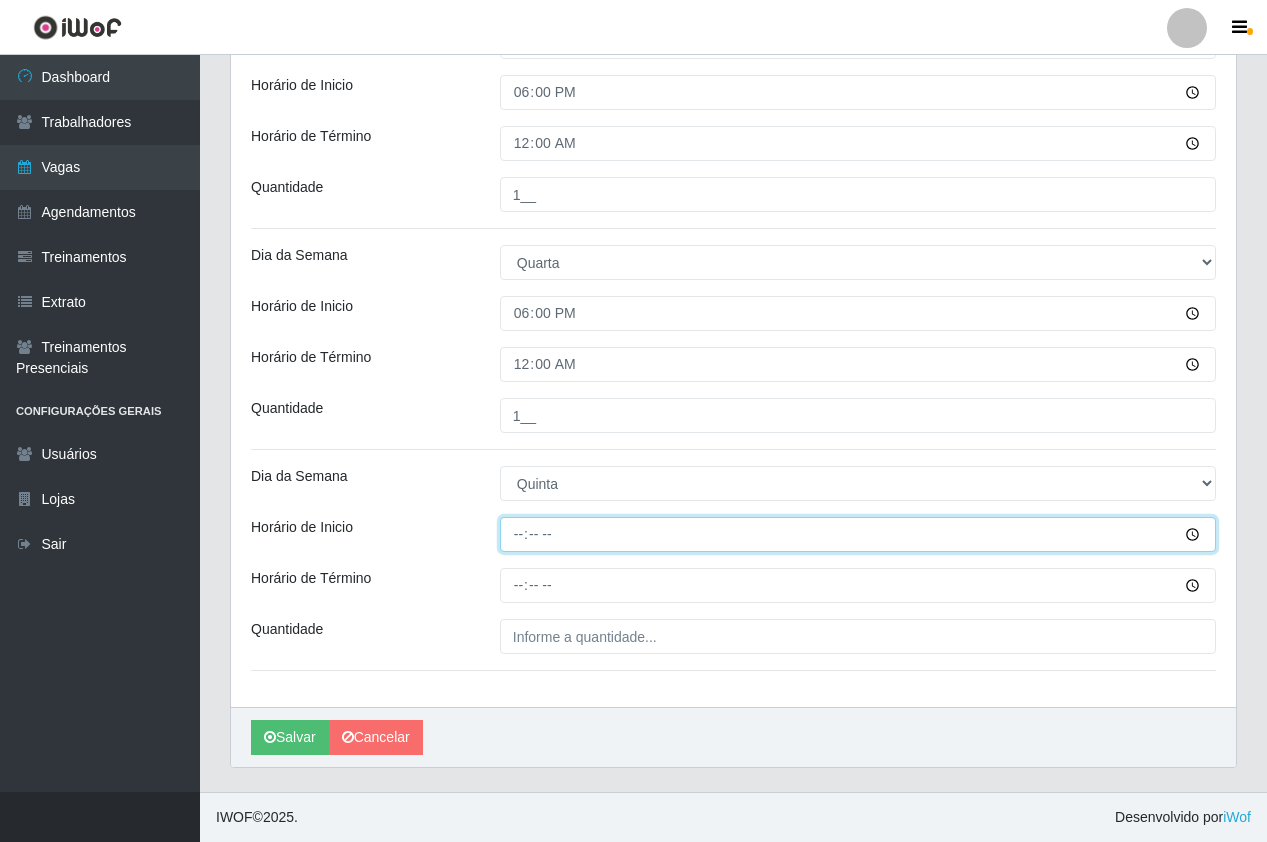 click on "Horário de Inicio" at bounding box center [858, 534] 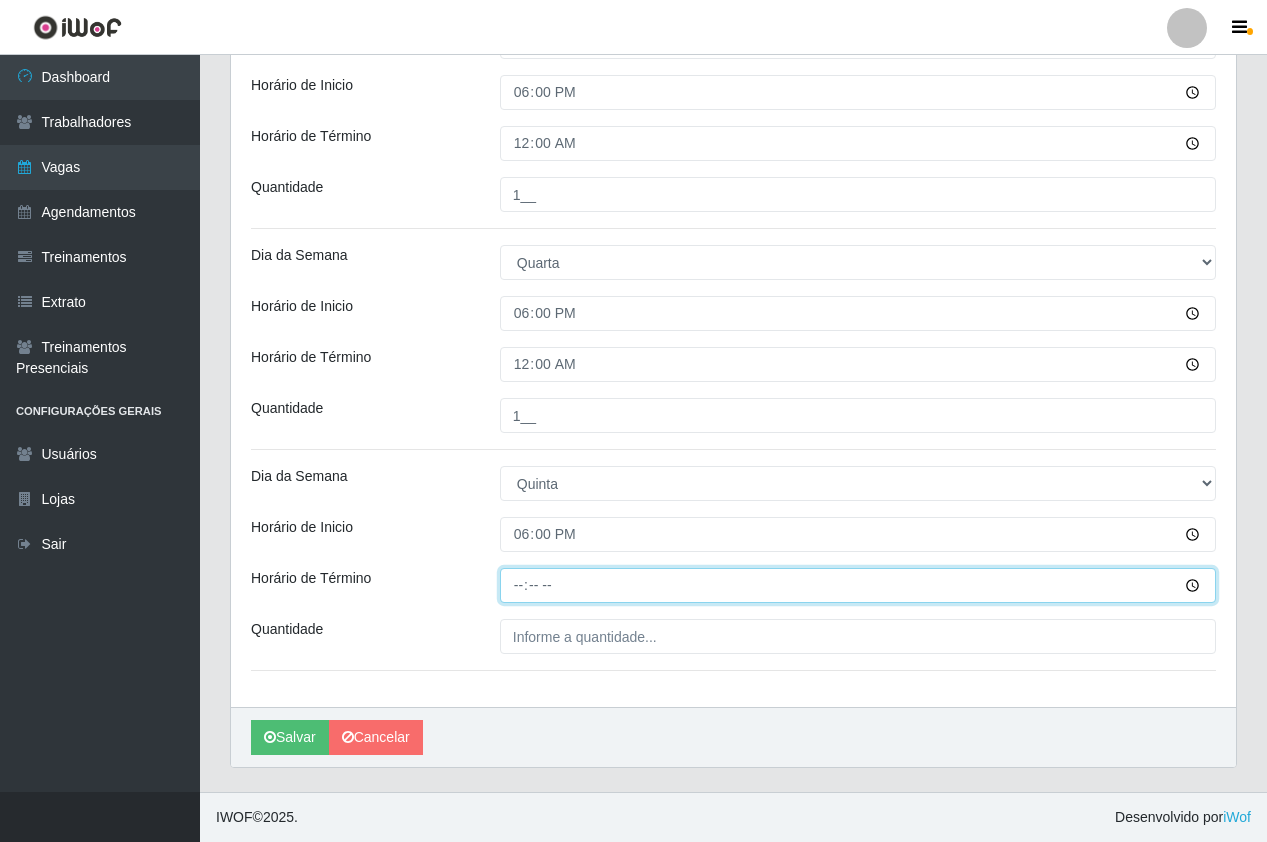 click on "Horário de Término" at bounding box center [858, 585] 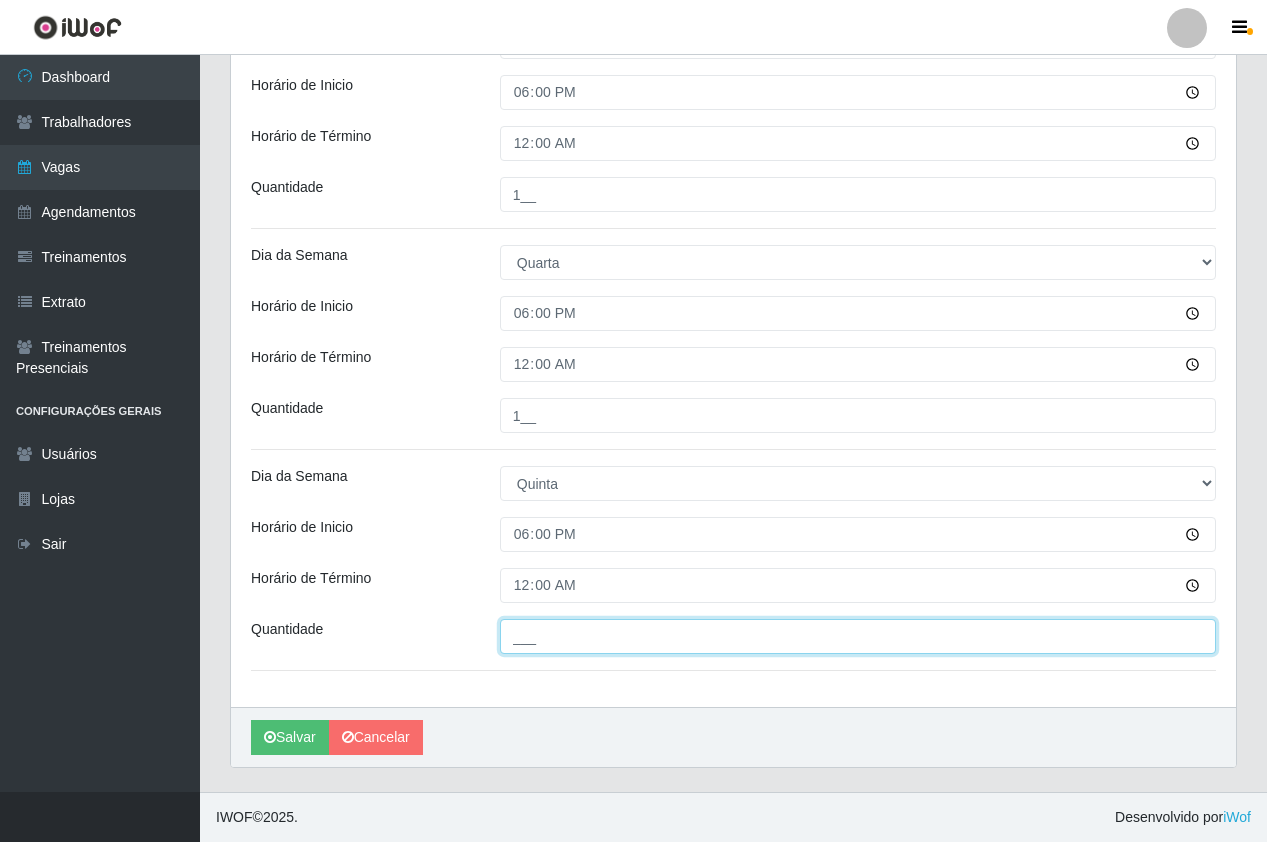 click on "___" at bounding box center (858, 636) 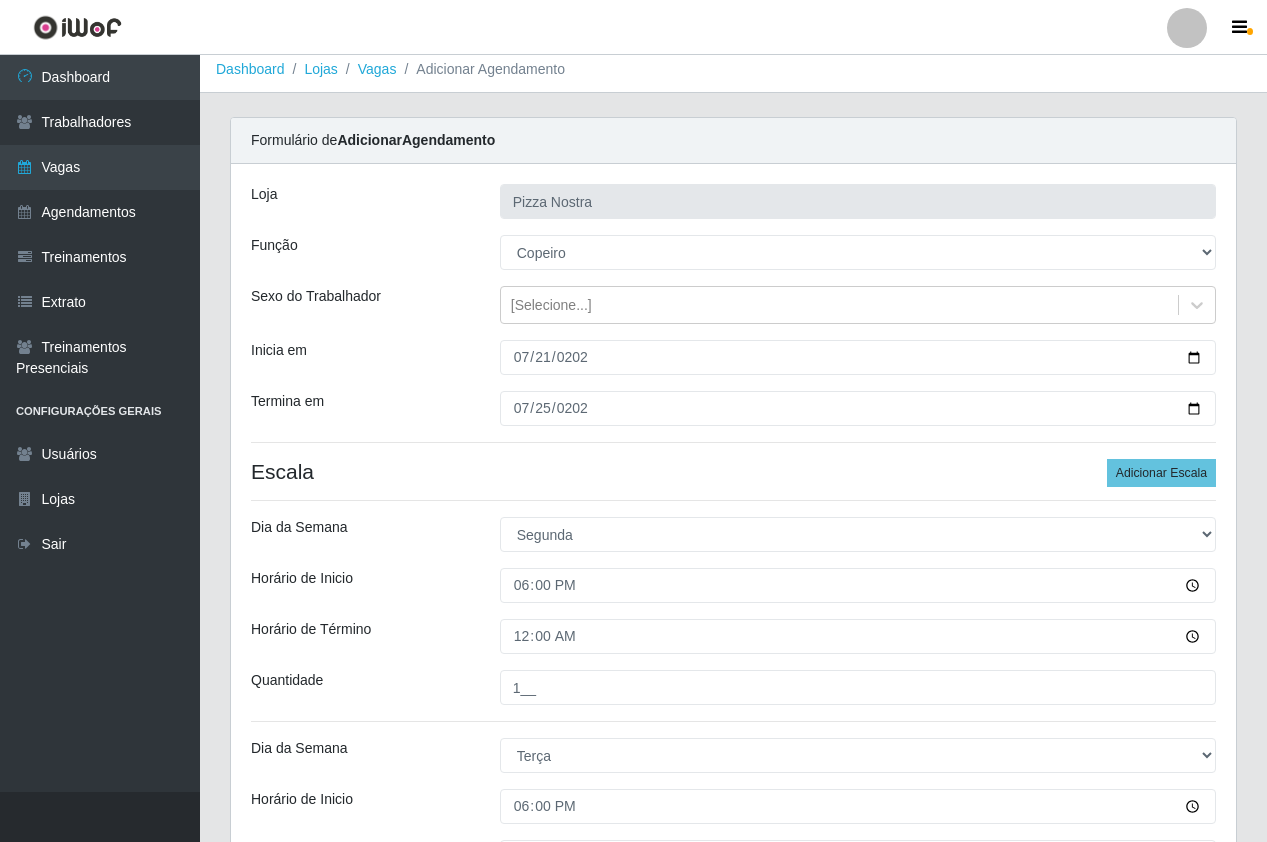 scroll, scrollTop: 0, scrollLeft: 0, axis: both 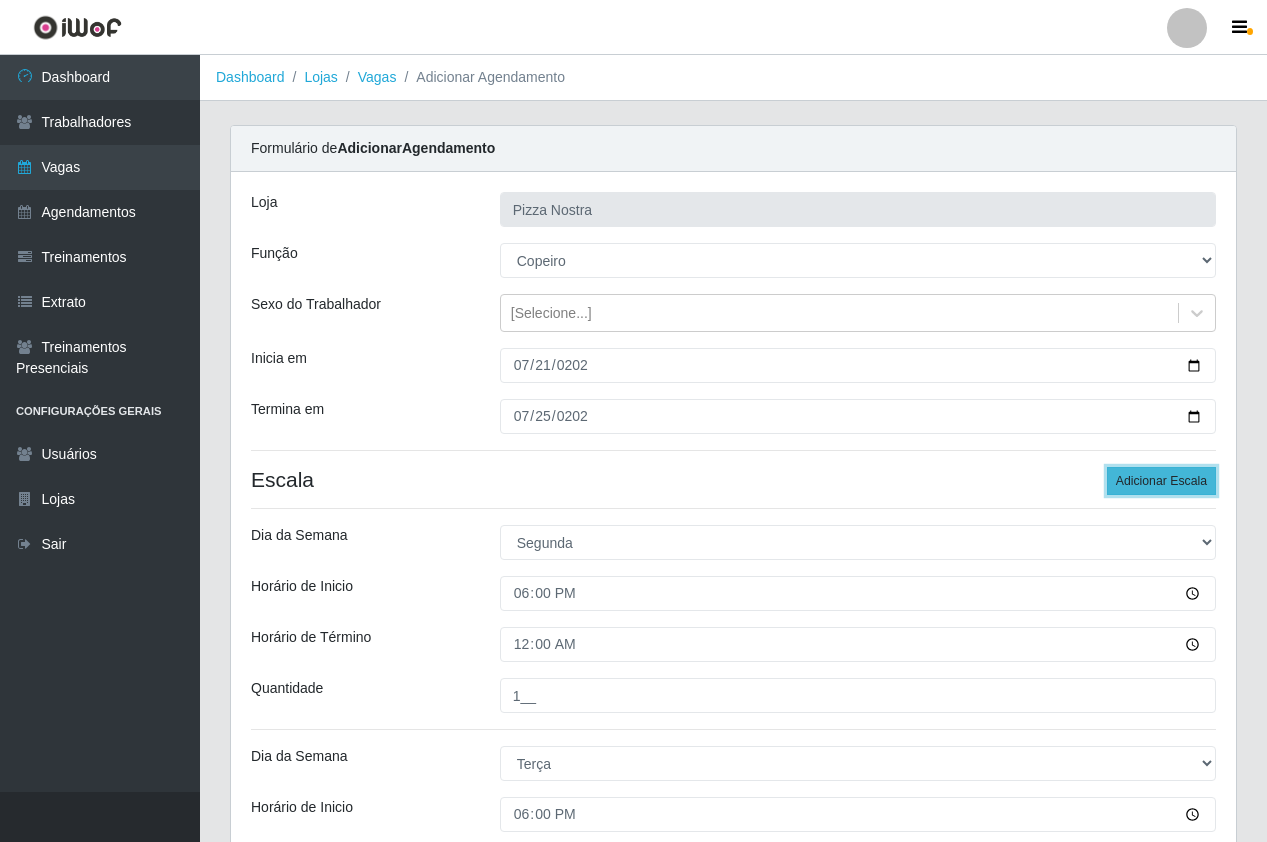 click on "Adicionar Escala" at bounding box center (1161, 481) 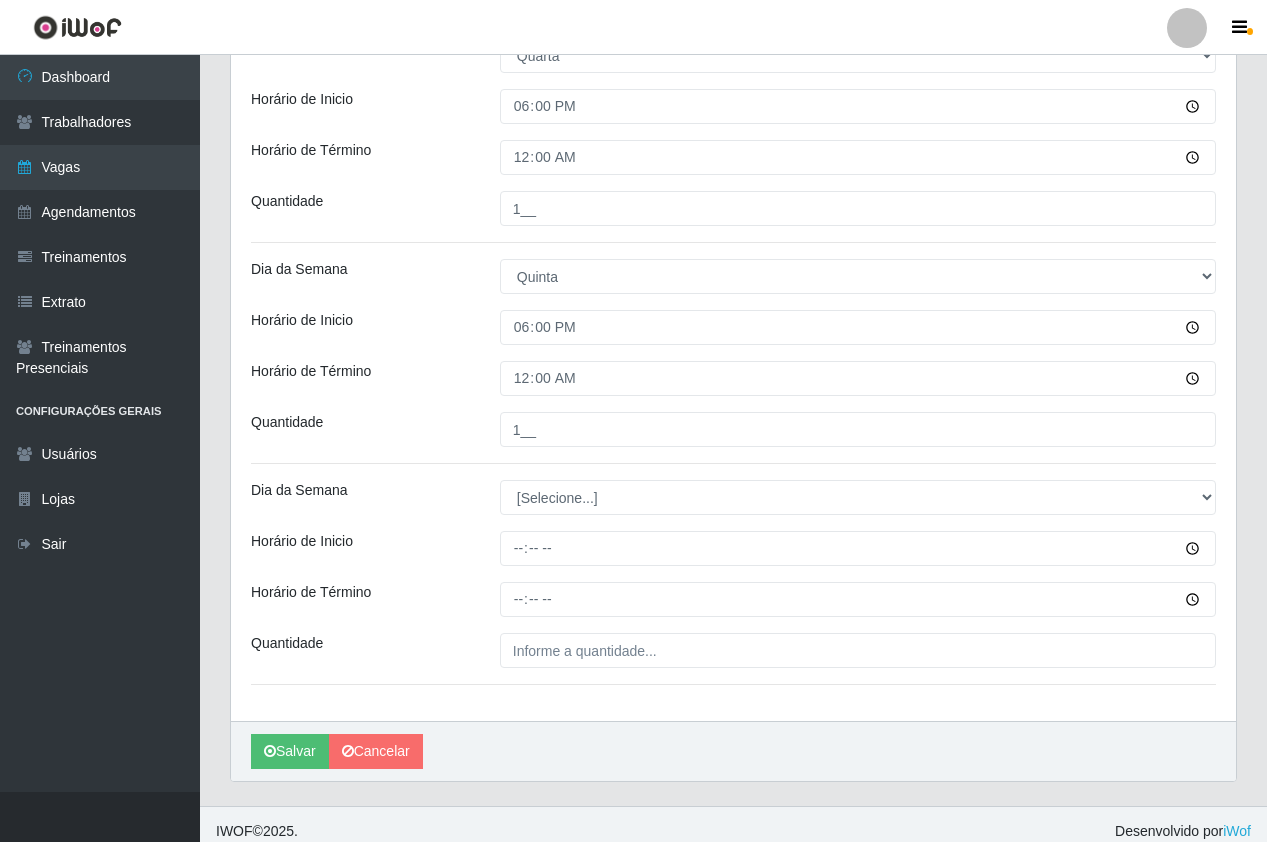 scroll, scrollTop: 943, scrollLeft: 0, axis: vertical 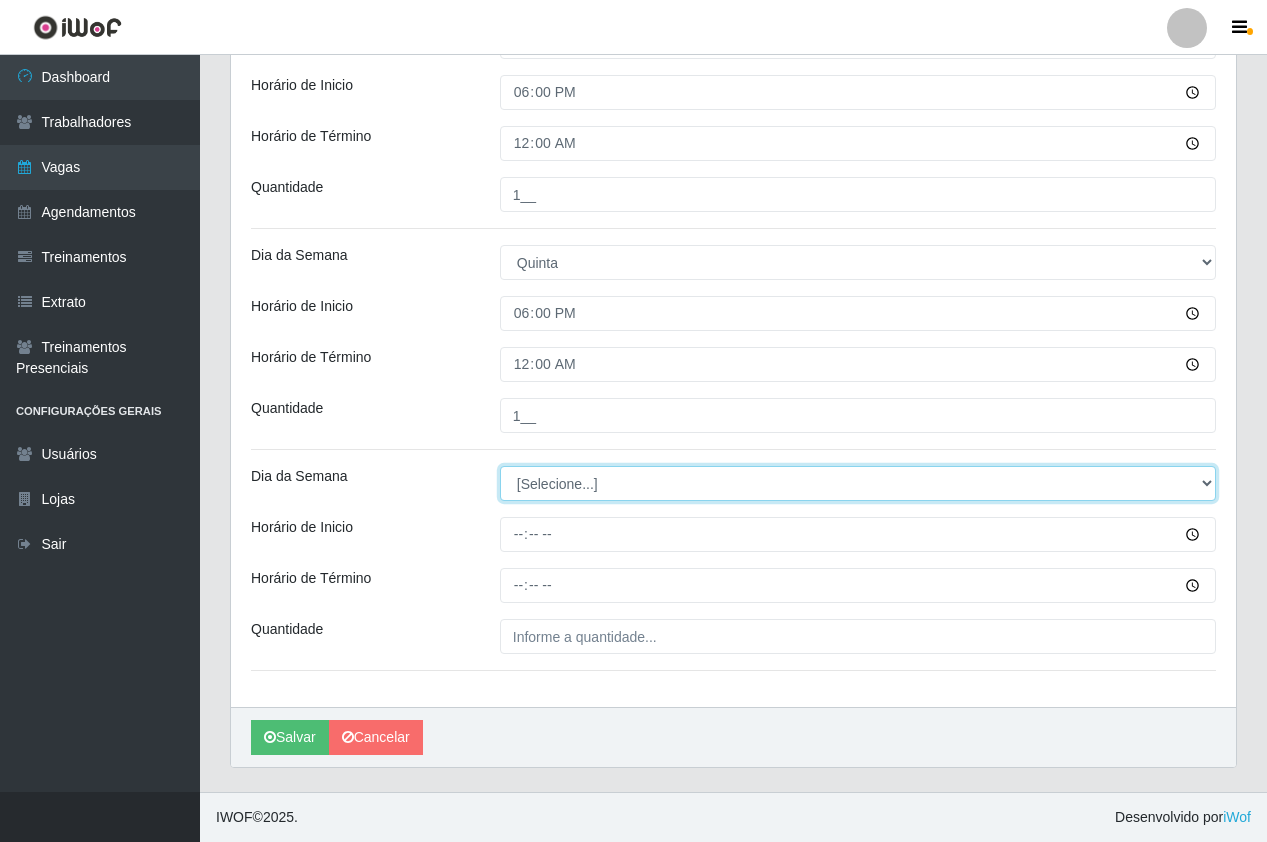 click on "[Selecione...] Segunda Terça Quarta Quinta Sexta Sábado Domingo" at bounding box center [858, 483] 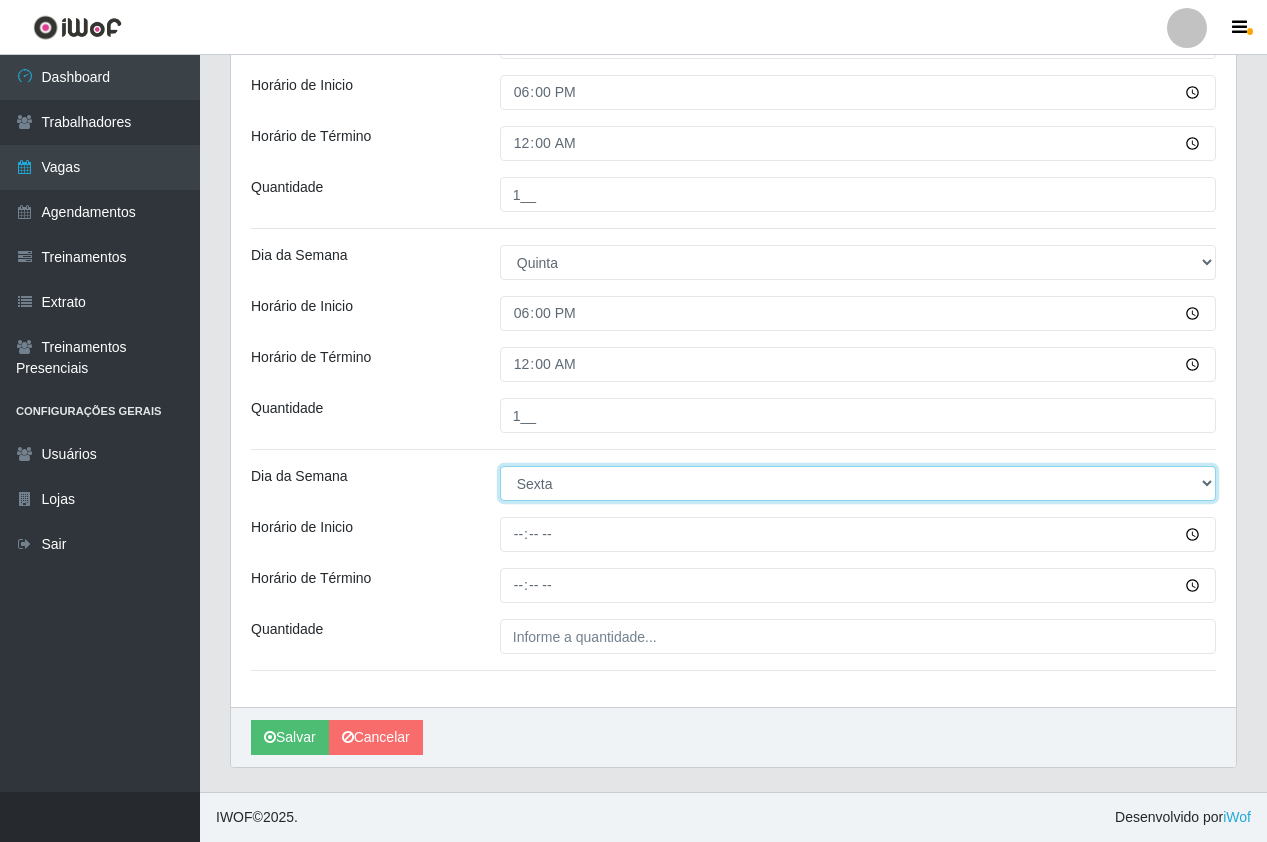 click on "[Selecione...] Segunda Terça Quarta Quinta Sexta Sábado Domingo" at bounding box center (858, 483) 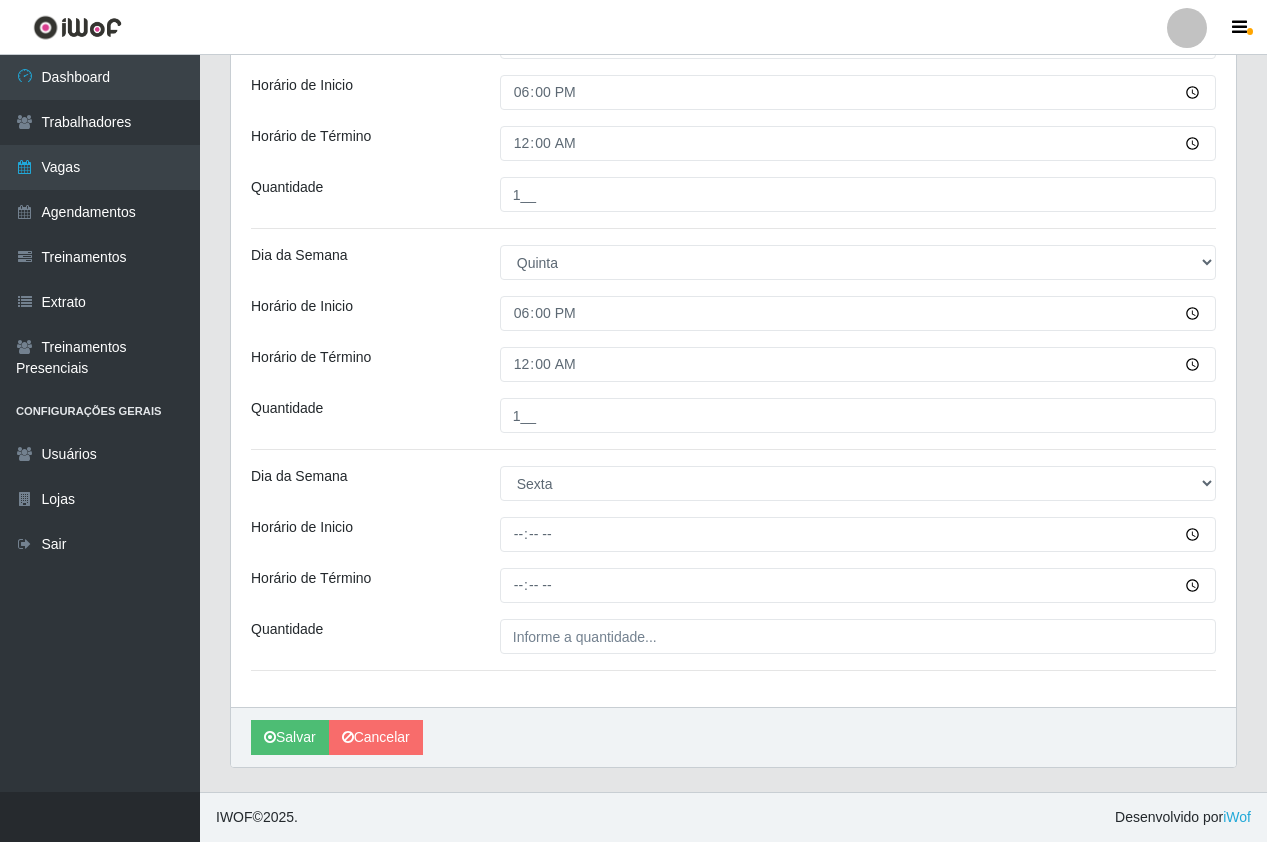 click at bounding box center (733, 449) 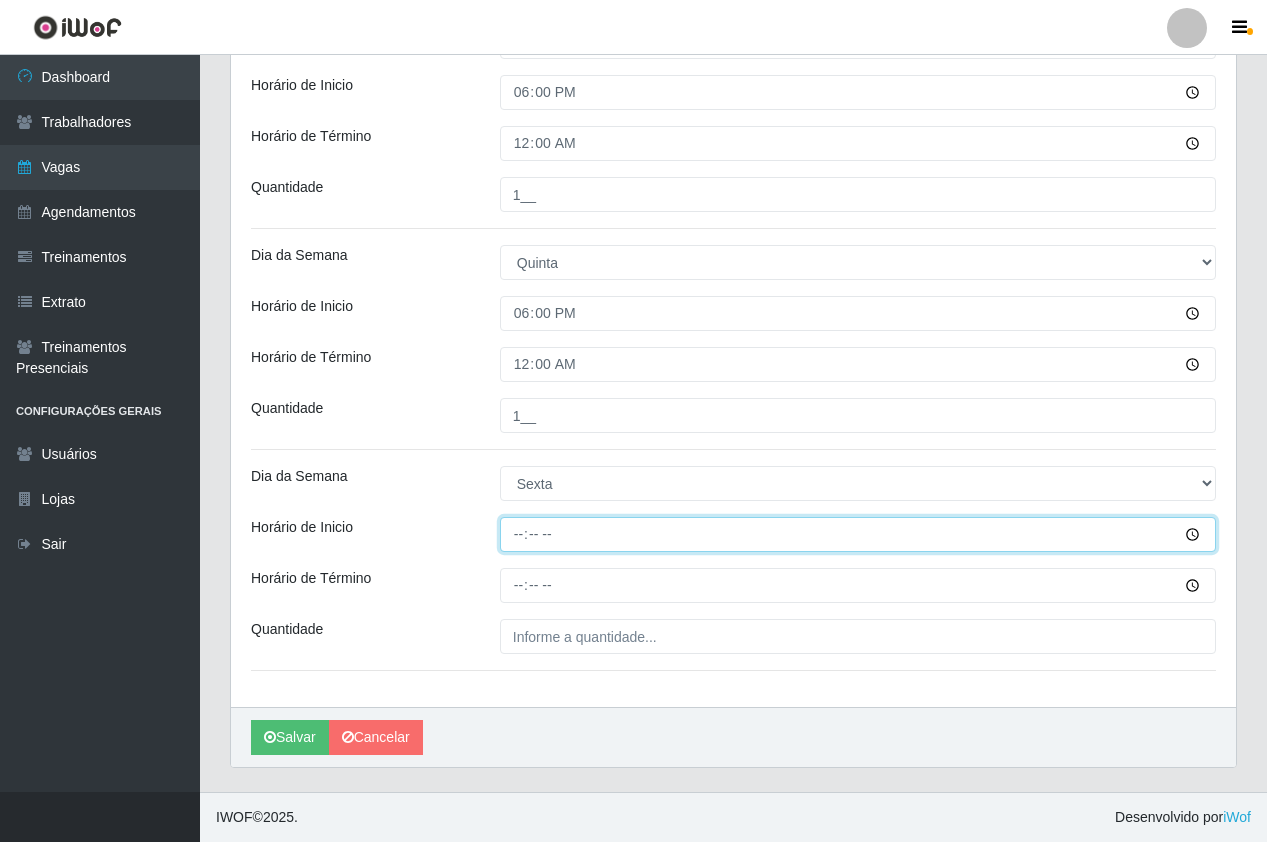 click on "Horário de Inicio" at bounding box center [858, 534] 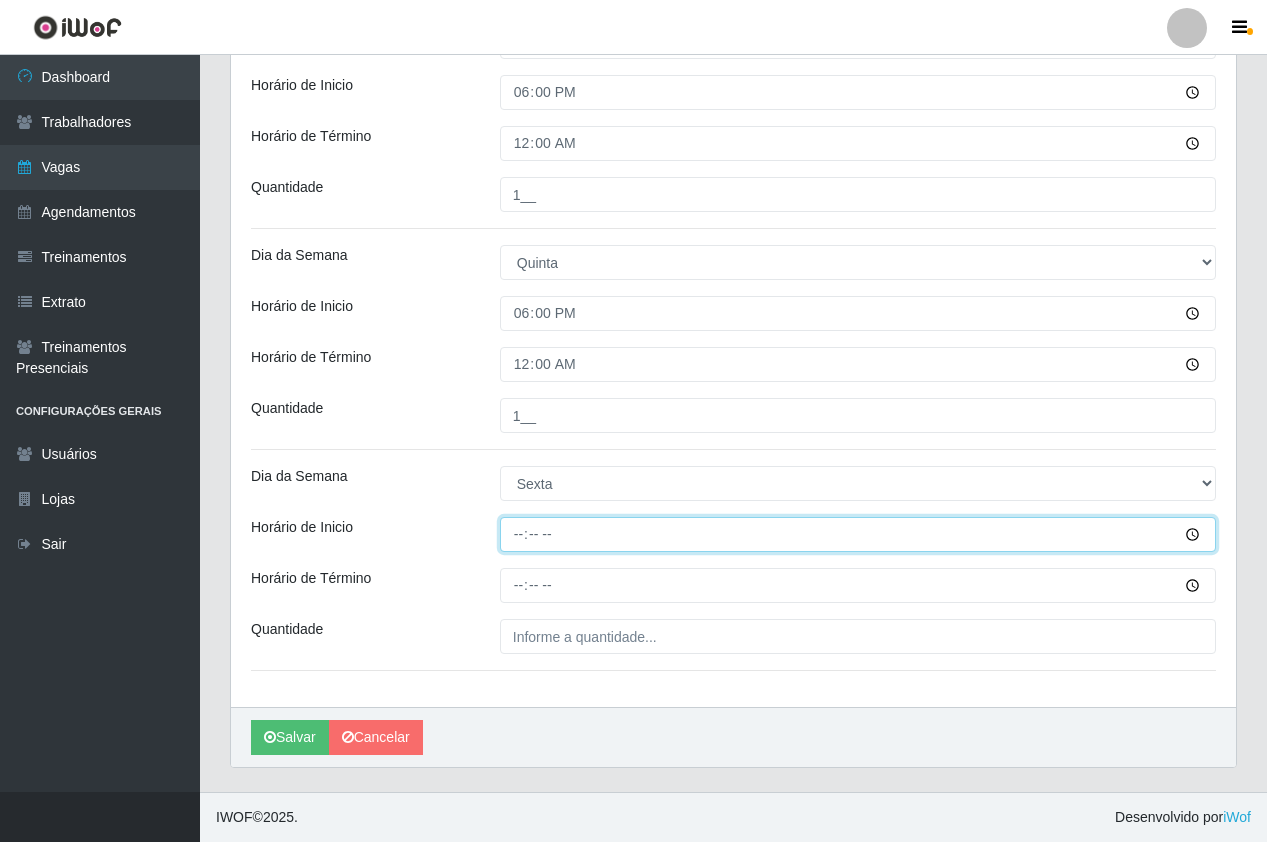 type on "18:00" 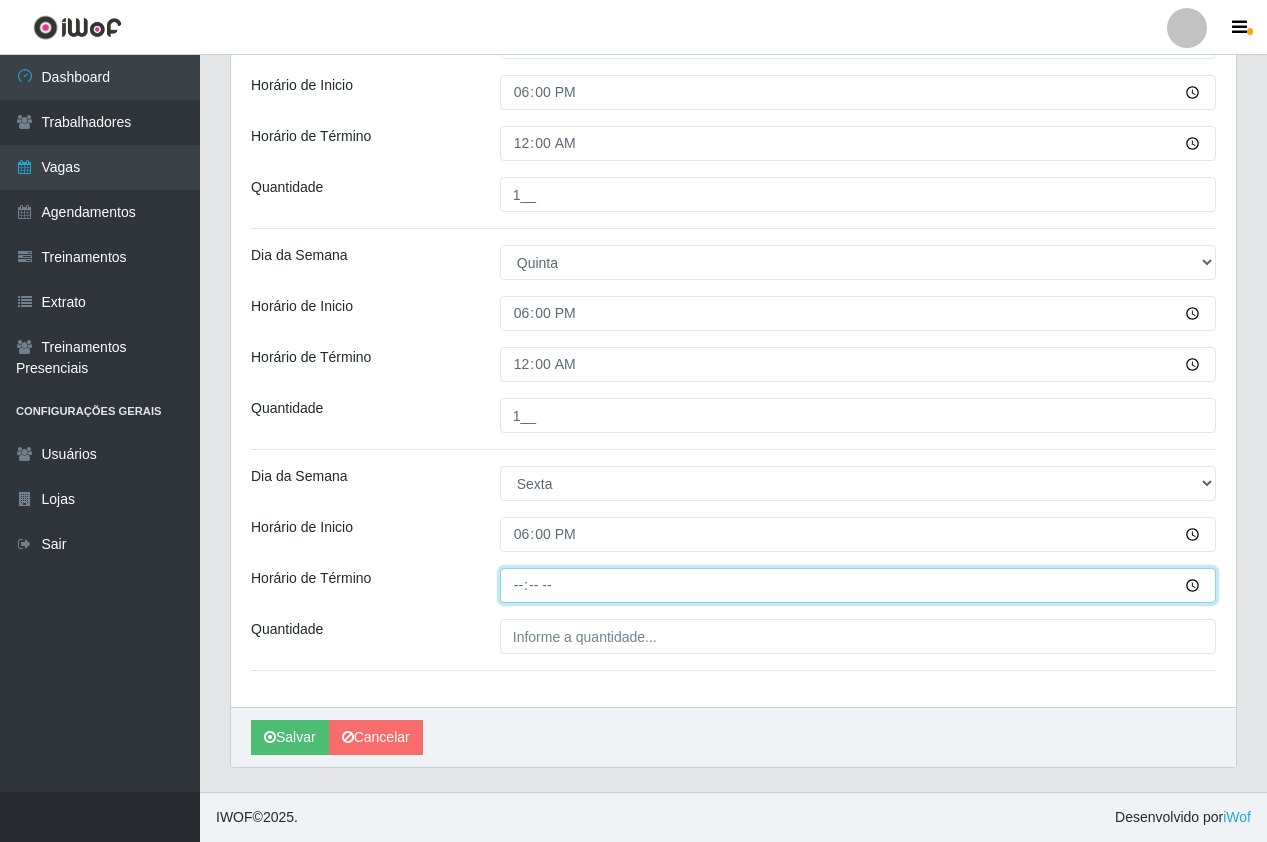 click on "Horário de Término" at bounding box center (858, 585) 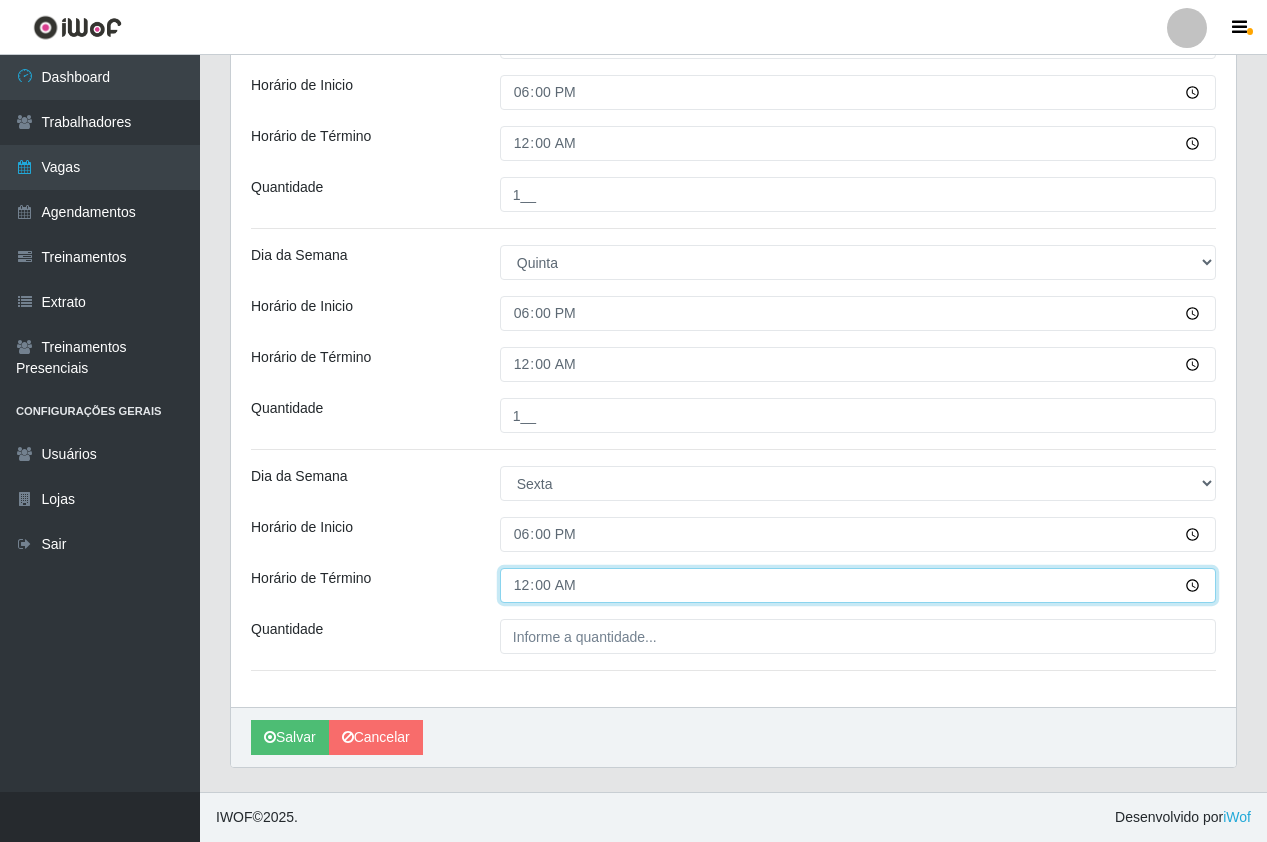 click on "00:00" at bounding box center (858, 585) 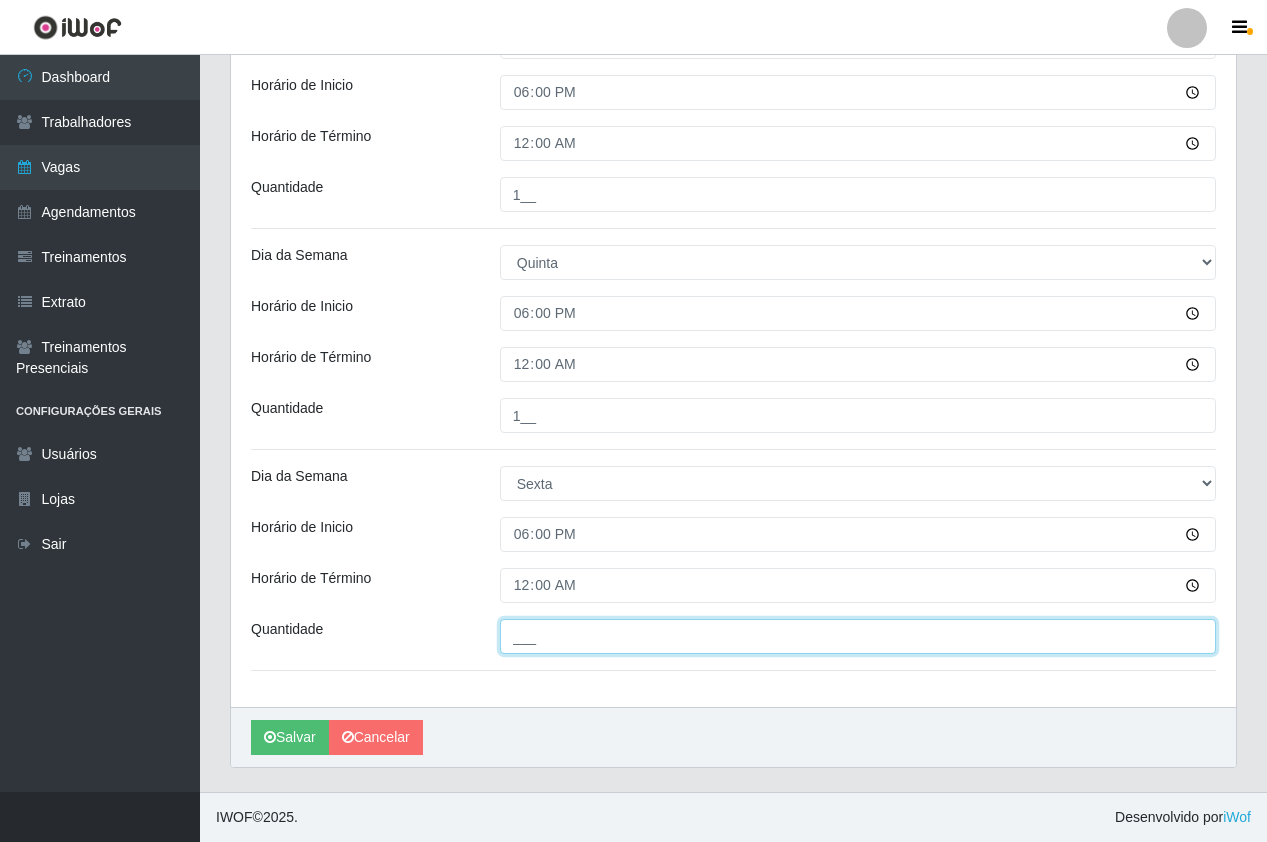 click on "___" at bounding box center (858, 636) 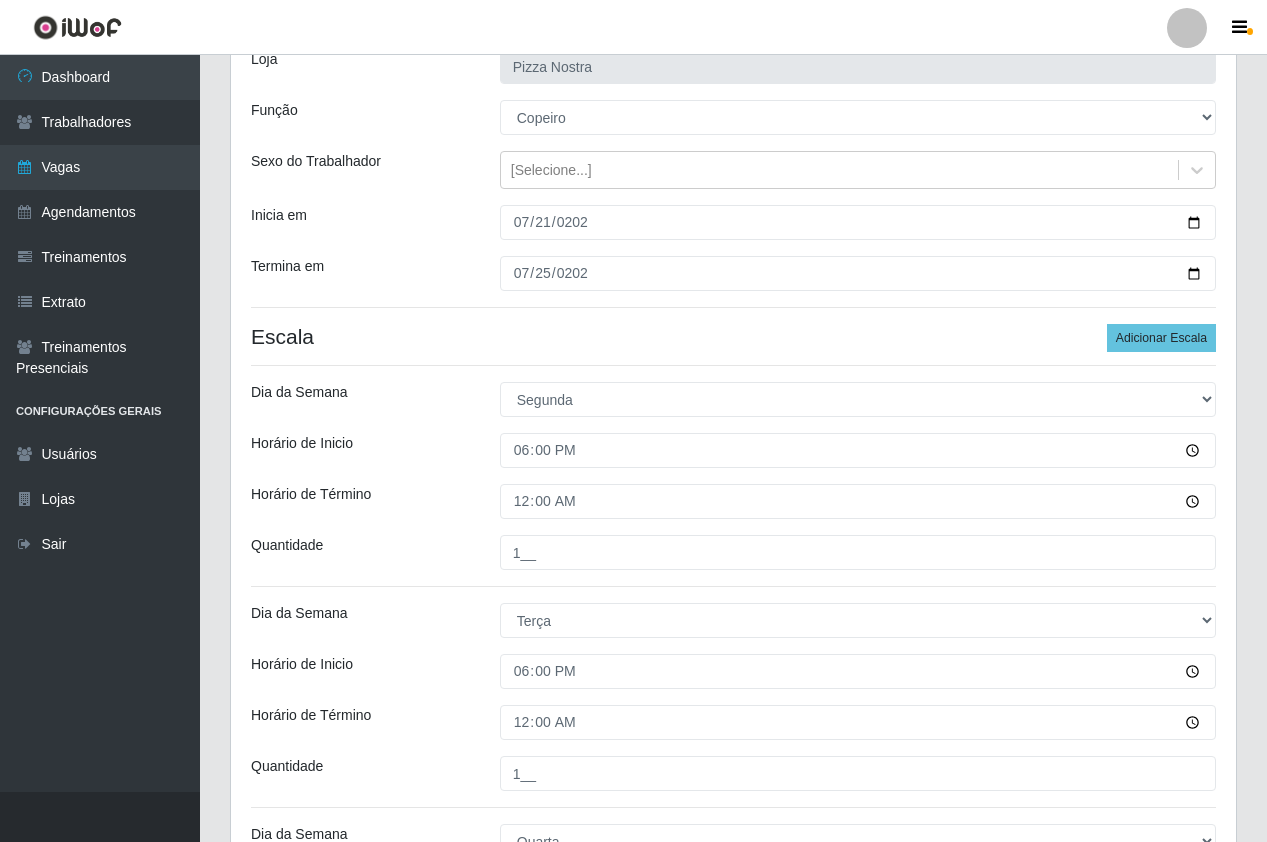 scroll, scrollTop: 43, scrollLeft: 0, axis: vertical 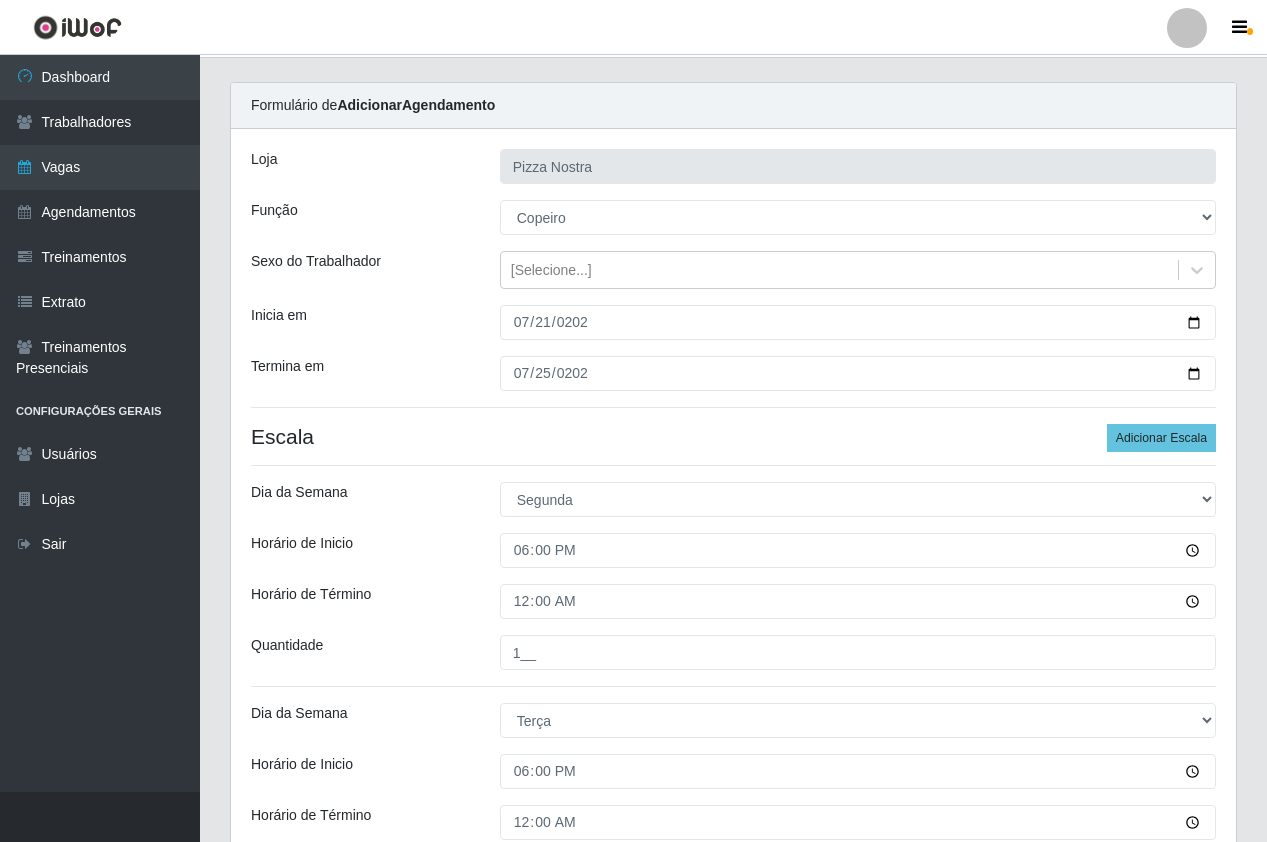 click on "Formulário de  Adicionar  Agendamento" at bounding box center [733, 106] 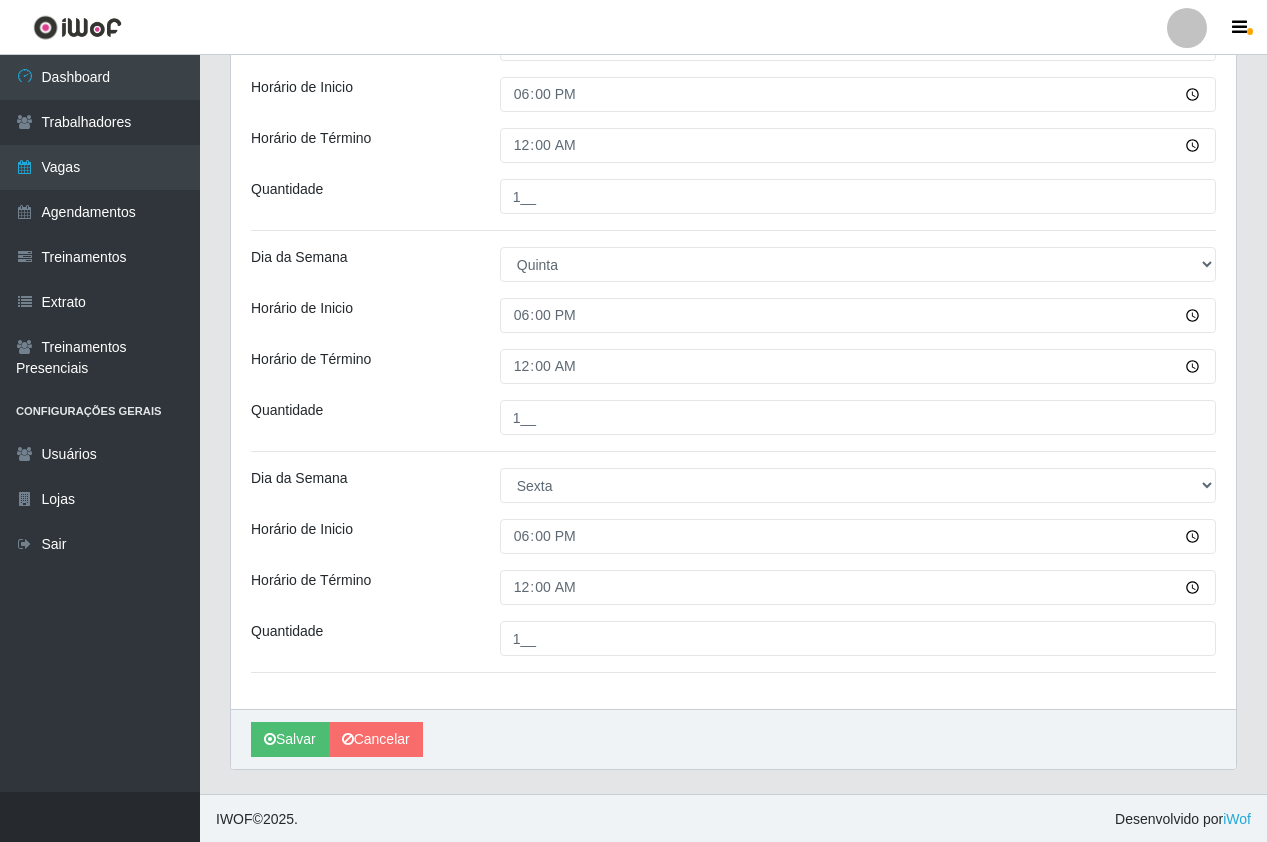 scroll, scrollTop: 943, scrollLeft: 0, axis: vertical 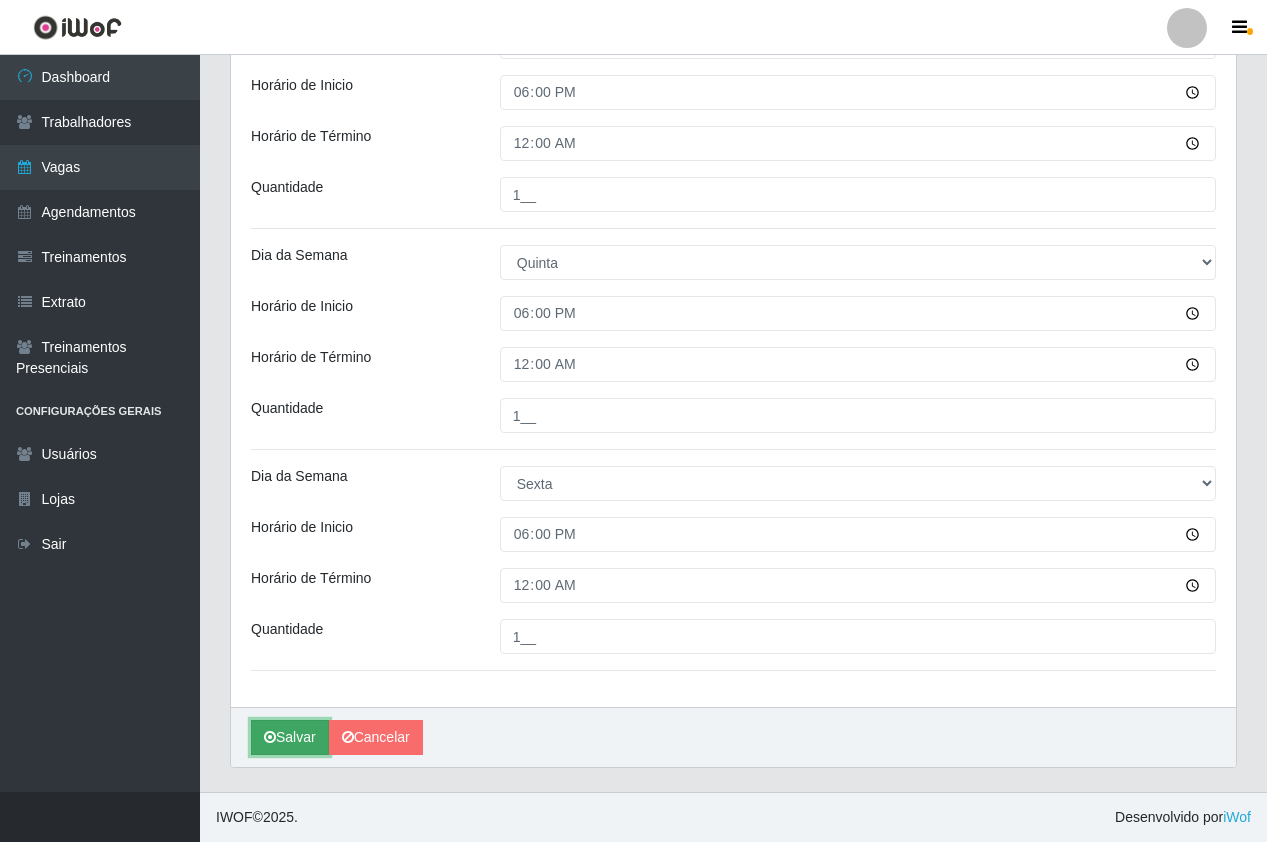 click on "Salvar" at bounding box center [290, 737] 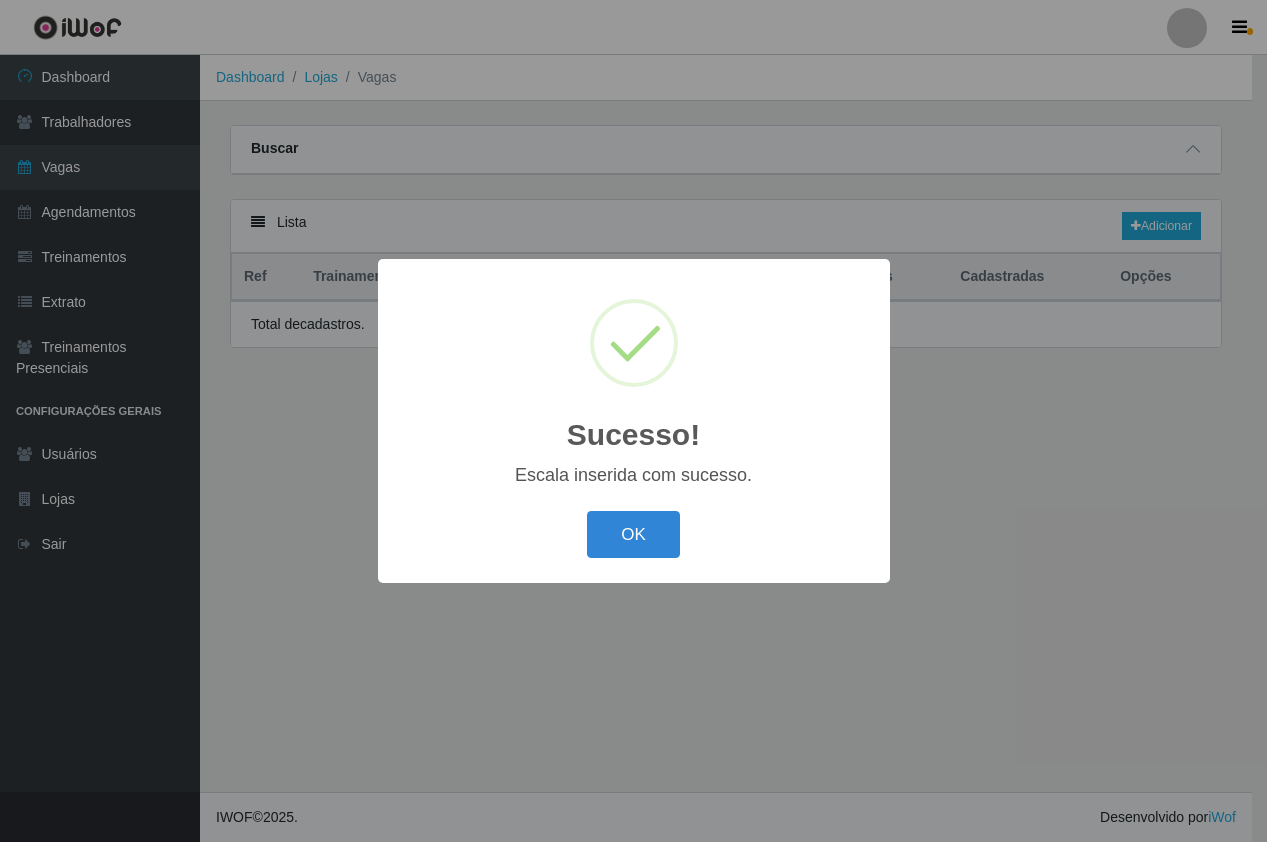 scroll, scrollTop: 0, scrollLeft: 0, axis: both 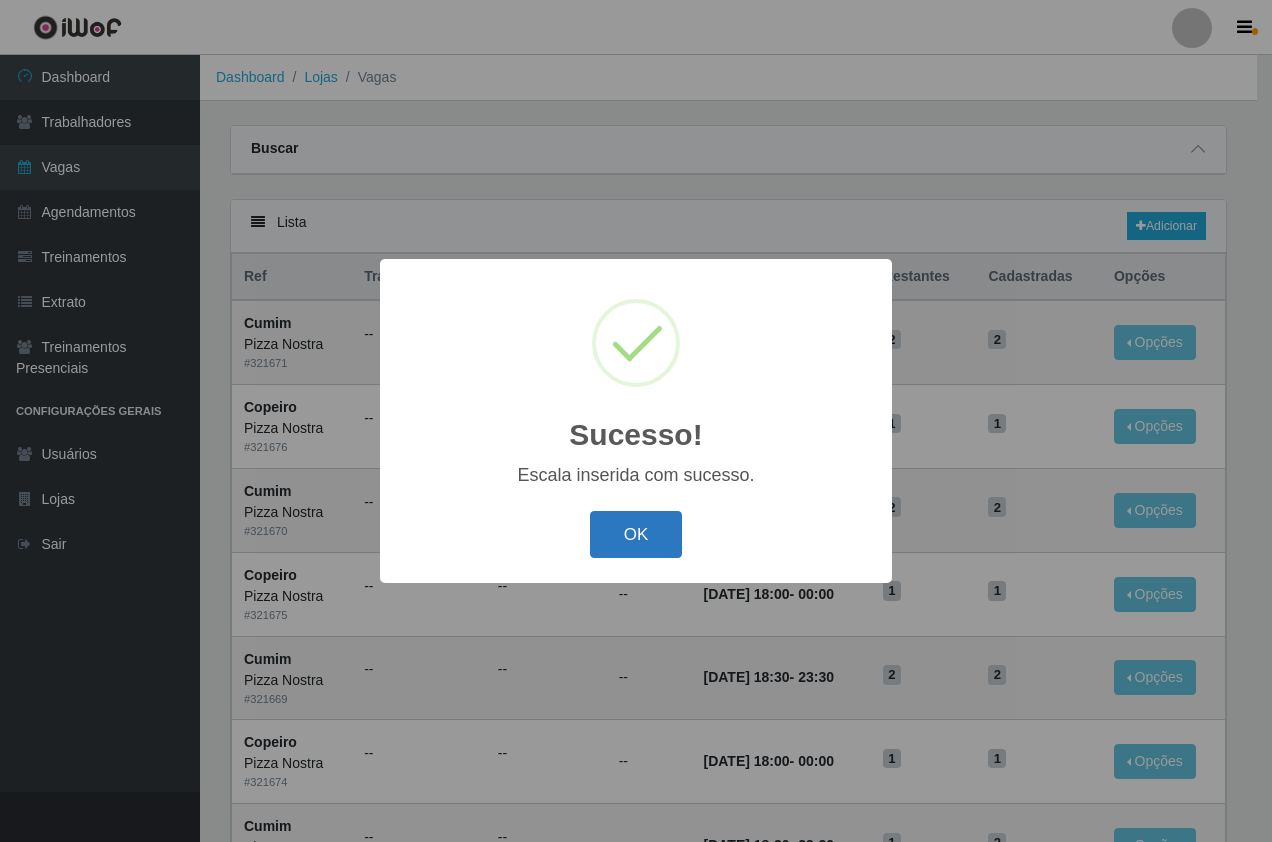click on "OK" at bounding box center (636, 534) 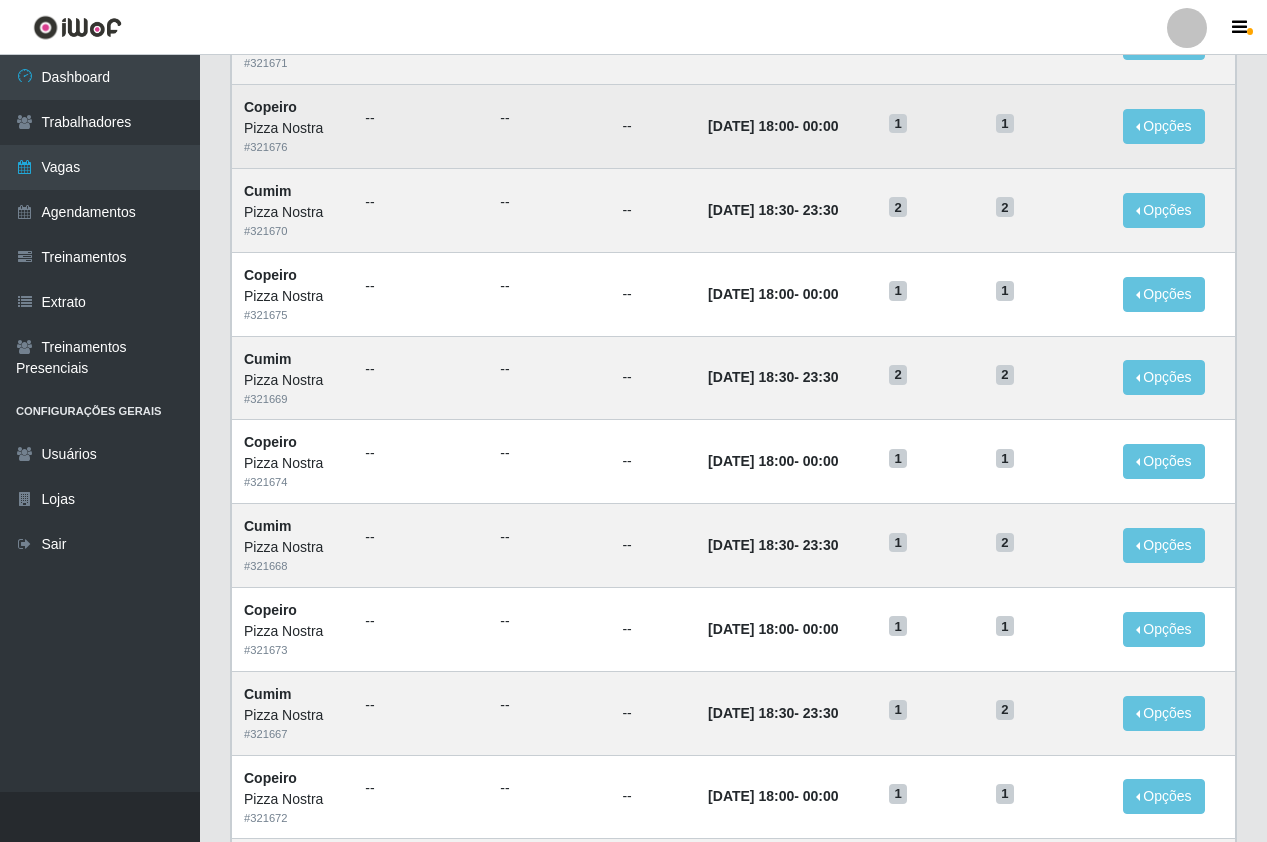 scroll, scrollTop: 500, scrollLeft: 0, axis: vertical 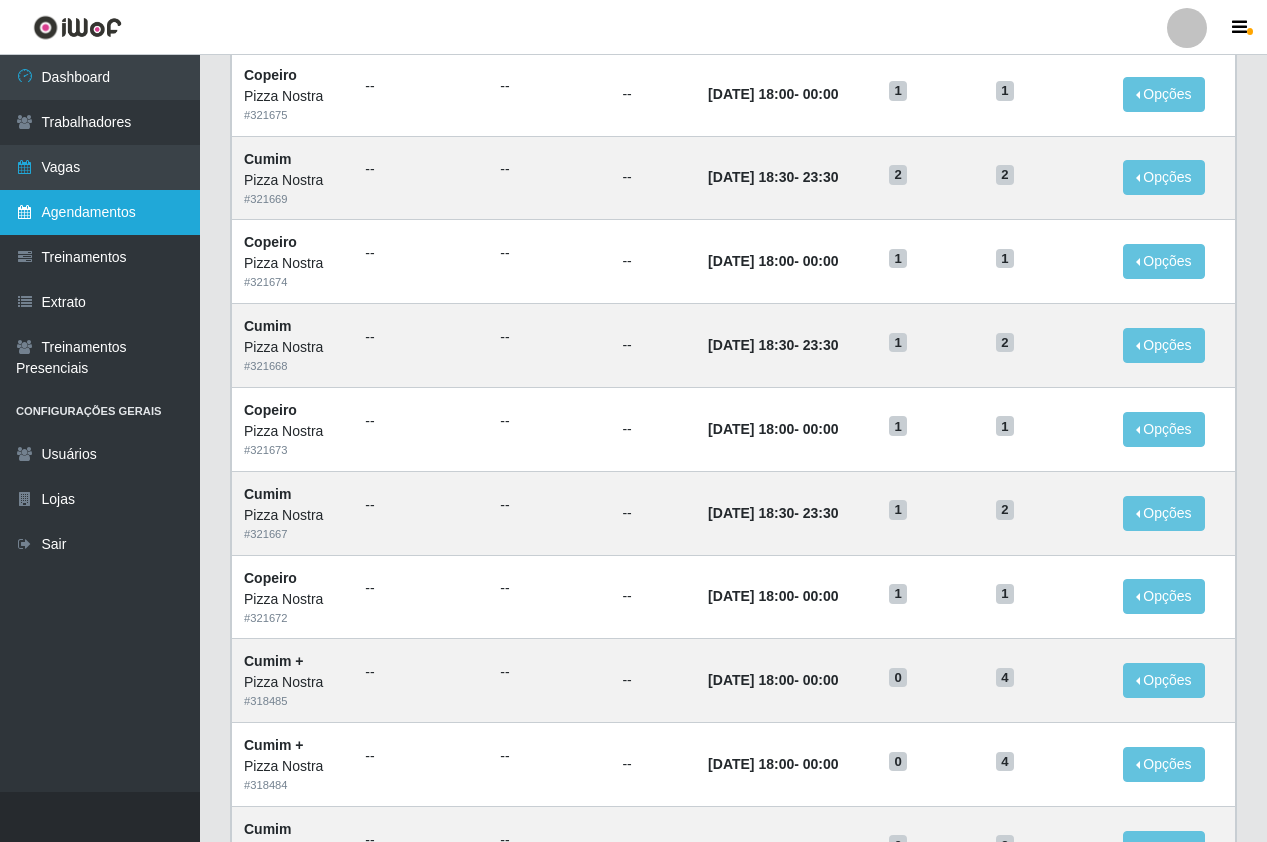 click on "Agendamentos" at bounding box center (100, 212) 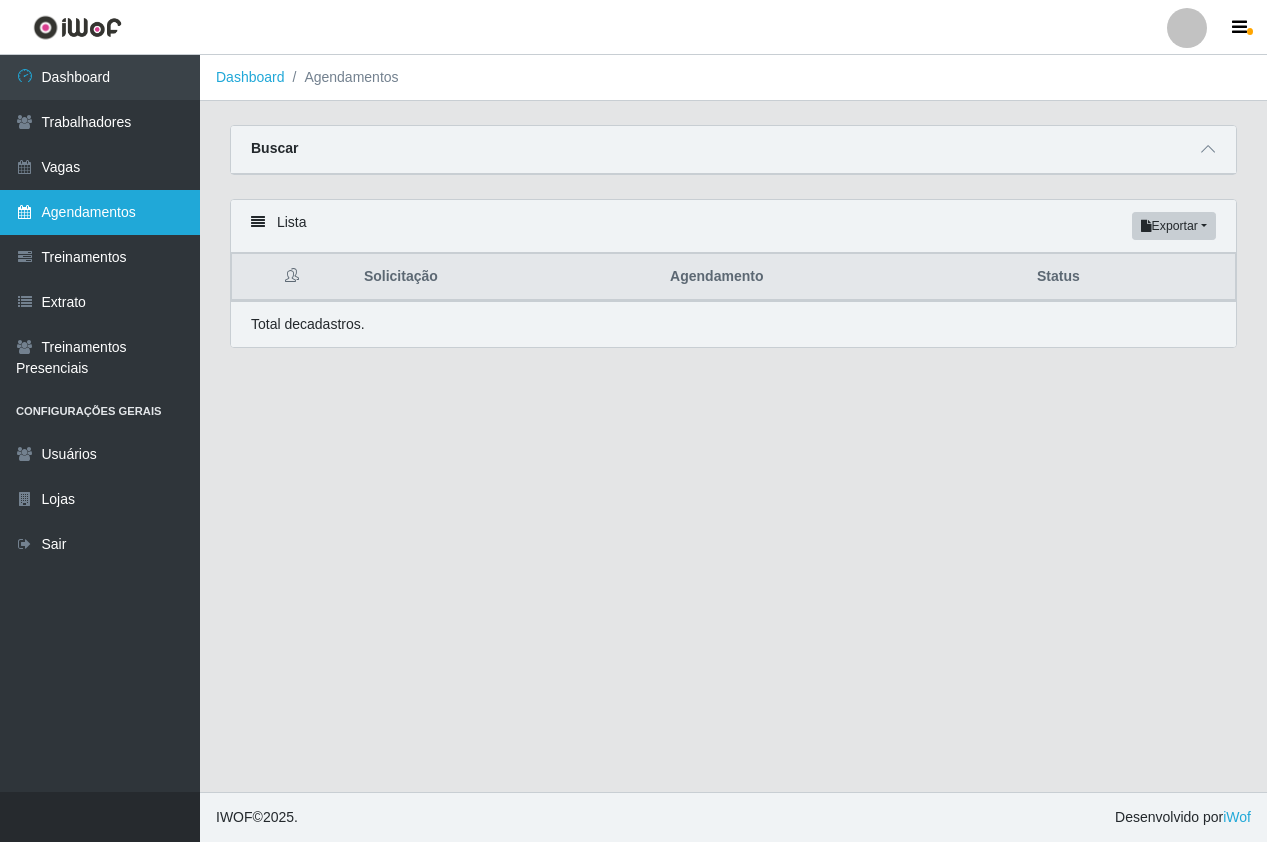 scroll, scrollTop: 0, scrollLeft: 0, axis: both 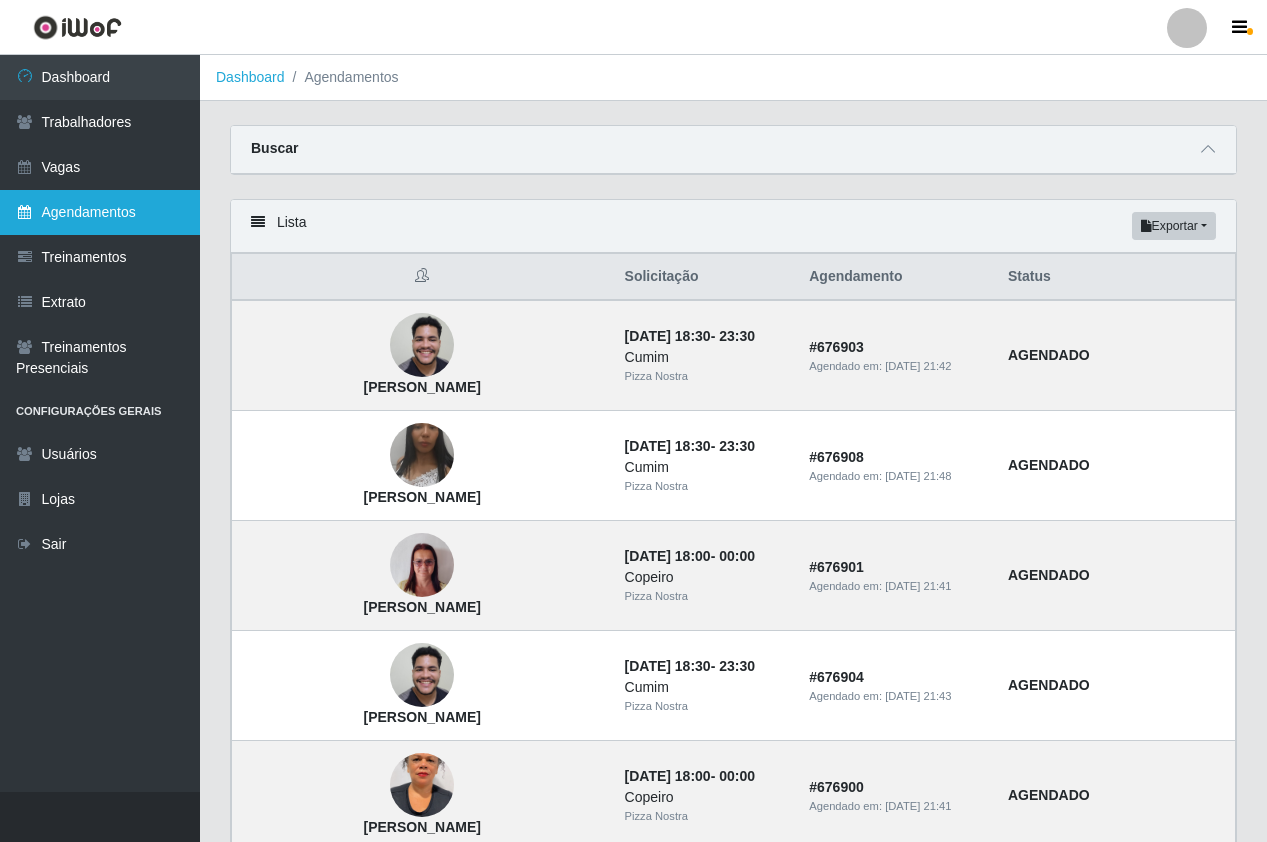 click on "Agendamentos" at bounding box center (100, 212) 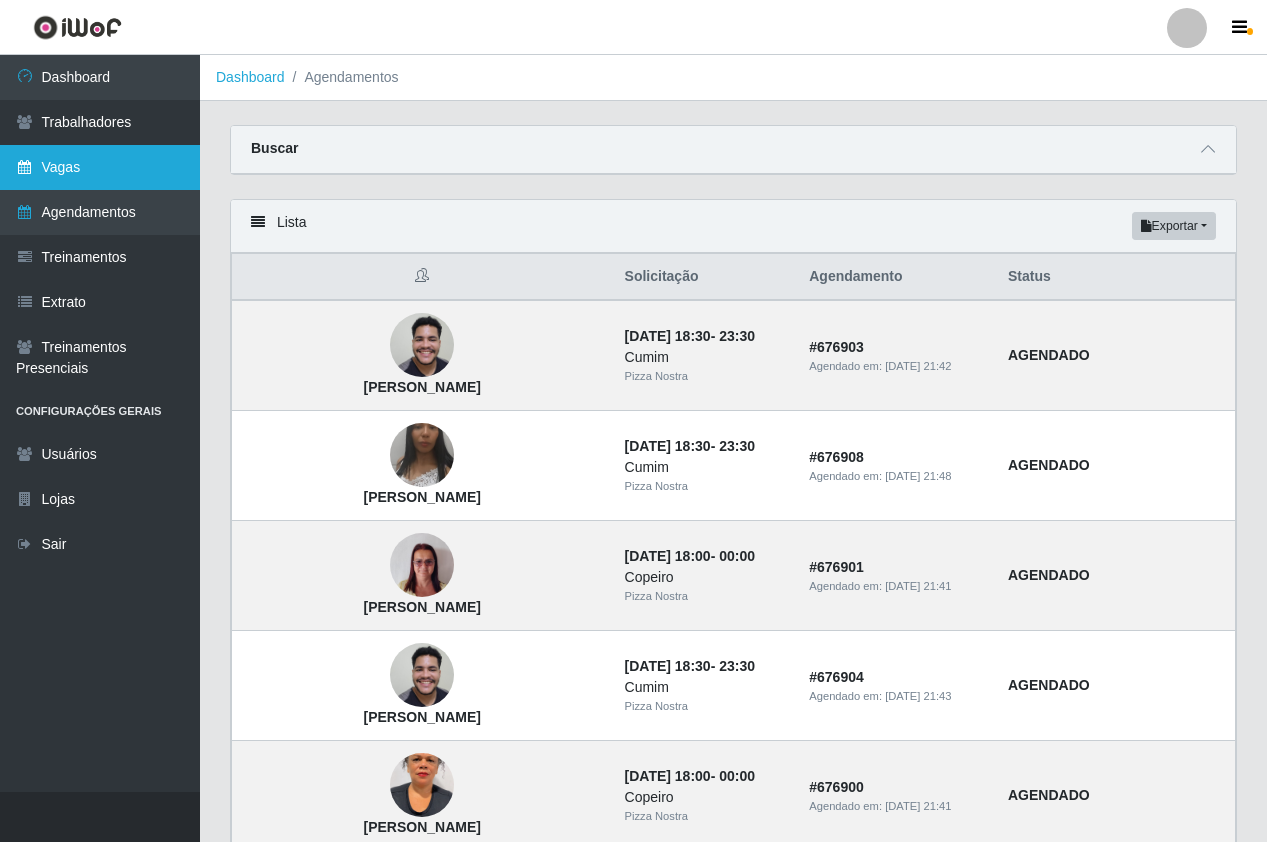 click on "Vagas" at bounding box center (100, 167) 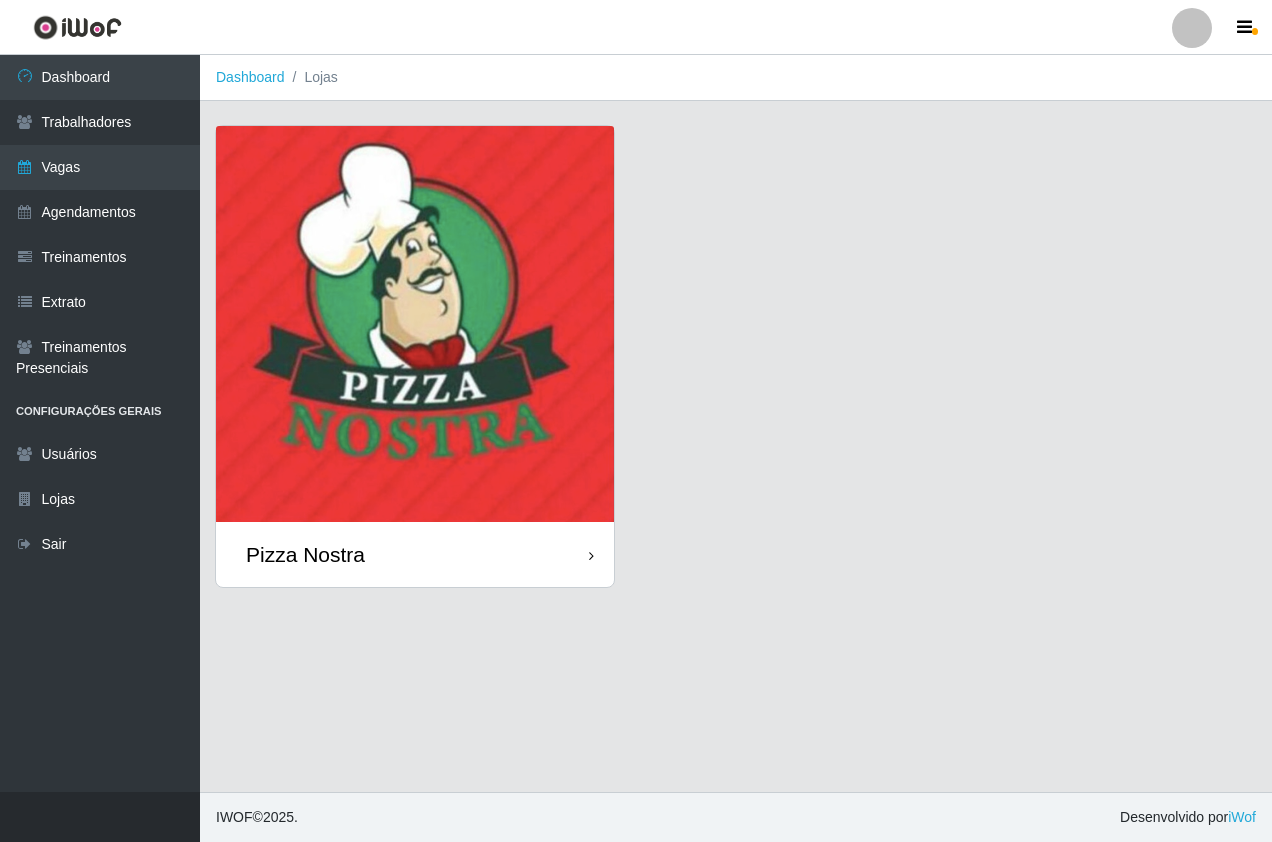 click at bounding box center [415, 324] 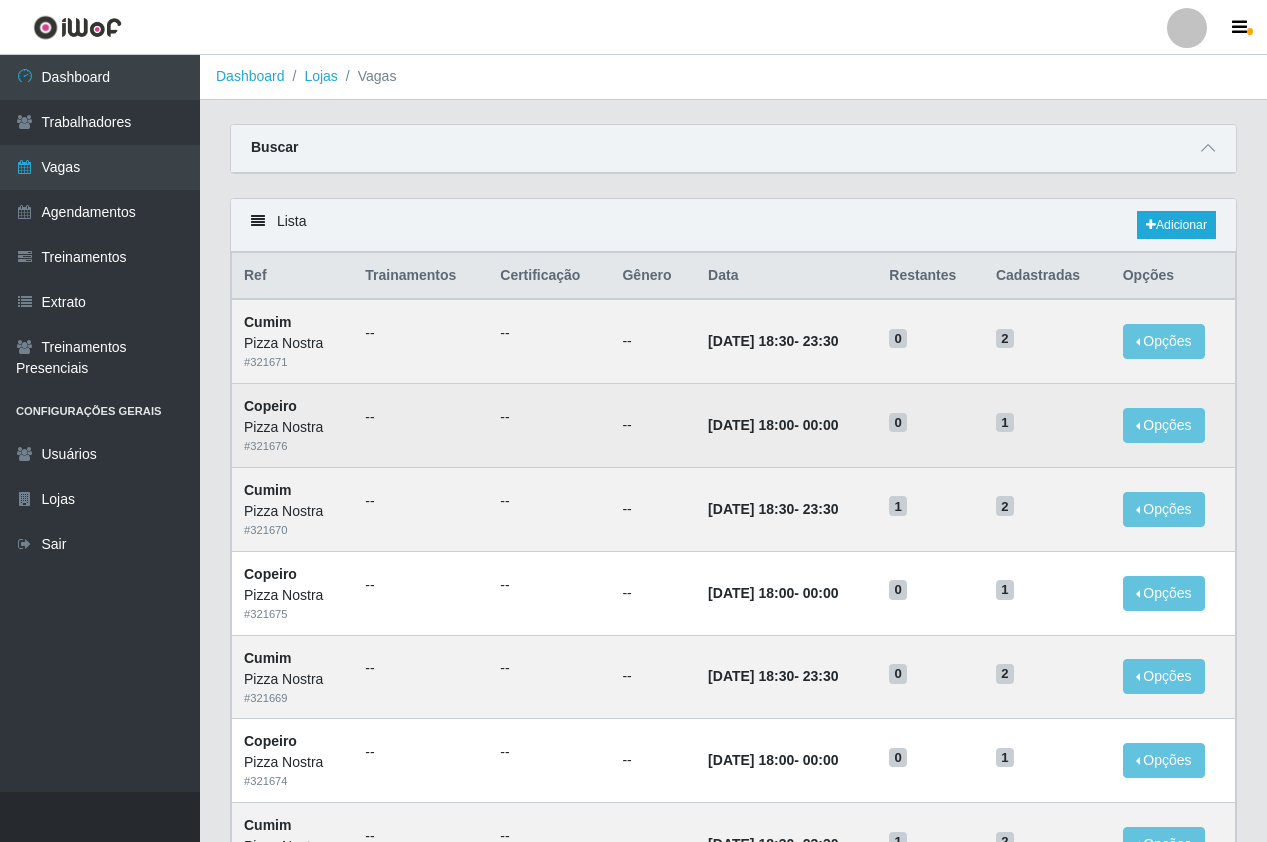 scroll, scrollTop: 0, scrollLeft: 0, axis: both 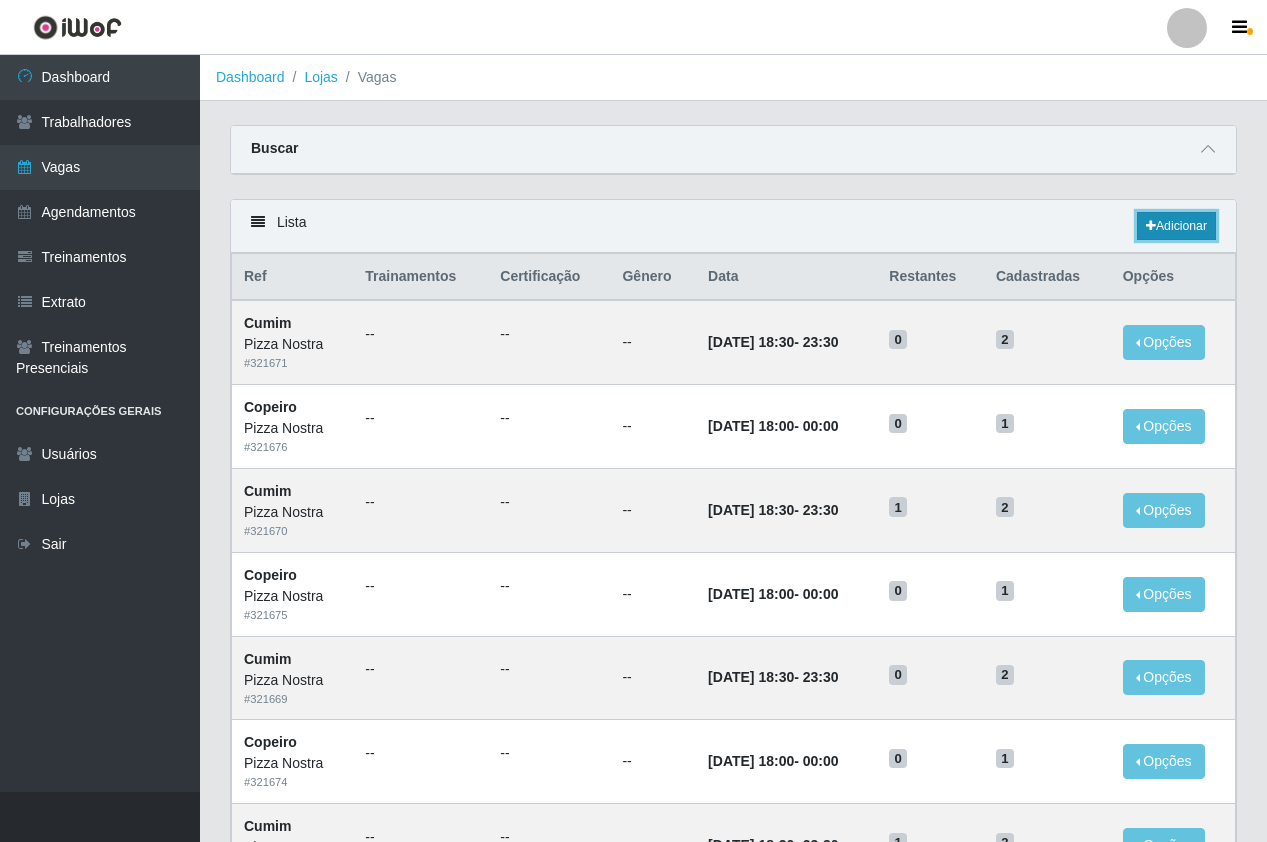 click on "Adicionar" at bounding box center [1176, 226] 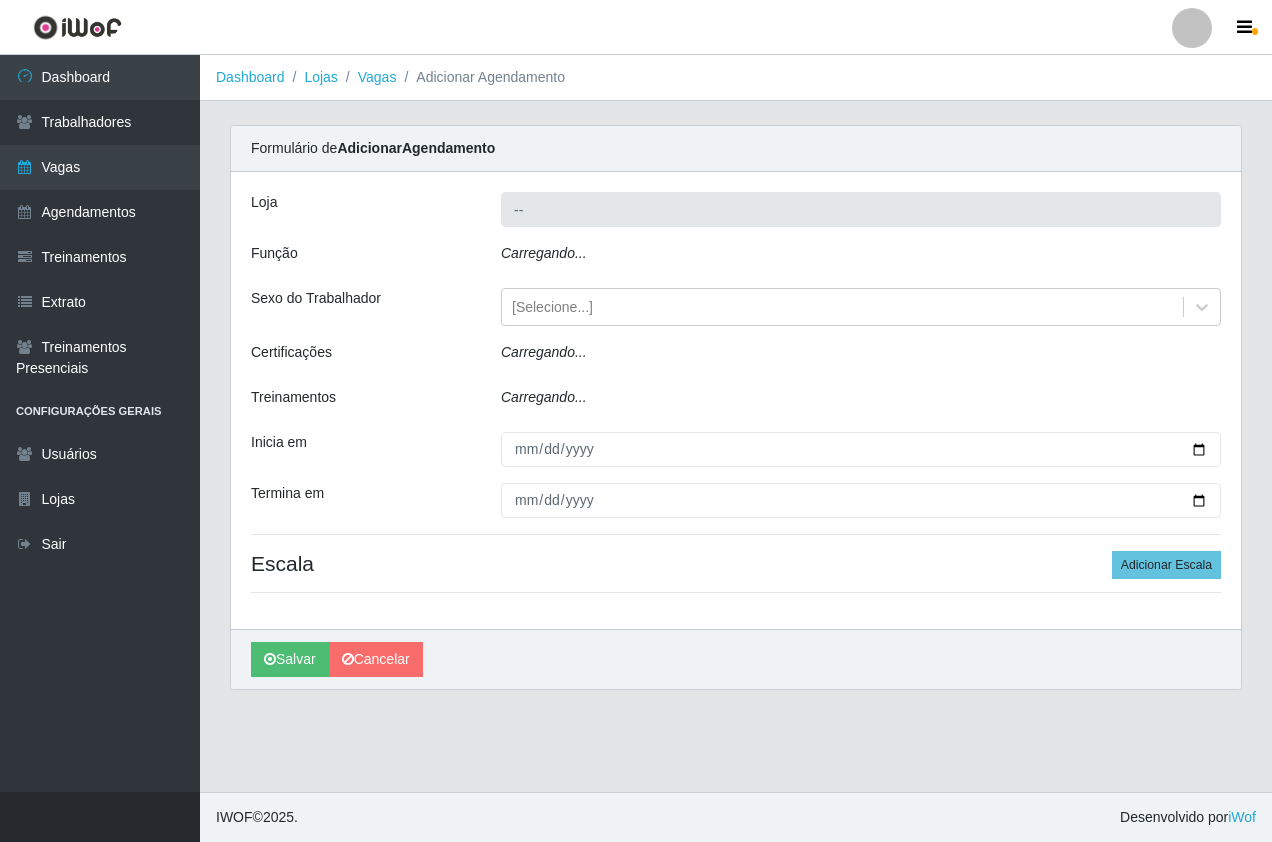 type on "Pizza Nostra" 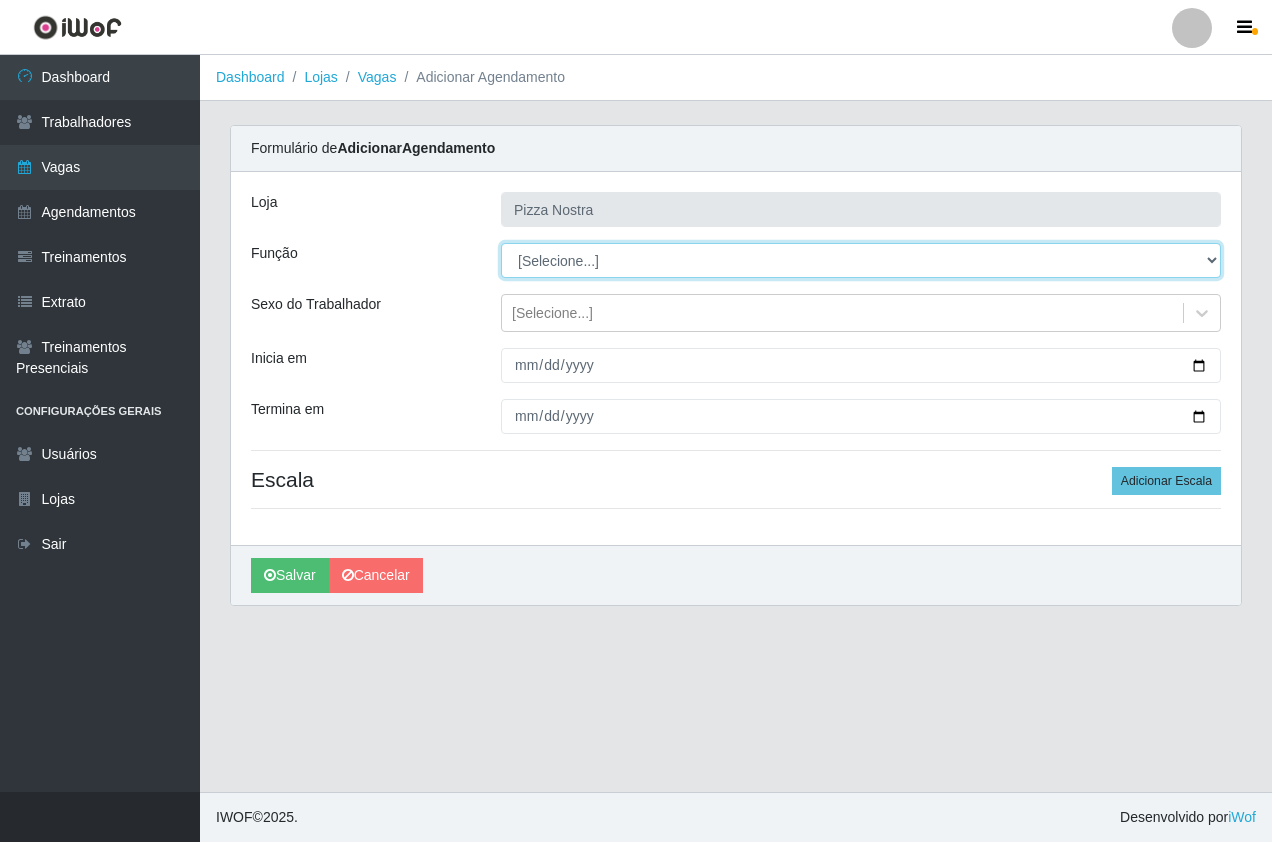 click on "[Selecione...] ASG ASG + ASG ++ Auxiliar de Cozinha Auxiliar de Cozinha + Auxiliar de Cozinha ++ Copeiro Copeiro + Copeiro ++ Cumim Cumim + Cumim ++ Garçom Garçom + Garçom ++" at bounding box center (861, 260) 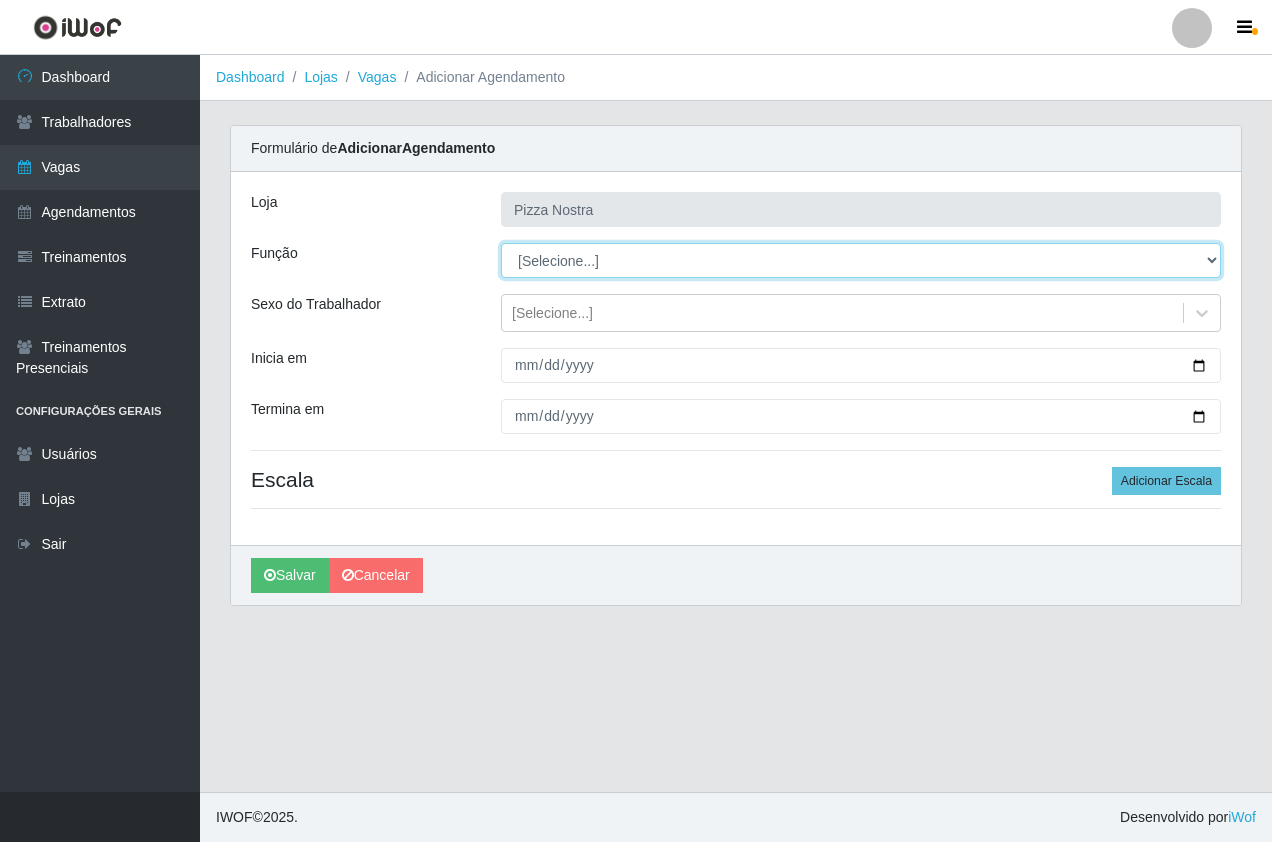 select on "91" 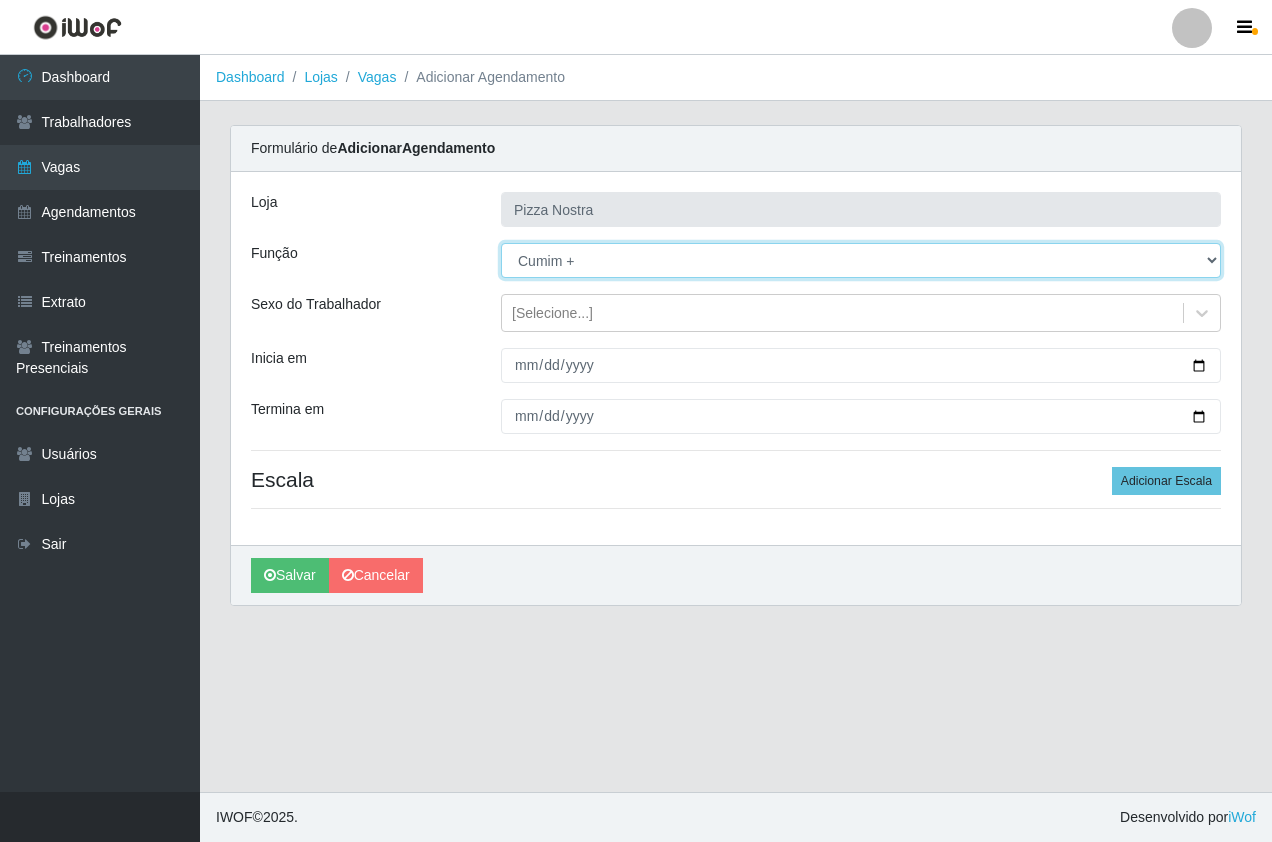 click on "[Selecione...] ASG ASG + ASG ++ Auxiliar de Cozinha Auxiliar de Cozinha + Auxiliar de Cozinha ++ Copeiro Copeiro + Copeiro ++ Cumim Cumim + Cumim ++ Garçom Garçom + Garçom ++" at bounding box center [861, 260] 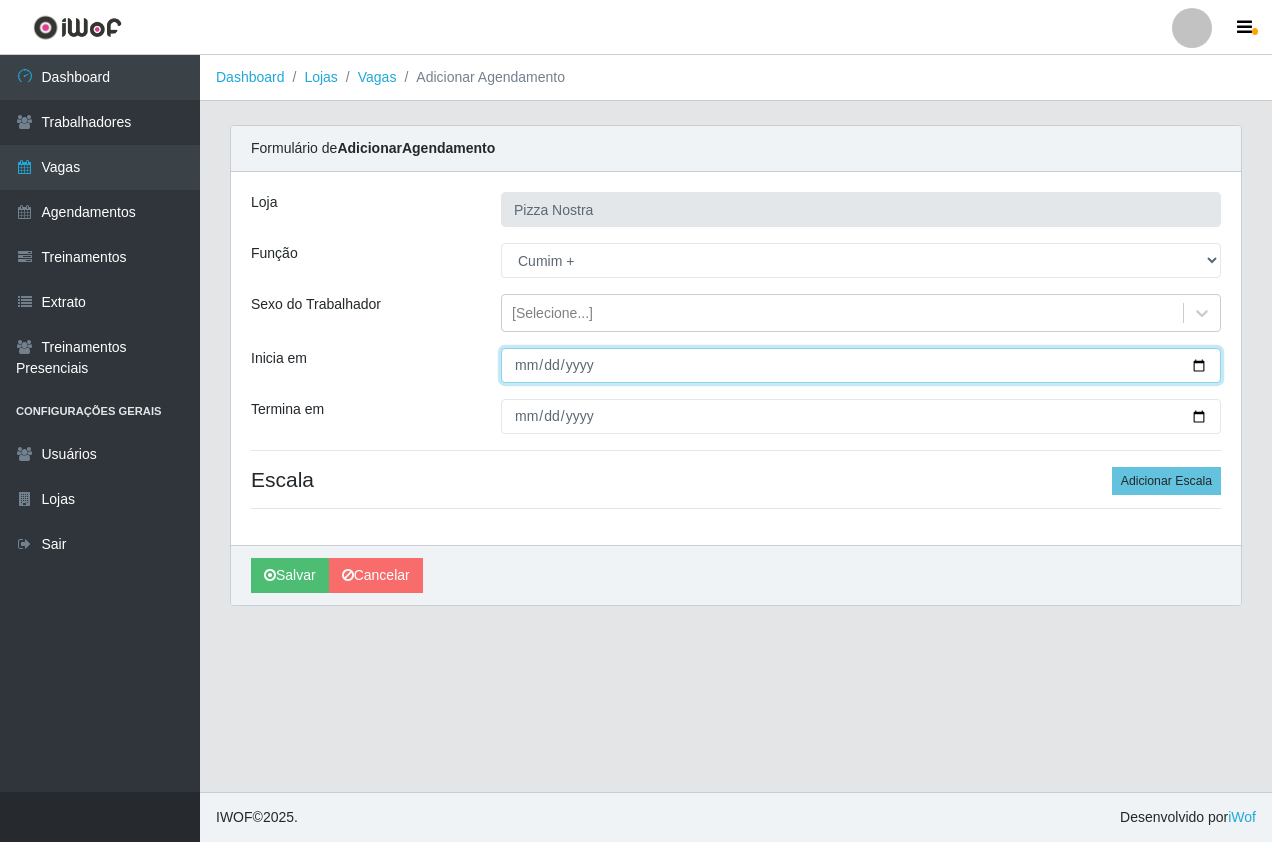 click on "Inicia em" at bounding box center (861, 365) 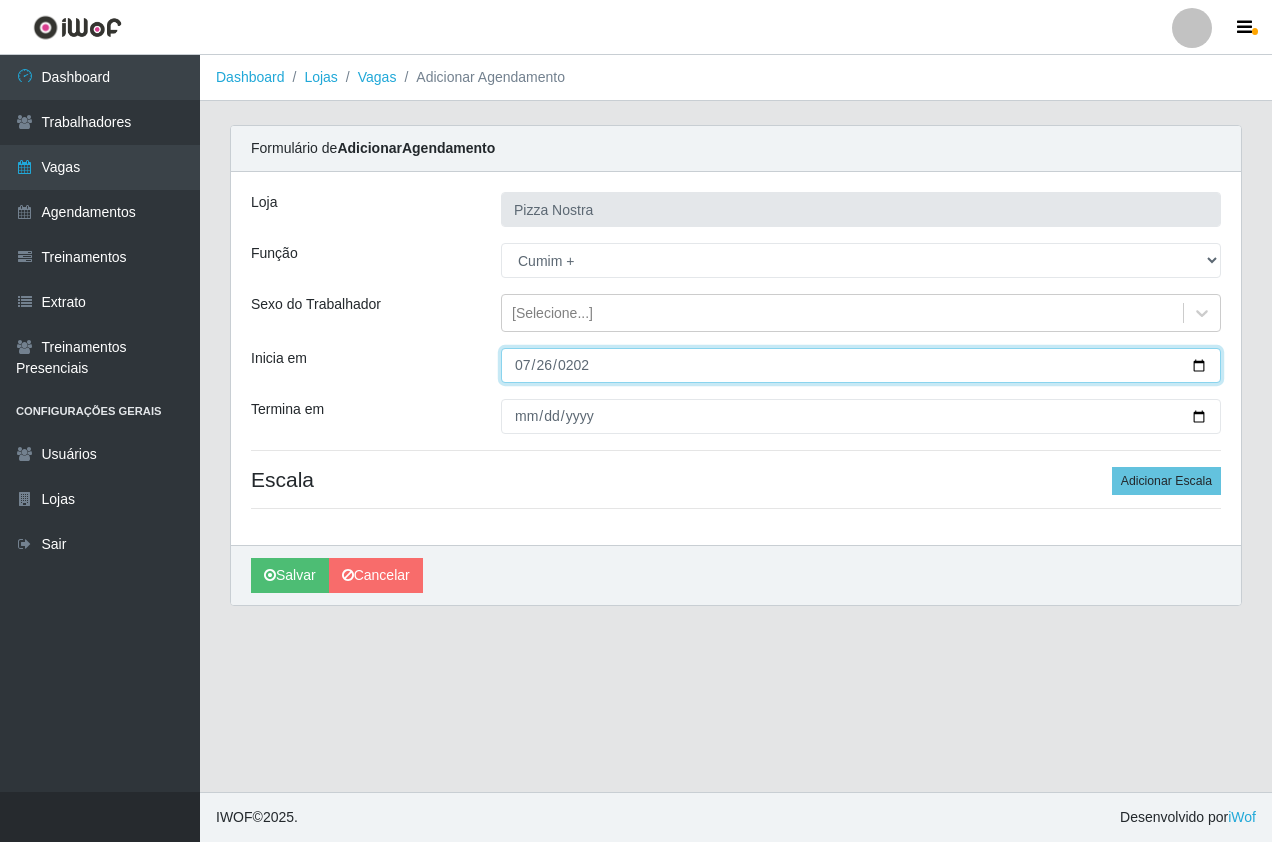 type on "[DATE]" 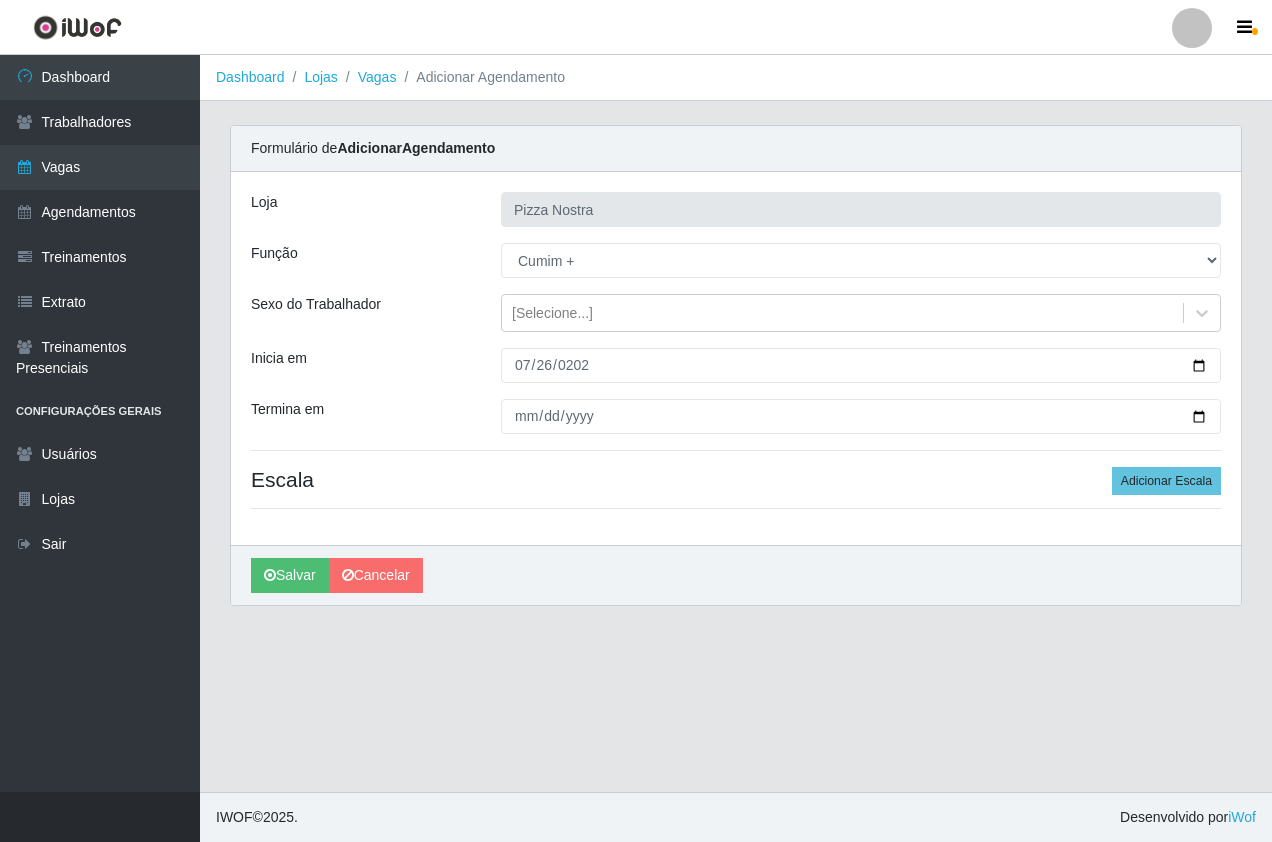 click on "Loja Pizza Nostra Função [Selecione...] ASG ASG + ASG ++ Auxiliar de Cozinha Auxiliar de Cozinha + Auxiliar de Cozinha ++ Copeiro Copeiro + Copeiro ++ Cumim Cumim + Cumim ++ Garçom Garçom + Garçom ++  Sexo do Trabalhador [Selecione...] Inicia em [DATE] Termina em Escala Adicionar Escala" at bounding box center [736, 358] 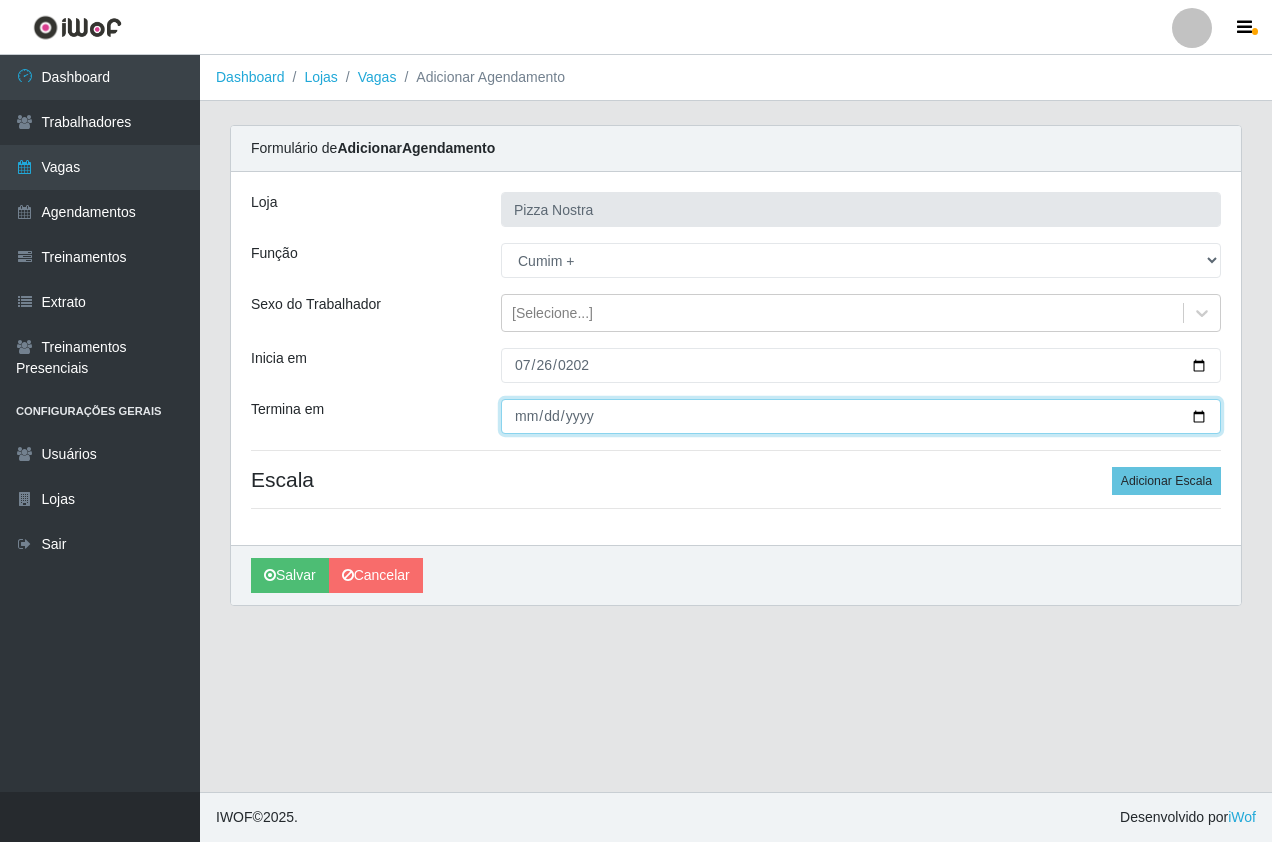 click on "Termina em" at bounding box center (861, 416) 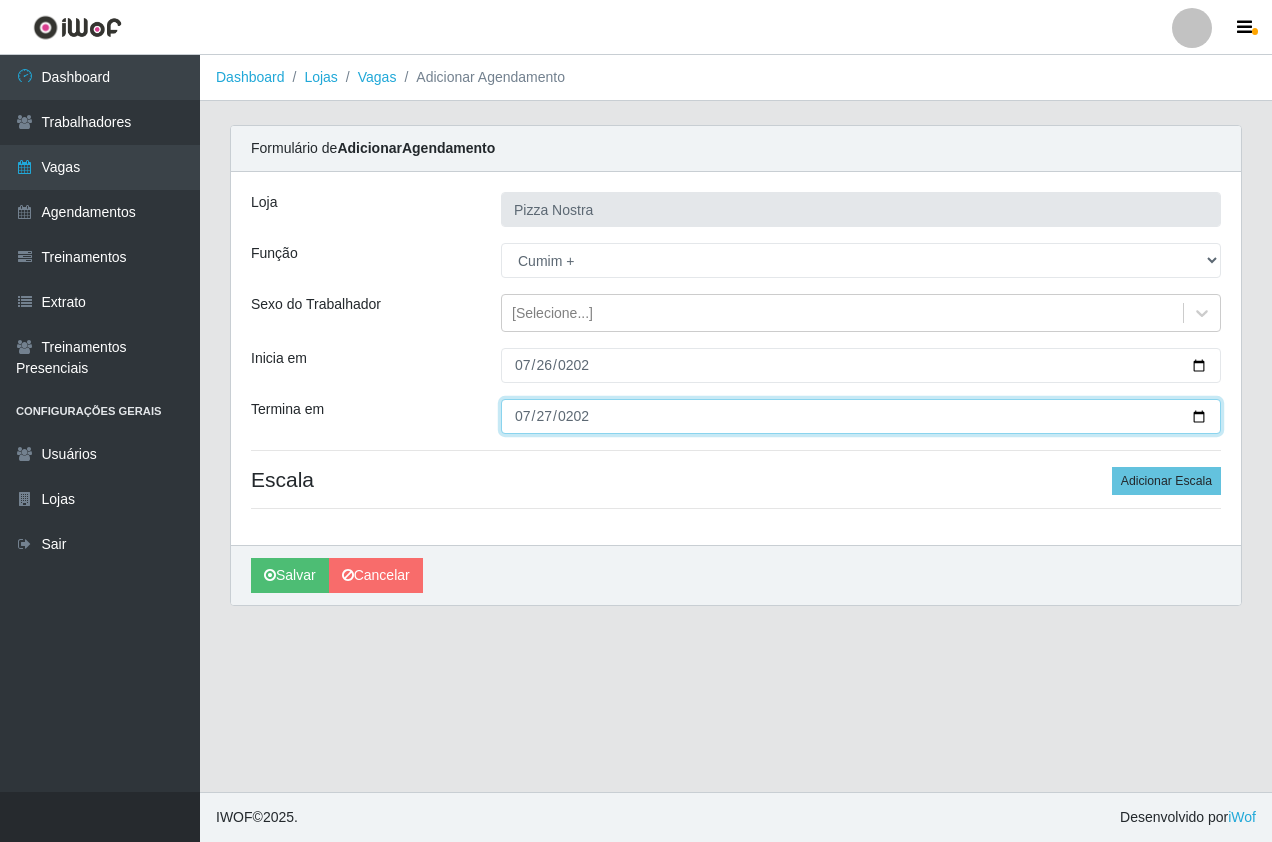 type on "[DATE]" 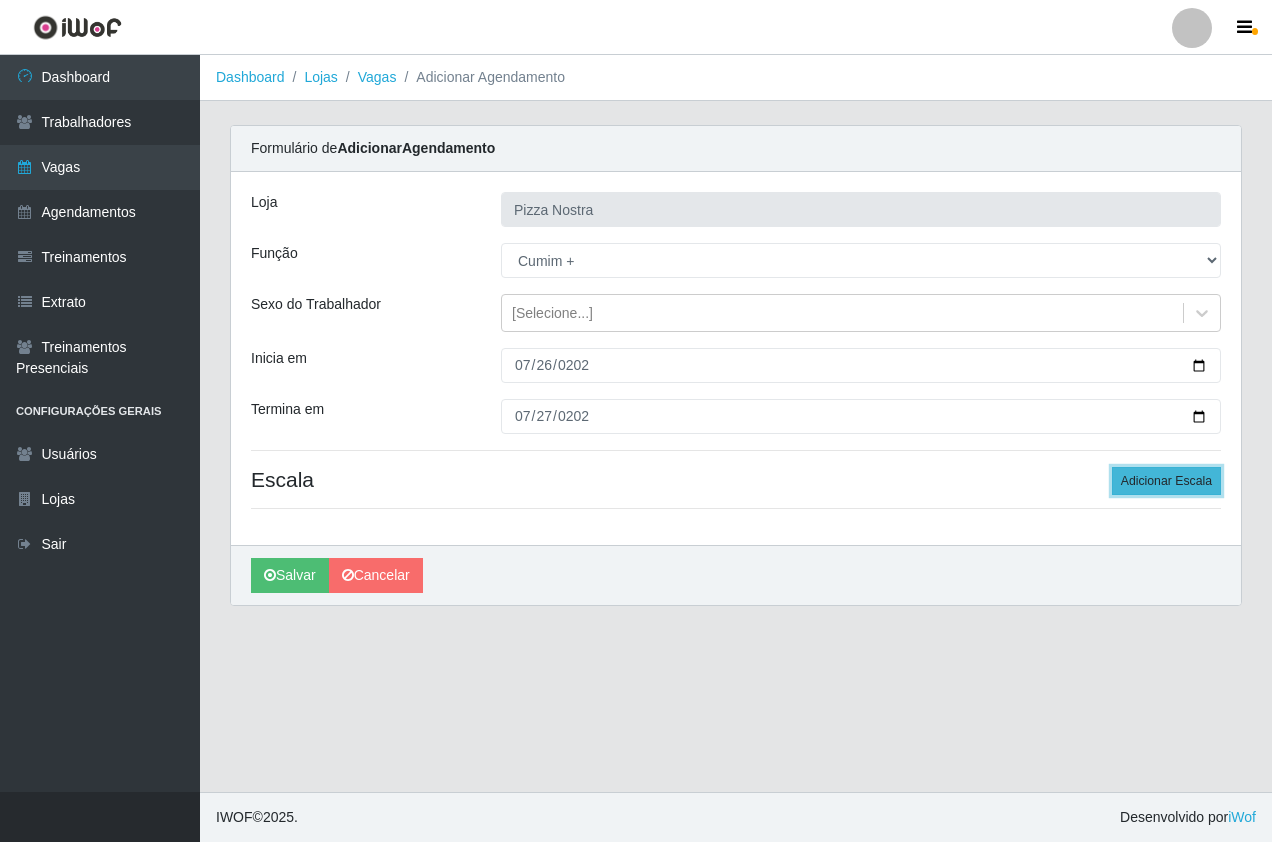 click on "Adicionar Escala" at bounding box center [1166, 481] 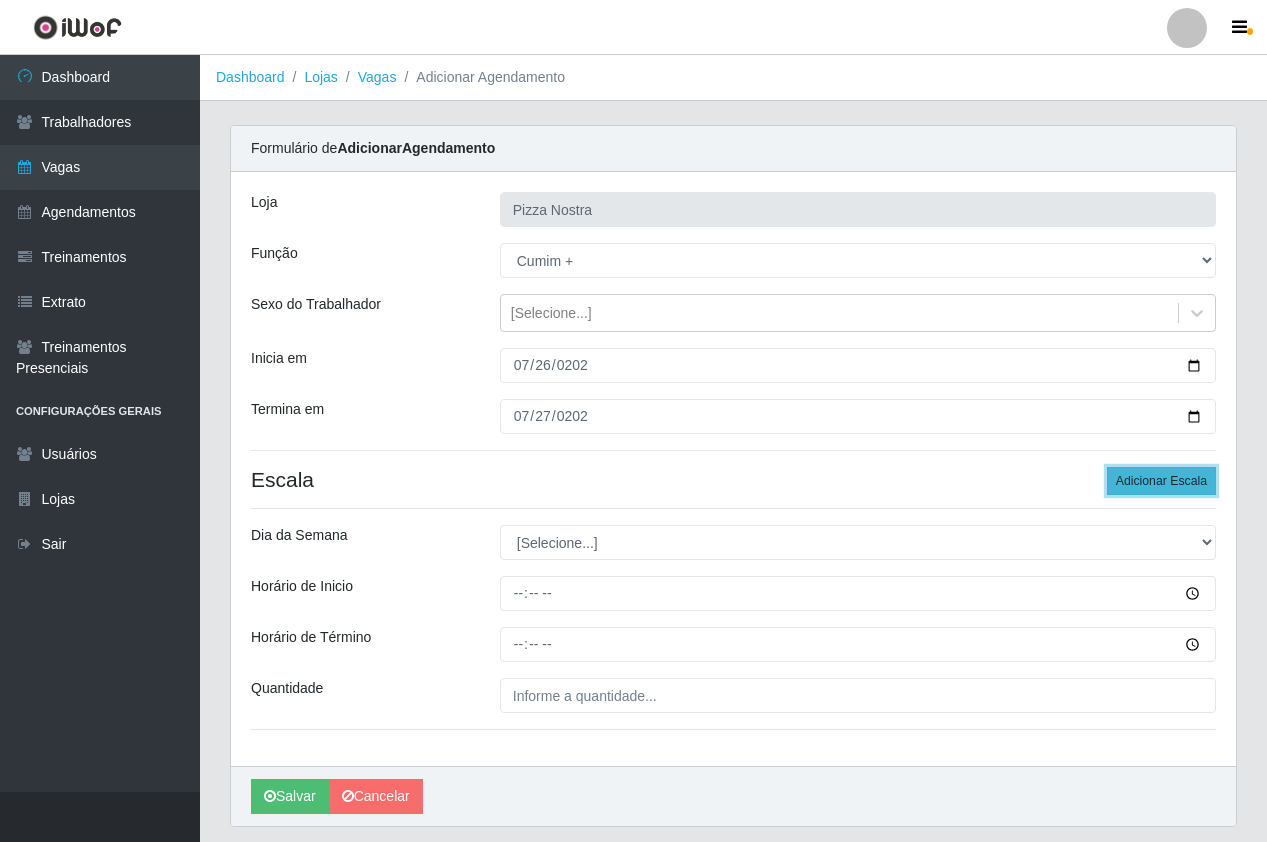 click on "Adicionar Escala" at bounding box center [1161, 481] 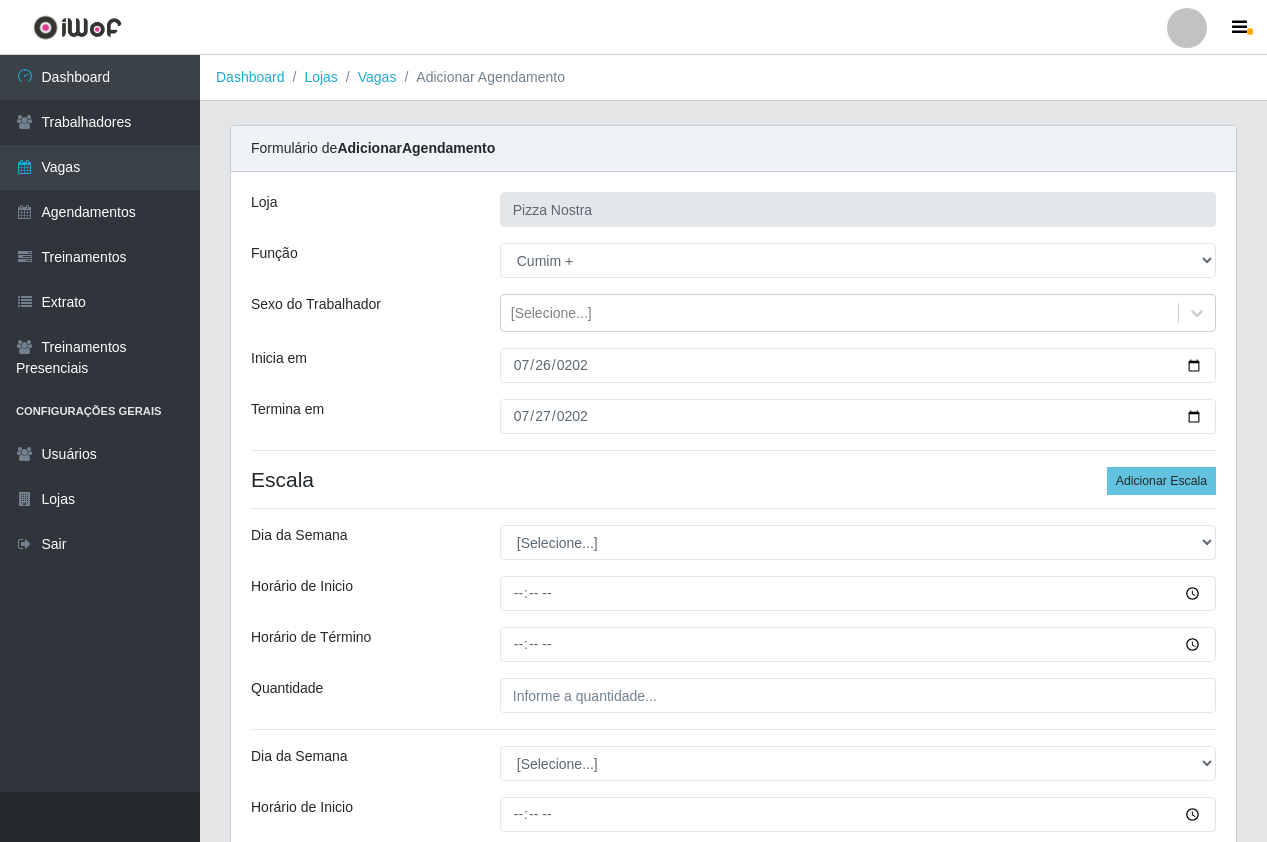 click on "Loja Pizza Nostra Função [Selecione...] ASG ASG + ASG ++ Auxiliar de Cozinha Auxiliar de Cozinha + Auxiliar de Cozinha ++ Copeiro Copeiro + Copeiro ++ Cumim Cumim + Cumim ++ Garçom Garçom + Garçom ++  Sexo do Trabalhador [Selecione...] Inicia em [DATE] Termina em [DATE] Escala Adicionar Escala Dia da Semana [Selecione...] Segunda Terça Quarta Quinta Sexta Sábado [PERSON_NAME] de Inicio Horário de Término Quantidade Dia da Semana [Selecione...] Segunda Terça Quarta Quinta Sexta Sábado [PERSON_NAME] de Inicio Horário de Término Quantidade" at bounding box center (733, 579) 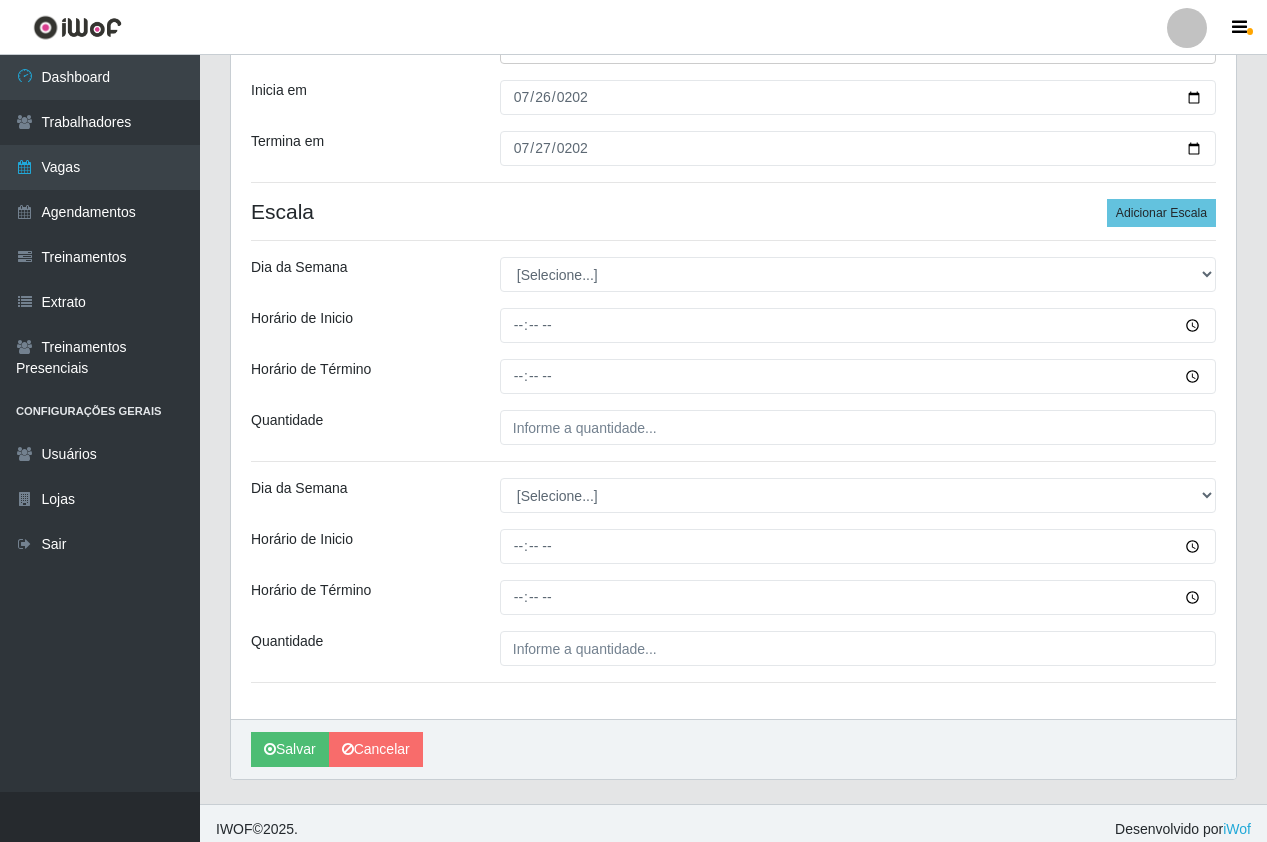 scroll, scrollTop: 280, scrollLeft: 0, axis: vertical 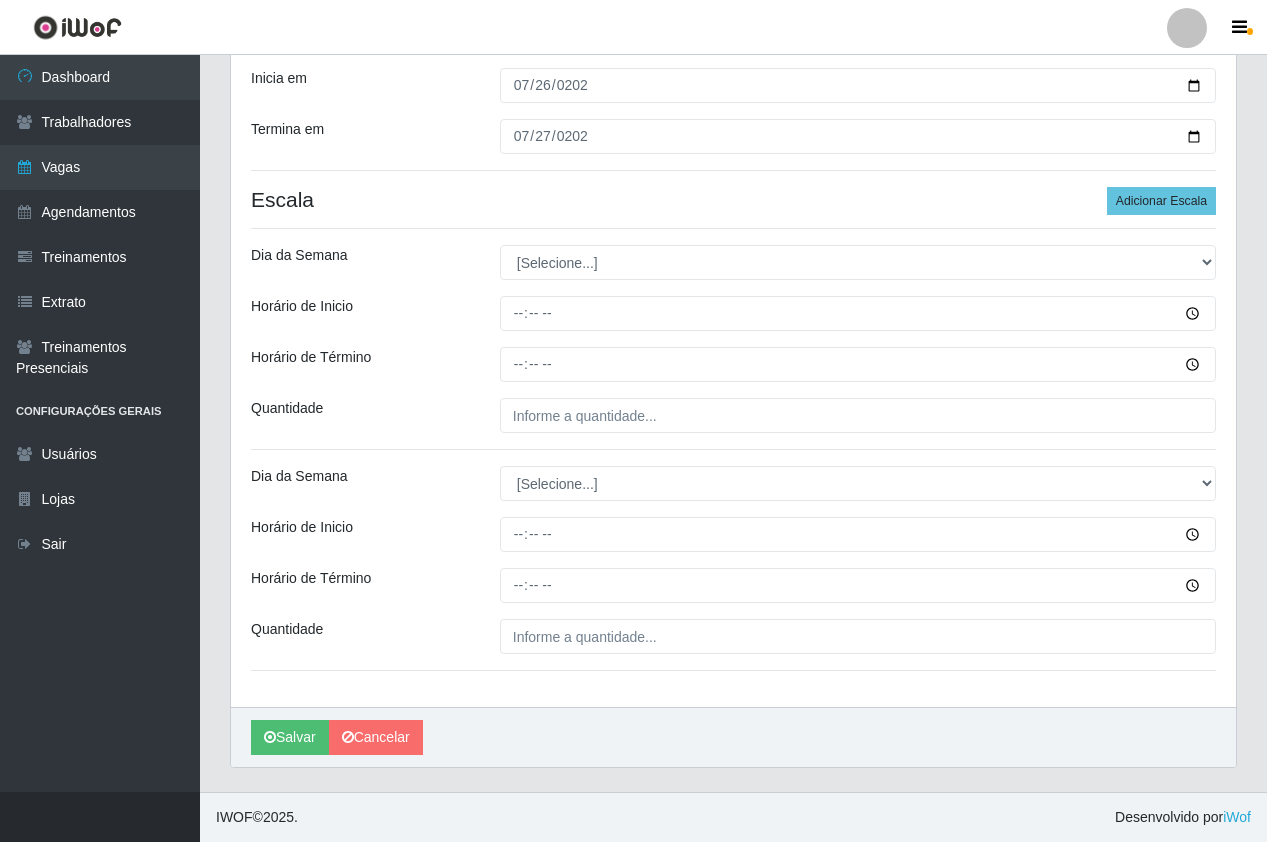 click on "Loja Pizza Nostra Função [Selecione...] ASG ASG + ASG ++ Auxiliar de Cozinha Auxiliar de Cozinha + Auxiliar de Cozinha ++ Copeiro Copeiro + Copeiro ++ Cumim Cumim + Cumim ++ Garçom Garçom + Garçom ++  Sexo do Trabalhador [Selecione...] Inicia em [DATE] Termina em [DATE] Escala Adicionar Escala Dia da Semana [Selecione...] Segunda Terça Quarta Quinta Sexta Sábado [PERSON_NAME] de Inicio Horário de Término Quantidade Dia da Semana [Selecione...] Segunda Terça Quarta Quinta Sexta Sábado [PERSON_NAME] de Inicio Horário de Término Quantidade" at bounding box center (733, 299) 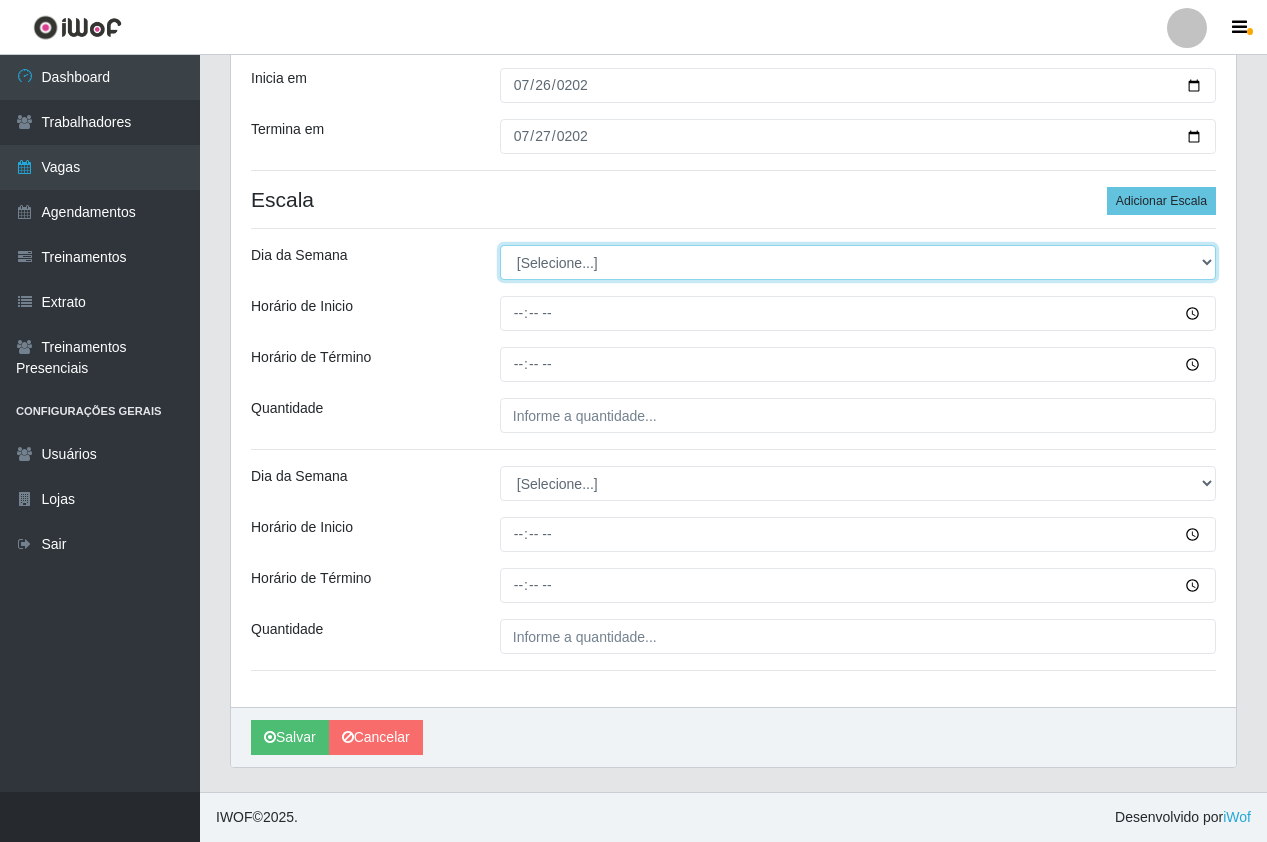 click on "[Selecione...] Segunda Terça Quarta Quinta Sexta Sábado Domingo" at bounding box center [858, 262] 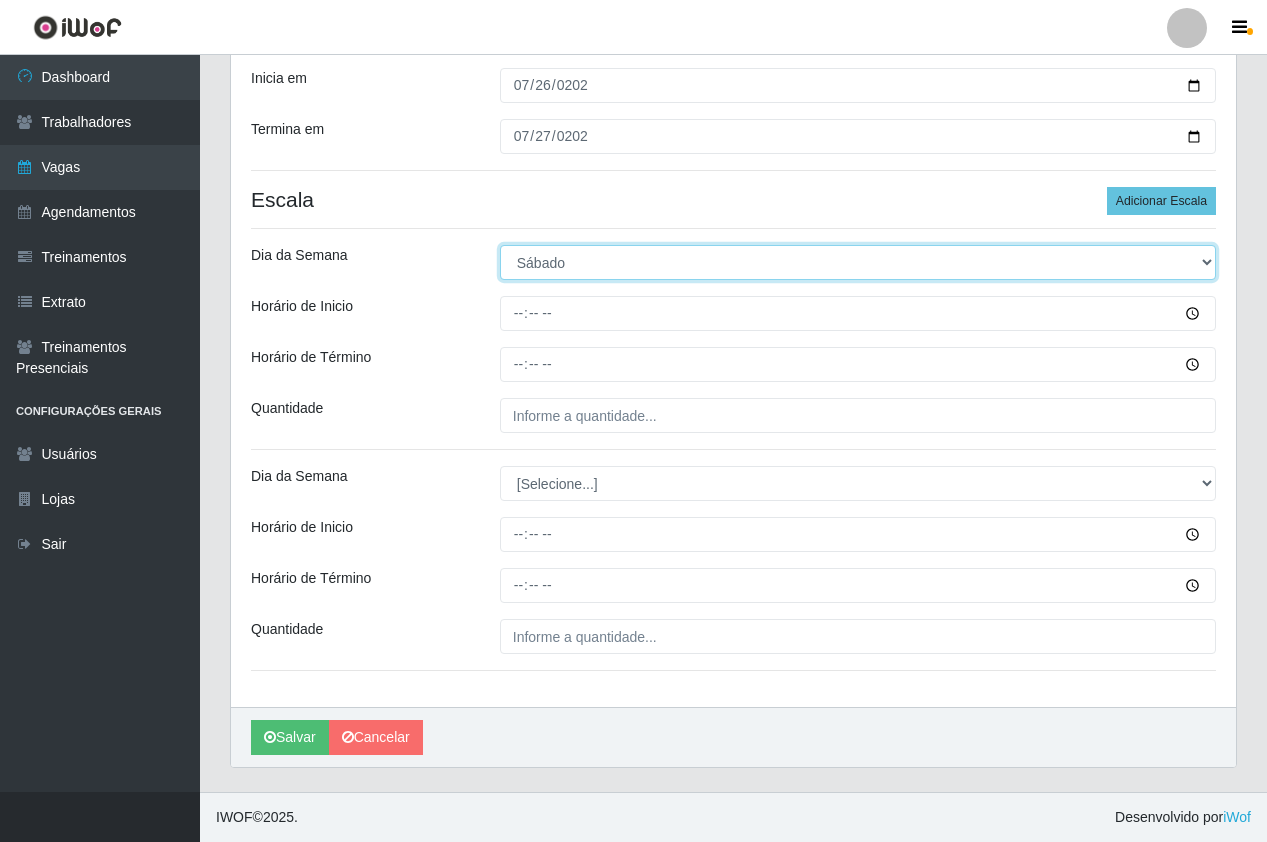 click on "[Selecione...] Segunda Terça Quarta Quinta Sexta Sábado Domingo" at bounding box center (858, 262) 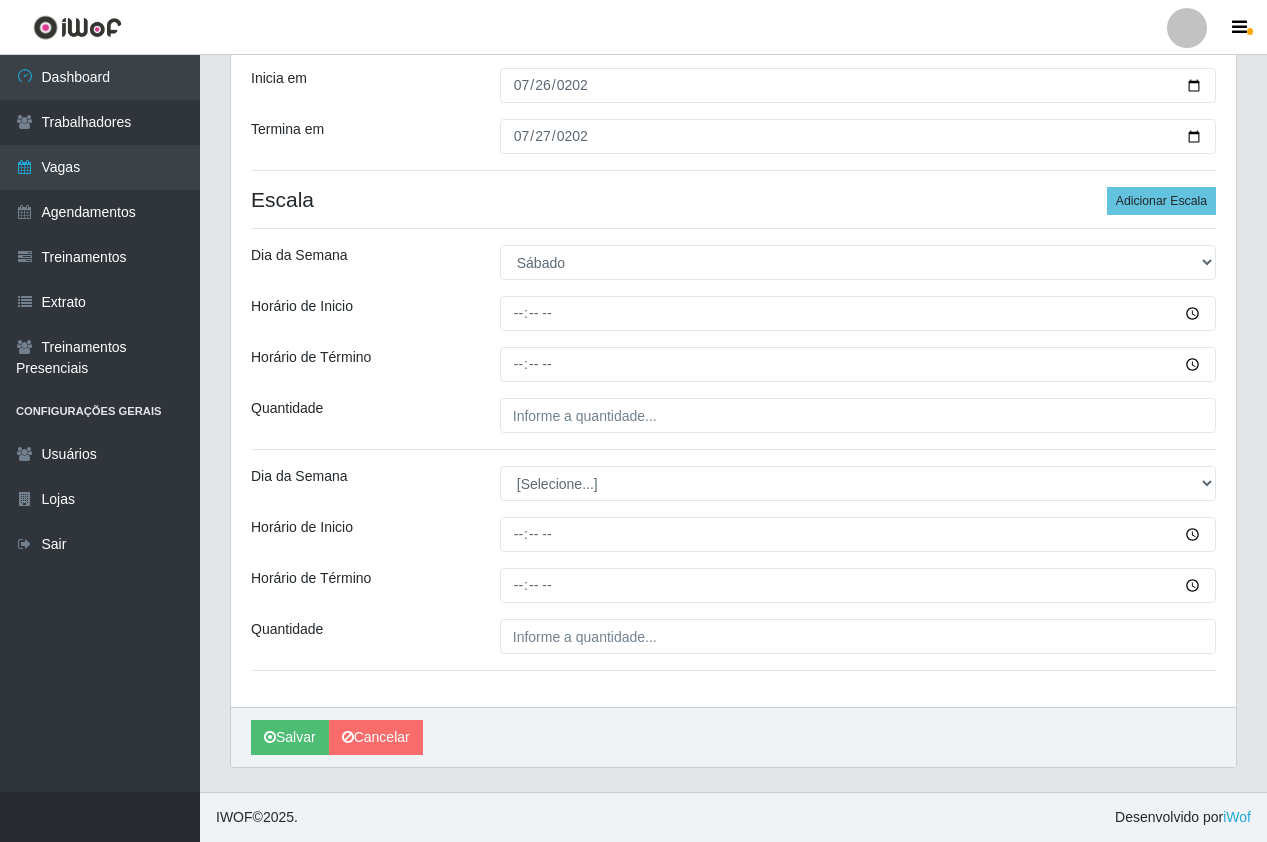 click on "Loja Pizza Nostra Função [Selecione...] ASG ASG + ASG ++ Auxiliar de Cozinha Auxiliar de Cozinha + Auxiliar de Cozinha ++ Copeiro Copeiro + Copeiro ++ Cumim Cumim + Cumim ++ Garçom Garçom + Garçom ++  Sexo do Trabalhador [Selecione...] Inicia em [DATE] Termina em [DATE] Escala Adicionar Escala Dia da Semana [Selecione...] Segunda Terça Quarta Quinta Sexta Sábado [PERSON_NAME] de Inicio Horário de Término Quantidade Dia da Semana [Selecione...] Segunda Terça Quarta Quinta Sexta Sábado [PERSON_NAME] de Inicio Horário de Término Quantidade" at bounding box center [733, 299] 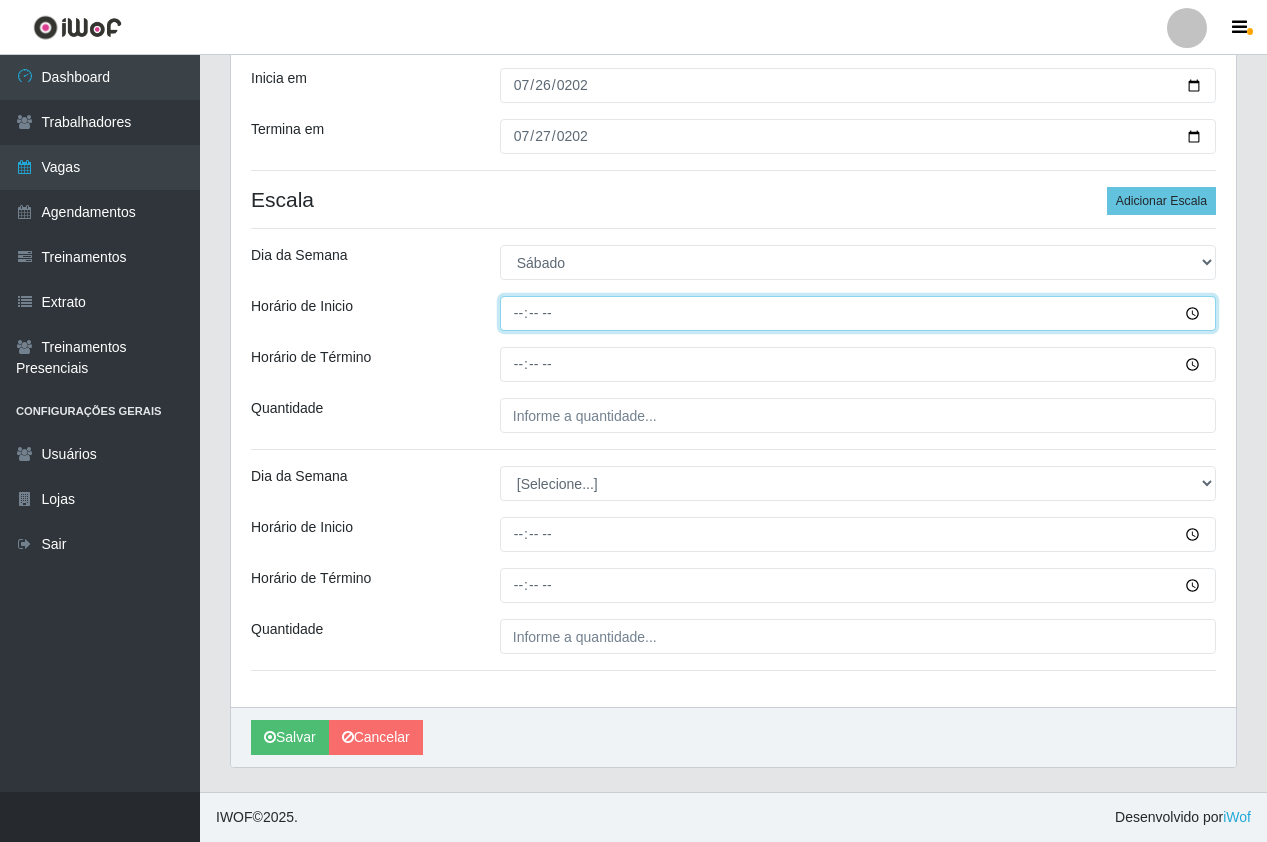 click on "Horário de Inicio" at bounding box center (858, 313) 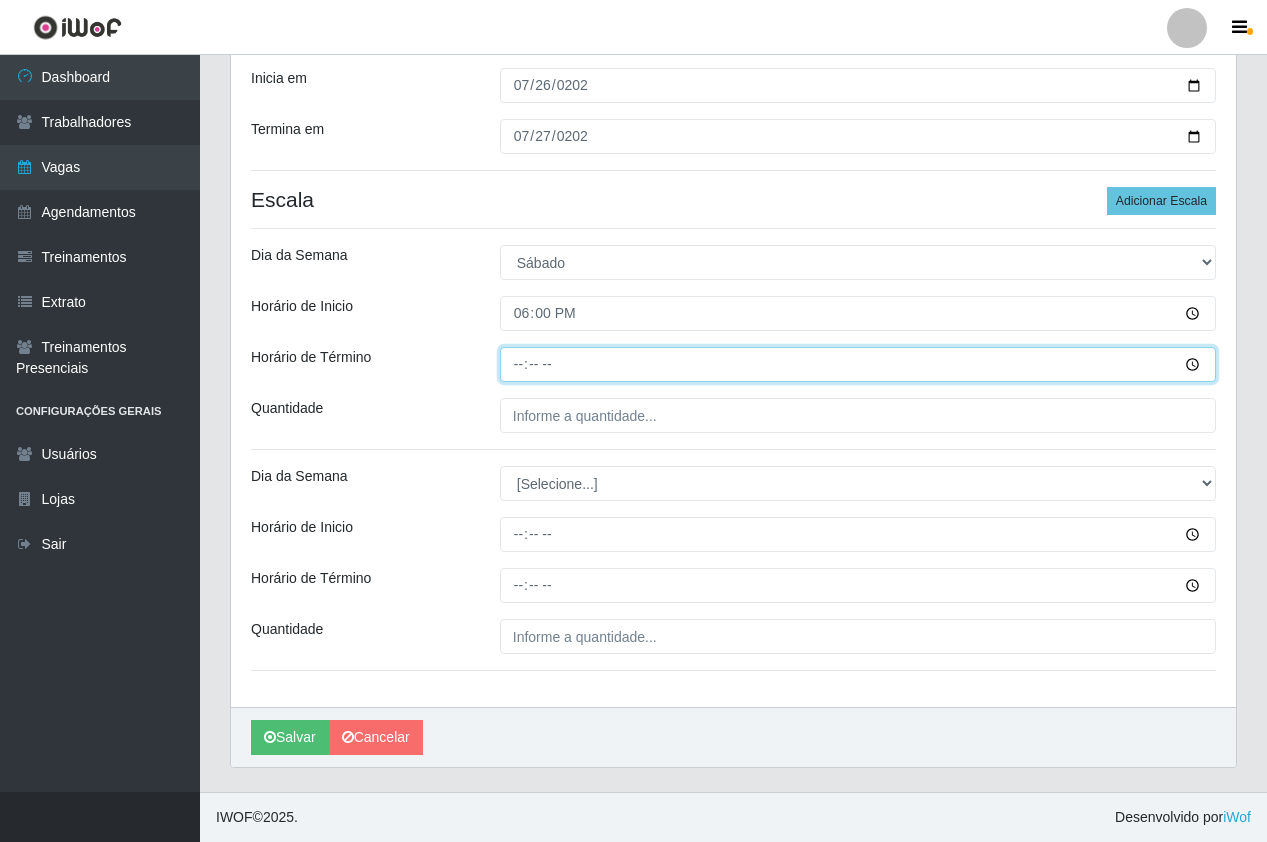 click on "Horário de Término" at bounding box center (858, 364) 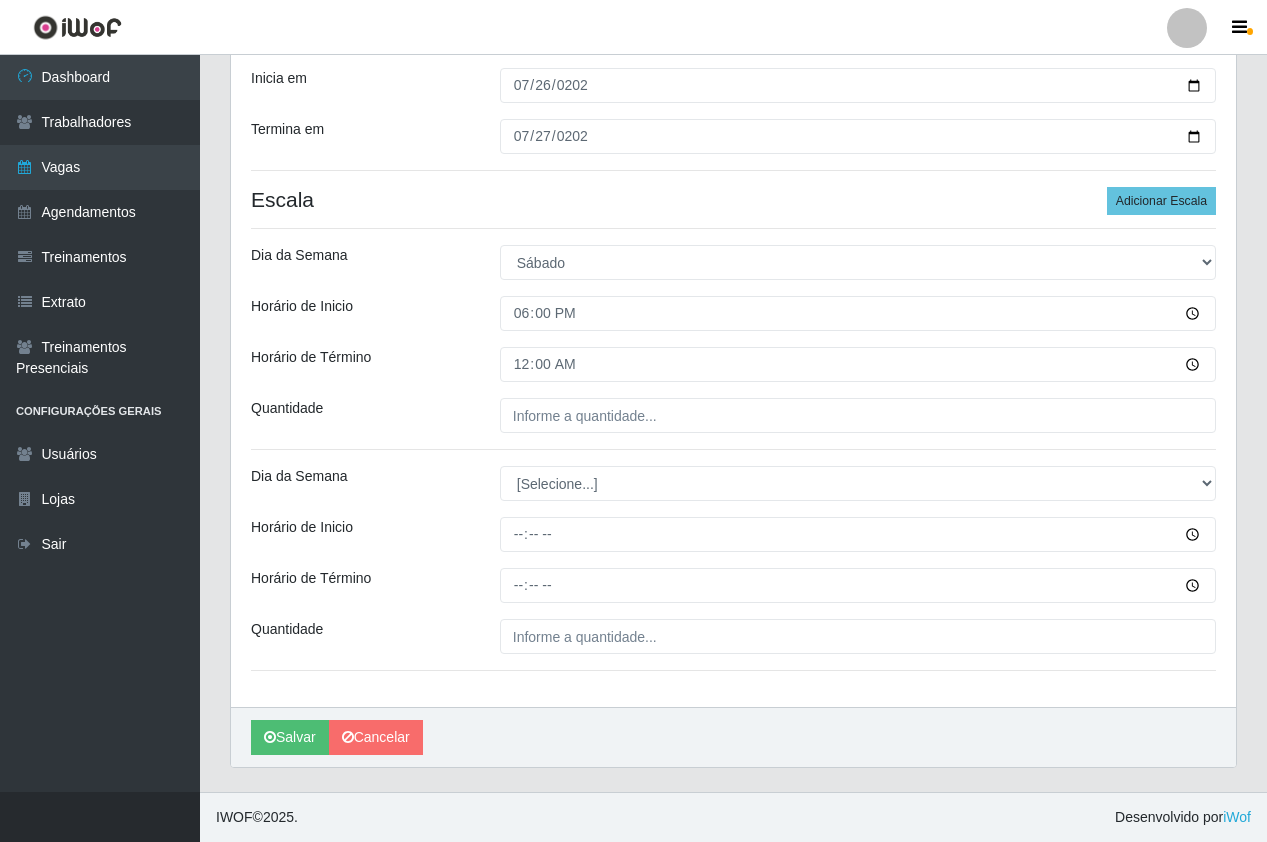 click on "Loja Pizza Nostra Função [Selecione...] ASG ASG + ASG ++ Auxiliar de Cozinha Auxiliar de Cozinha + Auxiliar de Cozinha ++ Copeiro Copeiro + Copeiro ++ Cumim Cumim + Cumim ++ Garçom Garçom + Garçom ++  Sexo do Trabalhador [Selecione...] Inicia em [DATE] Termina em [DATE] Escala Adicionar Escala Dia da Semana [Selecione...] Segunda Terça Quarta Quinta Sexta Sábado Domingo Horário de Inicio 18:00 Horário de Término 00:00 Quantidade Dia da Semana [Selecione...] Segunda Terça Quarta Quinta Sexta Sábado [PERSON_NAME] de Inicio Horário de Término Quantidade" at bounding box center [733, 299] 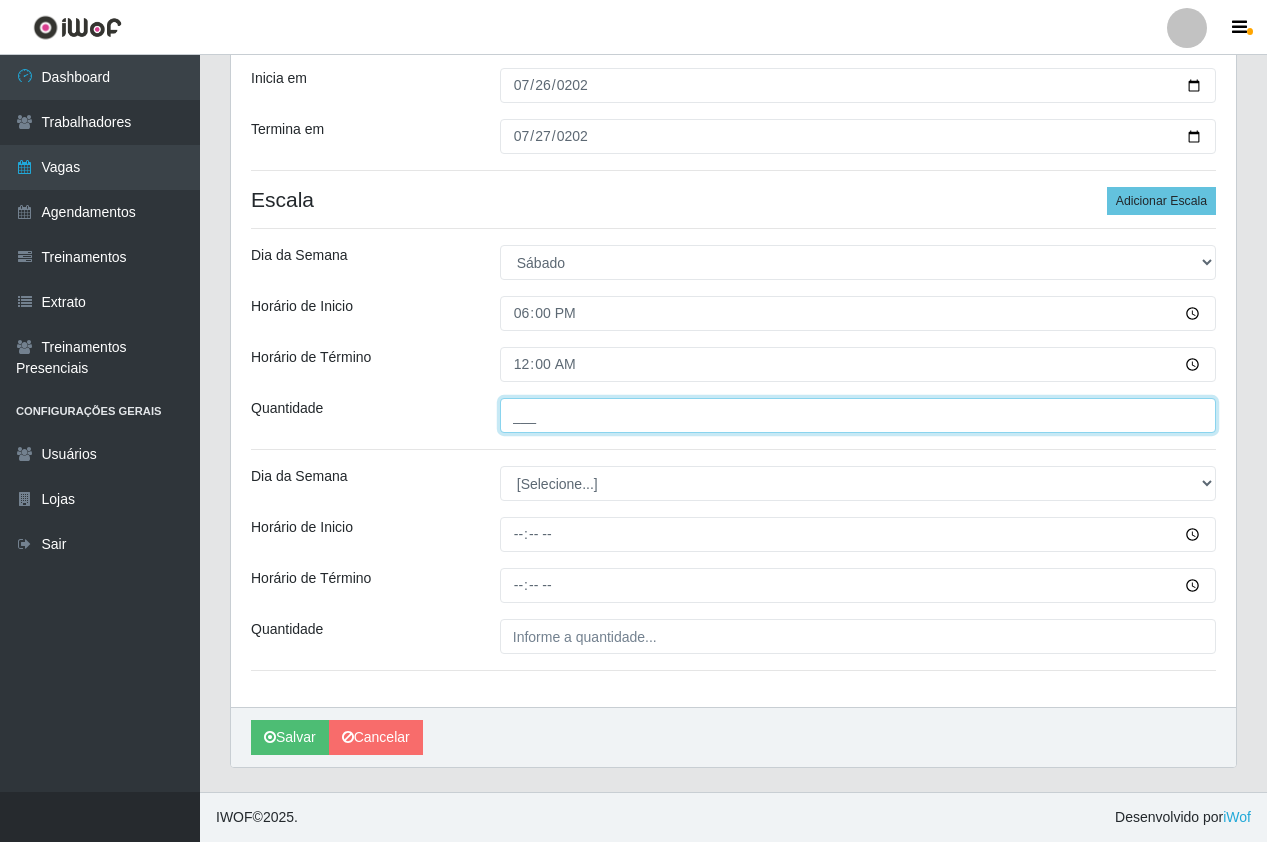 click on "___" at bounding box center (858, 415) 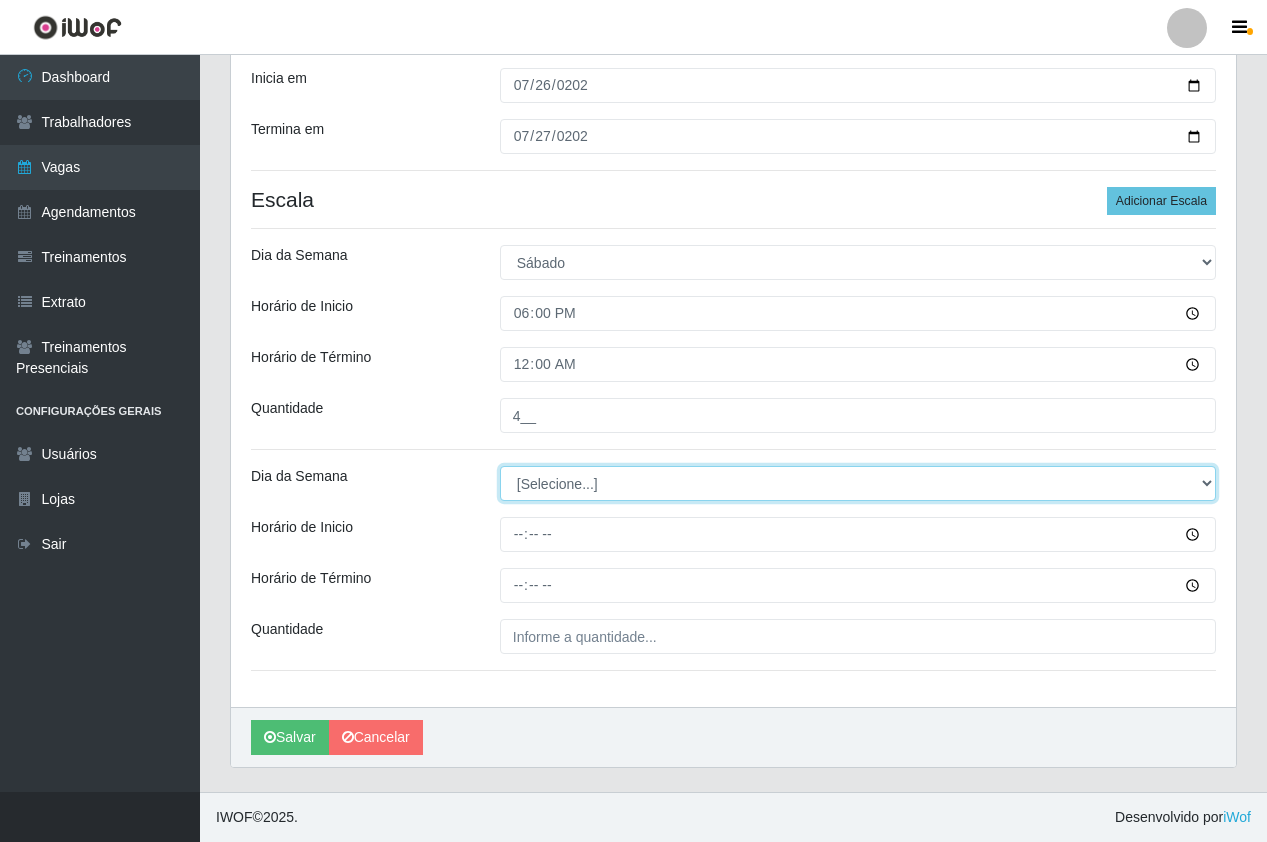 click on "[Selecione...] Segunda Terça Quarta Quinta Sexta Sábado Domingo" at bounding box center [858, 483] 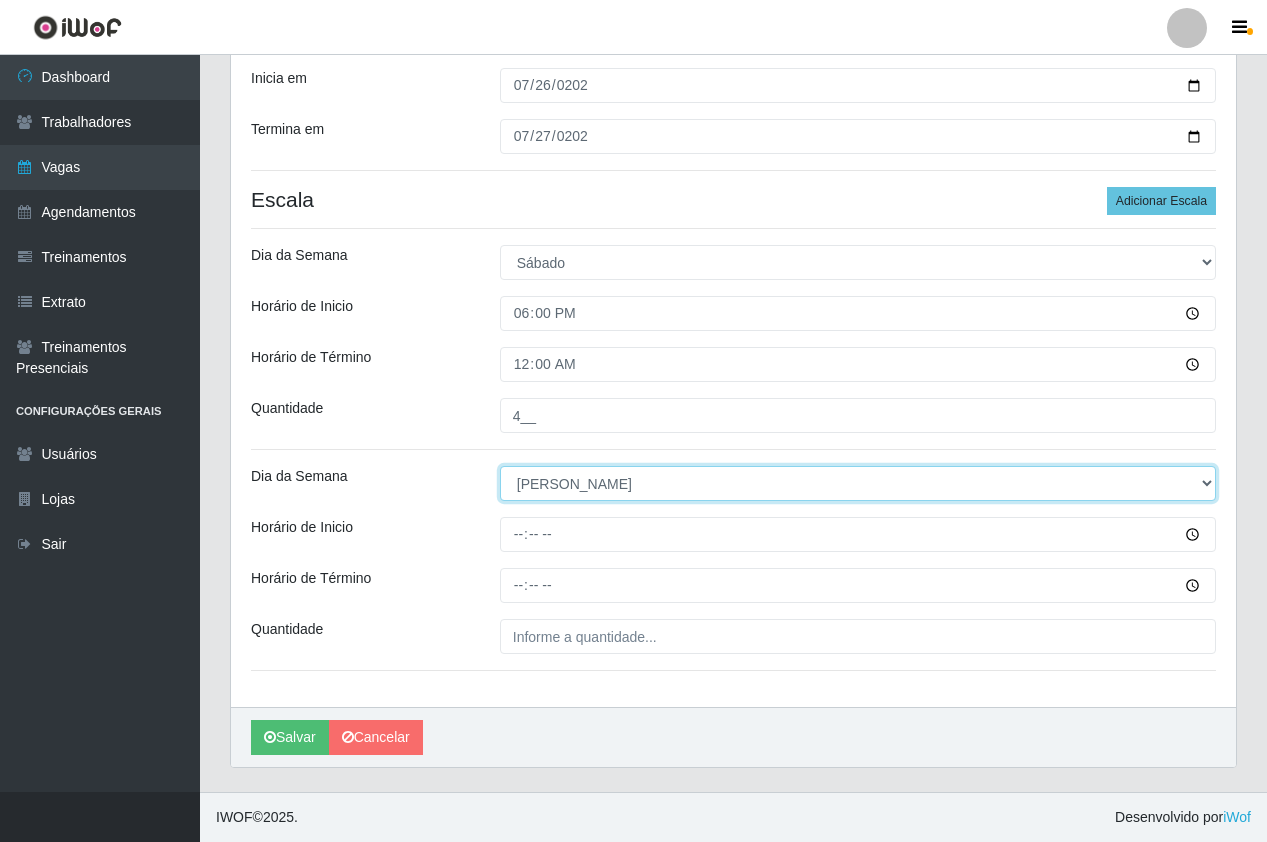 click on "[Selecione...] Segunda Terça Quarta Quinta Sexta Sábado Domingo" at bounding box center [858, 483] 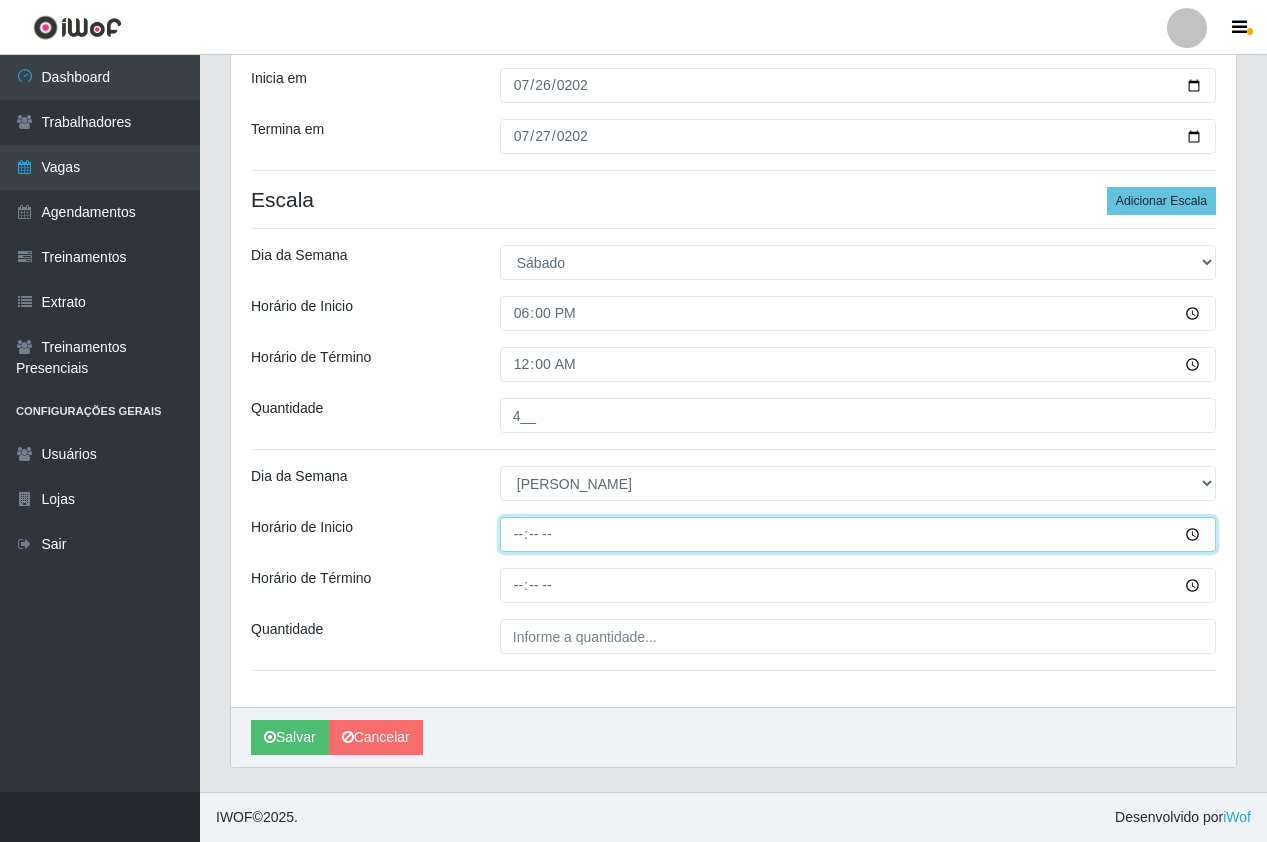 click on "Horário de Inicio" at bounding box center [858, 534] 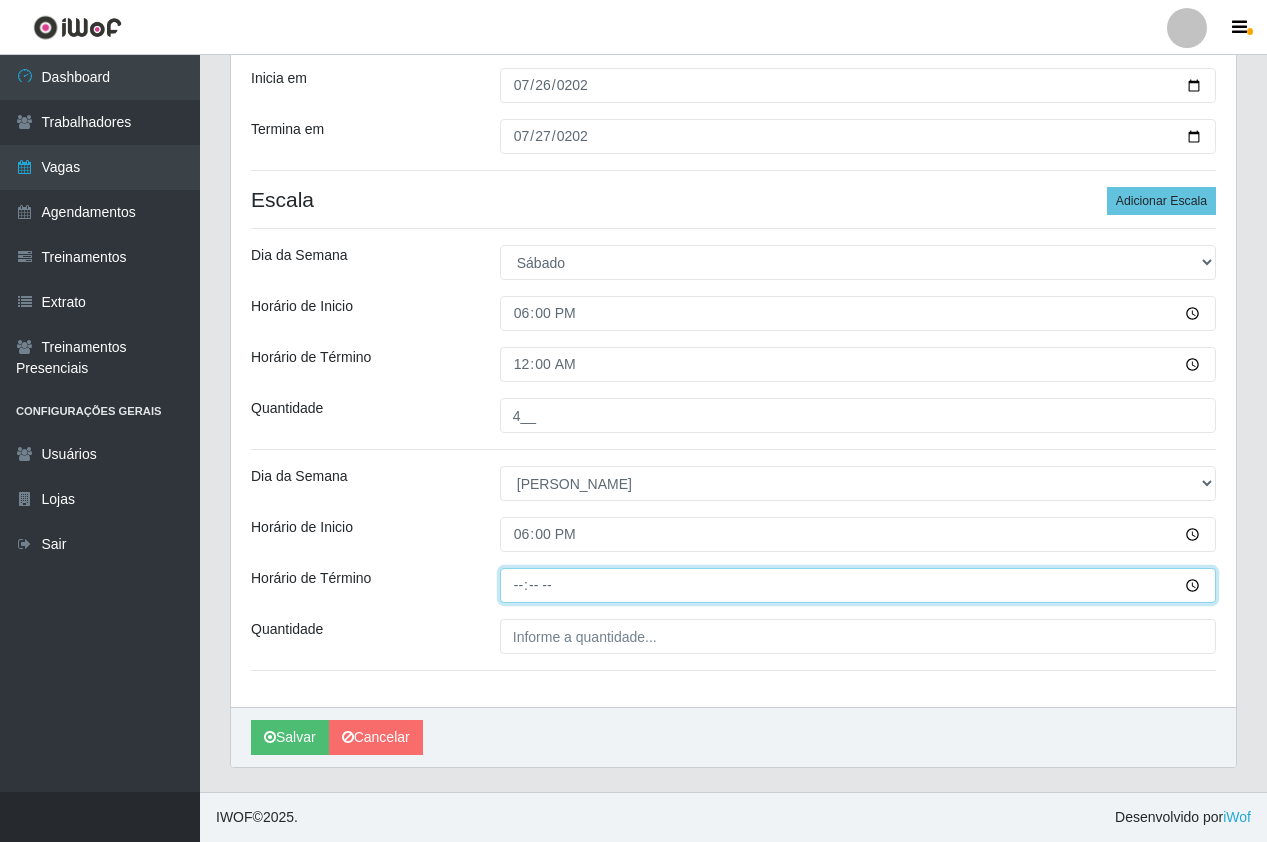 click on "Horário de Término" at bounding box center [858, 585] 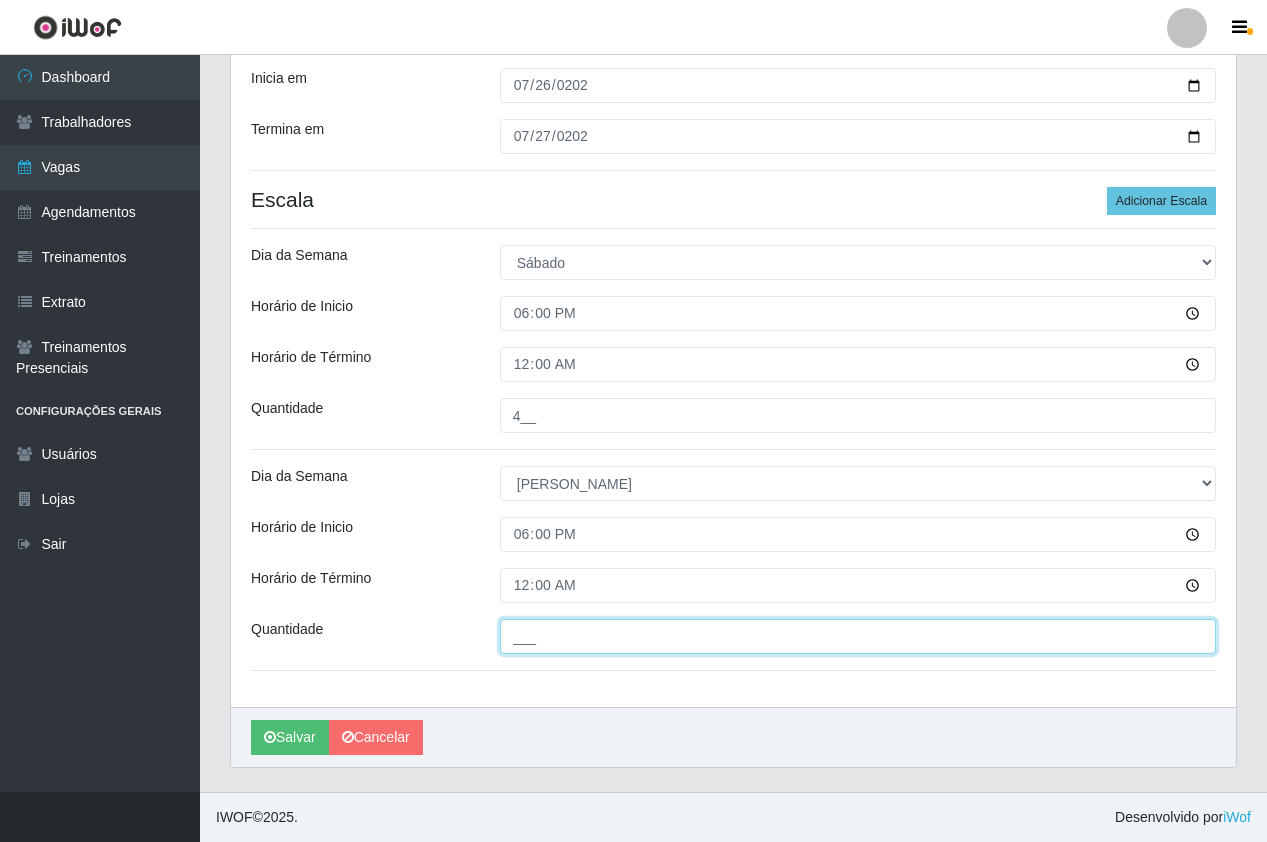 click on "___" at bounding box center (858, 636) 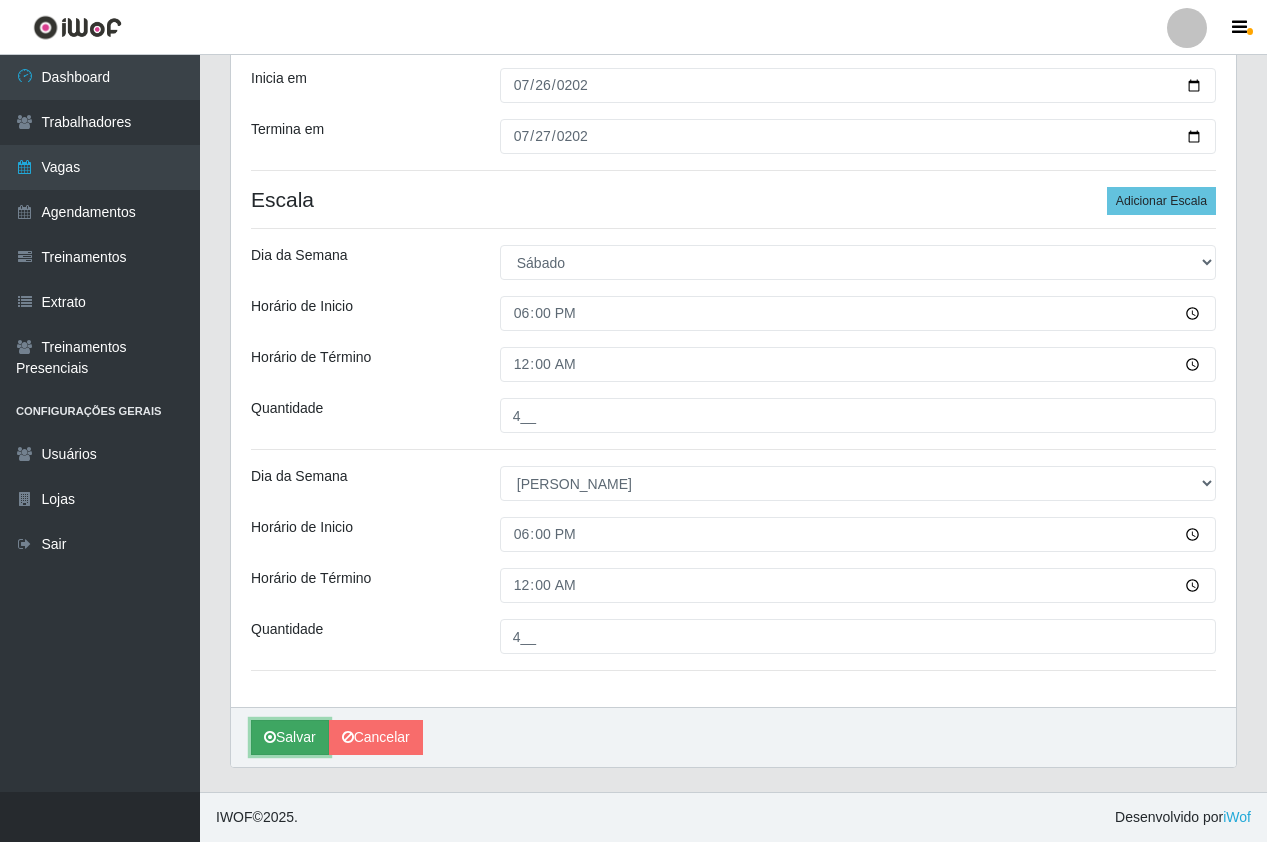 drag, startPoint x: 276, startPoint y: 745, endPoint x: 298, endPoint y: 738, distance: 23.086792 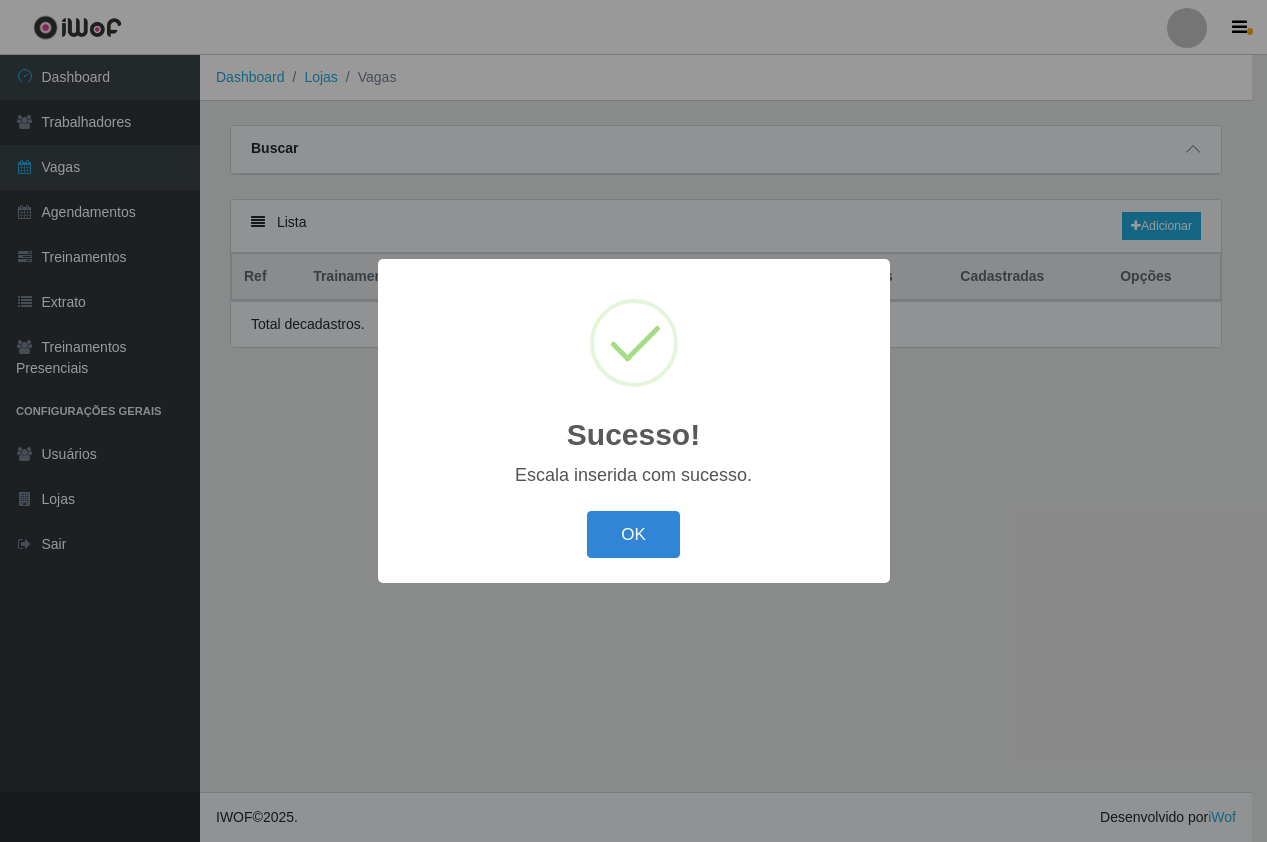 scroll, scrollTop: 0, scrollLeft: 0, axis: both 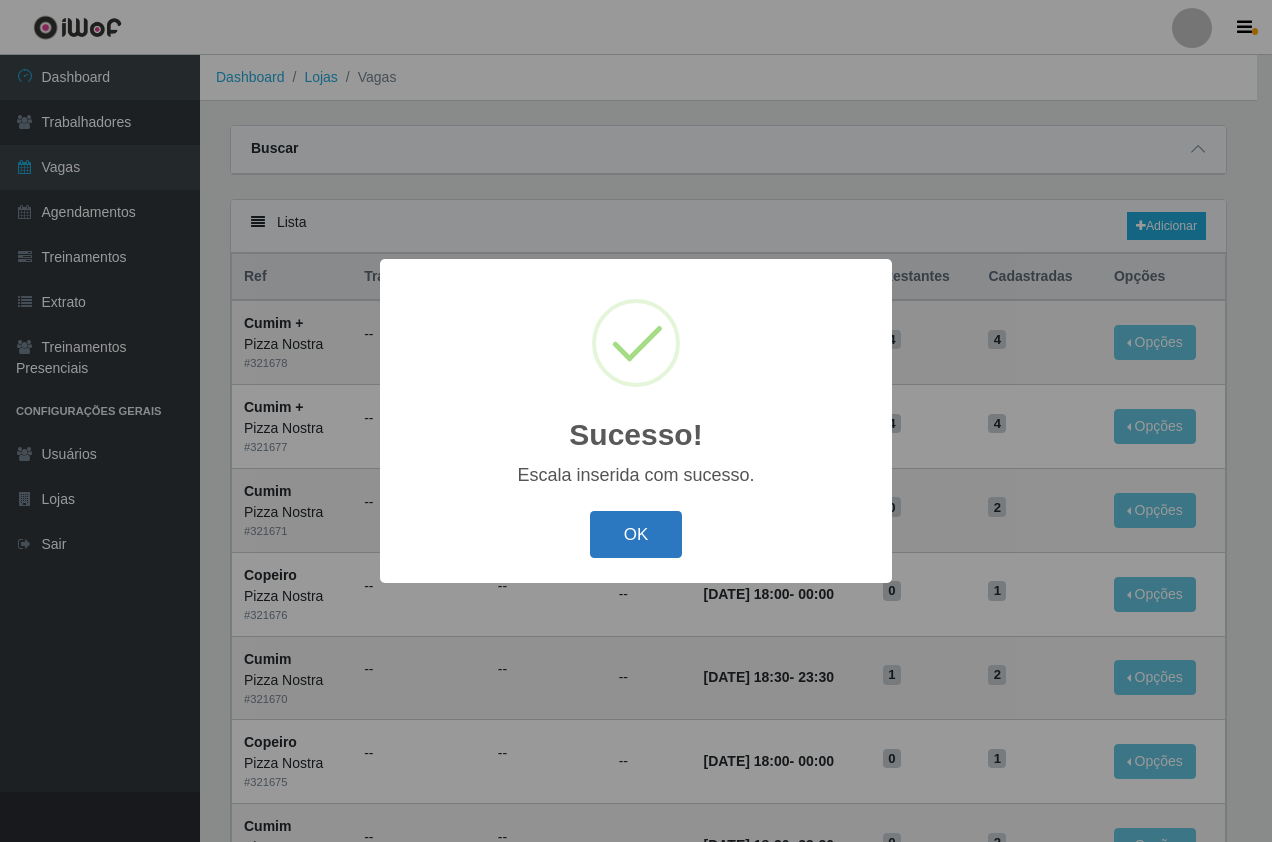 click on "OK" at bounding box center [636, 534] 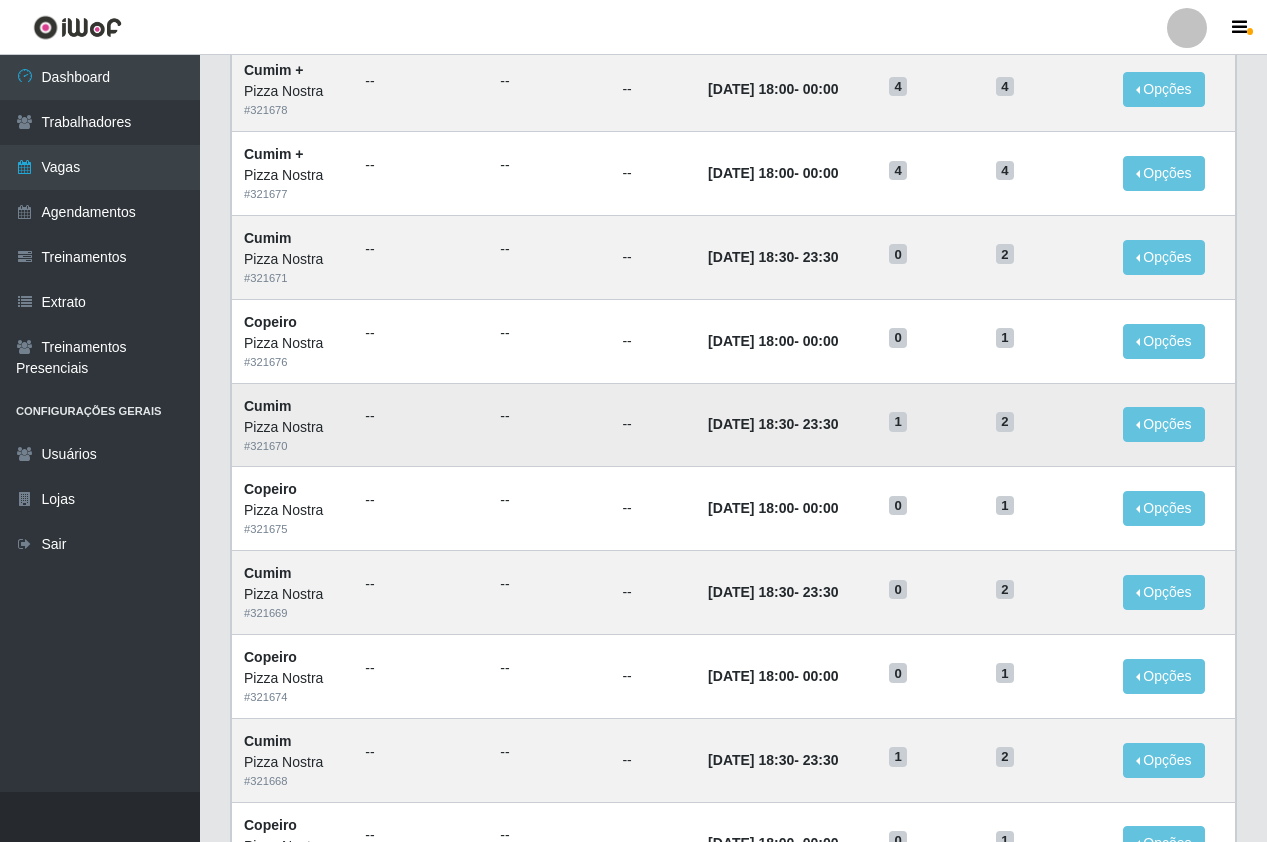 scroll, scrollTop: 0, scrollLeft: 0, axis: both 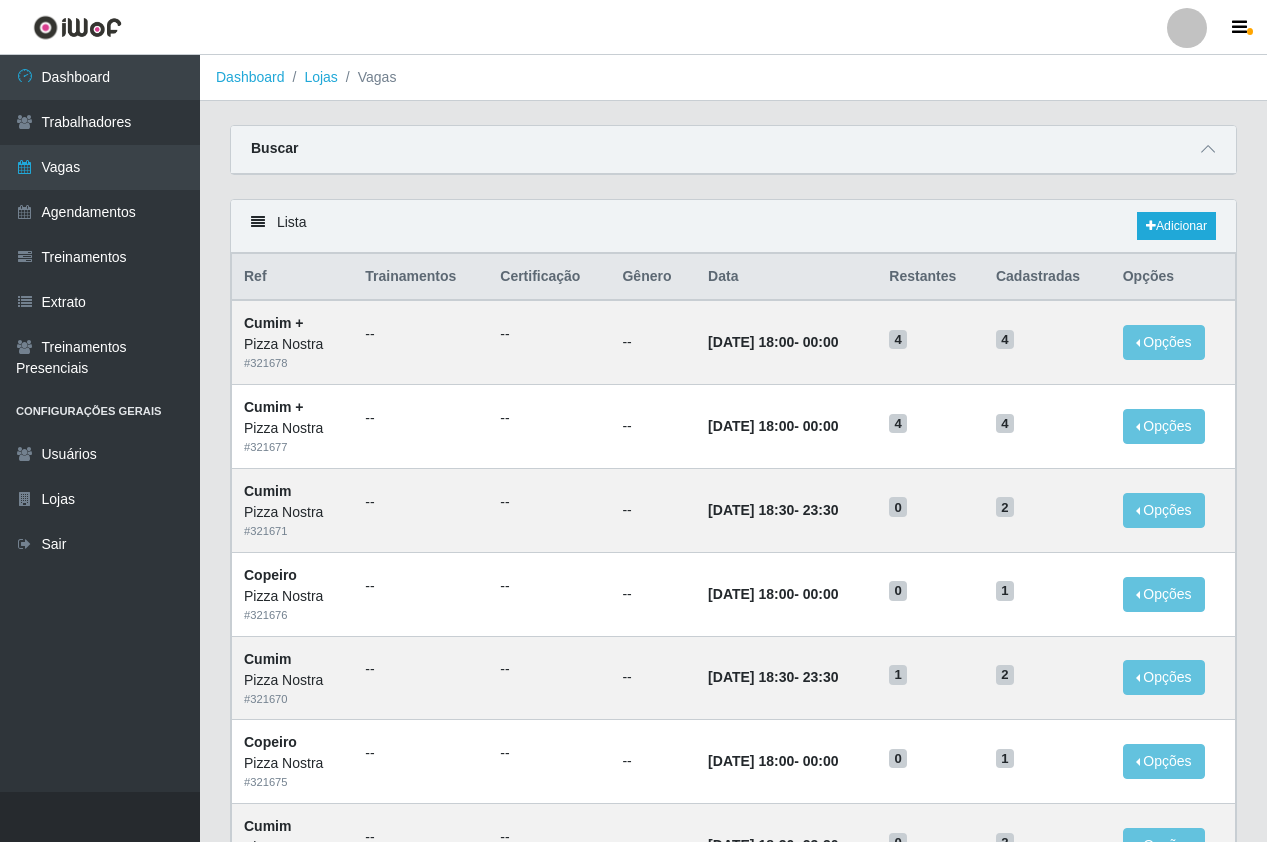 click on "Data" at bounding box center (786, 277) 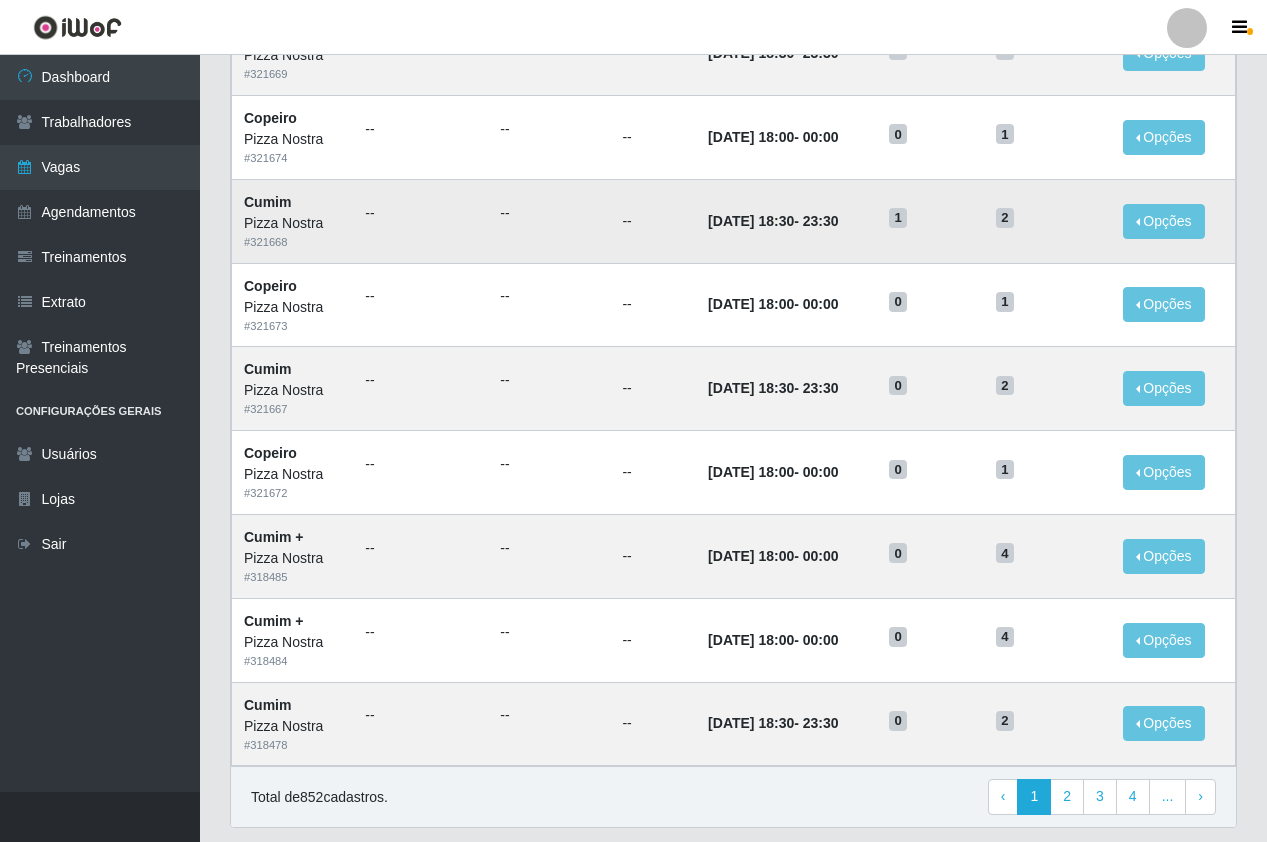 scroll, scrollTop: 853, scrollLeft: 0, axis: vertical 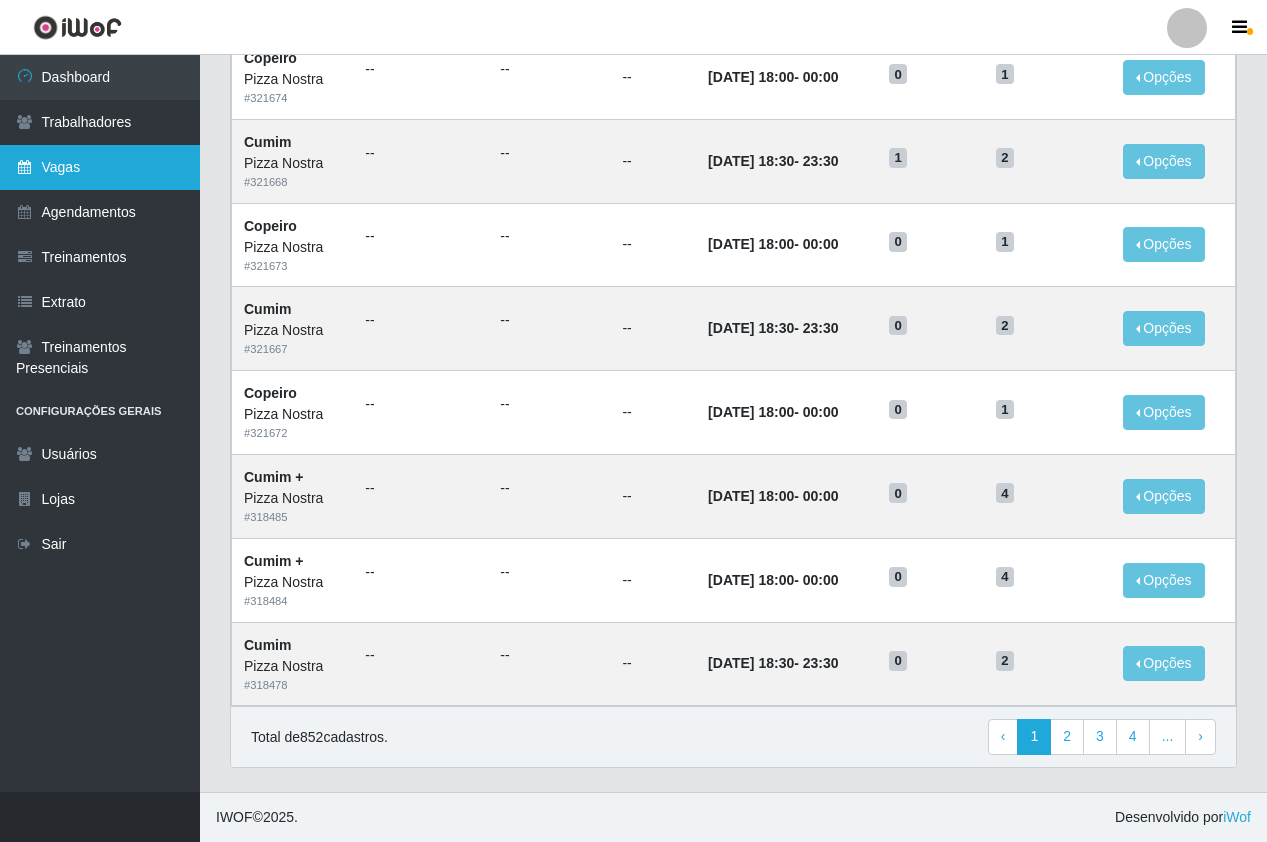 click on "Vagas" at bounding box center (100, 167) 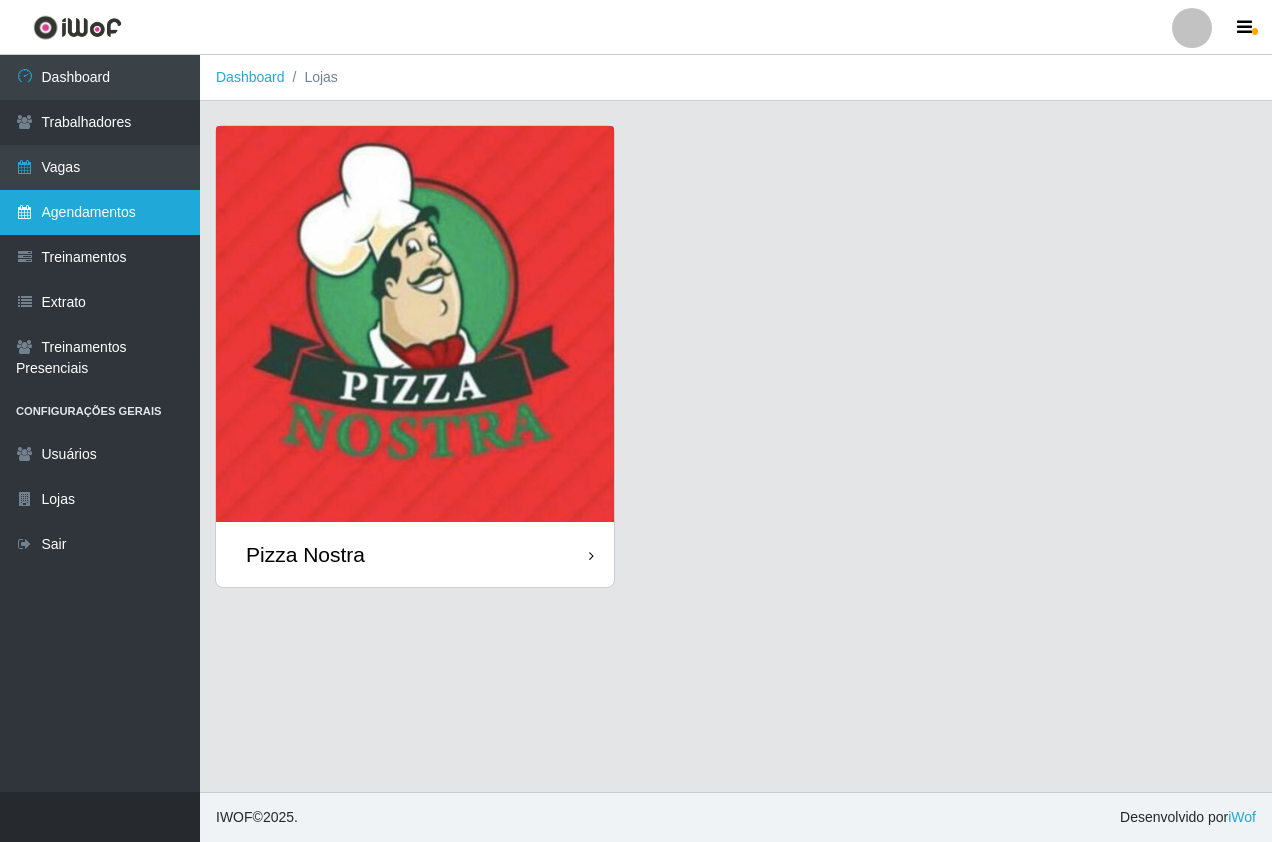 click on "Agendamentos" at bounding box center [100, 212] 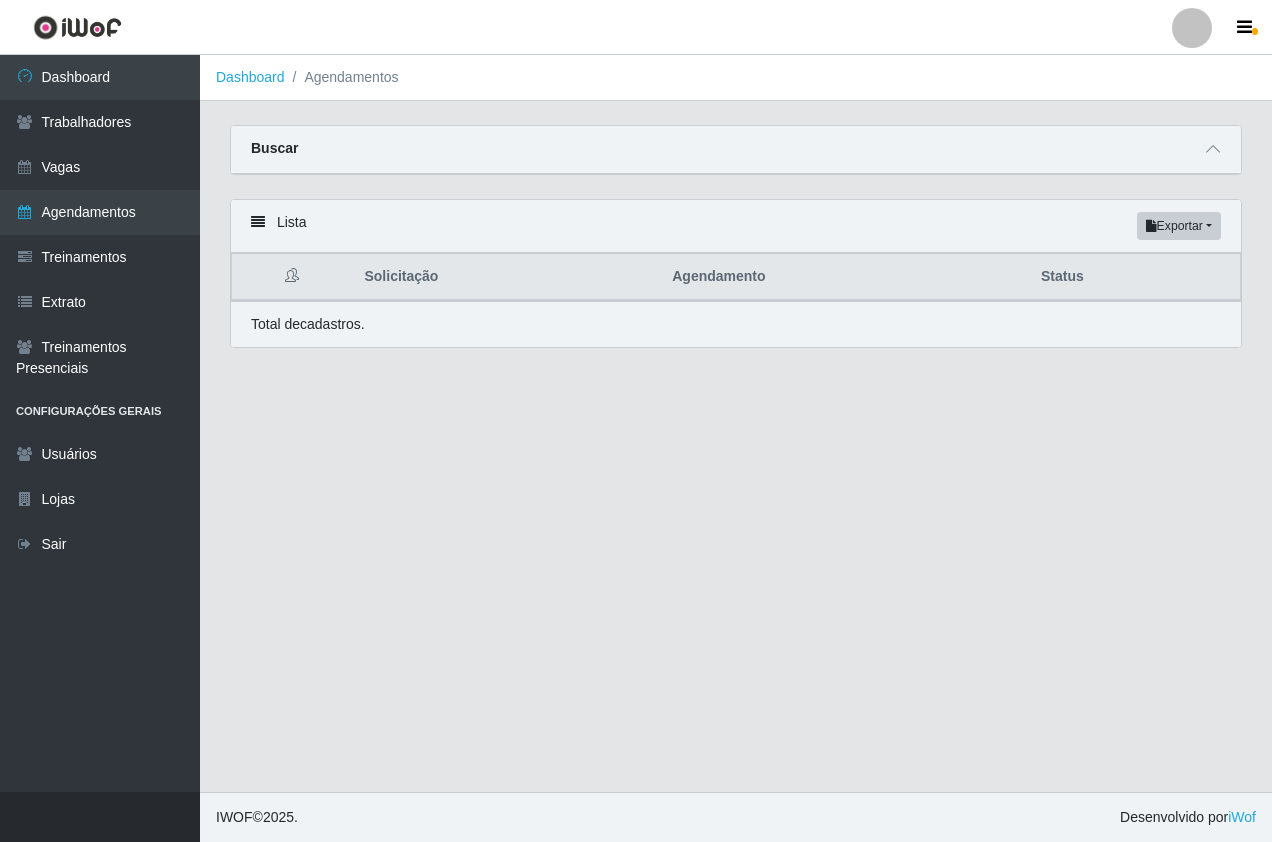 click on "Dashboard Agendamentos  Carregando...  Buscar Início em [GEOGRAPHIC_DATA] em Status [Selecione...] AGENDADO AGUARDANDO LIBERAR EM ANDAMENTO EM REVISÃO FINALIZADO CANCELADO FALTA Loja [Selecione...] Pizza Nostra Função Selecione uma loja primeiro...  Confirmar   Lista  Exportar PDF Excel Solicitação Agendamento Status Total de   cadastros." at bounding box center (736, 423) 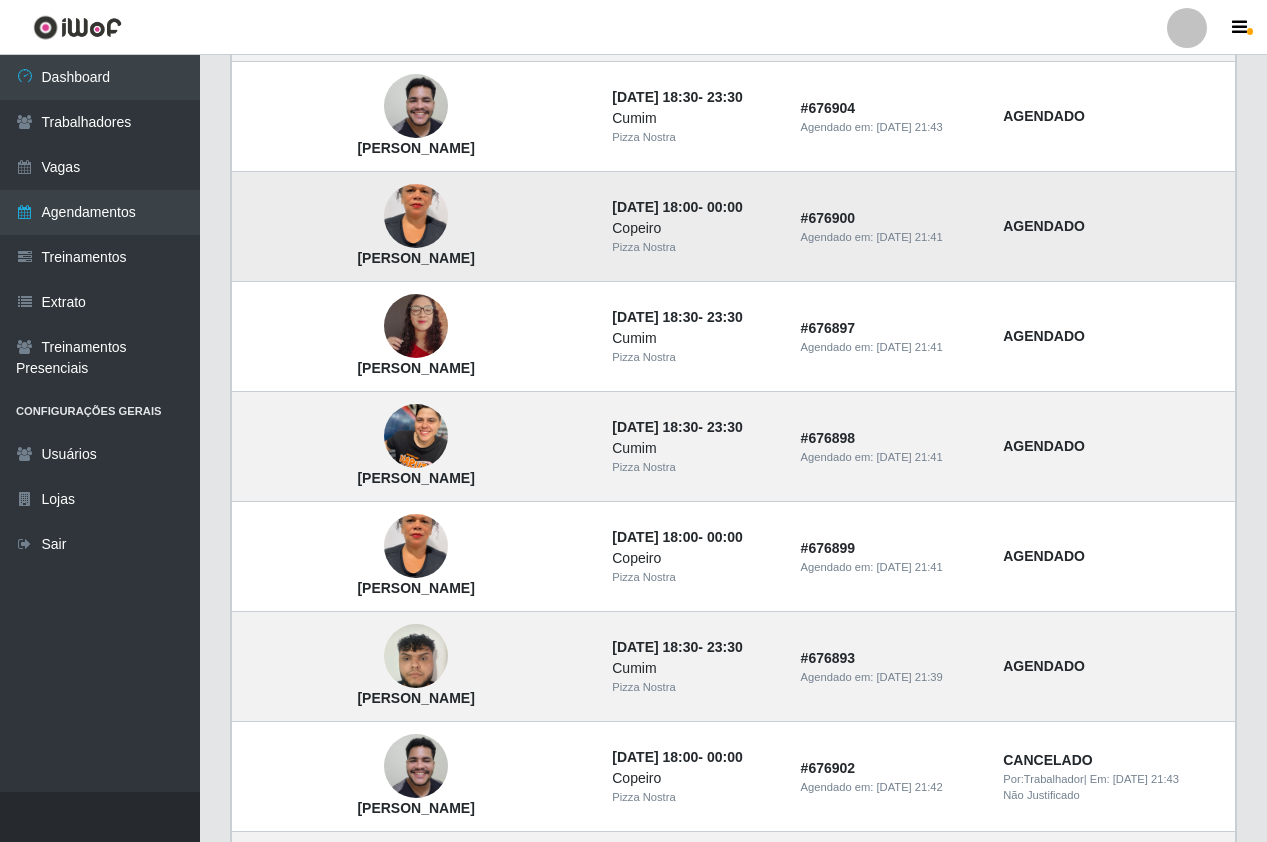 scroll, scrollTop: 800, scrollLeft: 0, axis: vertical 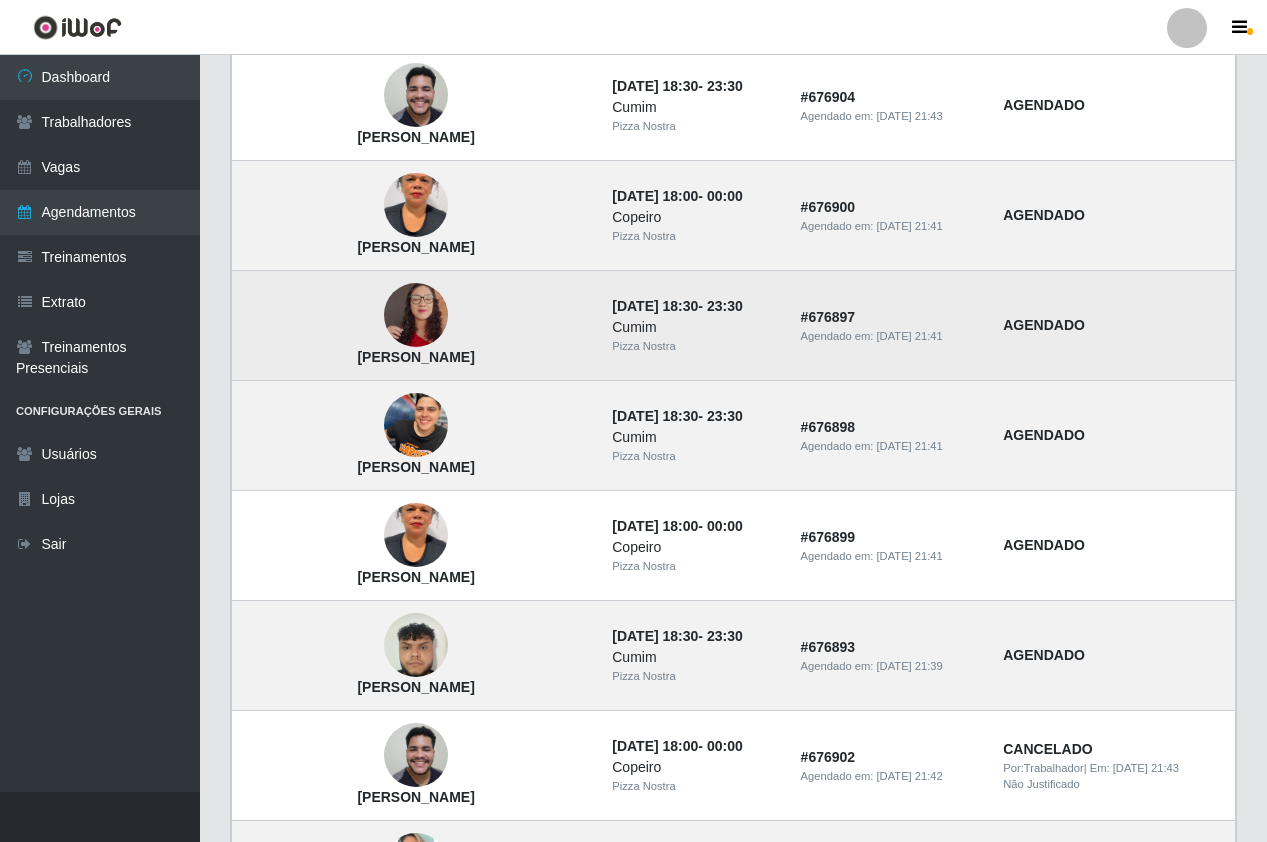 click on "Cumim" at bounding box center [694, 327] 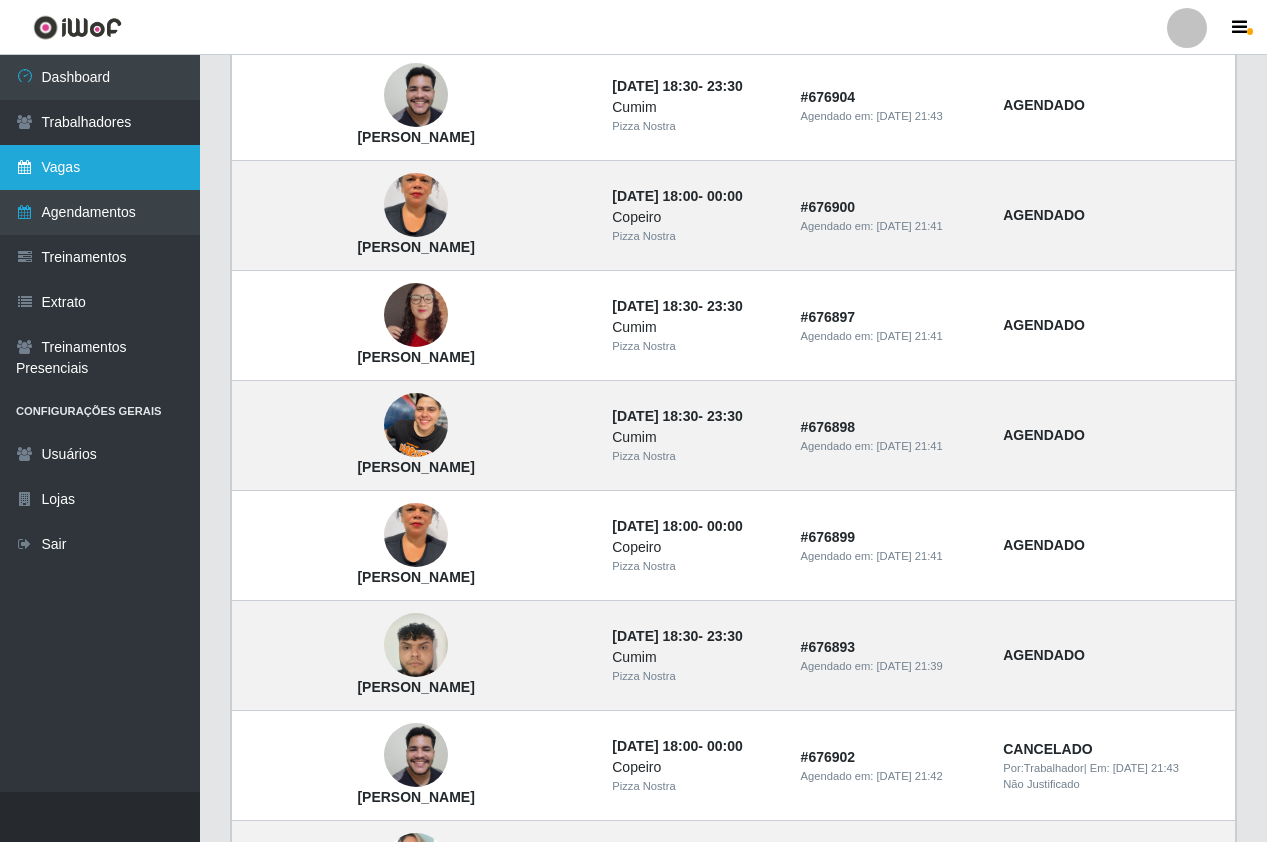 click on "Vagas" at bounding box center (100, 167) 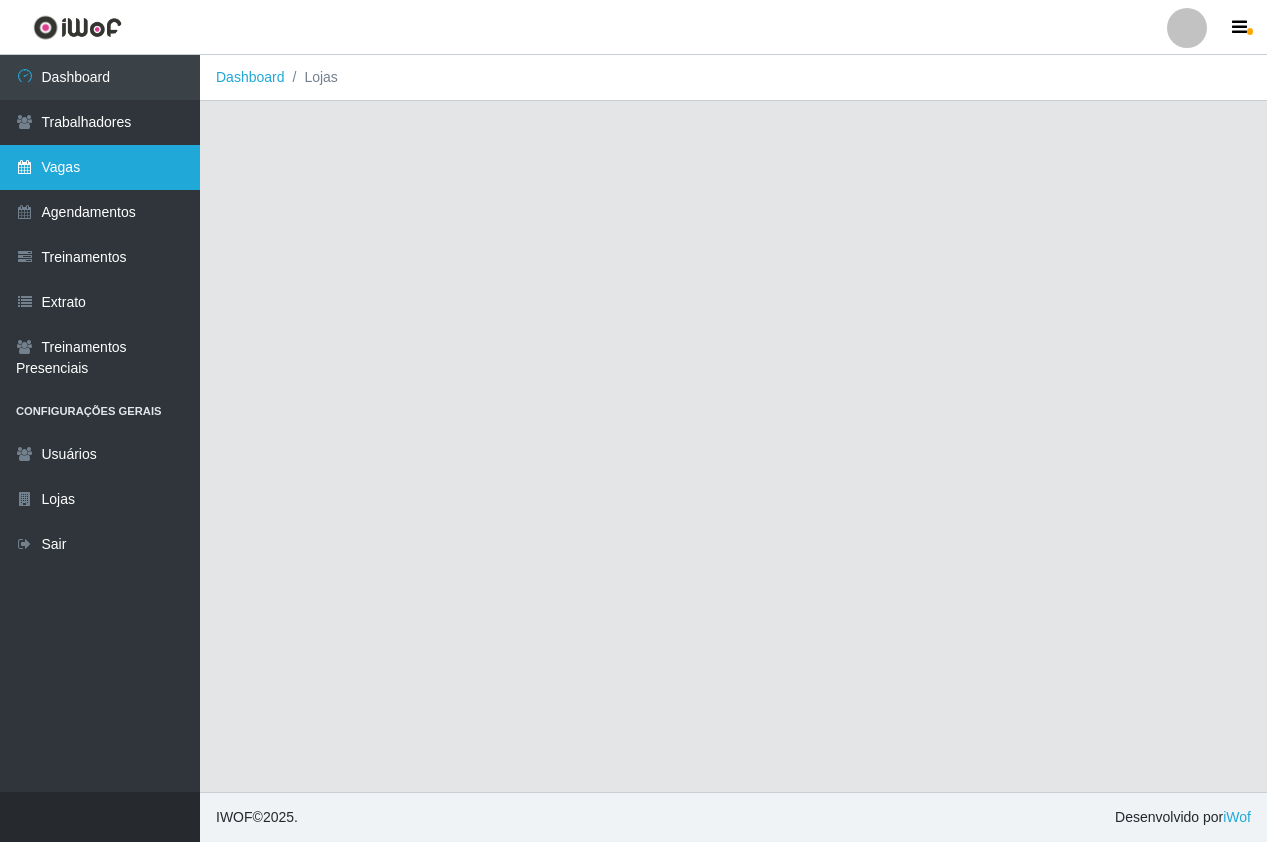 scroll, scrollTop: 0, scrollLeft: 0, axis: both 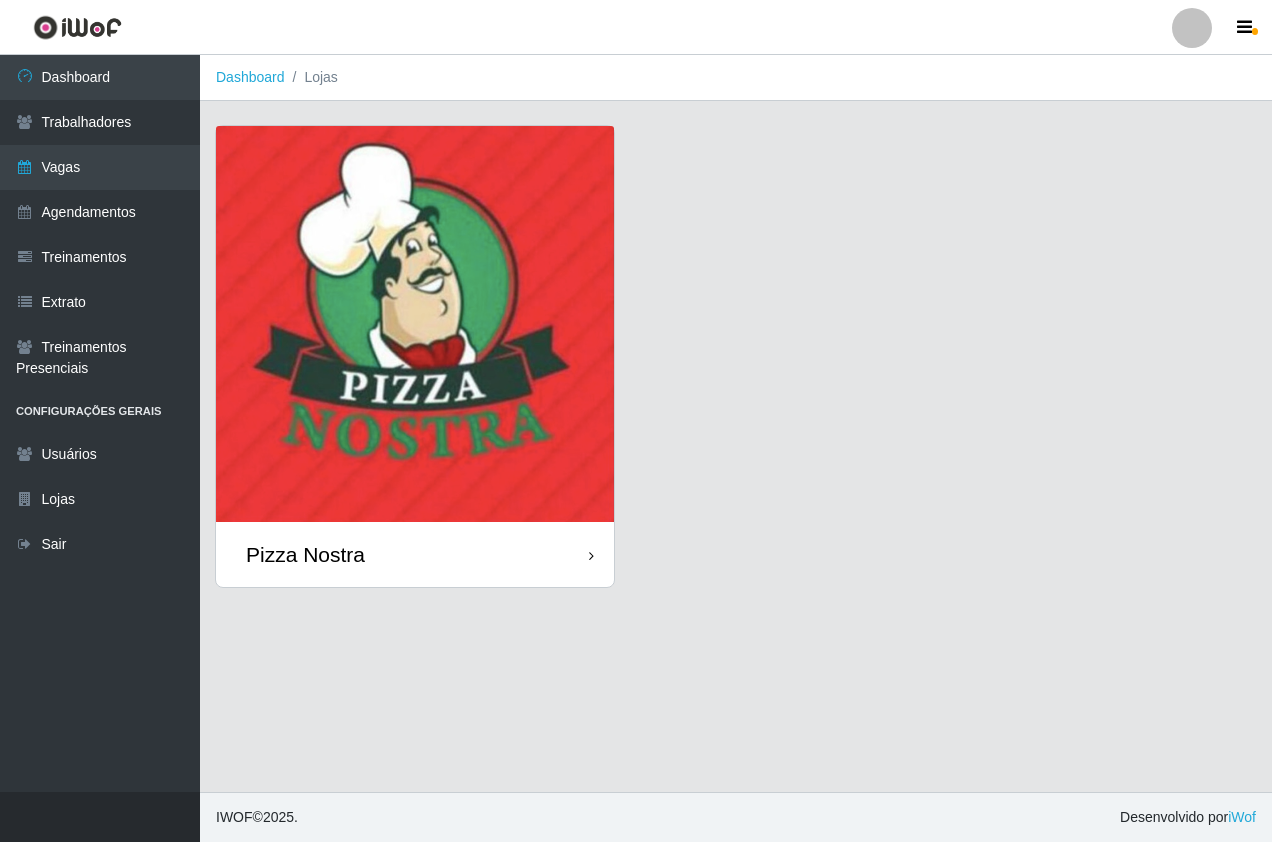 click at bounding box center [415, 324] 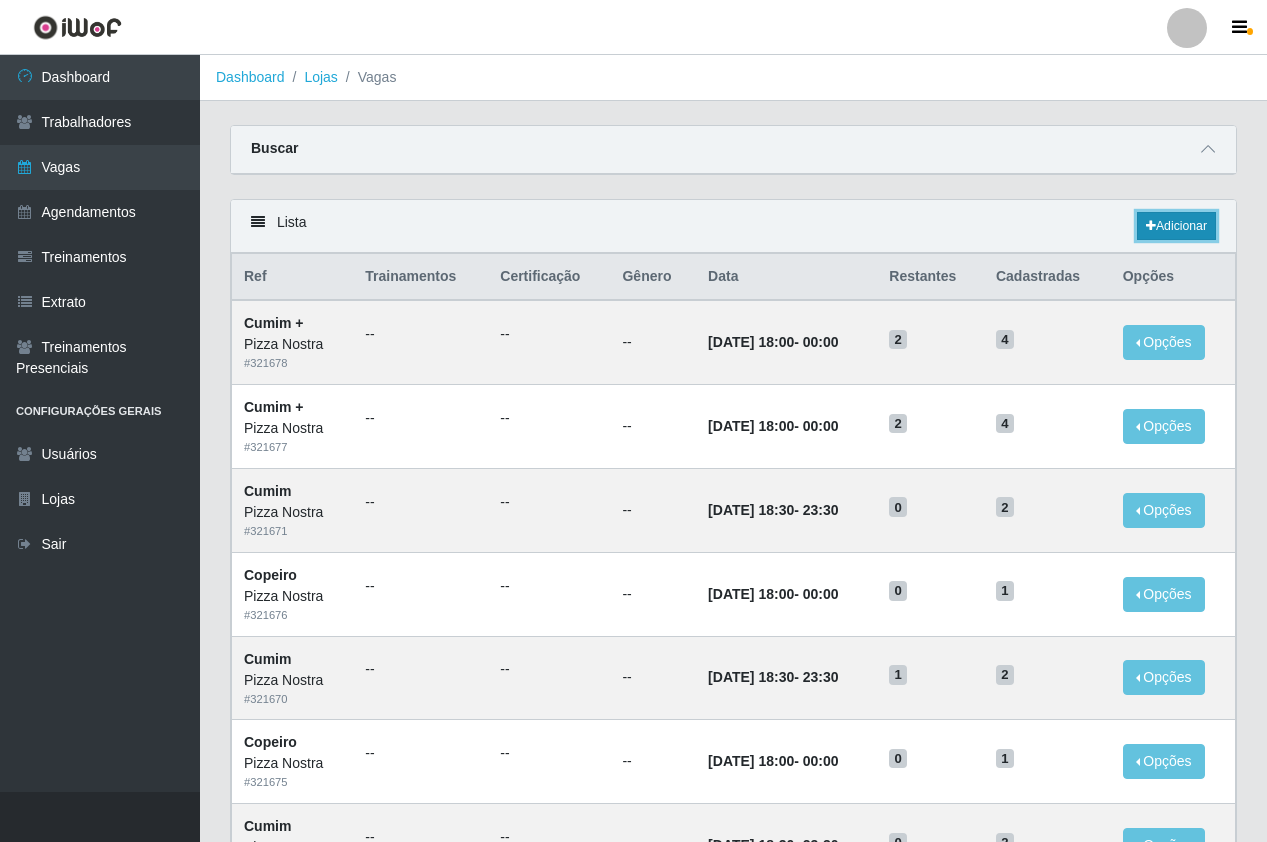 click on "Adicionar" at bounding box center (1176, 226) 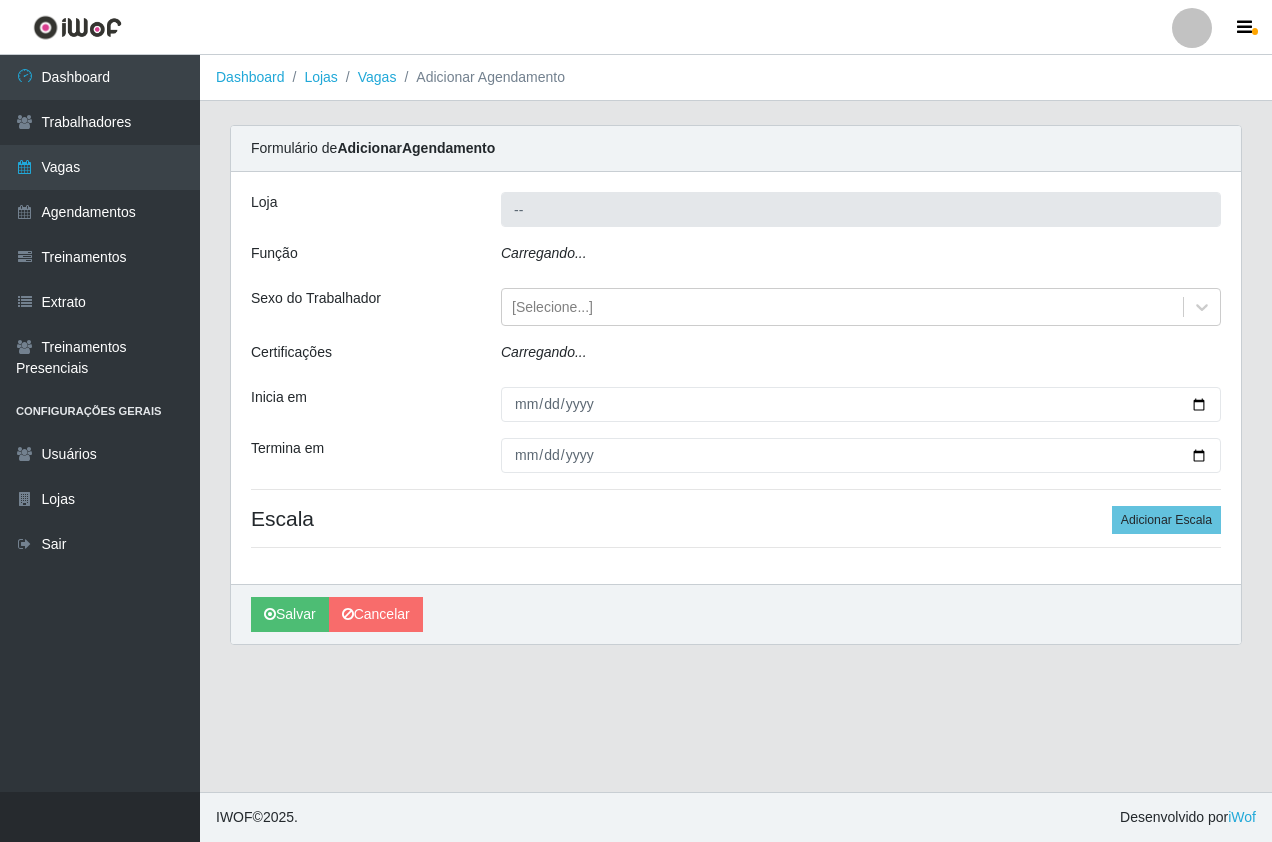 type on "Pizza Nostra" 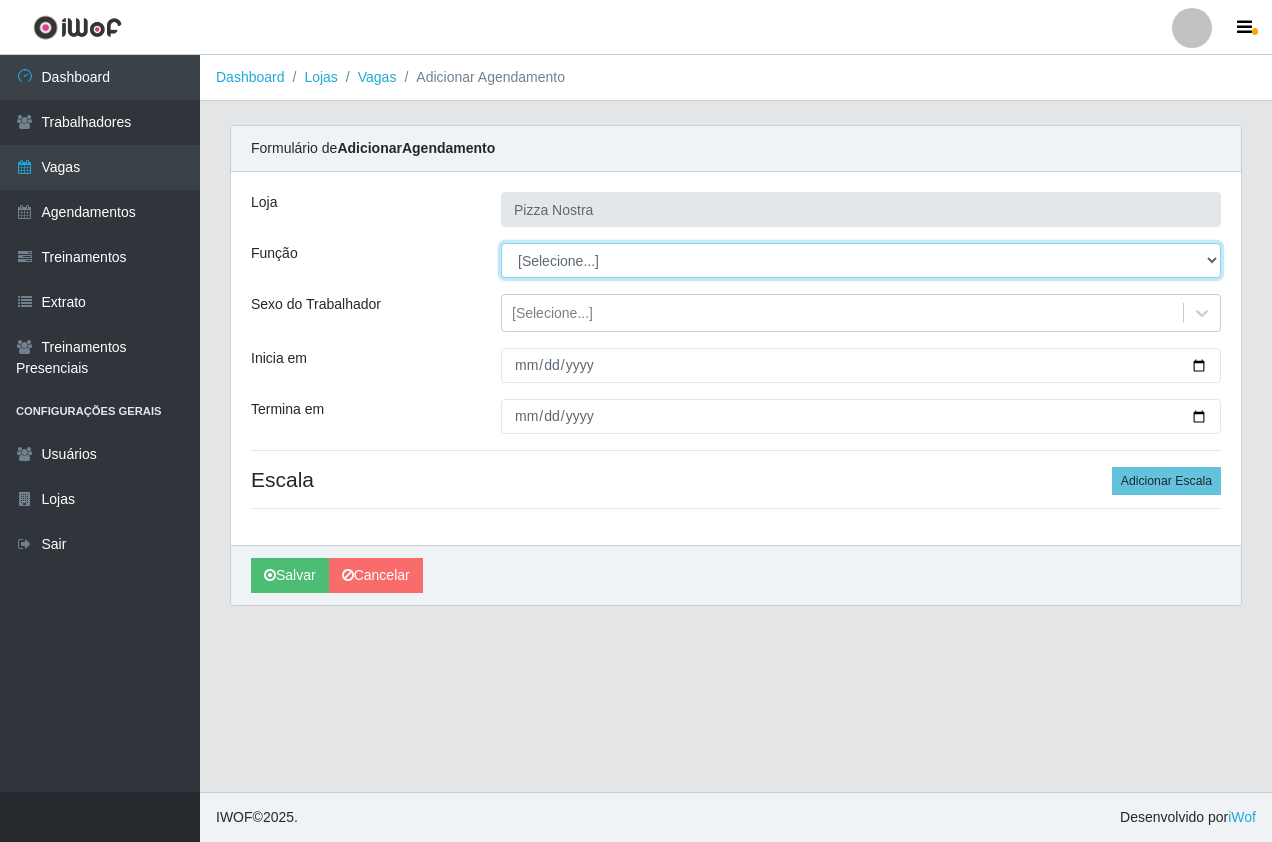 click on "[Selecione...] ASG ASG + ASG ++ Auxiliar de Cozinha Auxiliar de Cozinha + Auxiliar de Cozinha ++ Copeiro Copeiro + Copeiro ++ Cumim Cumim + Cumim ++ Garçom Garçom + Garçom ++" at bounding box center (861, 260) 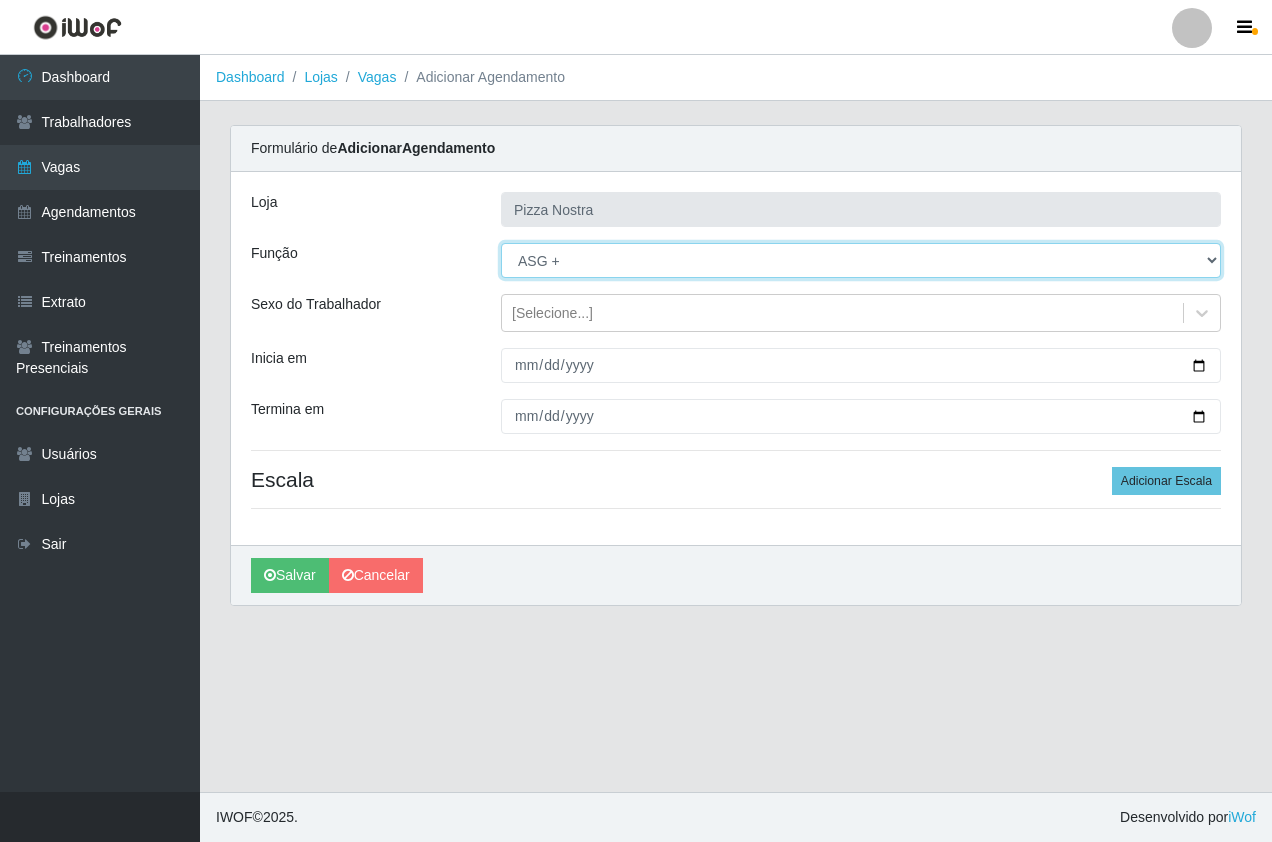 click on "[Selecione...] ASG ASG + ASG ++ Auxiliar de Cozinha Auxiliar de Cozinha + Auxiliar de Cozinha ++ Copeiro Copeiro + Copeiro ++ Cumim Cumim + Cumim ++ Garçom Garçom + Garçom ++" at bounding box center (861, 260) 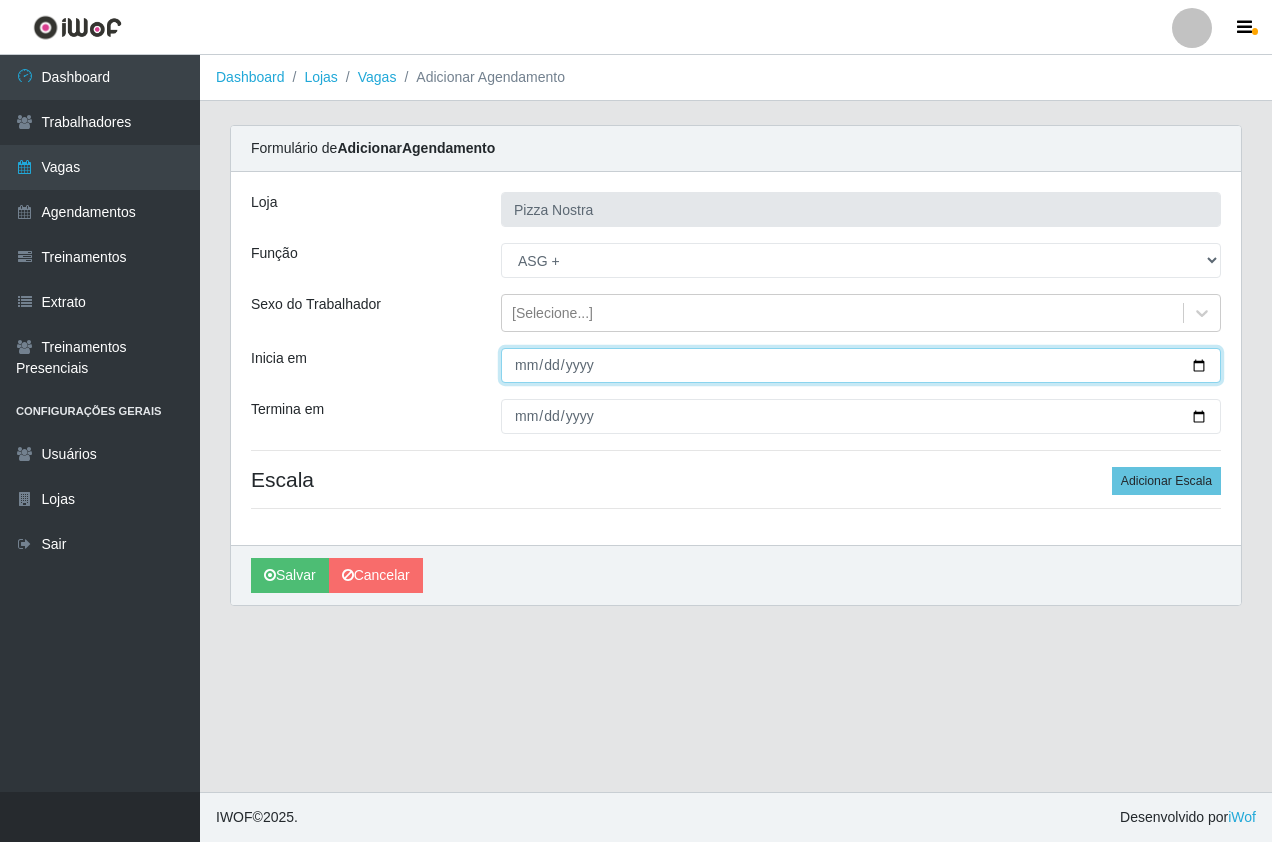 click on "Inicia em" at bounding box center [861, 365] 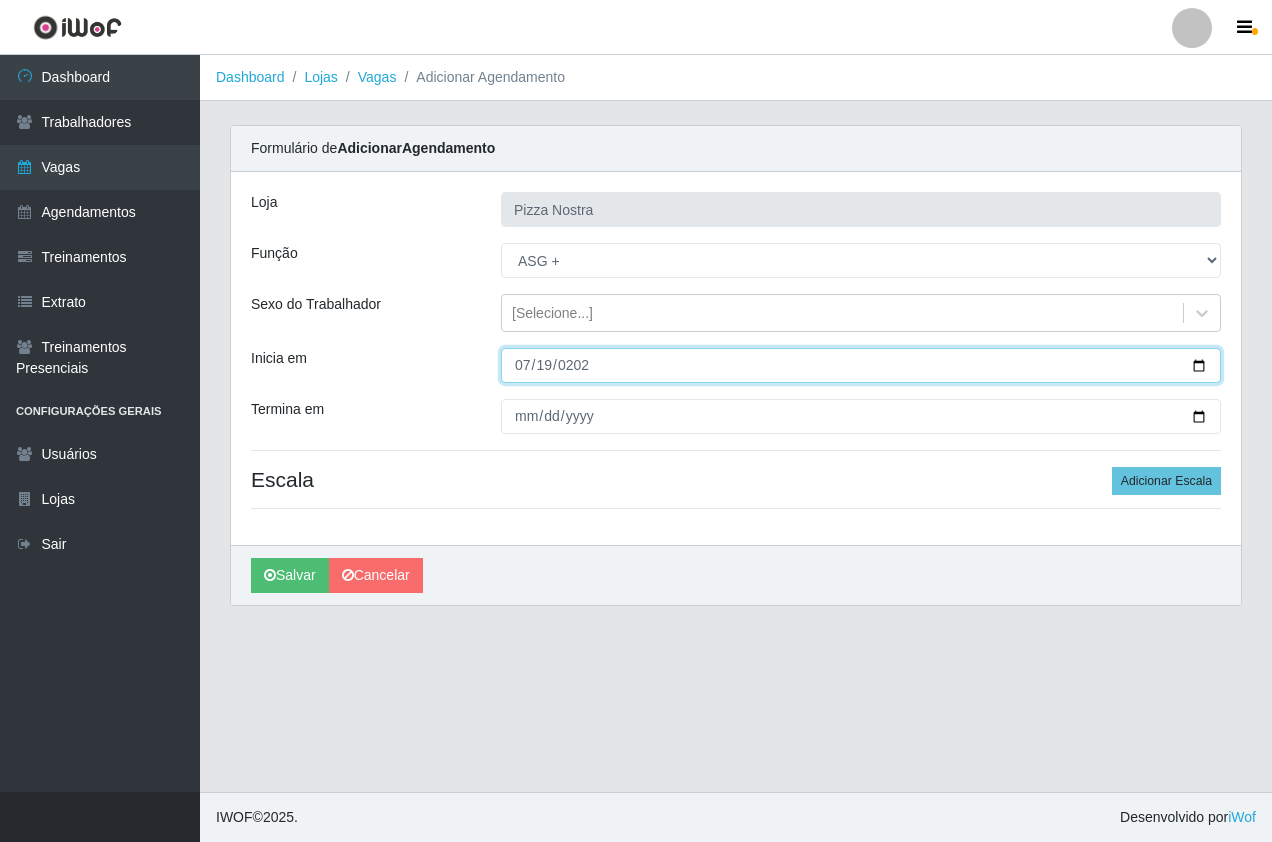 type on "[DATE]" 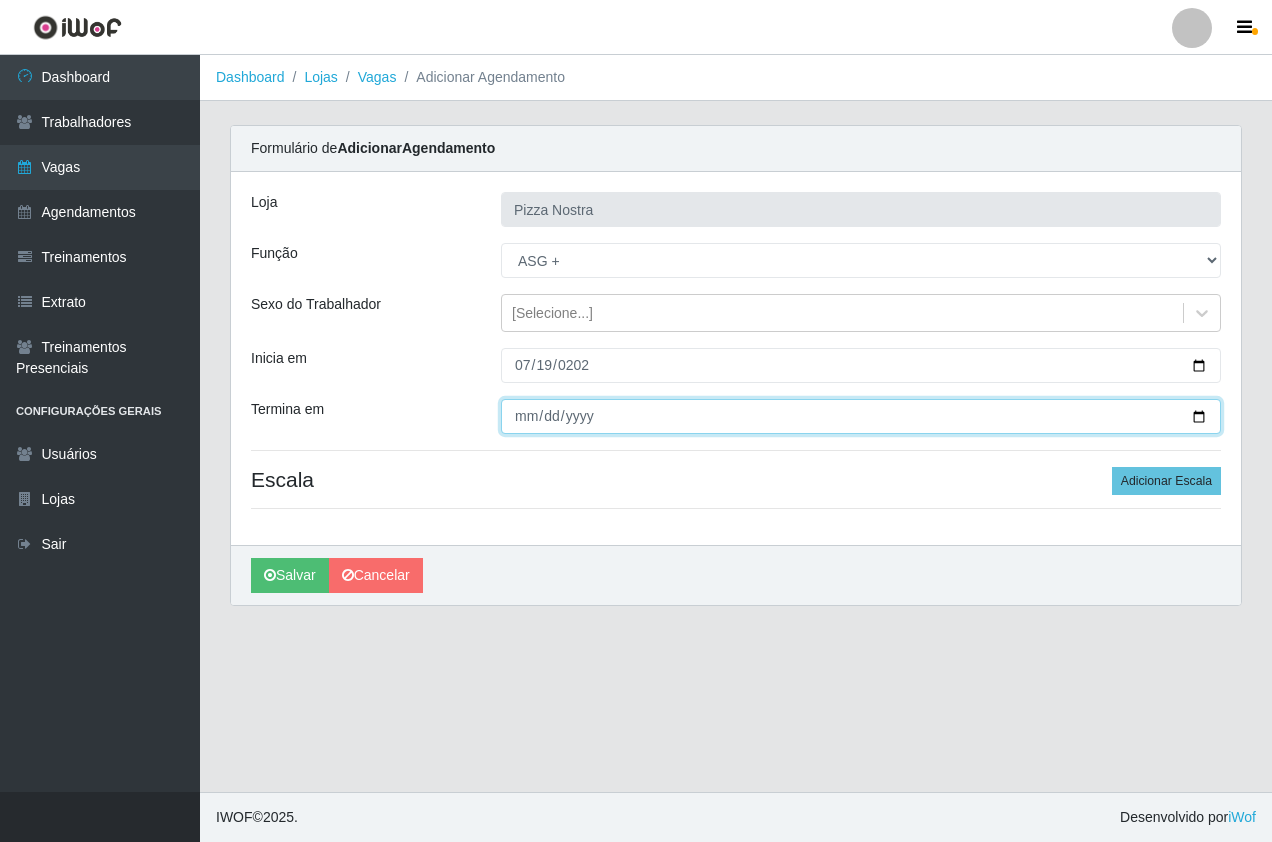 click on "Termina em" at bounding box center [861, 416] 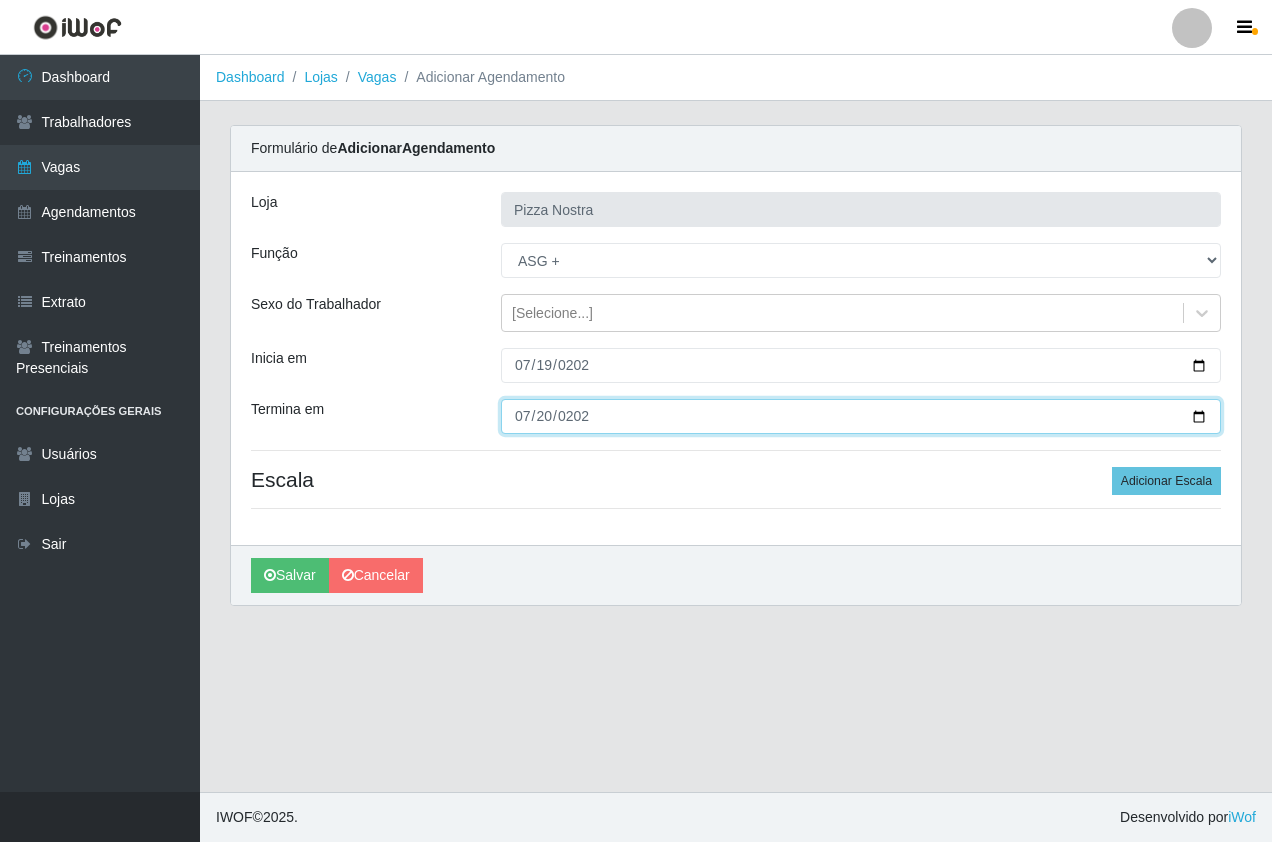 type on "[DATE]" 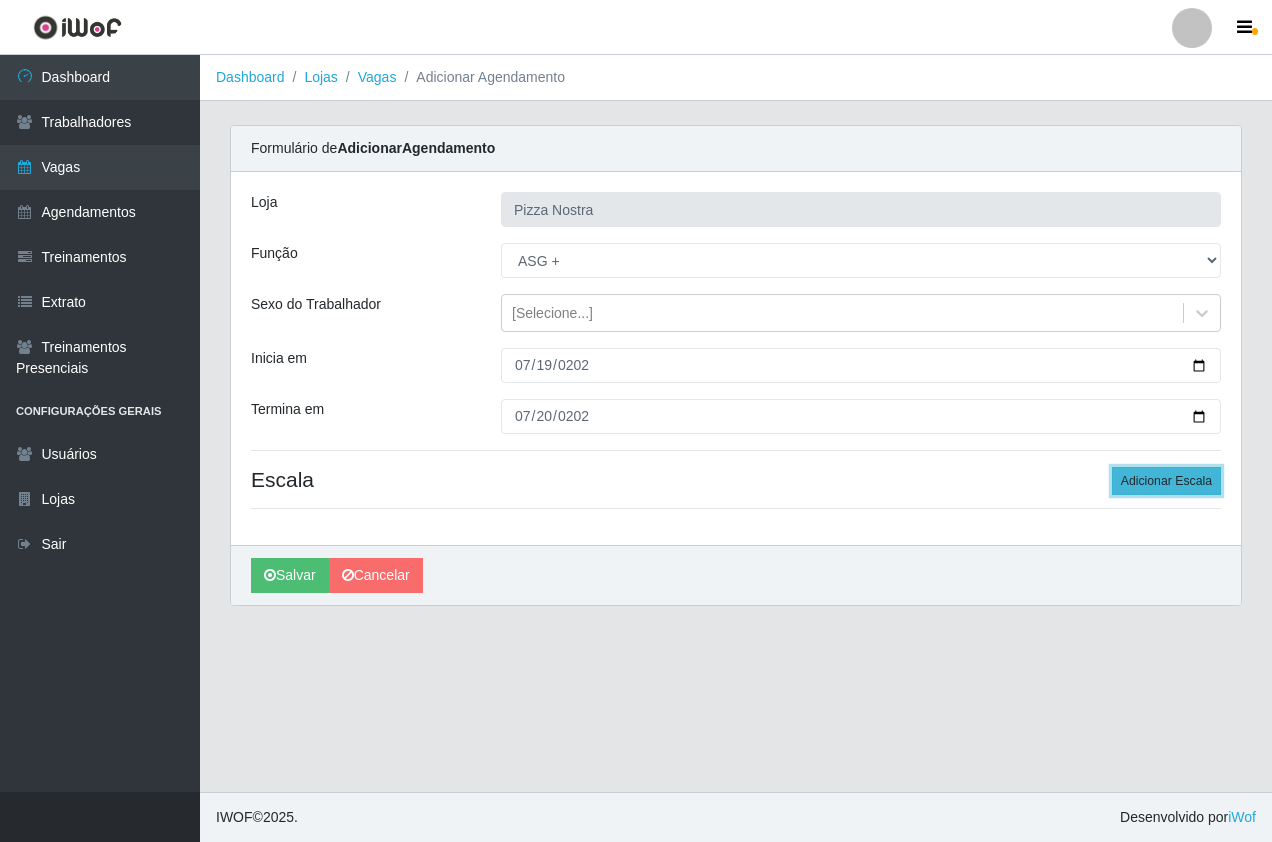 click on "Adicionar Escala" at bounding box center [1166, 481] 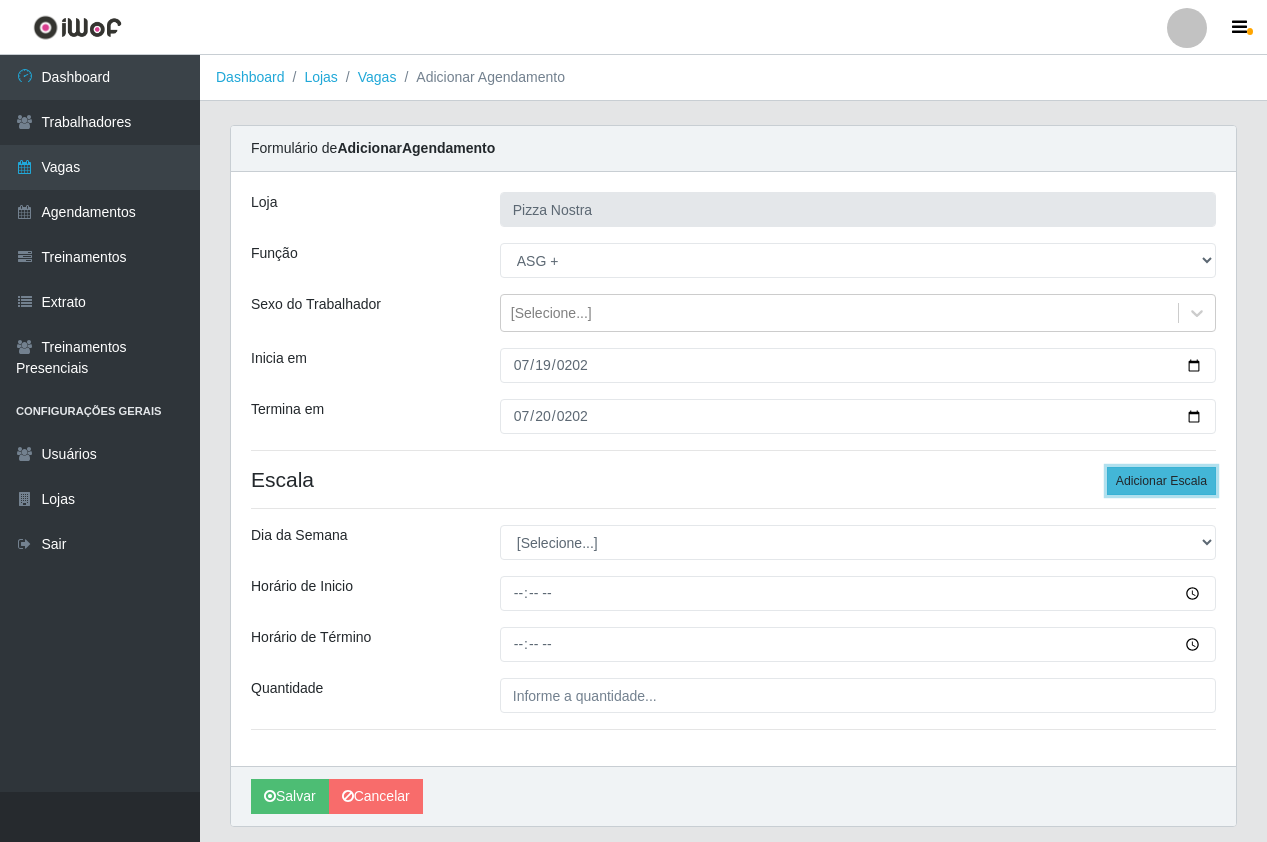 click on "Adicionar Escala" at bounding box center [1161, 481] 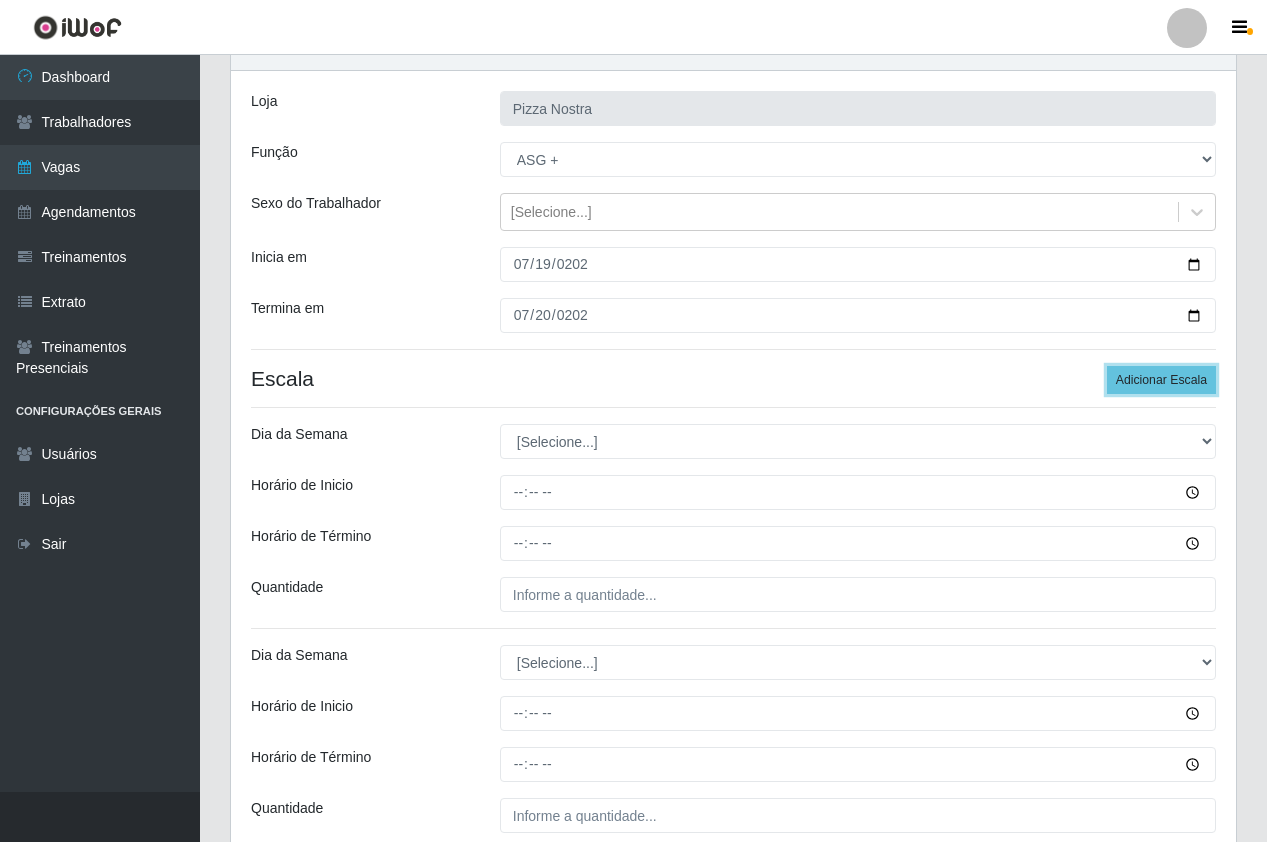 scroll, scrollTop: 100, scrollLeft: 0, axis: vertical 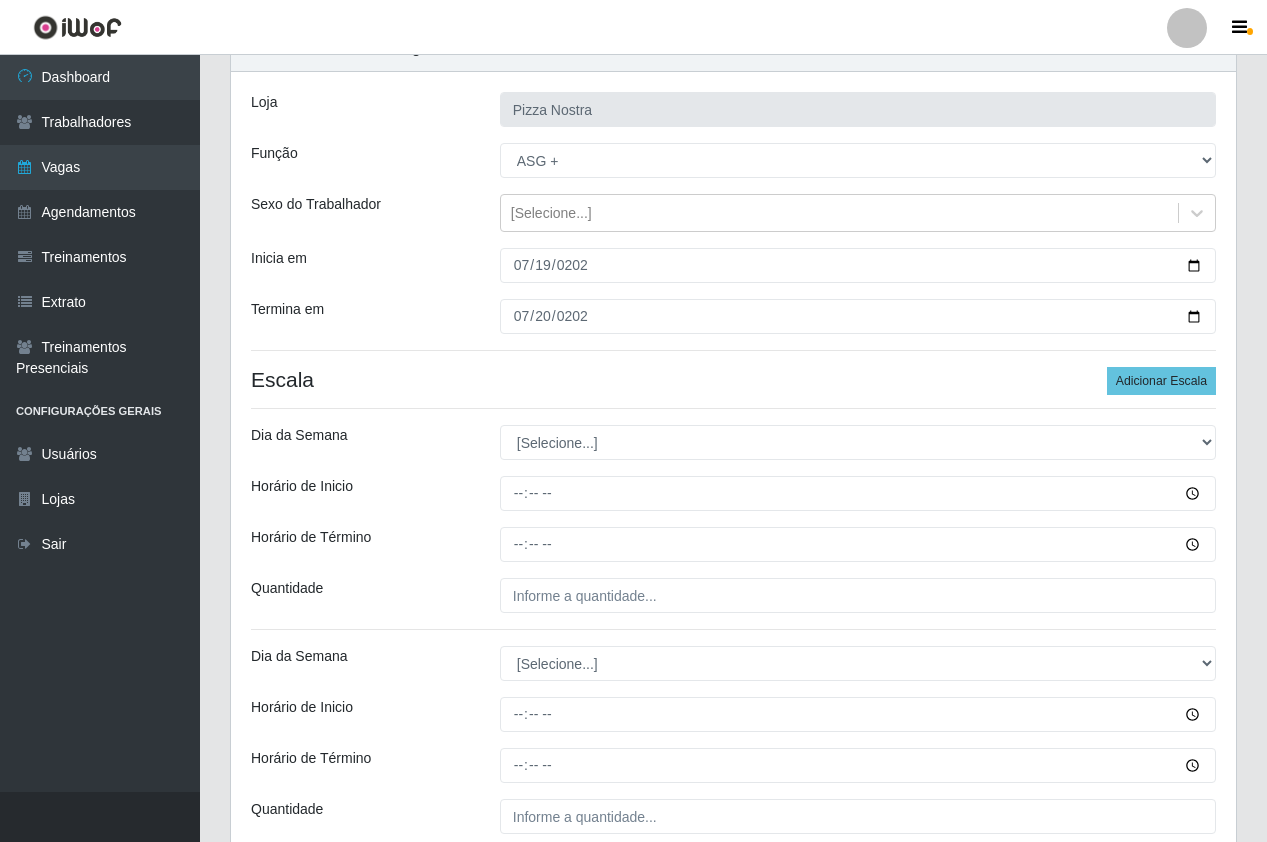 click on "Escala Adicionar Escala" at bounding box center [733, 379] 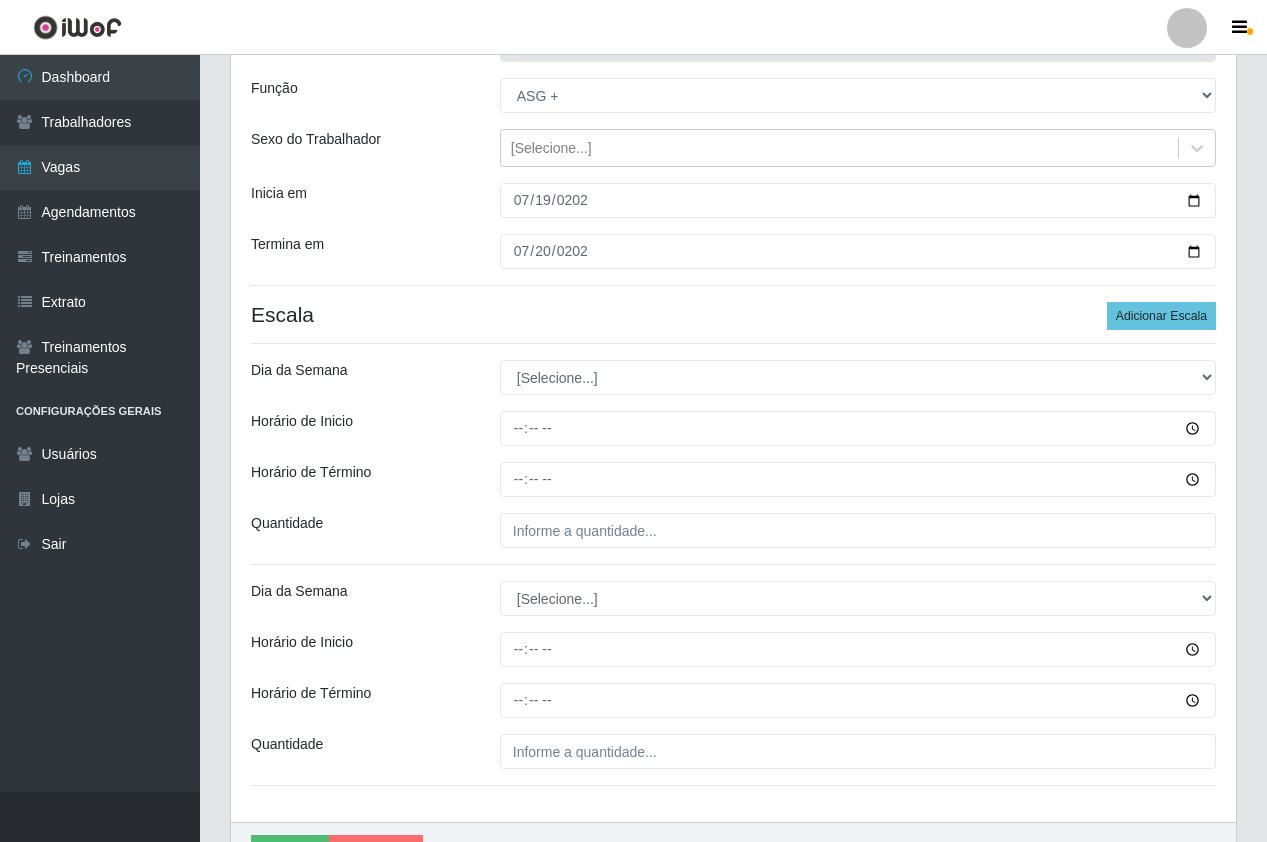scroll, scrollTop: 200, scrollLeft: 0, axis: vertical 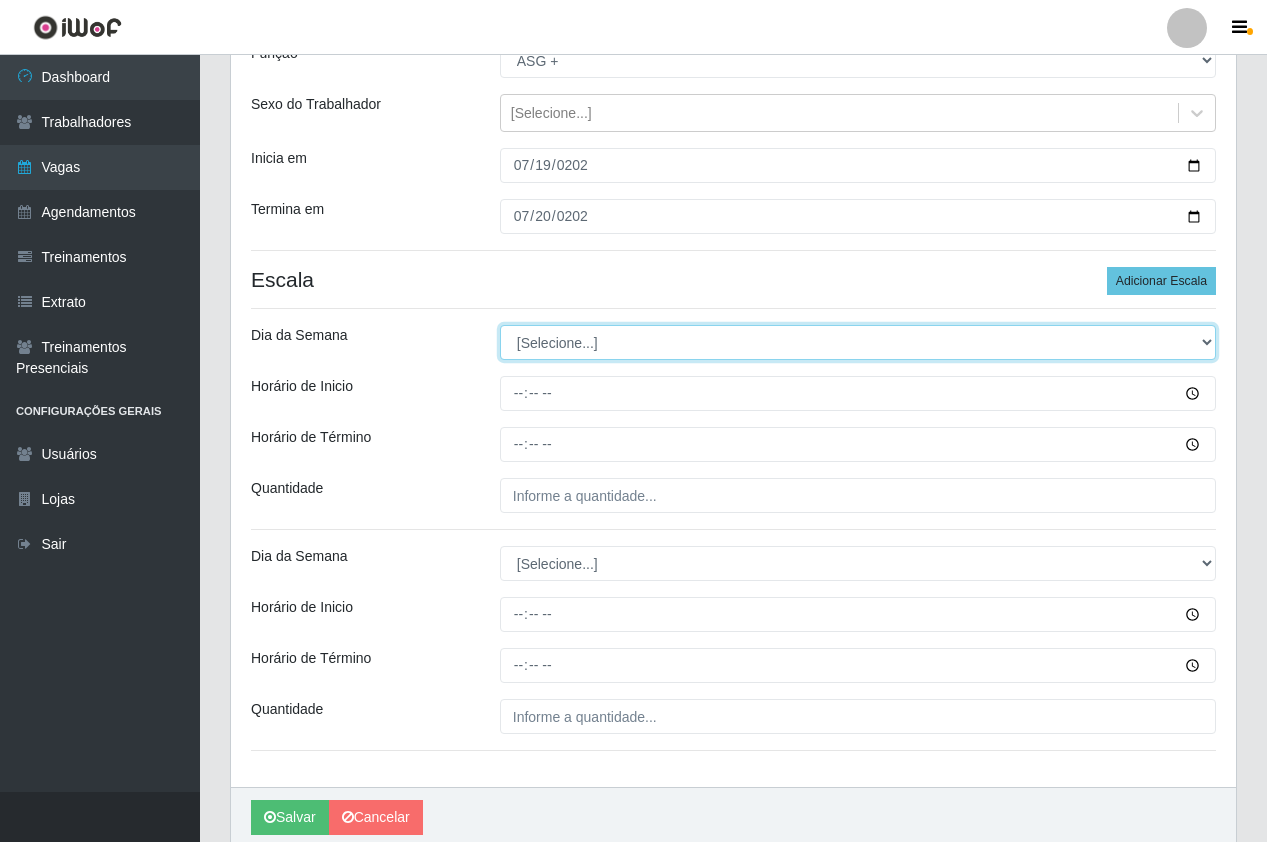click on "[Selecione...] Segunda Terça Quarta Quinta Sexta Sábado Domingo" at bounding box center [858, 342] 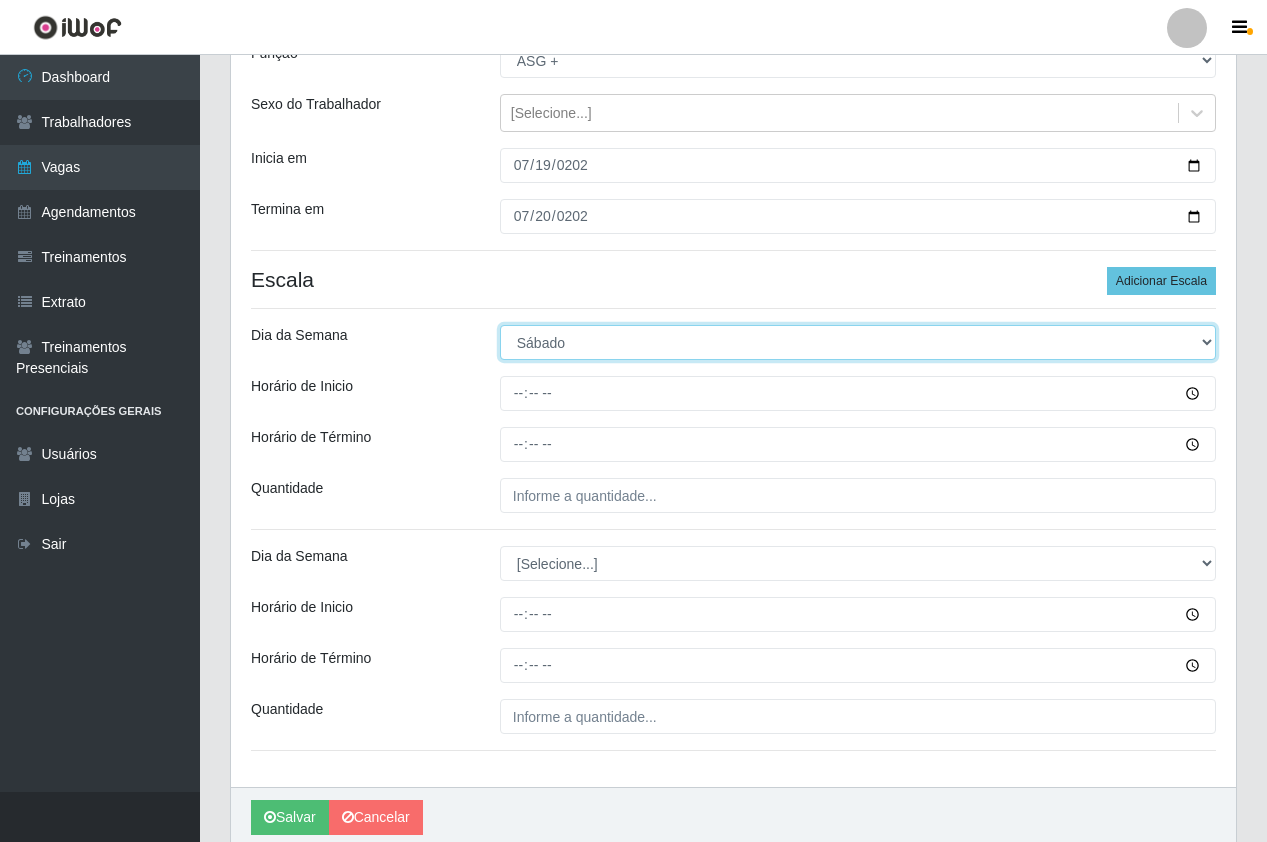 click on "[Selecione...] Segunda Terça Quarta Quinta Sexta Sábado Domingo" at bounding box center [858, 342] 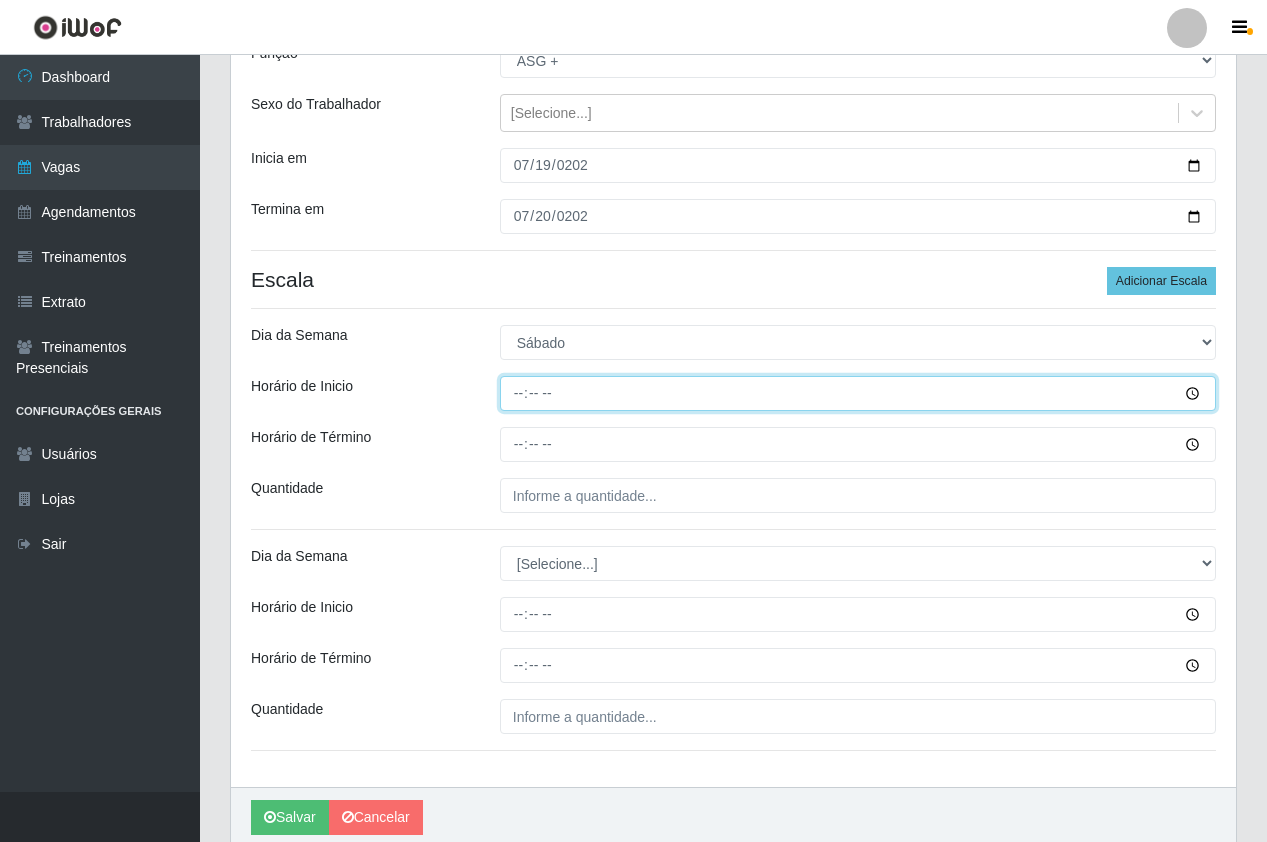click on "Horário de Inicio" at bounding box center [858, 393] 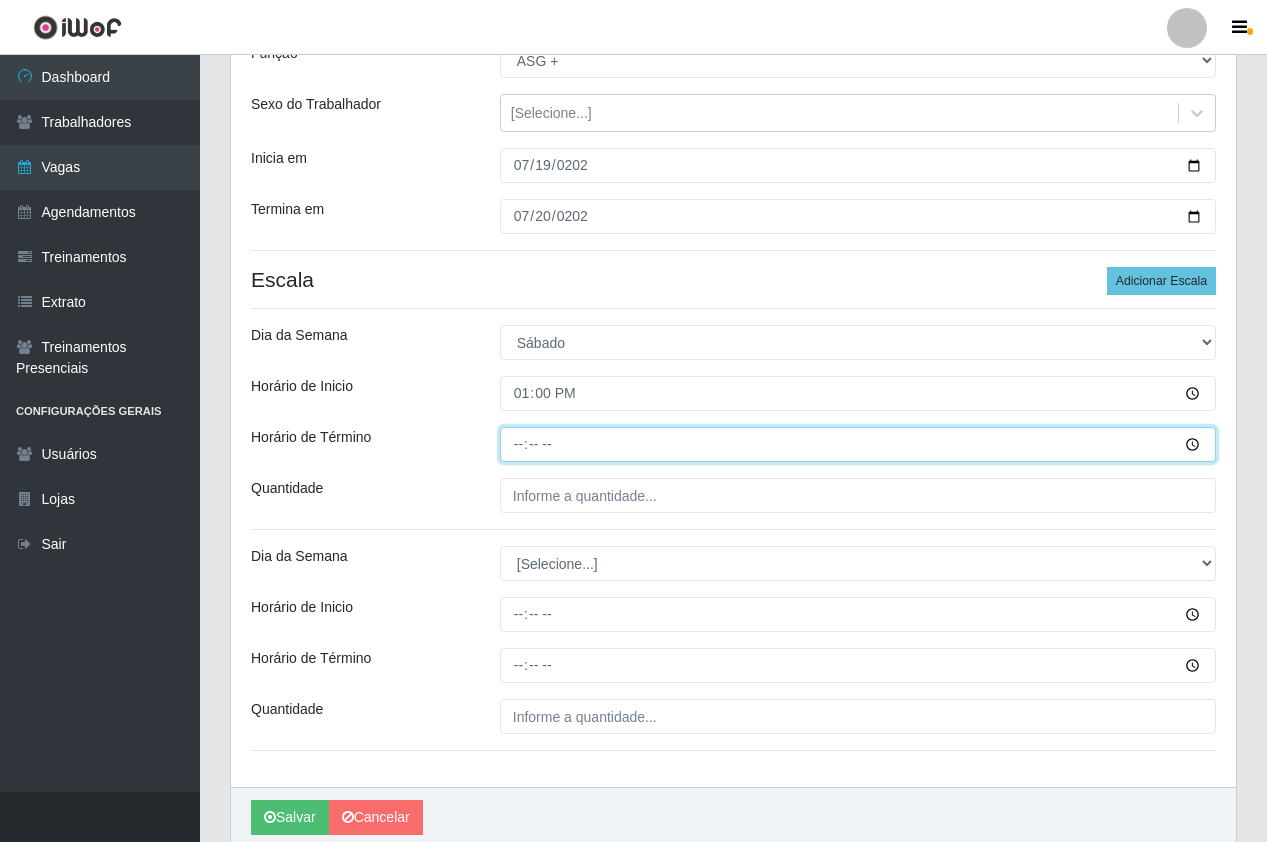 click on "Horário de Término" at bounding box center [858, 444] 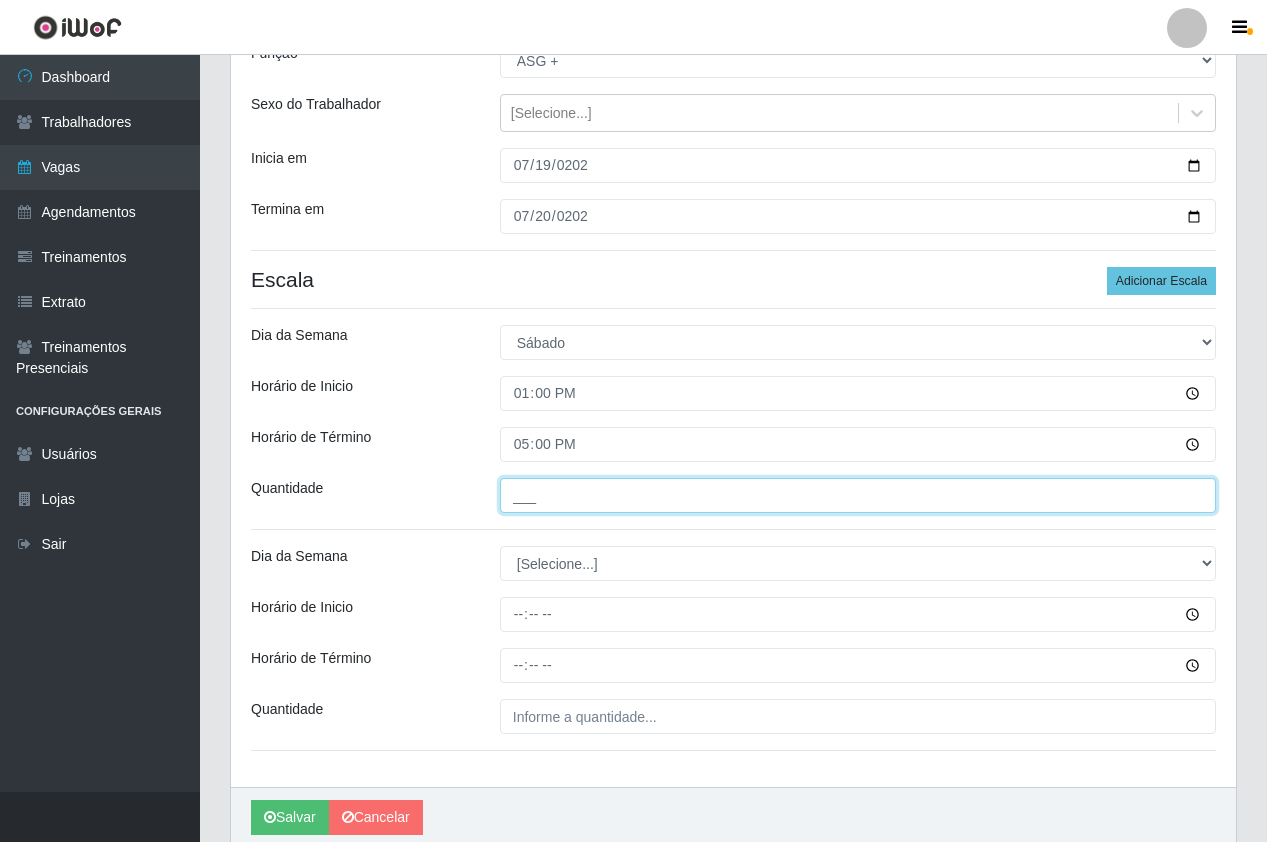 click on "___" at bounding box center (858, 495) 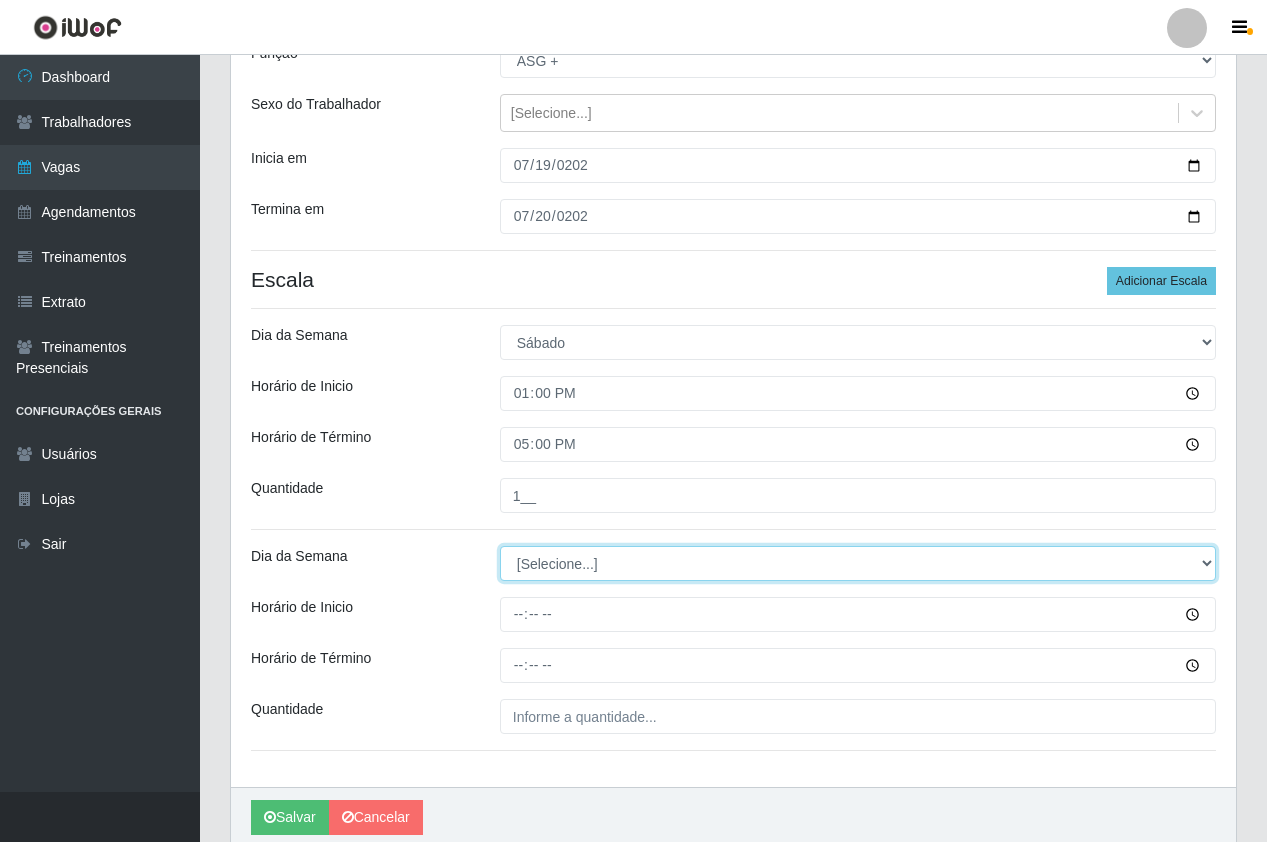 drag, startPoint x: 541, startPoint y: 566, endPoint x: 544, endPoint y: 581, distance: 15.297058 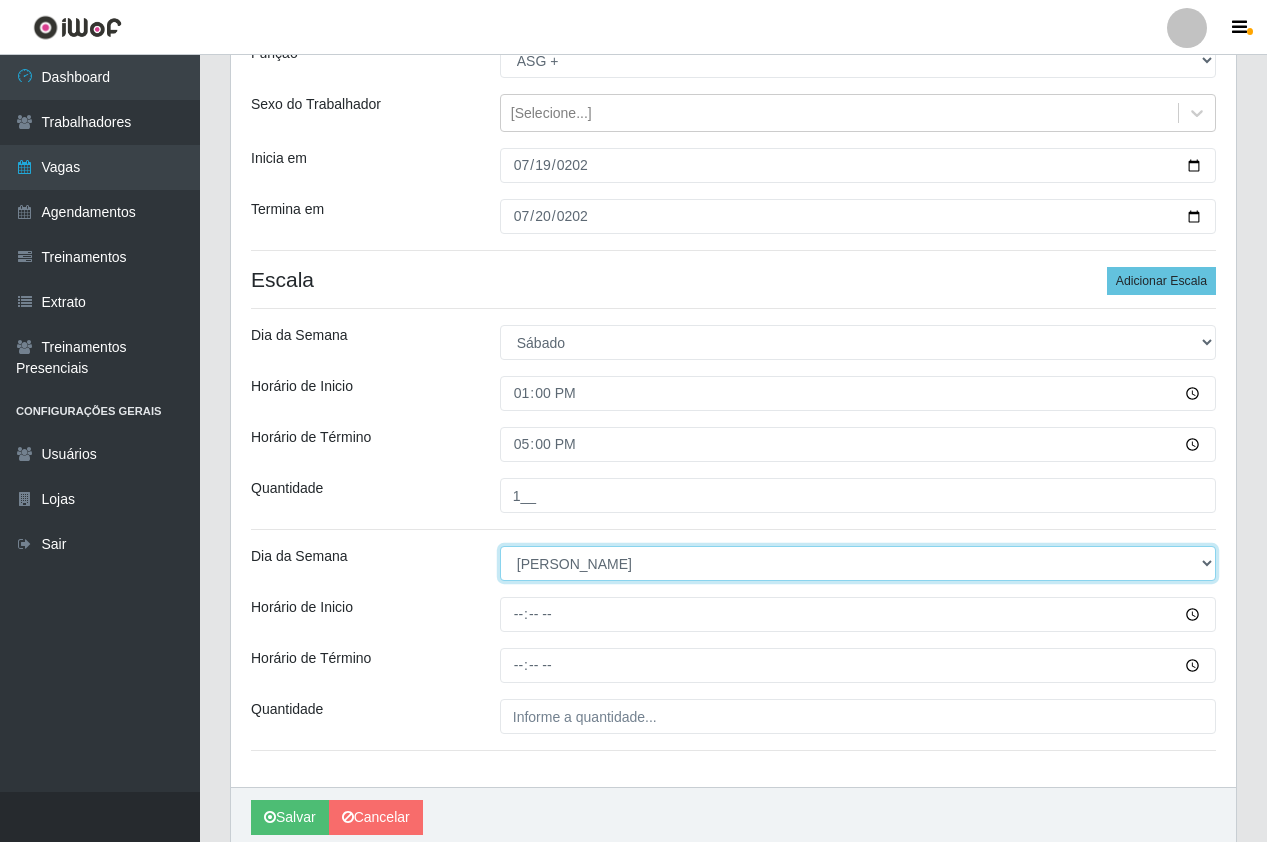 click on "[Selecione...] Segunda Terça Quarta Quinta Sexta Sábado Domingo" at bounding box center [858, 563] 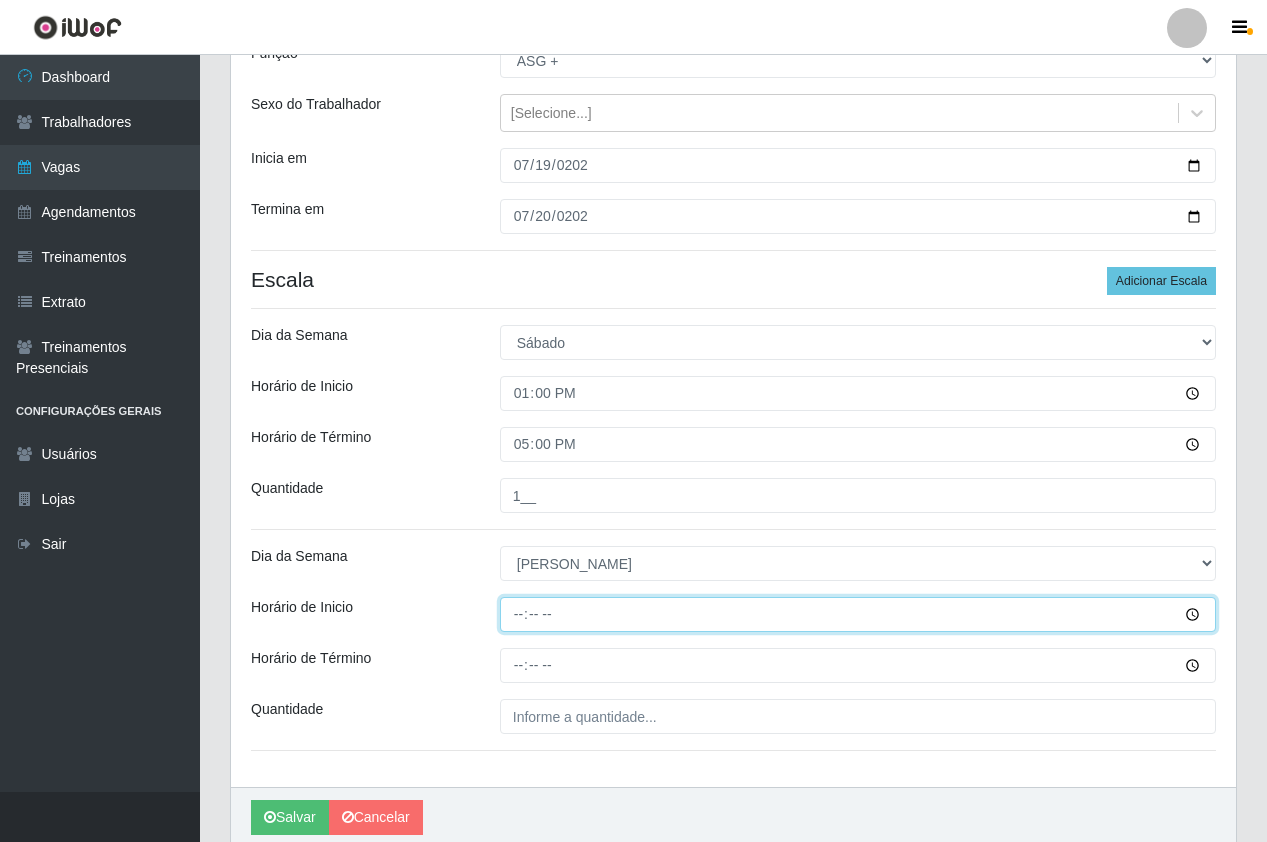 click on "Horário de Inicio" at bounding box center (858, 614) 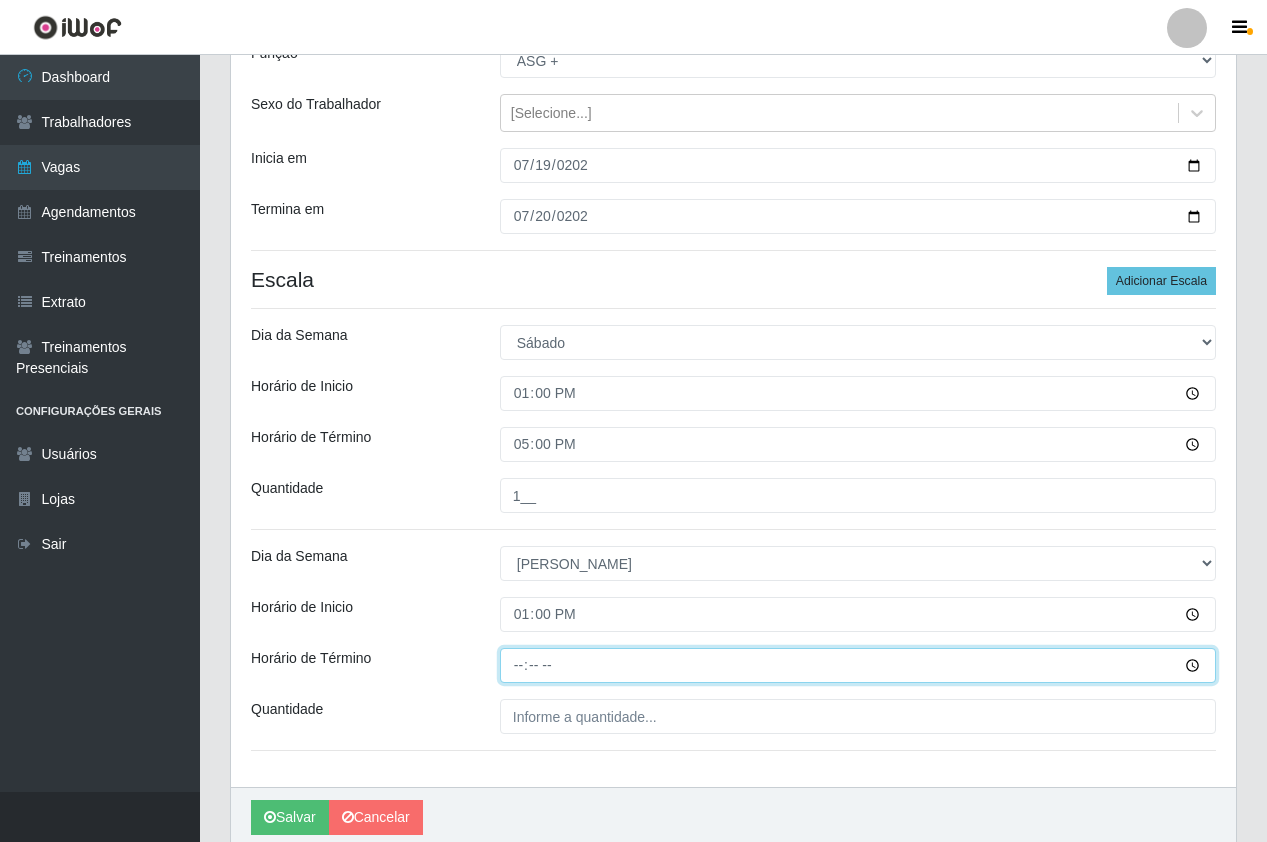 click on "Horário de Término" at bounding box center (858, 665) 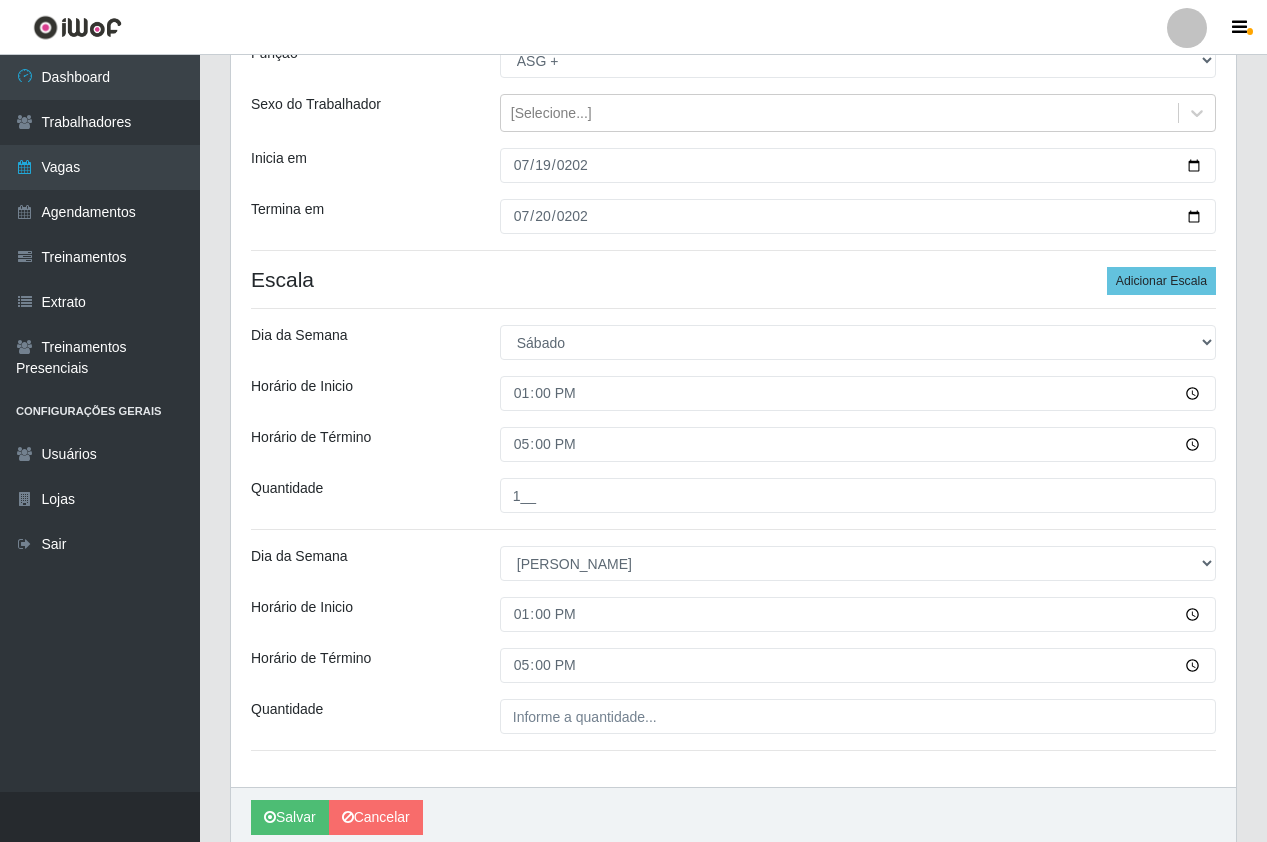 click on "Loja Pizza Nostra Função [Selecione...] ASG ASG + ASG ++ Auxiliar de Cozinha Auxiliar de Cozinha + Auxiliar de Cozinha ++ Copeiro Copeiro + Copeiro ++ Cumim Cumim + Cumim ++ Garçom Garçom + Garçom ++  Sexo do Trabalhador [Selecione...] Inicia em [DATE] Termina em [DATE] Escala Adicionar Escala Dia da Semana [Selecione...] Segunda Terça Quarta Quinta Sexta Sábado [PERSON_NAME] de Inicio 13:00 Horário de Término 17:00 Quantidade 1__ Dia da Semana [Selecione...] Segunda Terça Quarta Quinta Sexta Sábado [PERSON_NAME] de Inicio 13:00 Horário de Término 17:00 Quantidade" at bounding box center [733, 379] 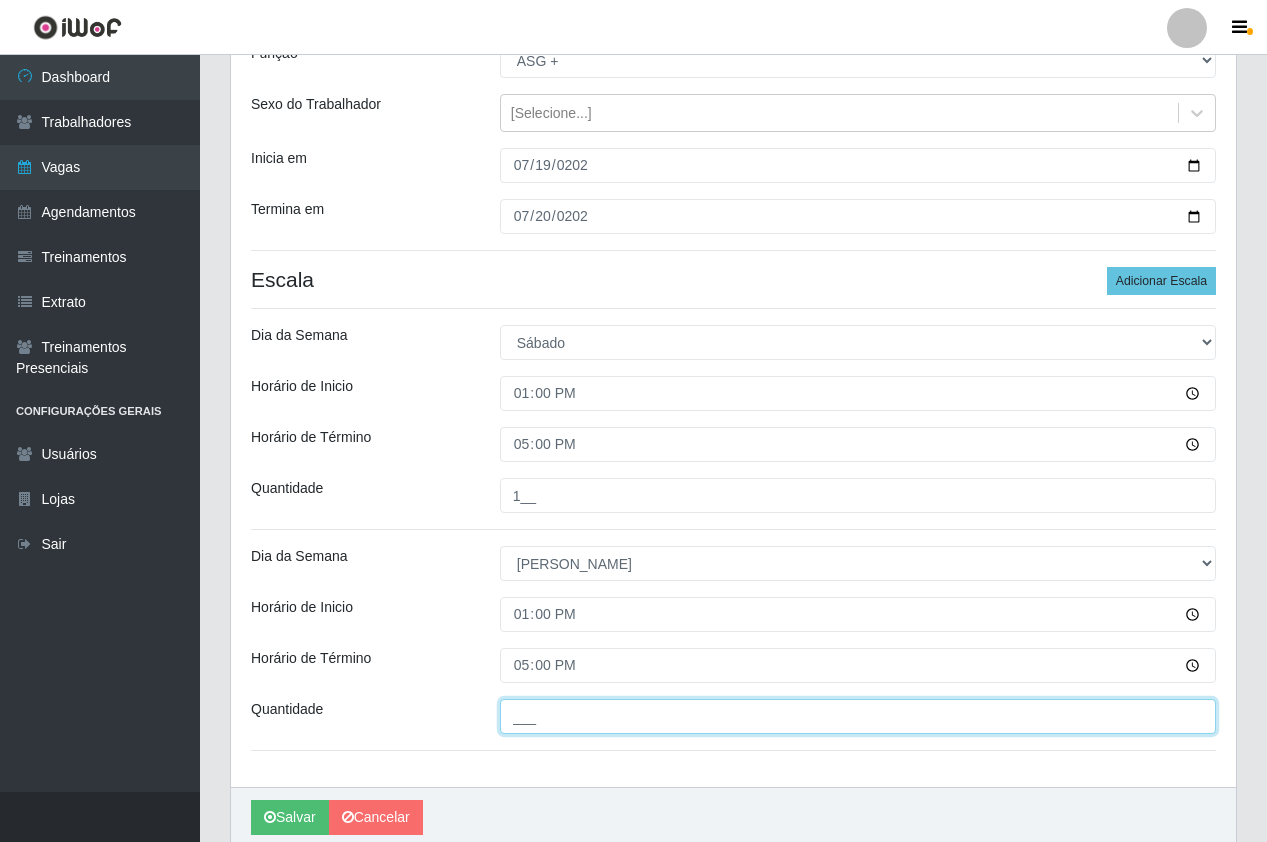 click on "___" at bounding box center [858, 716] 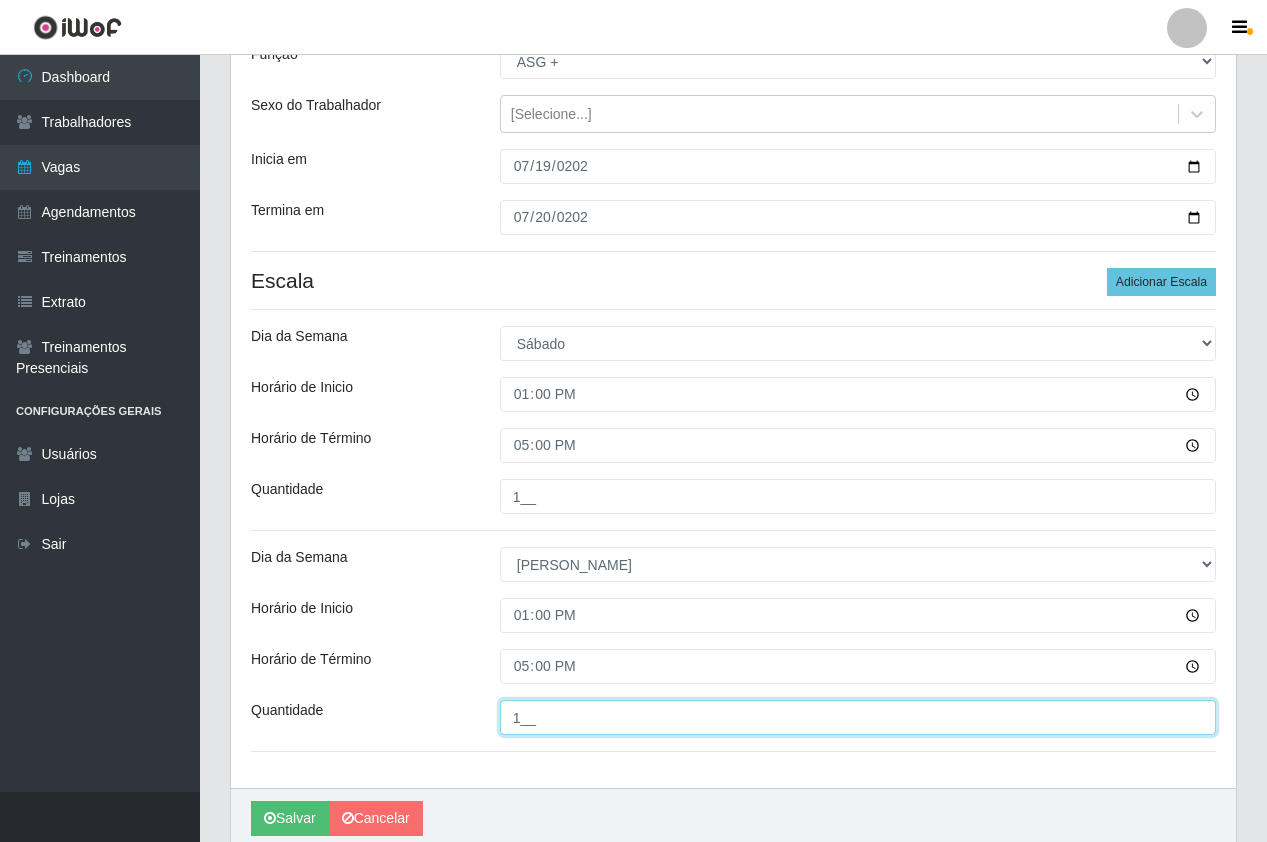 scroll, scrollTop: 200, scrollLeft: 0, axis: vertical 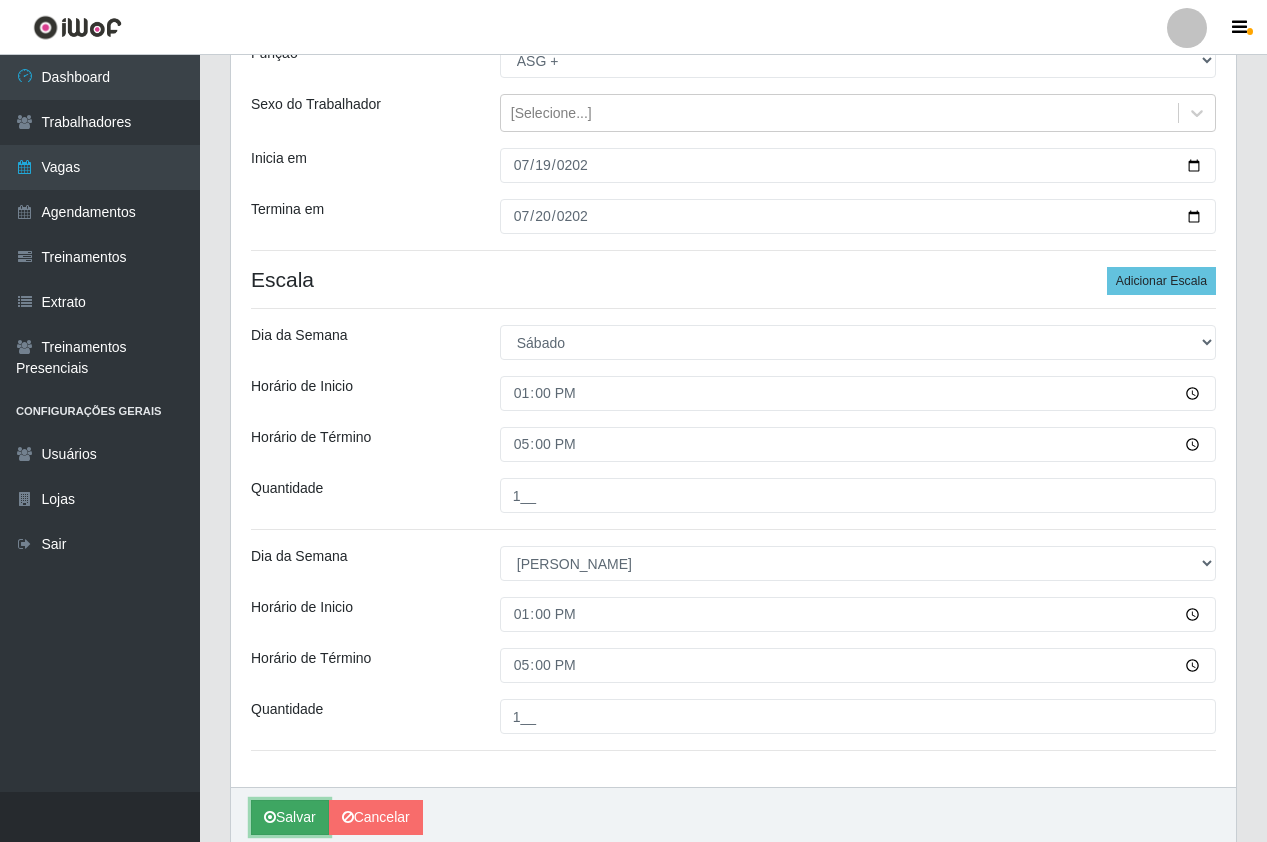 click on "Salvar" at bounding box center [290, 817] 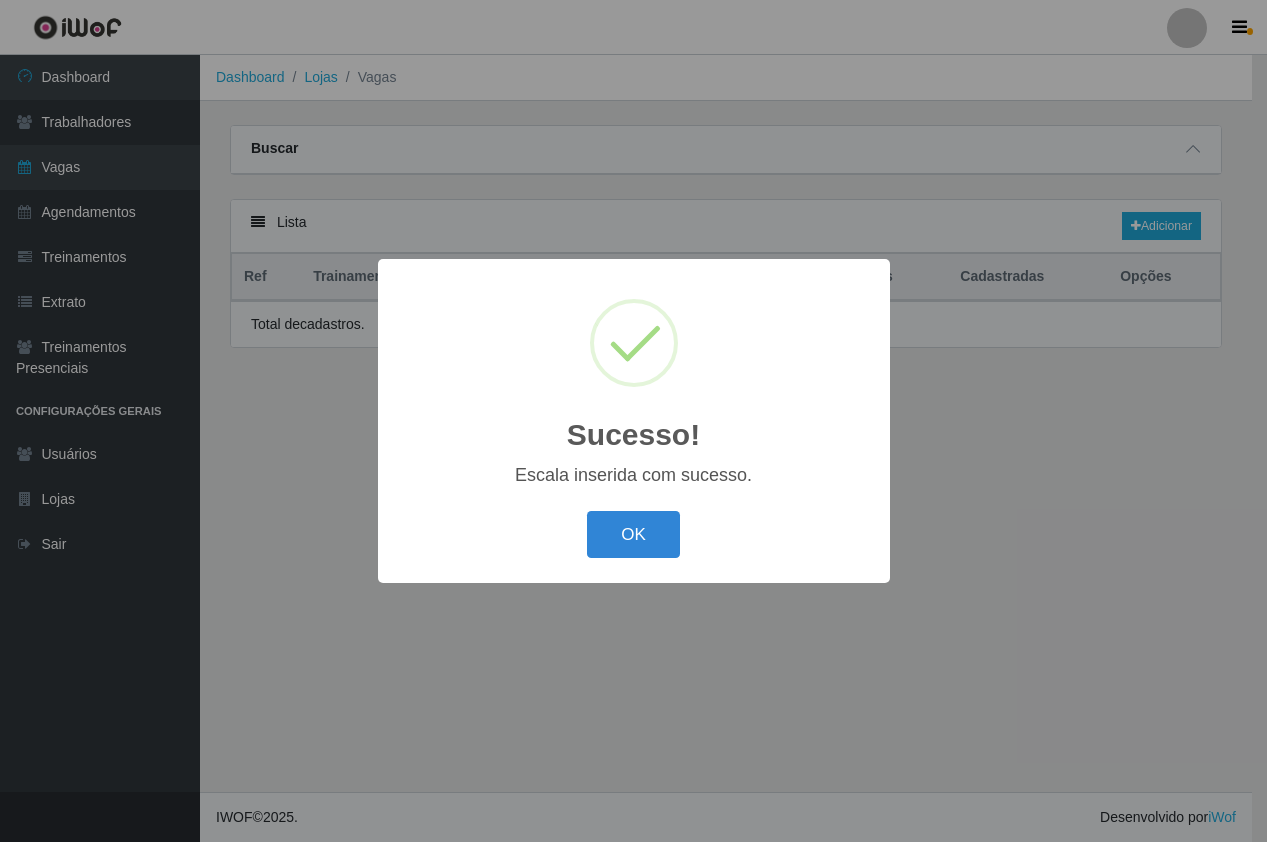 scroll, scrollTop: 0, scrollLeft: 0, axis: both 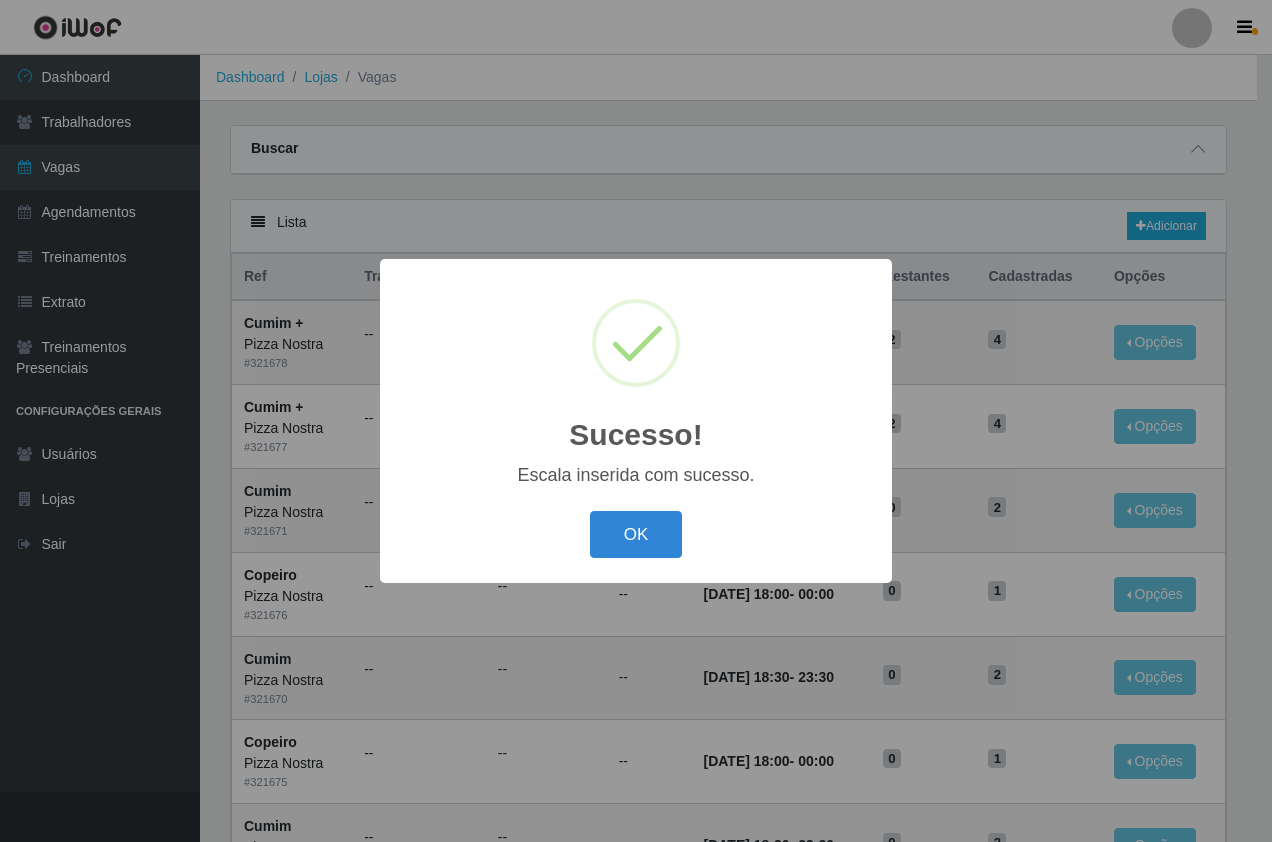 click on "OK Cancel" at bounding box center [636, 534] 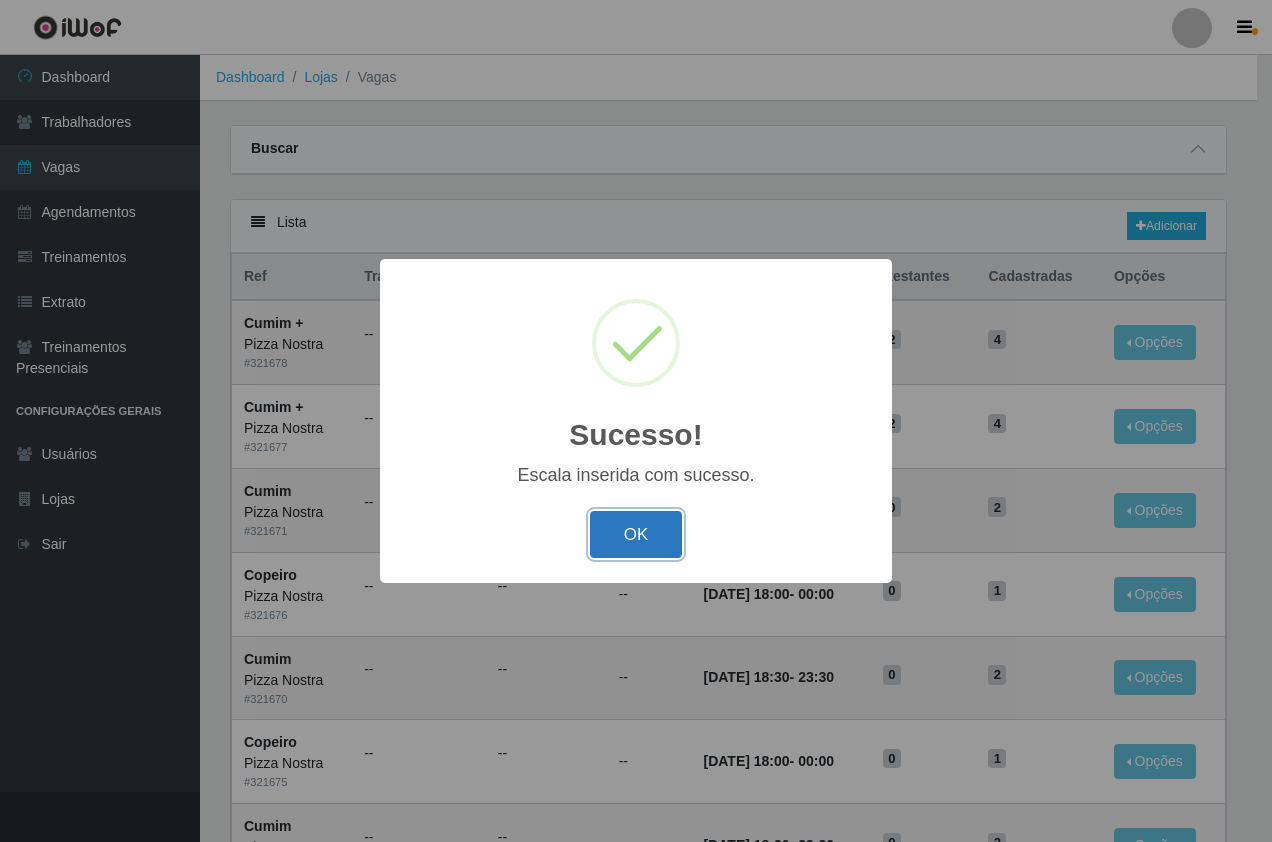 click on "OK" at bounding box center [636, 534] 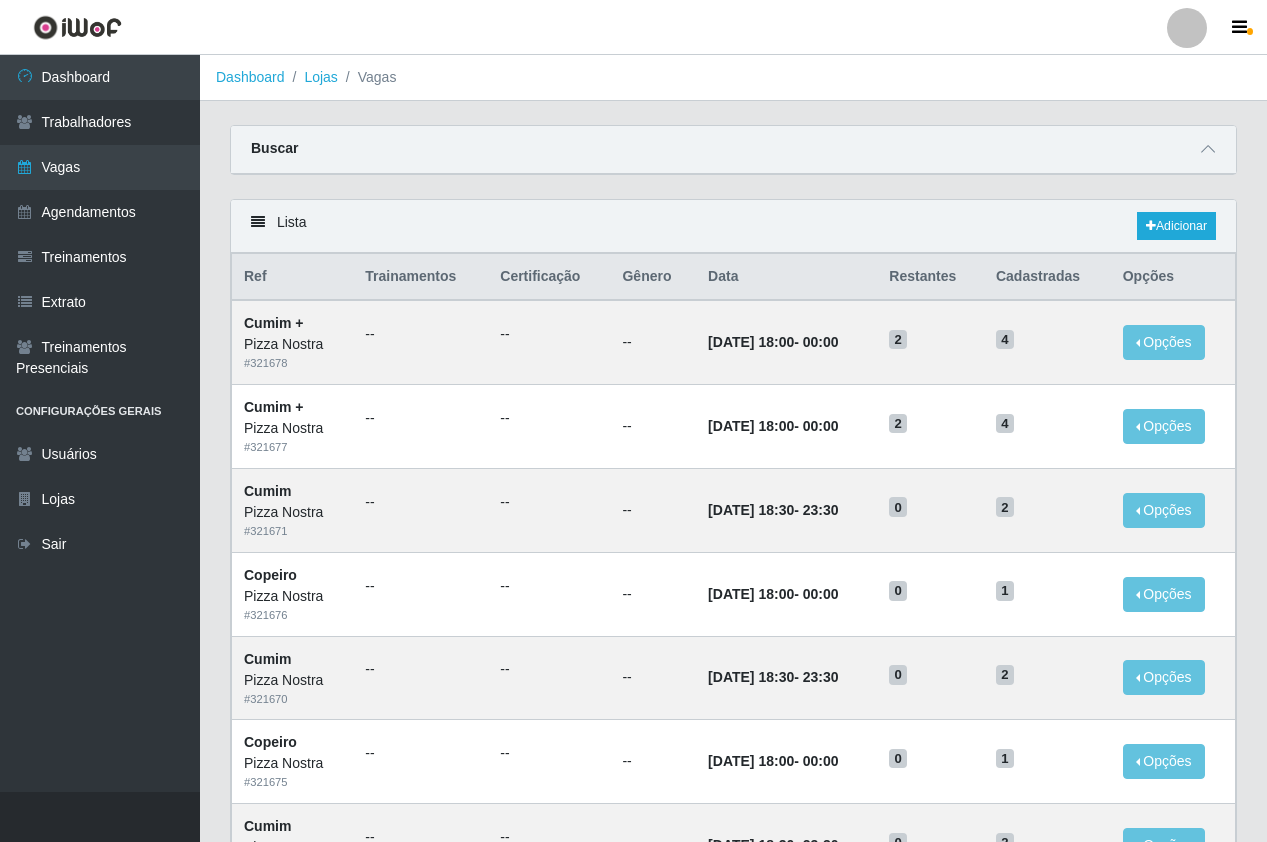 click on "Lista  Adicionar" at bounding box center [733, 226] 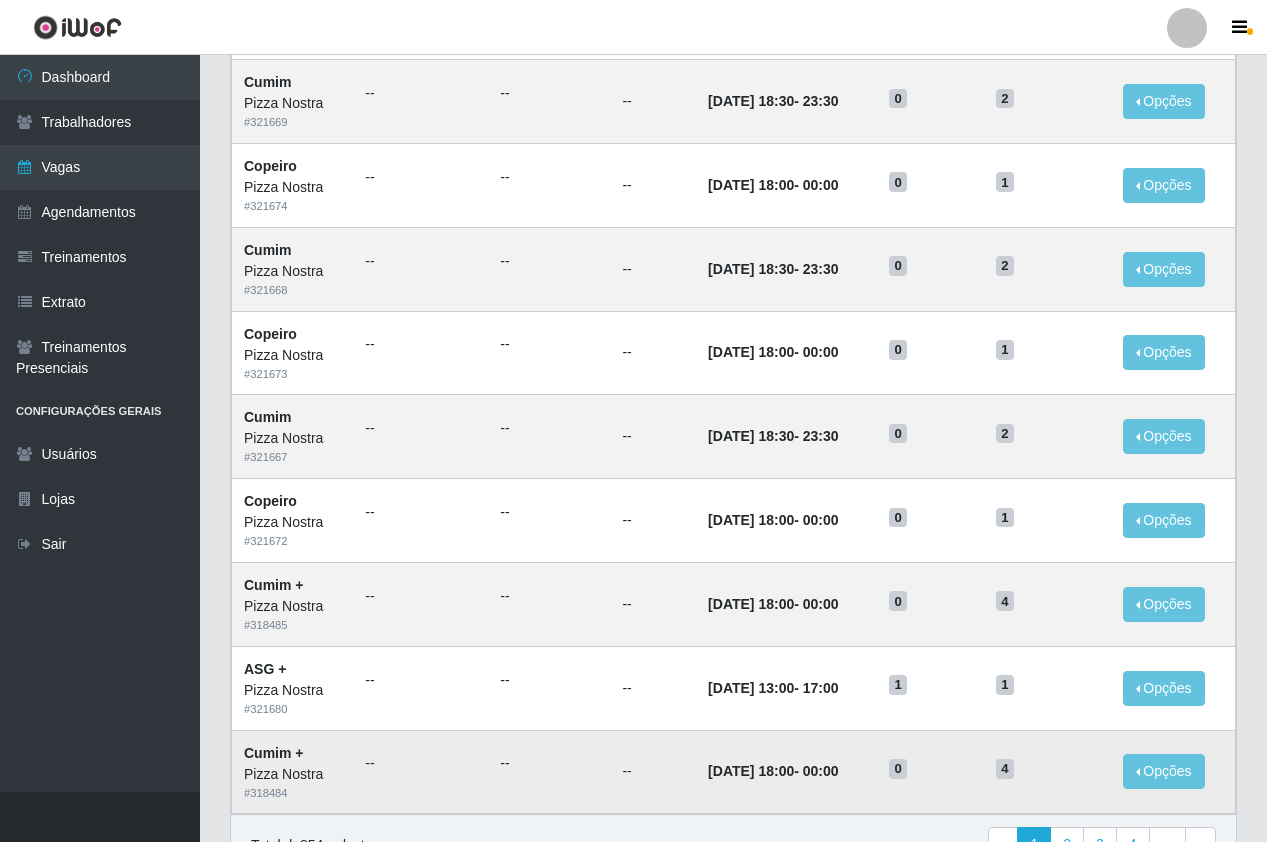 scroll, scrollTop: 853, scrollLeft: 0, axis: vertical 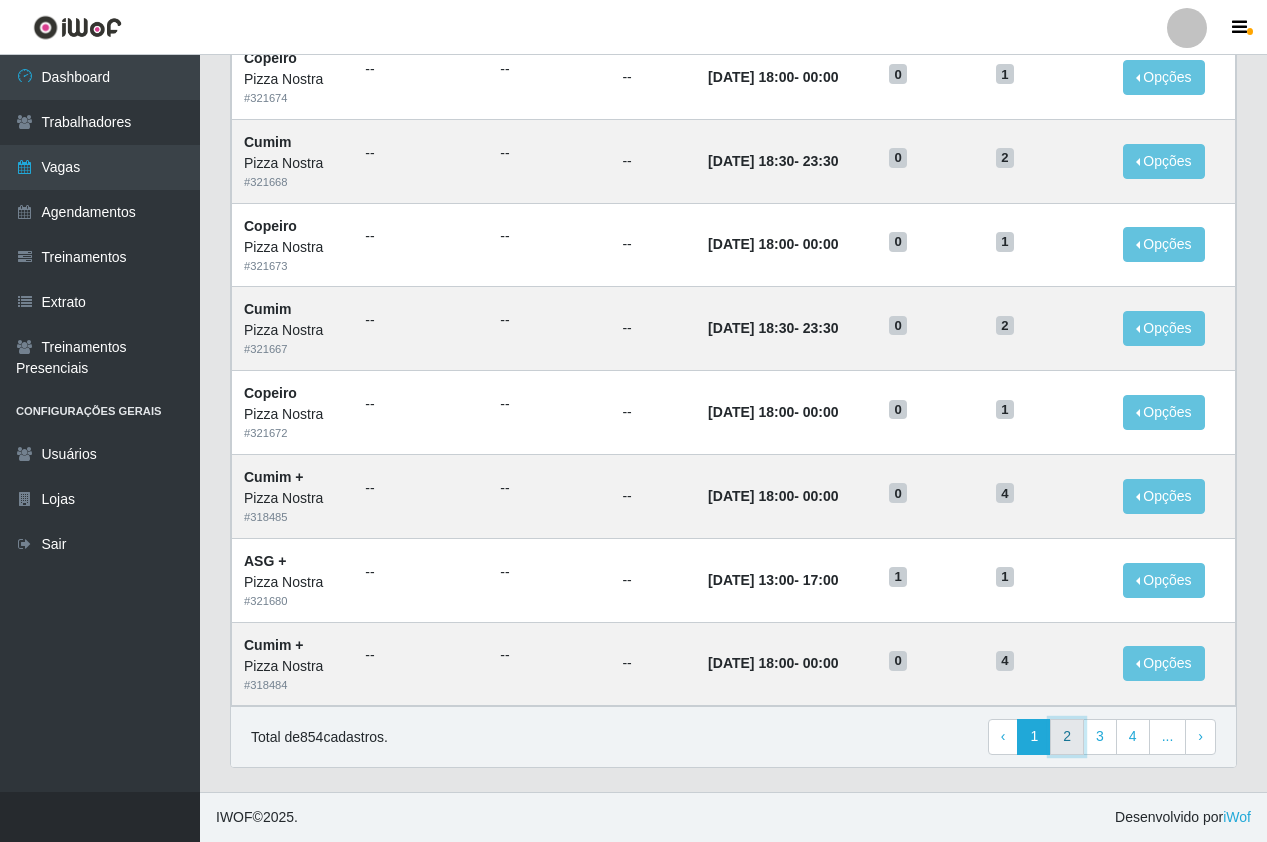 click on "2" at bounding box center (1067, 737) 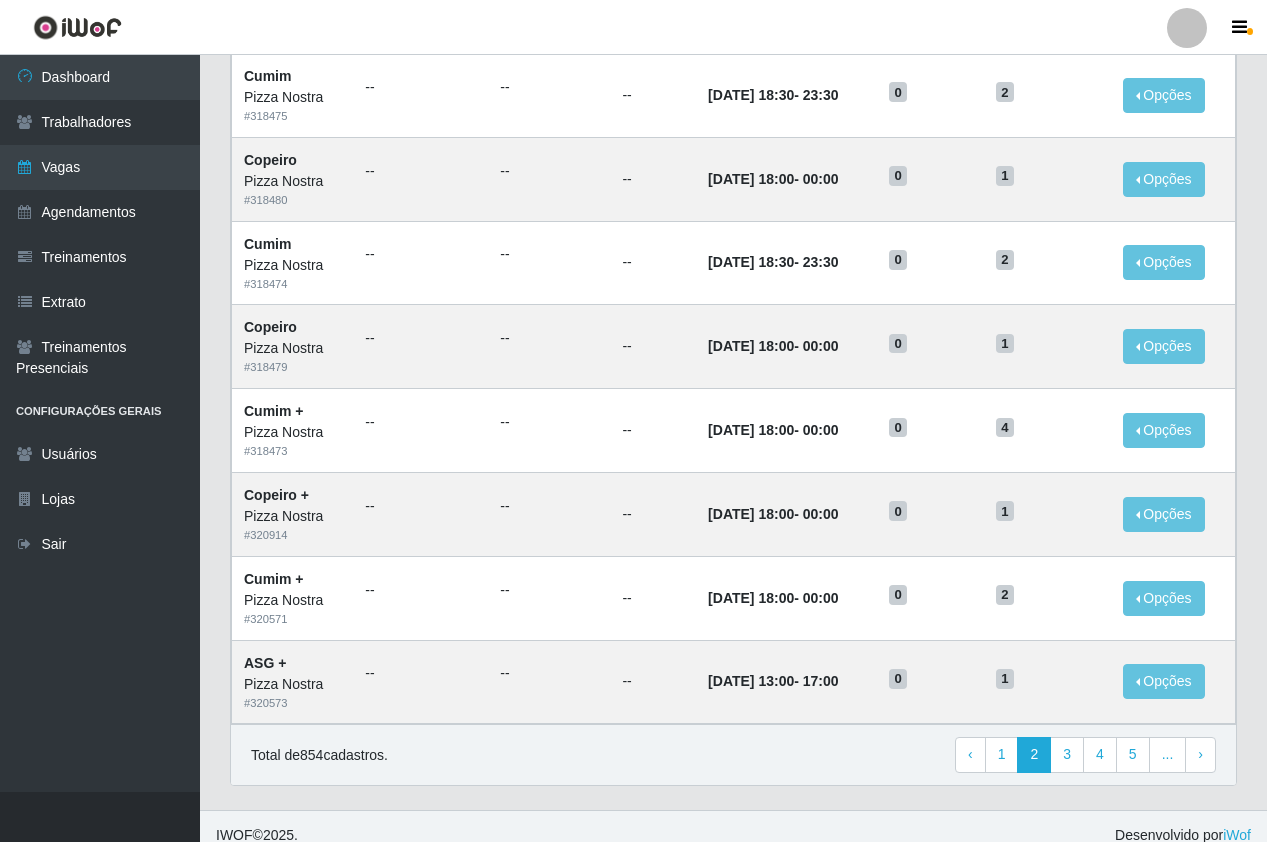 scroll, scrollTop: 853, scrollLeft: 0, axis: vertical 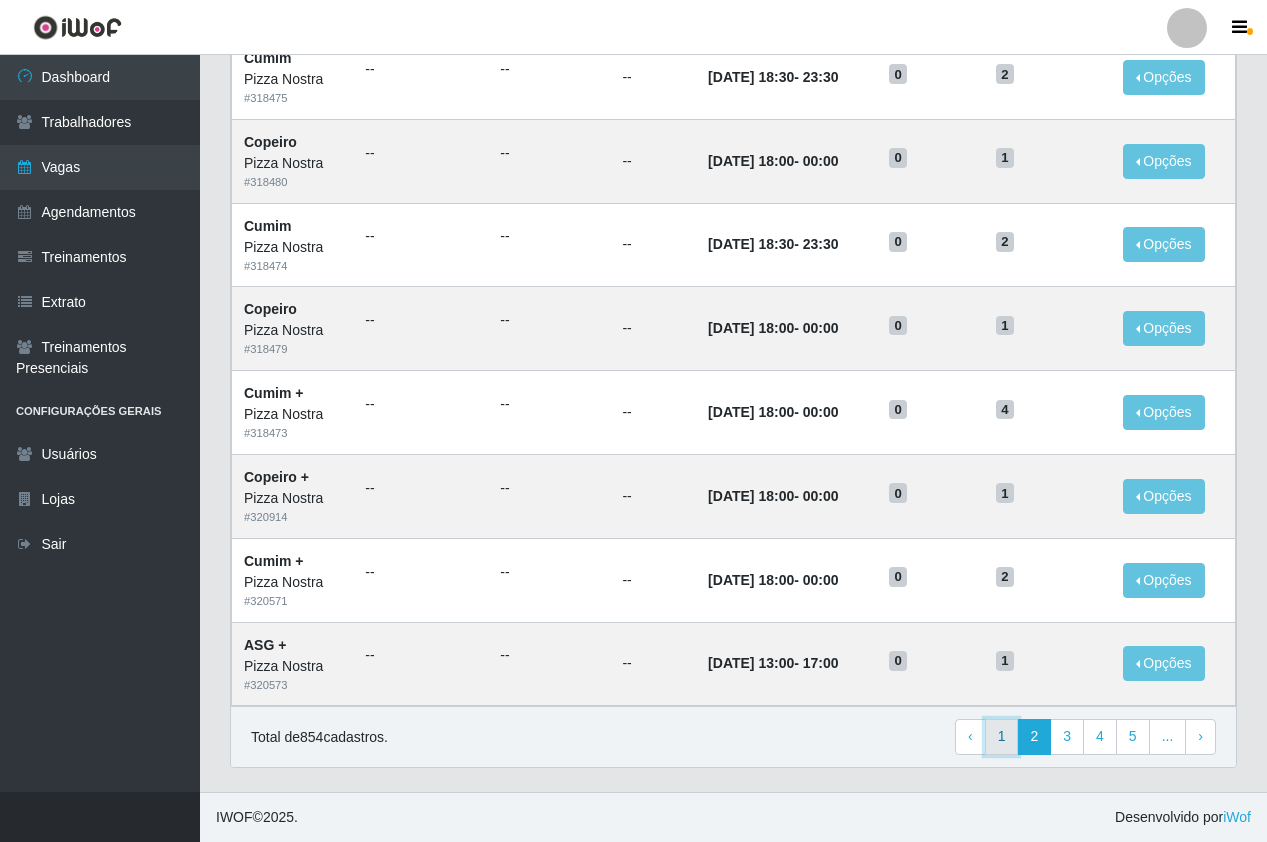 click on "1" at bounding box center (1002, 737) 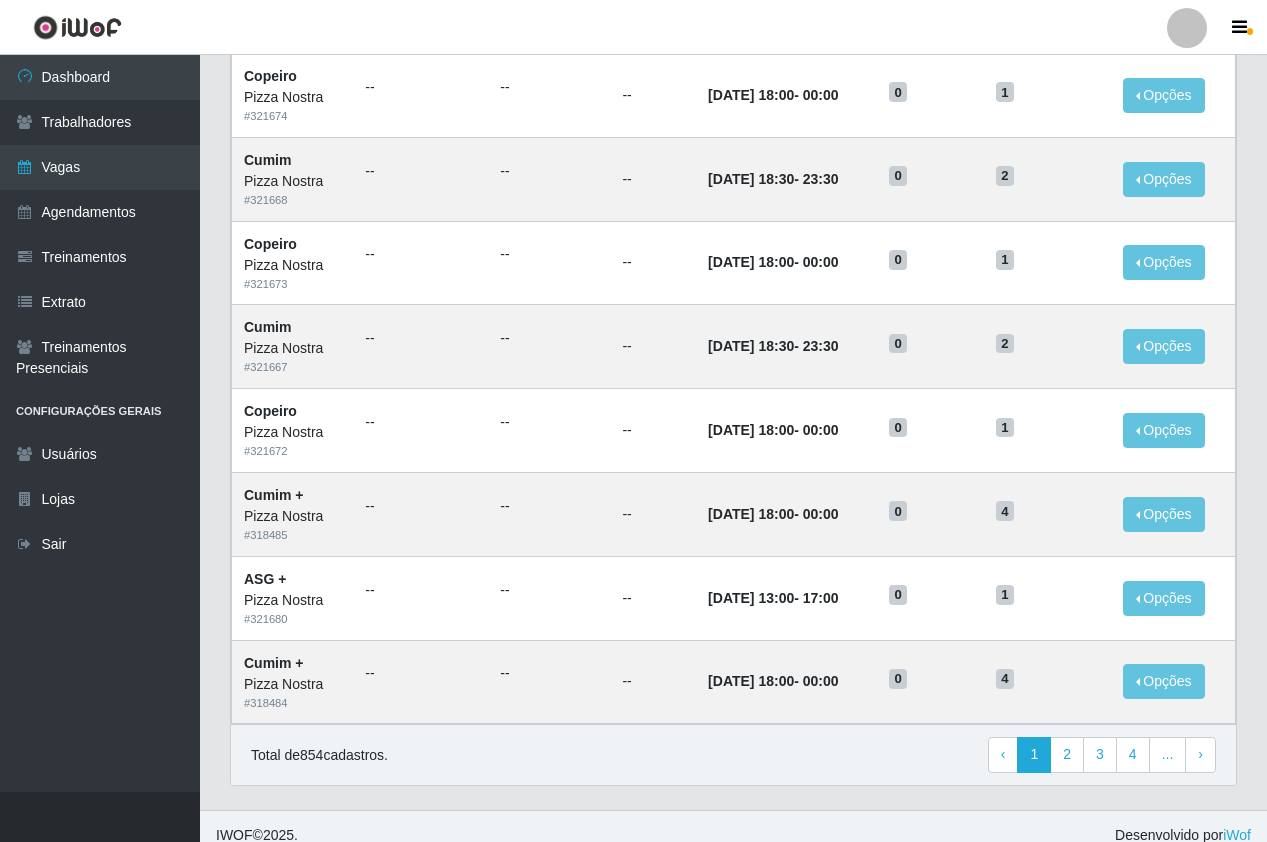 scroll, scrollTop: 853, scrollLeft: 0, axis: vertical 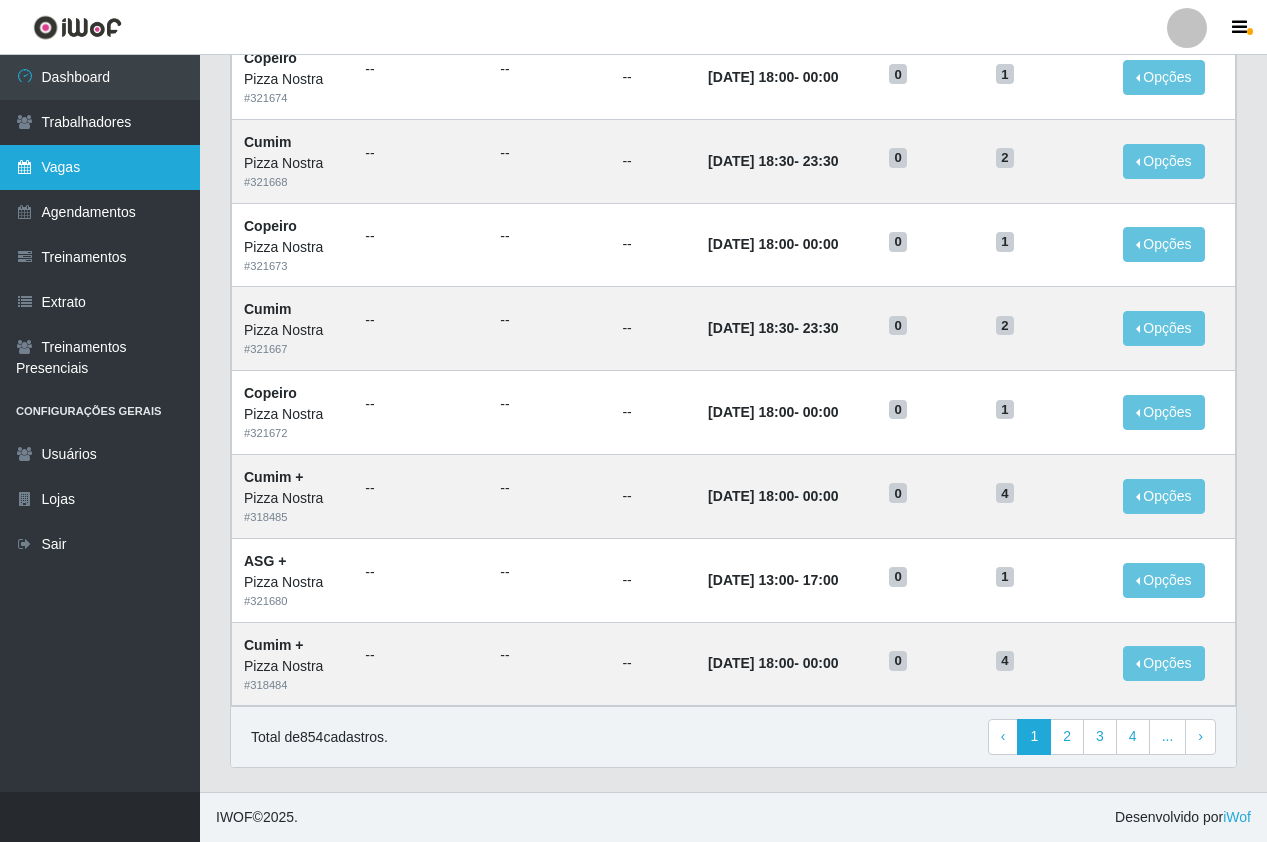 click on "Vagas" at bounding box center [100, 167] 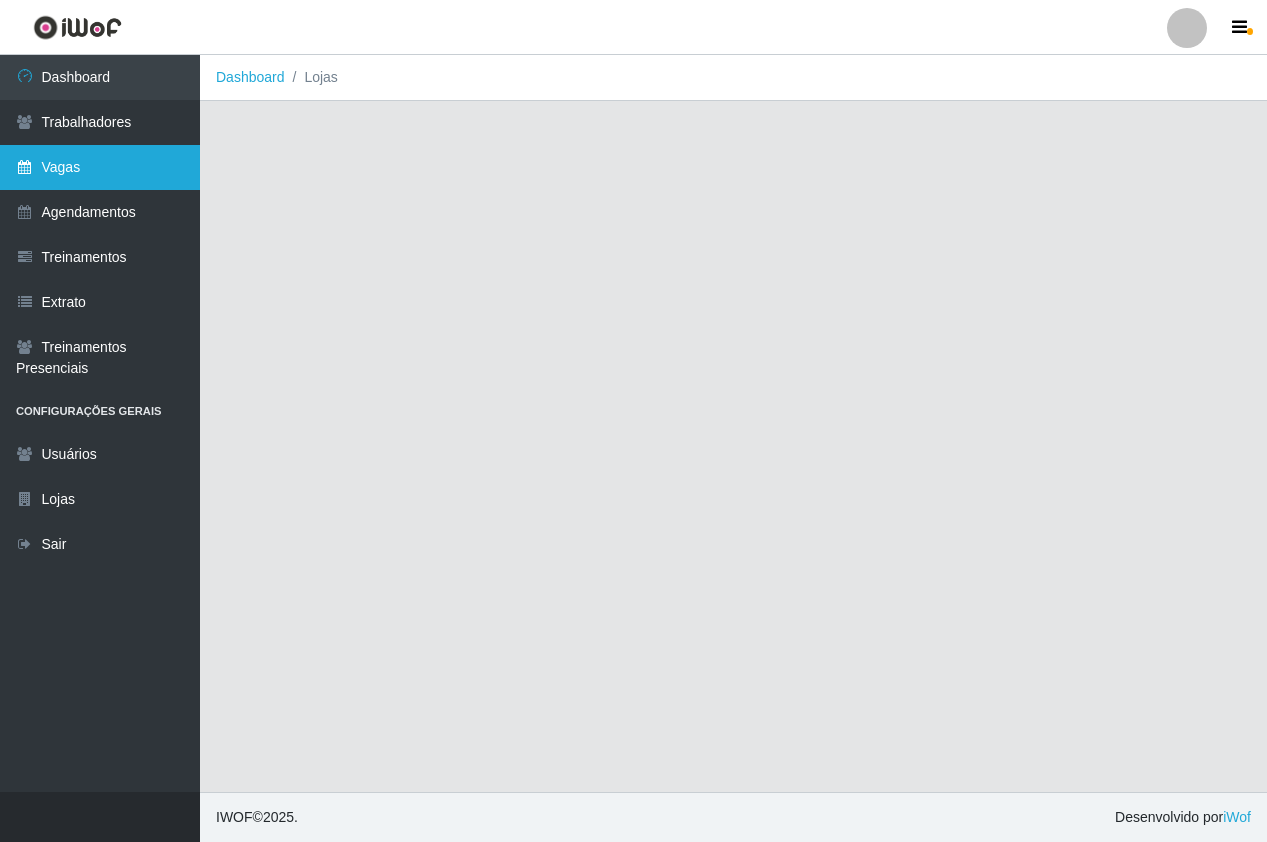 scroll, scrollTop: 0, scrollLeft: 0, axis: both 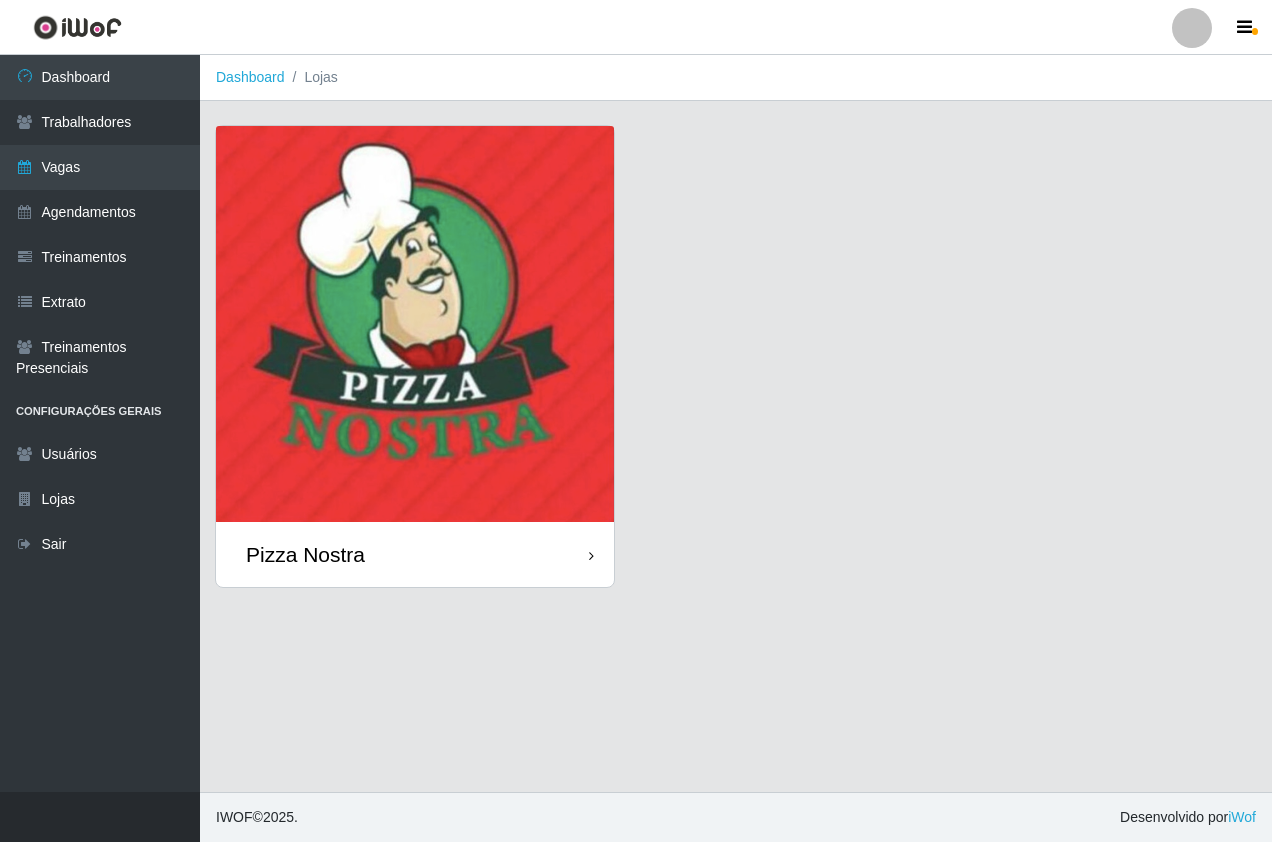 click at bounding box center [415, 324] 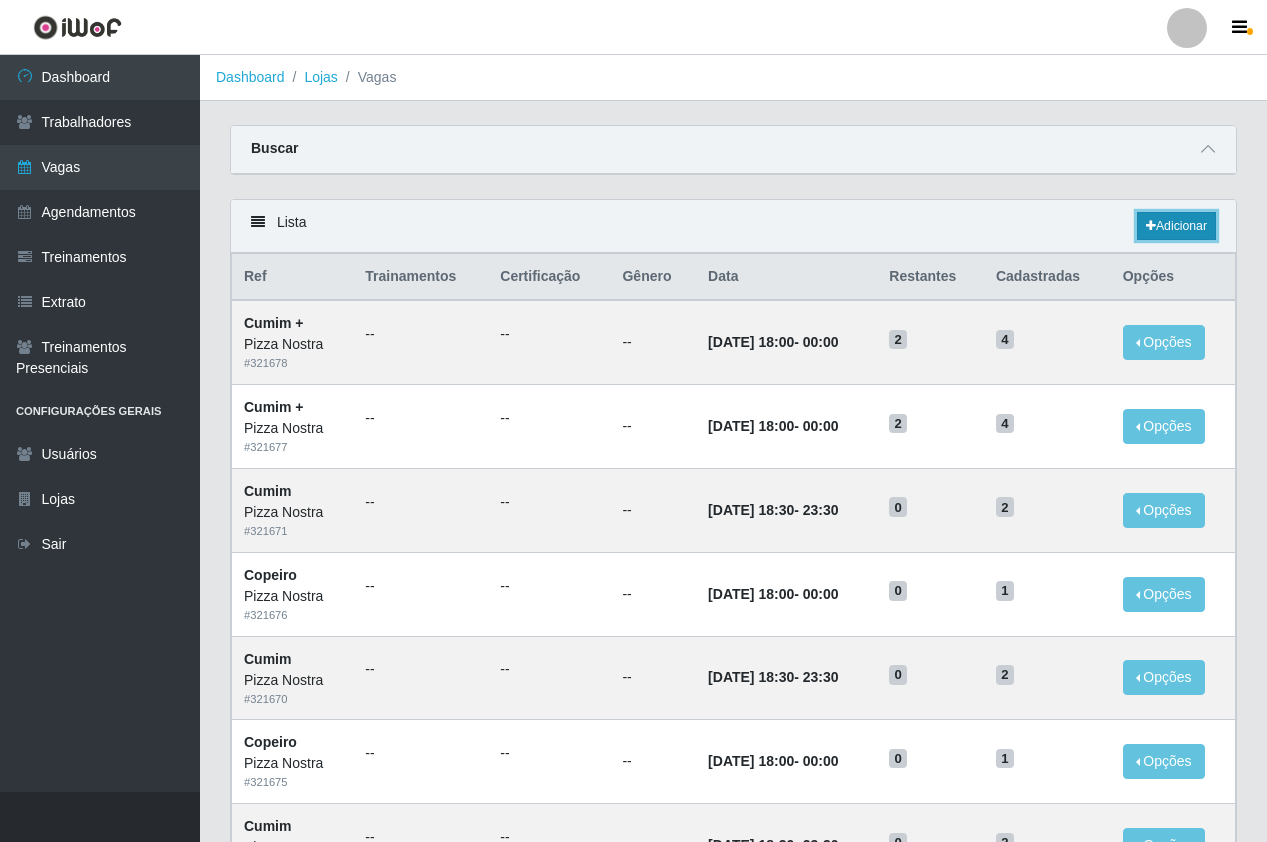 click on "Adicionar" at bounding box center [1176, 226] 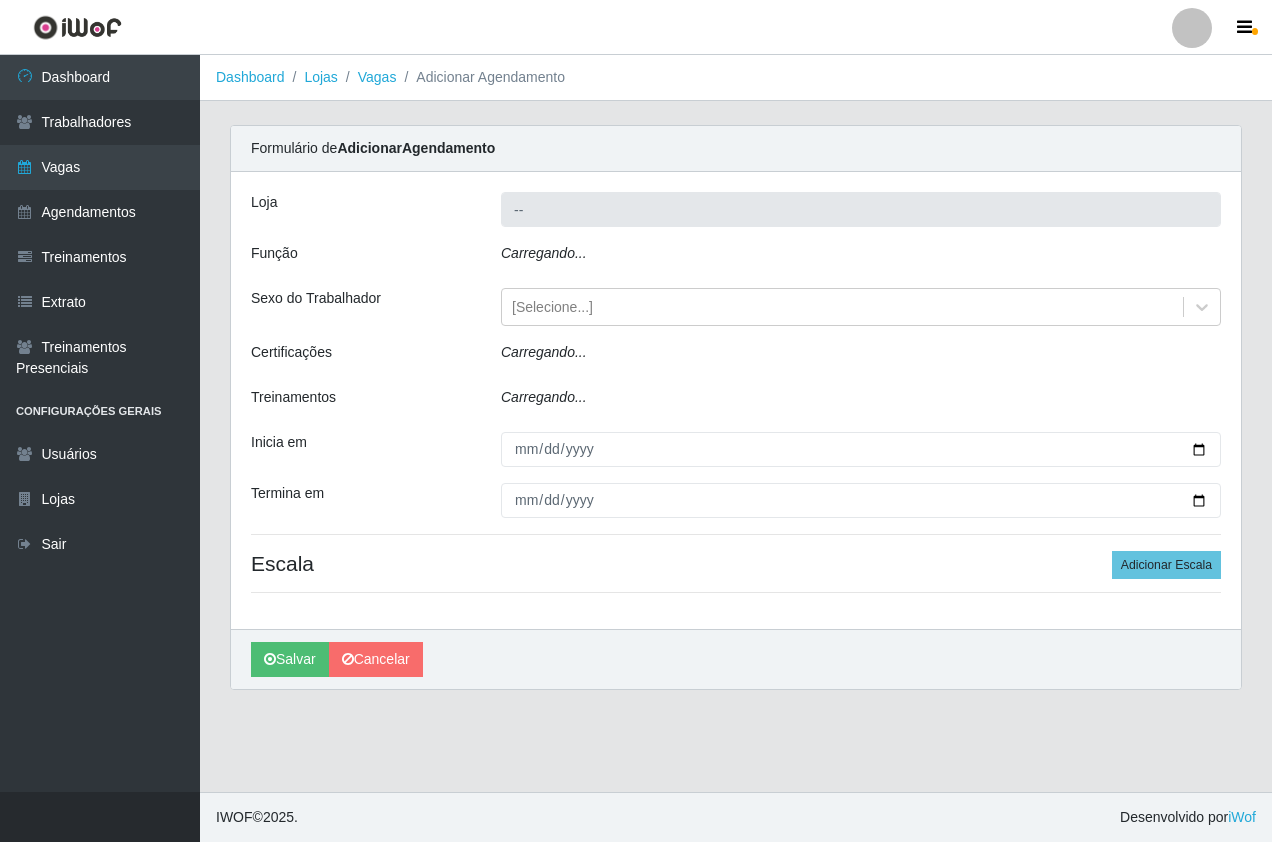 type on "Pizza Nostra" 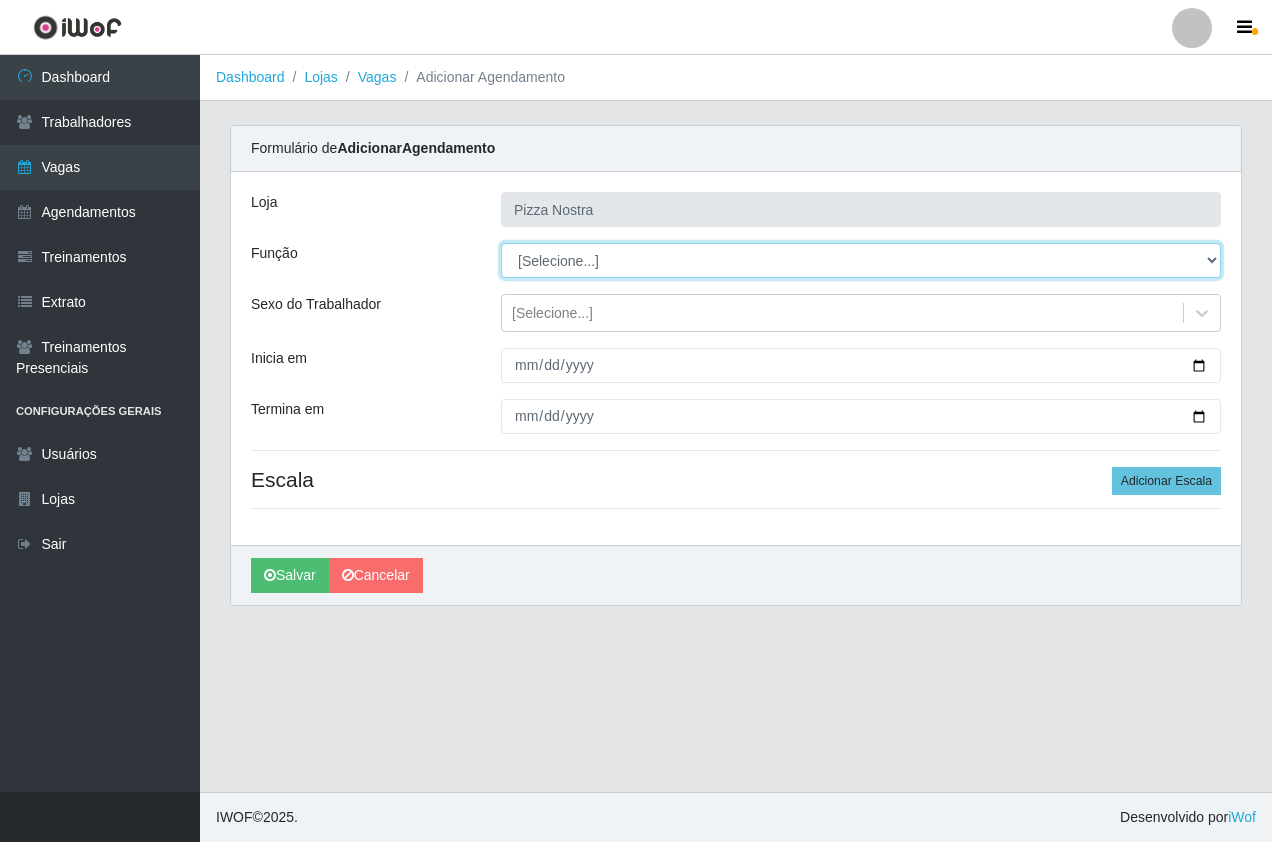 drag, startPoint x: 518, startPoint y: 252, endPoint x: 550, endPoint y: 273, distance: 38.27532 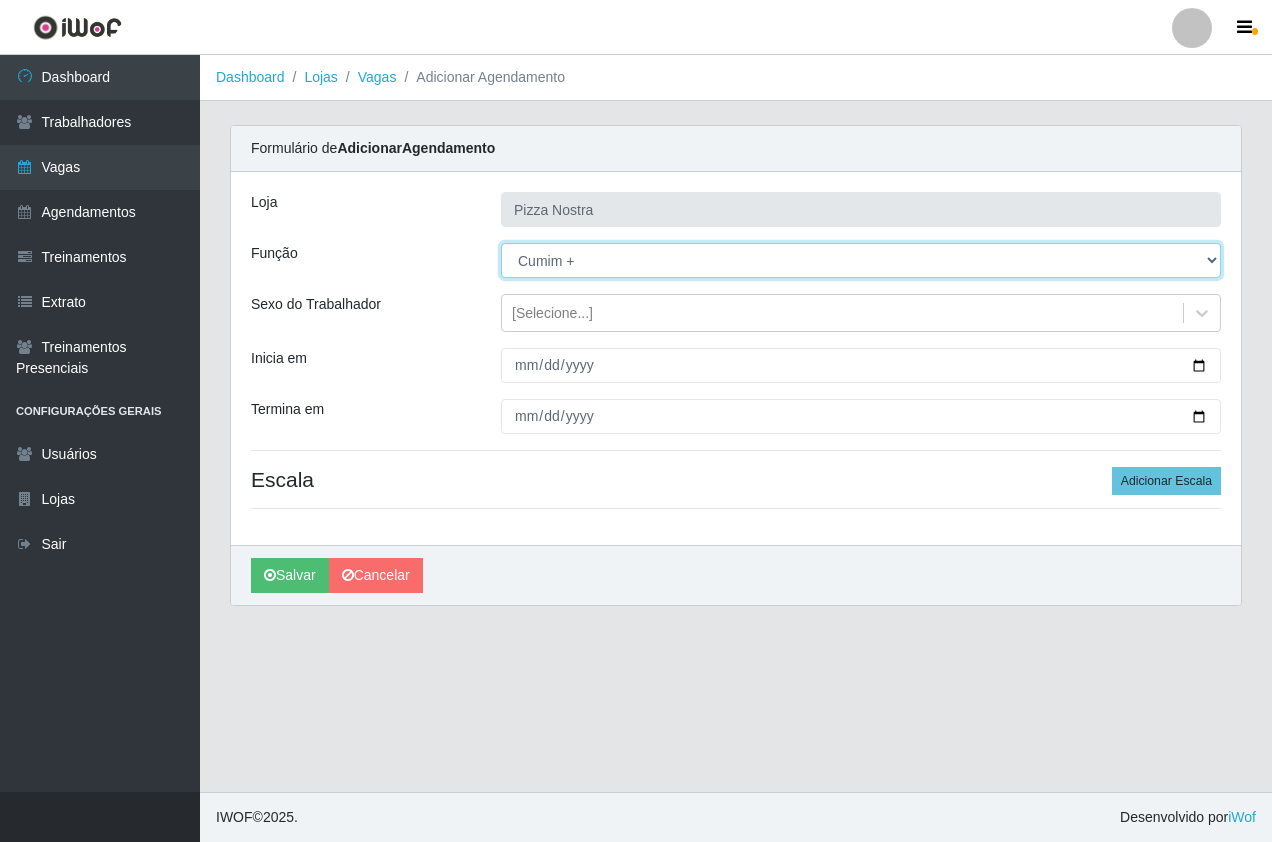 click on "[Selecione...] ASG ASG + ASG ++ Auxiliar de Cozinha Auxiliar de Cozinha + Auxiliar de Cozinha ++ Copeiro Copeiro + Copeiro ++ Cumim Cumim + Cumim ++ Garçom Garçom + Garçom ++" at bounding box center [861, 260] 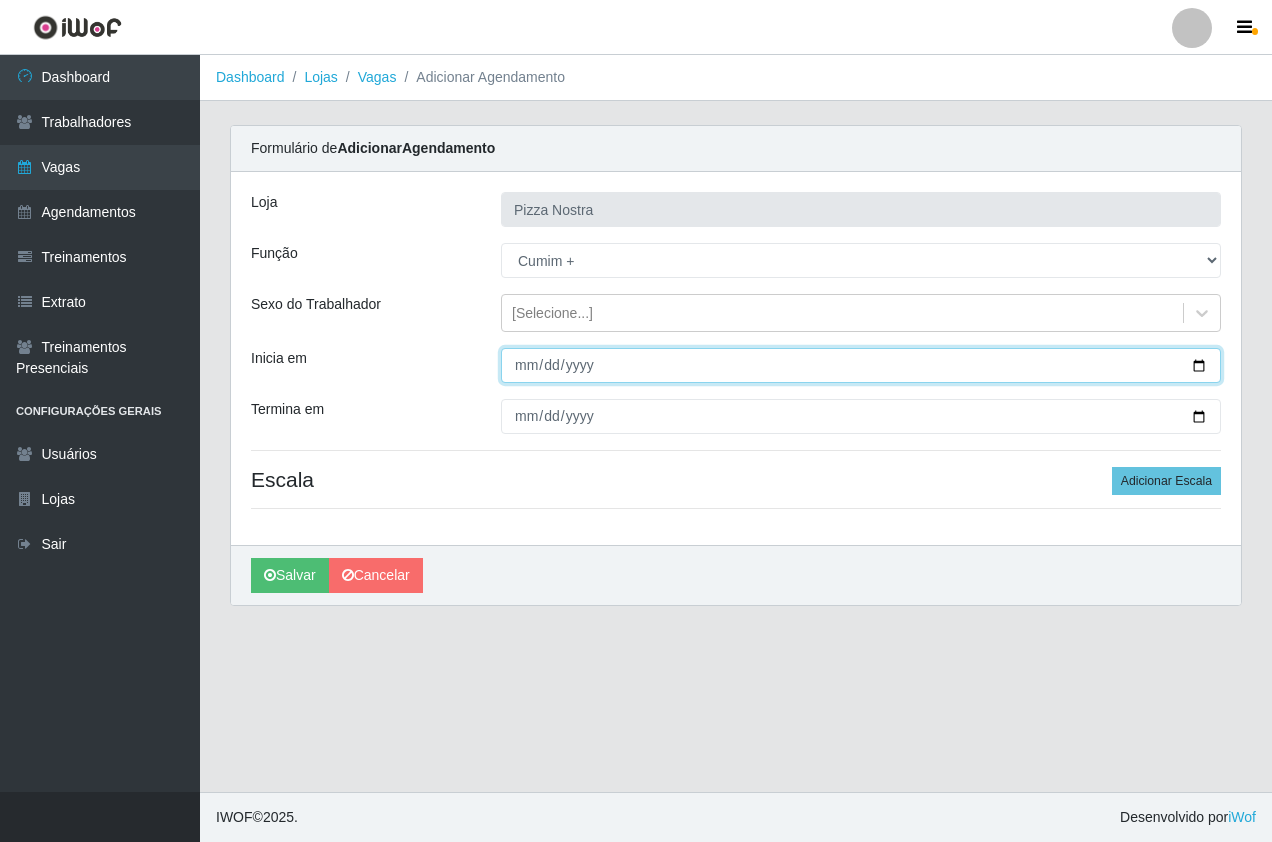 click on "Inicia em" at bounding box center [861, 365] 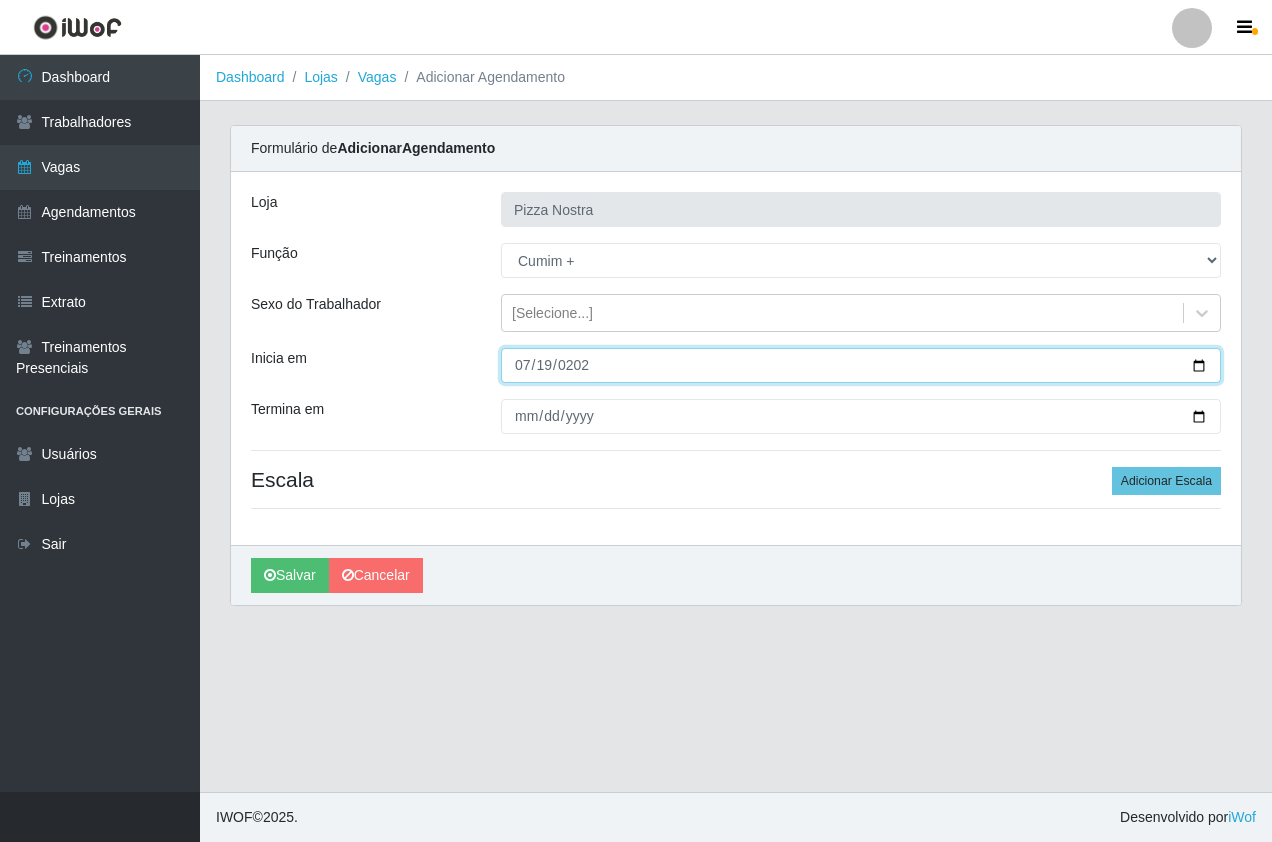 type on "[DATE]" 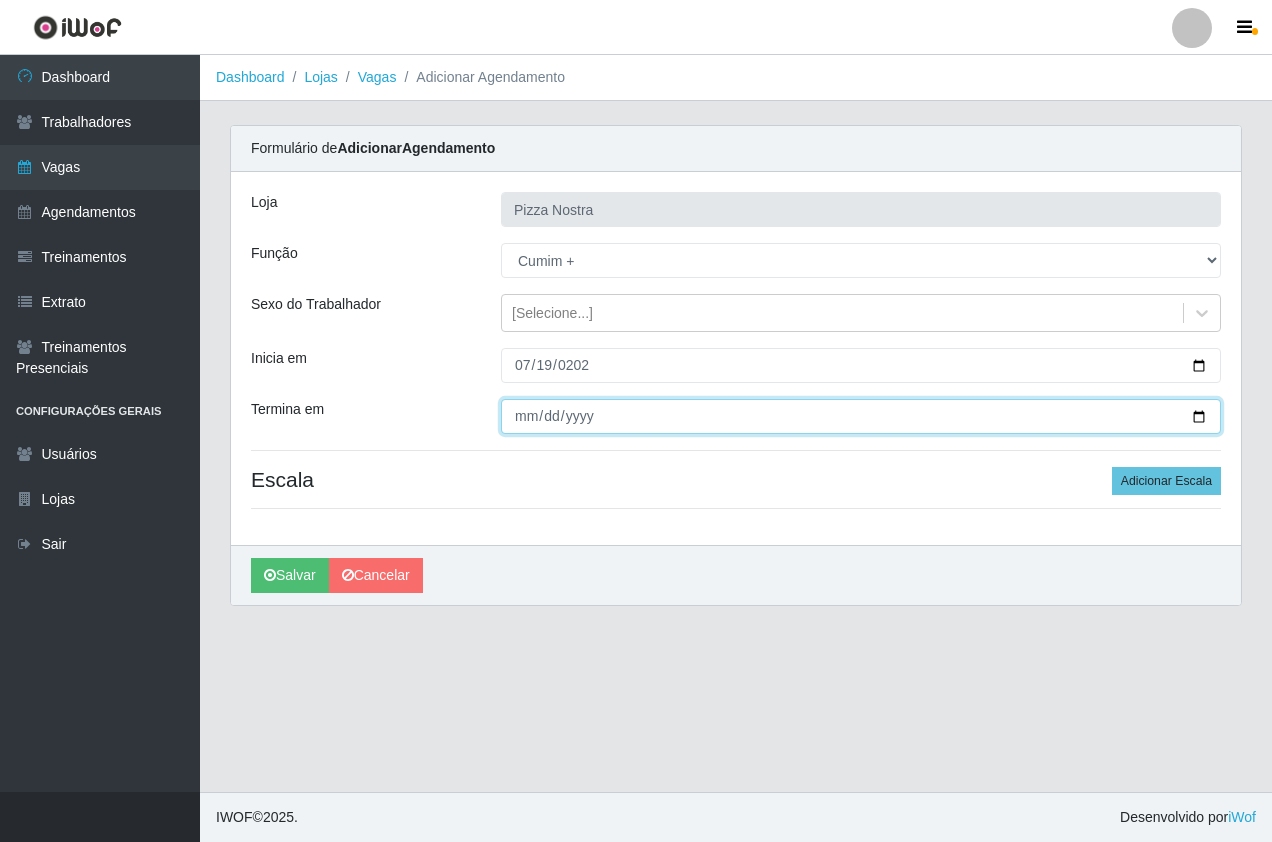 click on "Termina em" at bounding box center (861, 416) 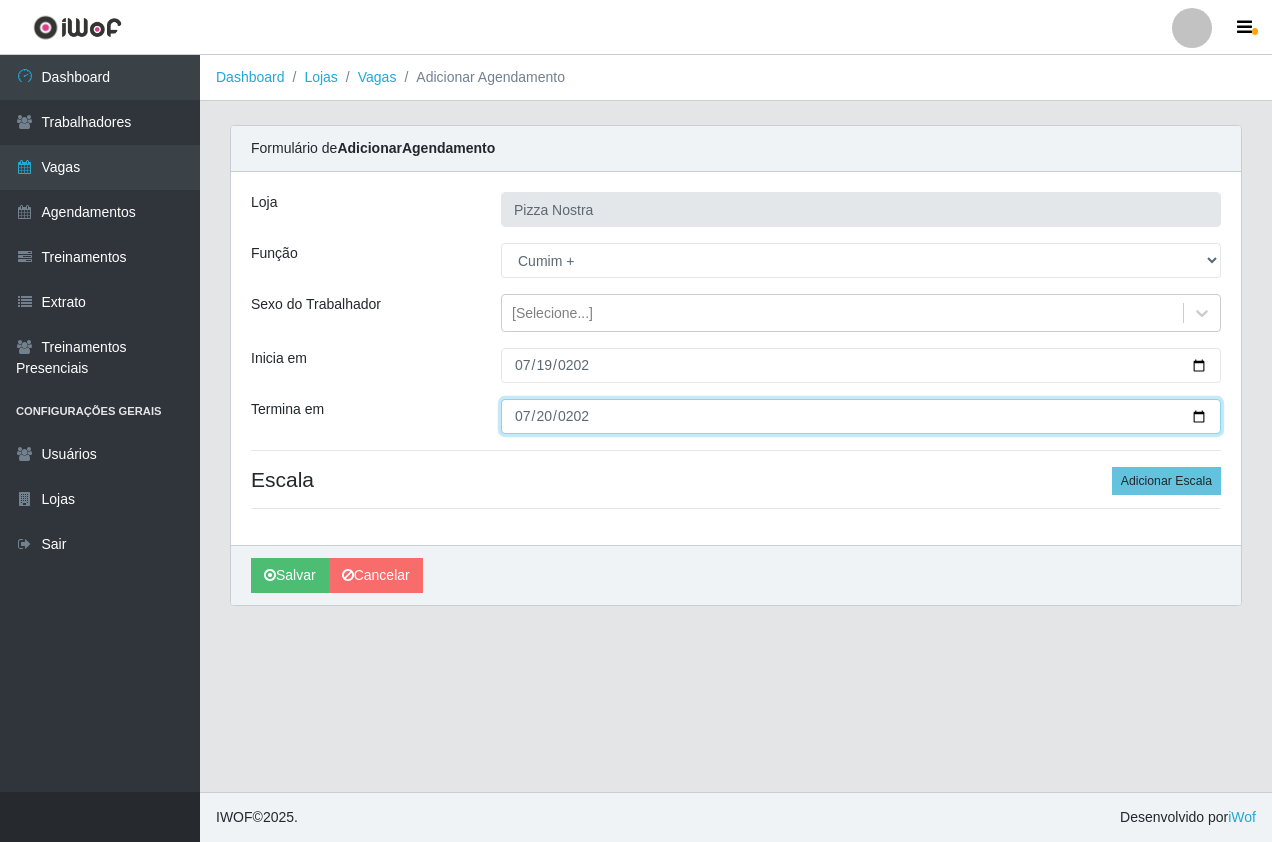 type on "[DATE]" 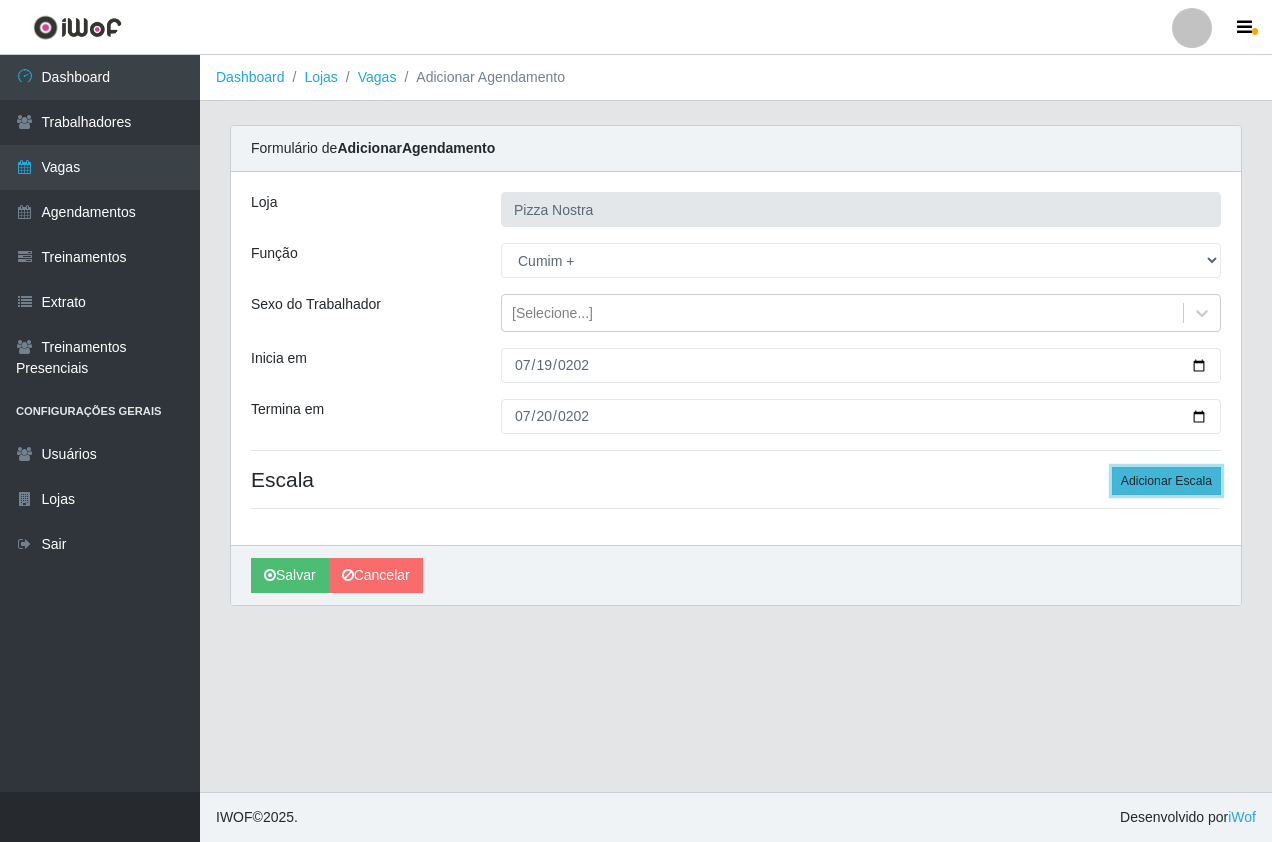 click on "Adicionar Escala" at bounding box center (1166, 481) 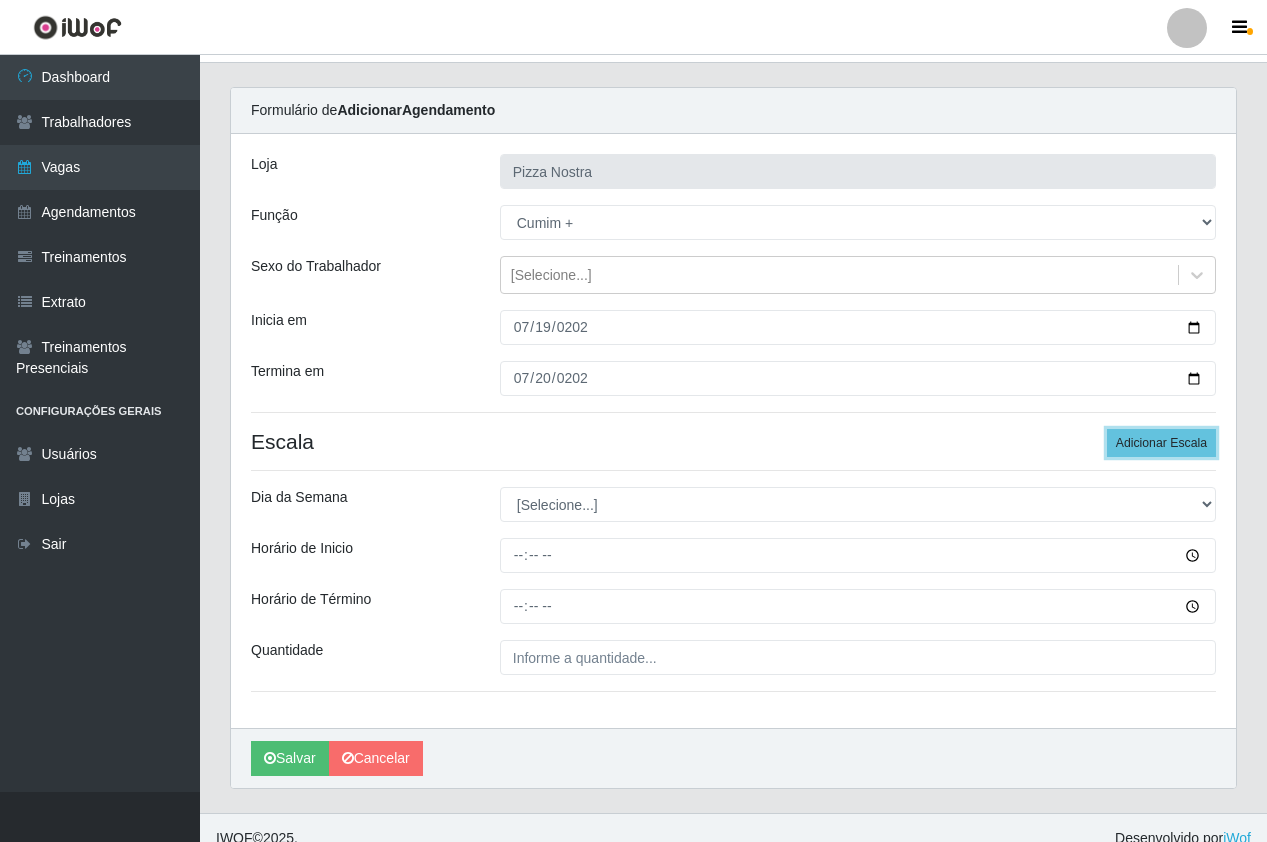 scroll, scrollTop: 59, scrollLeft: 0, axis: vertical 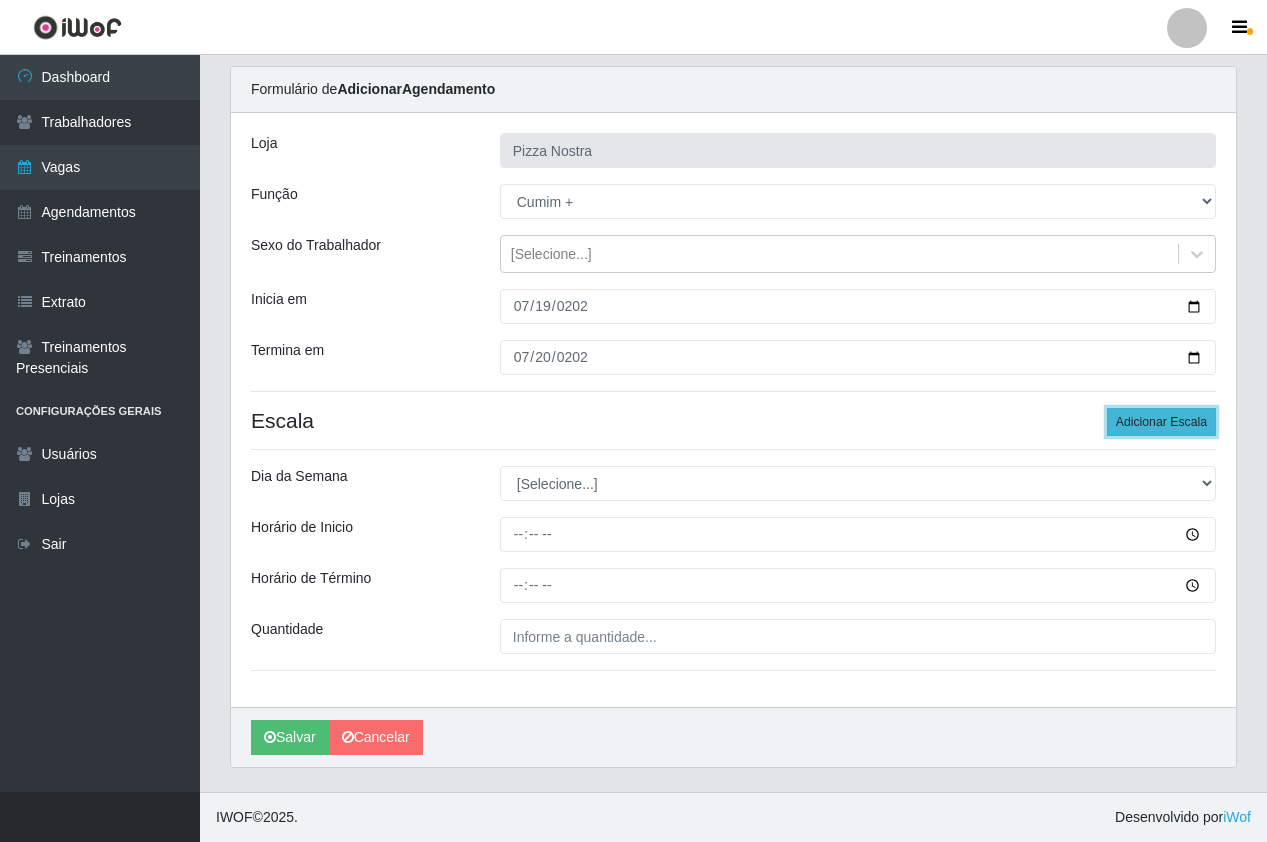 click on "Adicionar Escala" at bounding box center (1161, 422) 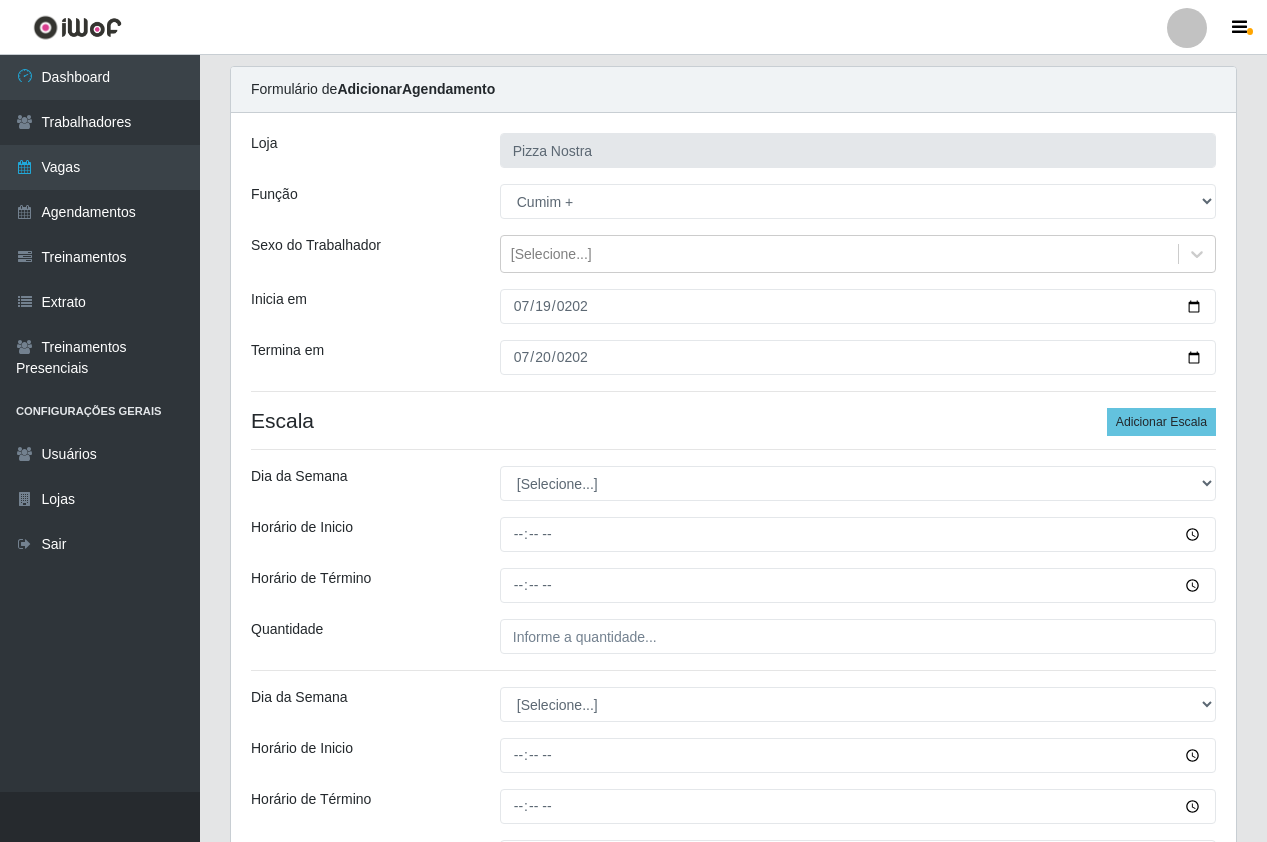 click on "Escala Adicionar Escala" at bounding box center (733, 420) 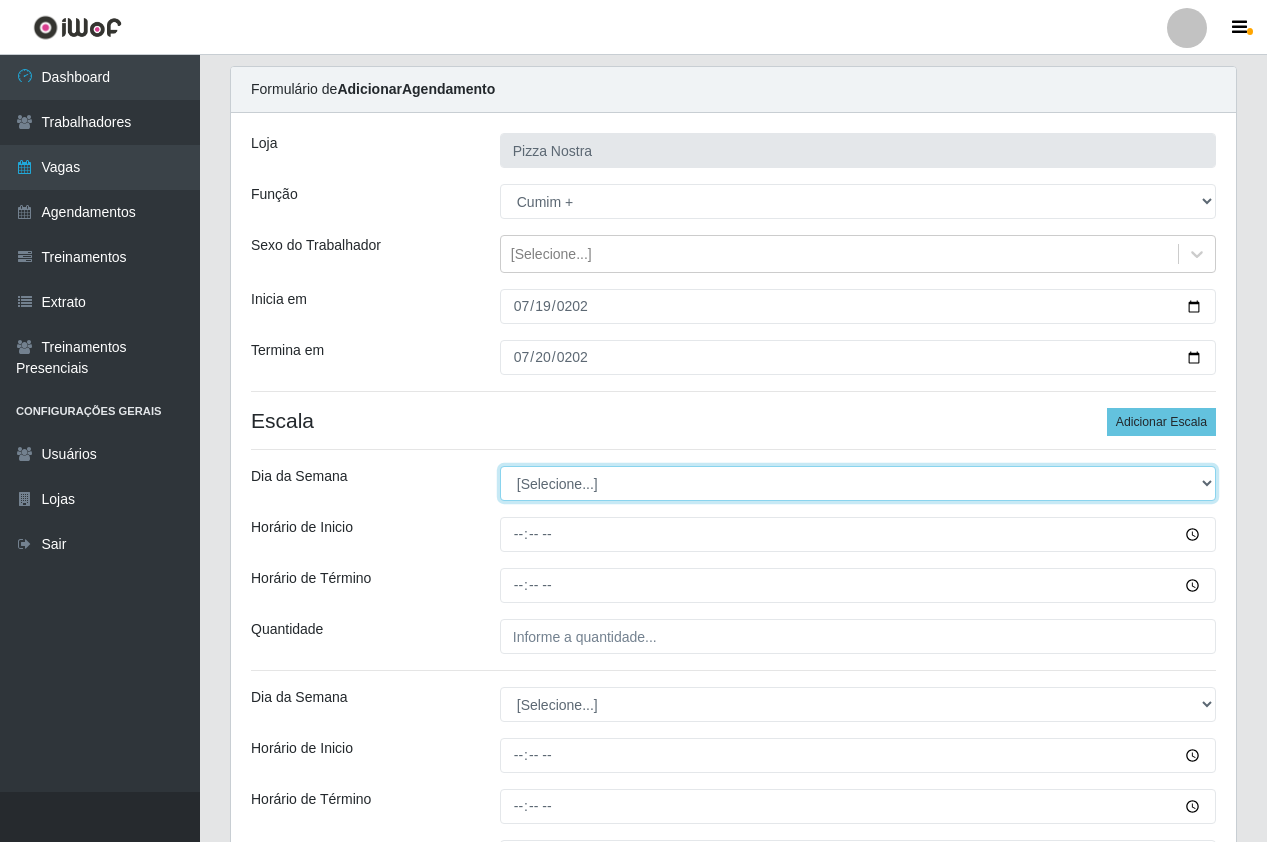 click on "[Selecione...] Segunda Terça Quarta Quinta Sexta Sábado Domingo" at bounding box center [858, 483] 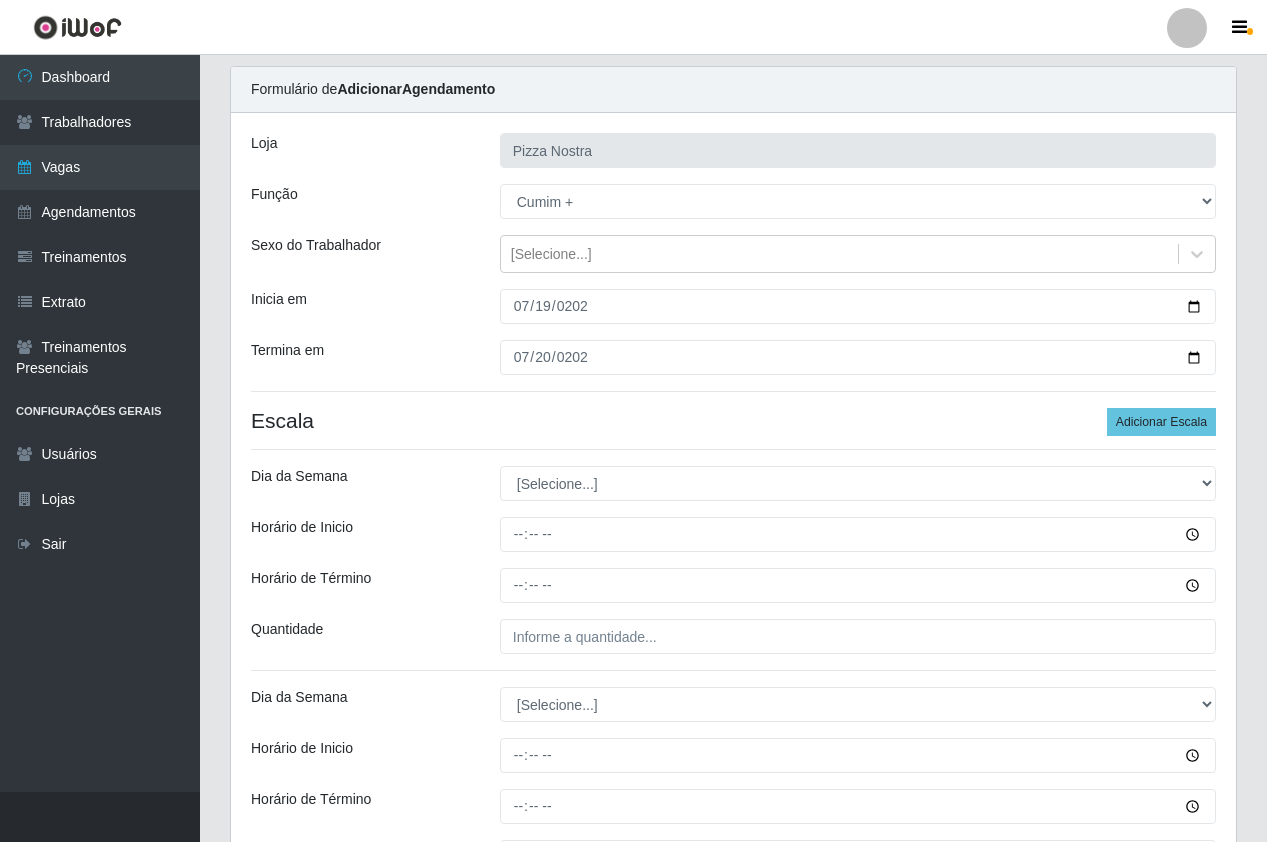 click on "Escala Adicionar Escala" at bounding box center [733, 420] 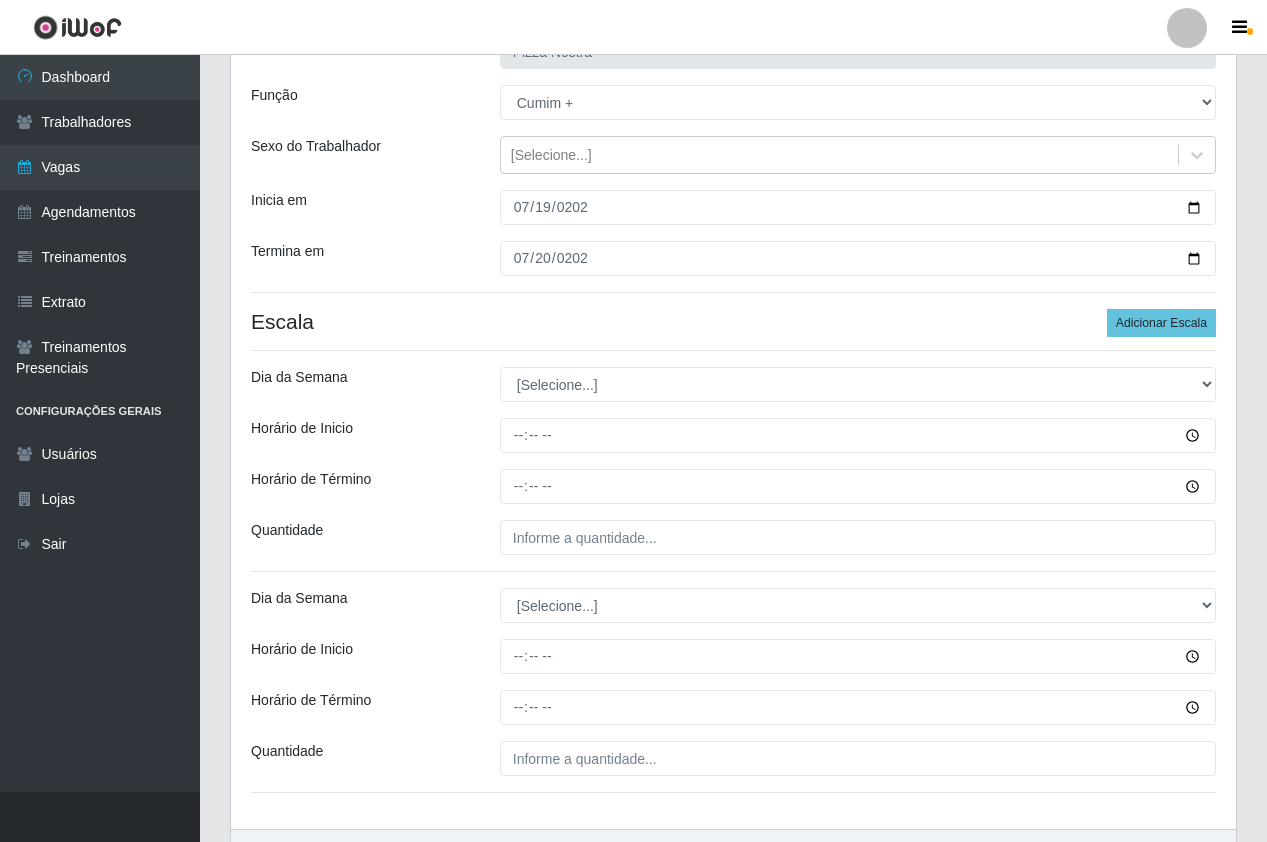 scroll, scrollTop: 159, scrollLeft: 0, axis: vertical 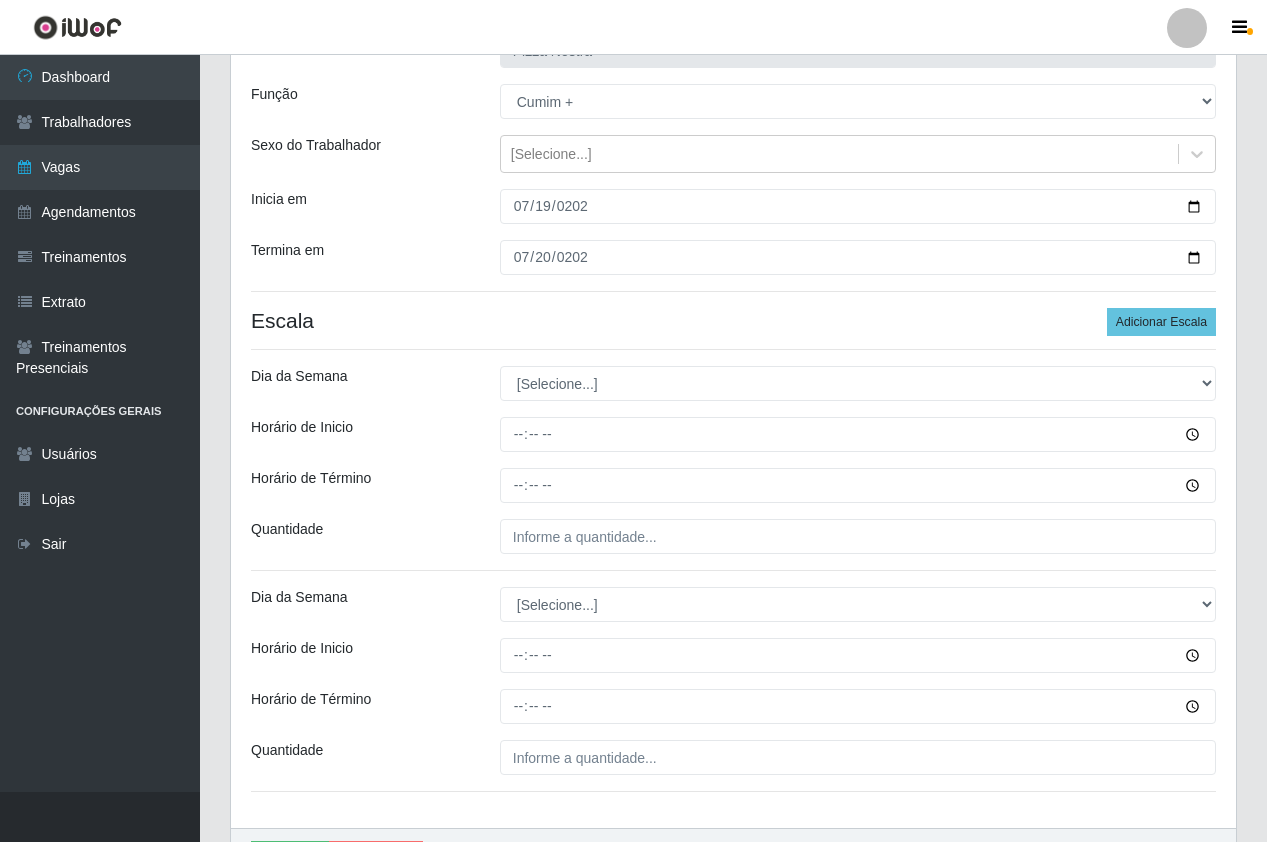 click on "Loja Pizza Nostra Função [Selecione...] ASG ASG + ASG ++ Auxiliar de Cozinha Auxiliar de Cozinha + Auxiliar de Cozinha ++ Copeiro Copeiro + Copeiro ++ Cumim Cumim + Cumim ++ Garçom Garçom + Garçom ++  Sexo do Trabalhador [Selecione...] Inicia em 2025-07-19 Termina em 2025-07-20 Escala Adicionar Escala Dia da Semana [Selecione...] Segunda Terça Quarta Quinta Sexta Sábado Domingo Horário de Inicio Horário de Término Quantidade Dia da Semana [Selecione...] Segunda Terça Quarta Quinta Sexta Sábado Domingo Horário de Inicio Horário de Término Quantidade" at bounding box center [733, 420] 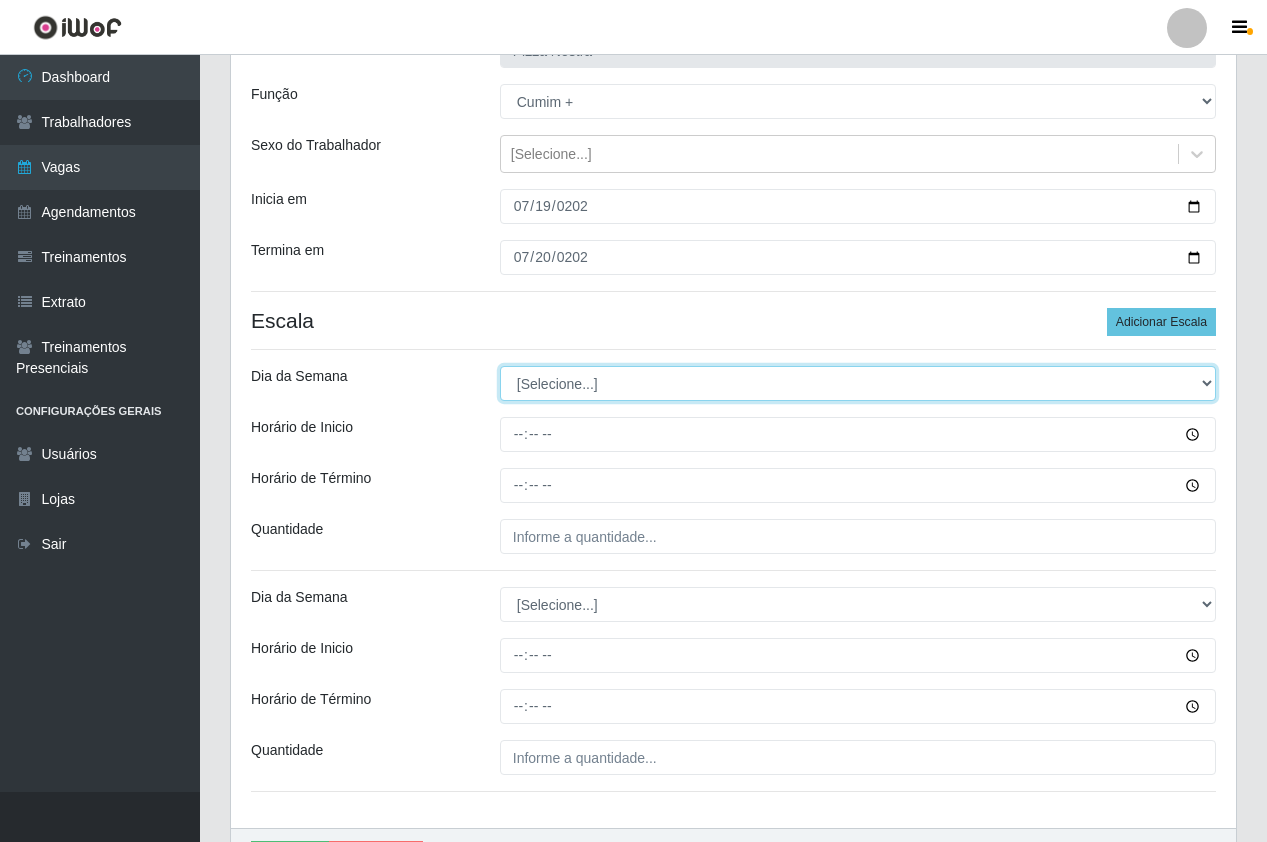 drag, startPoint x: 592, startPoint y: 385, endPoint x: 593, endPoint y: 397, distance: 12.0415945 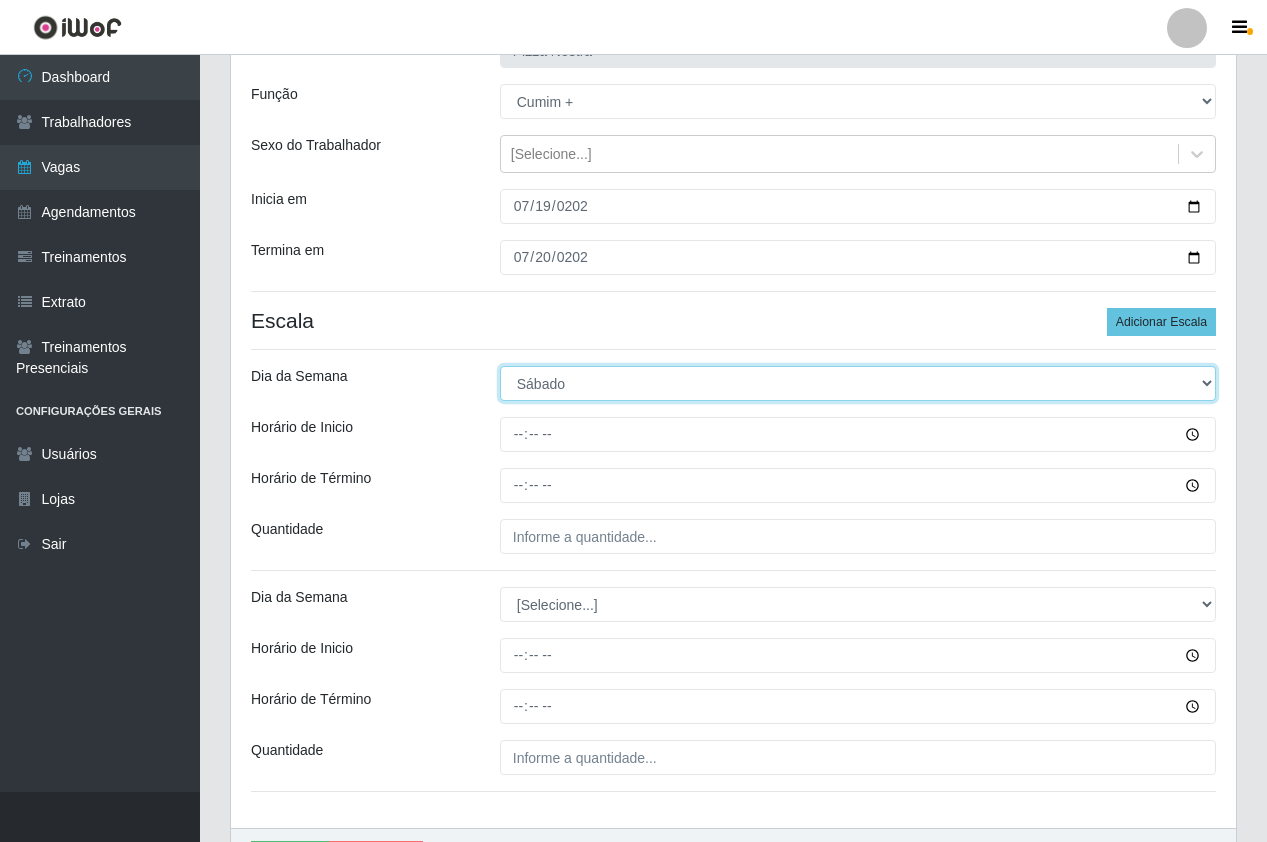 click on "[Selecione...] Segunda Terça Quarta Quinta Sexta Sábado Domingo" at bounding box center (858, 383) 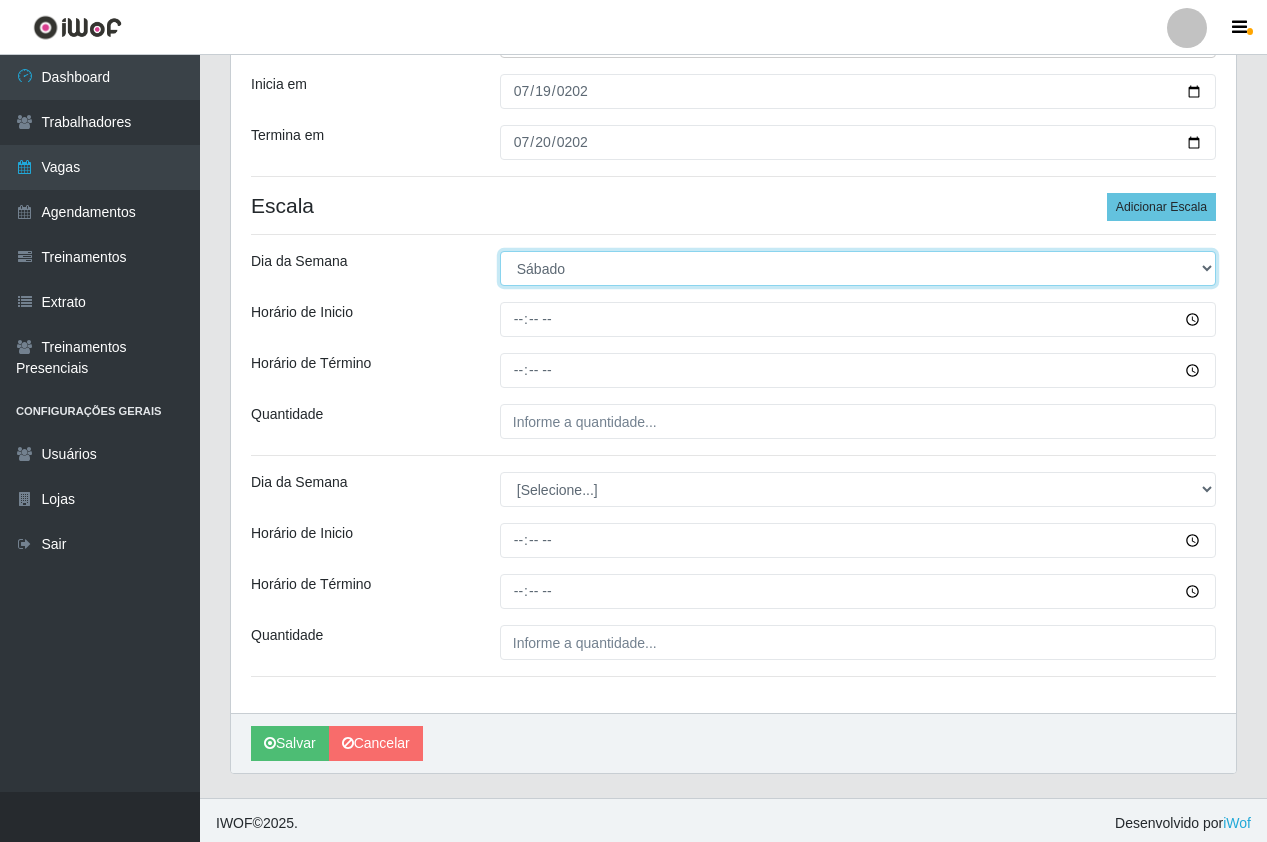 scroll, scrollTop: 280, scrollLeft: 0, axis: vertical 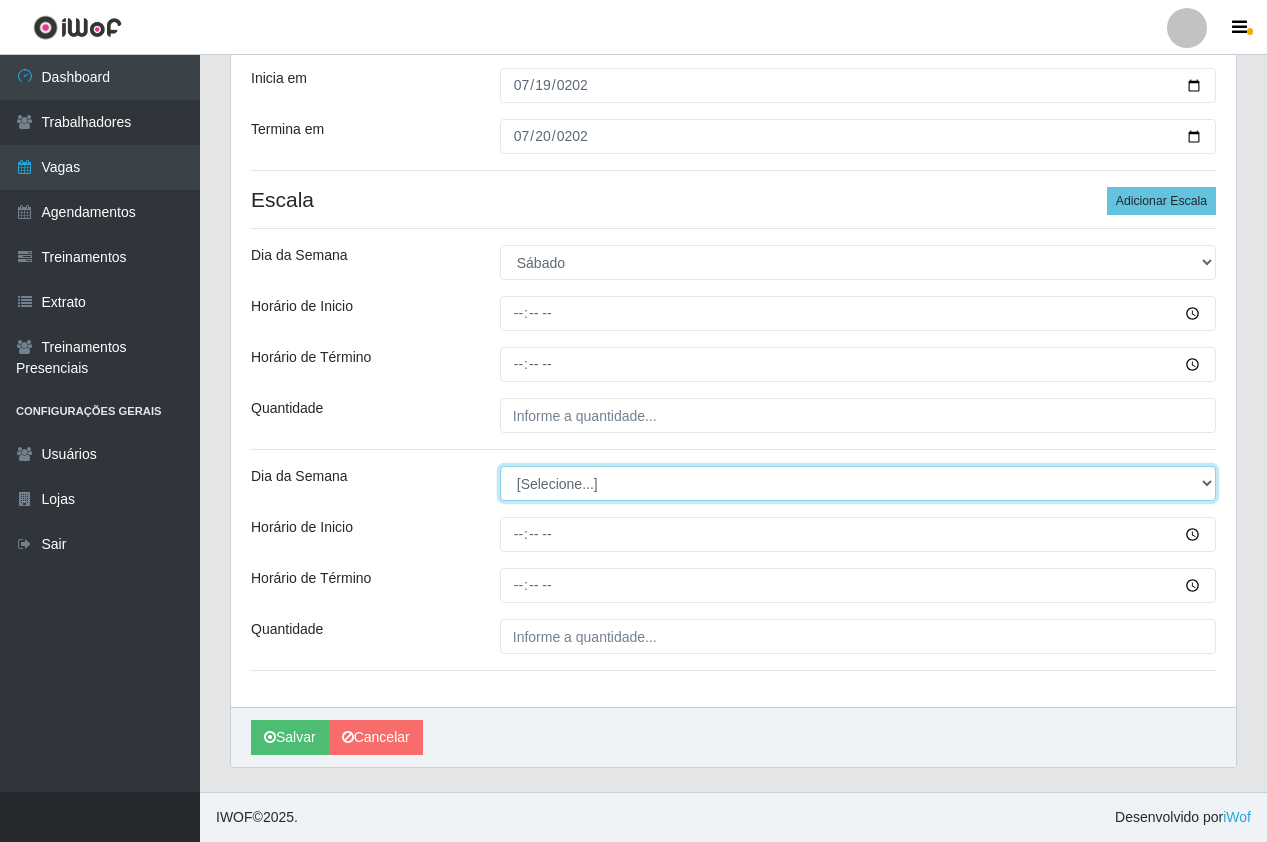 click on "[Selecione...] Segunda Terça Quarta Quinta Sexta Sábado Domingo" at bounding box center [858, 483] 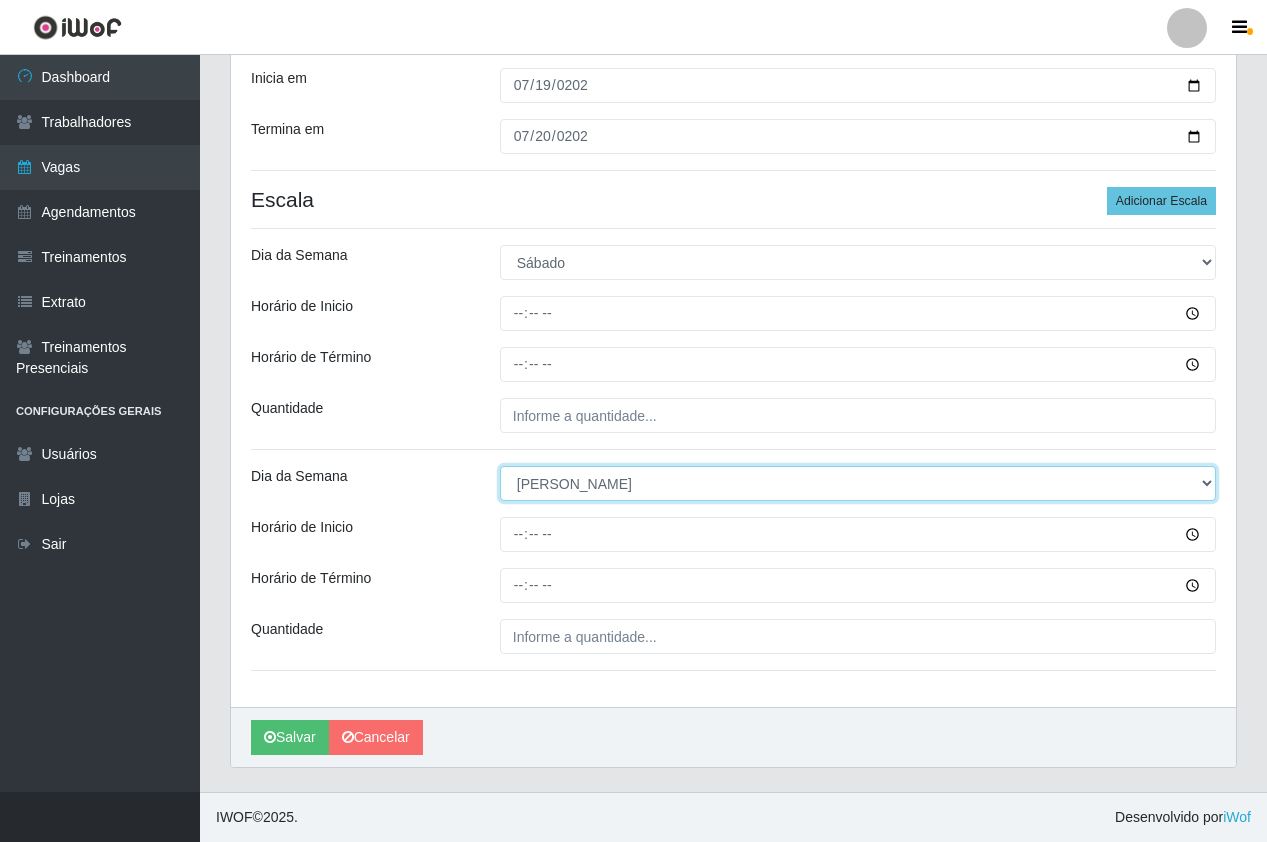 click on "[Selecione...] Segunda Terça Quarta Quinta Sexta Sábado Domingo" at bounding box center [858, 483] 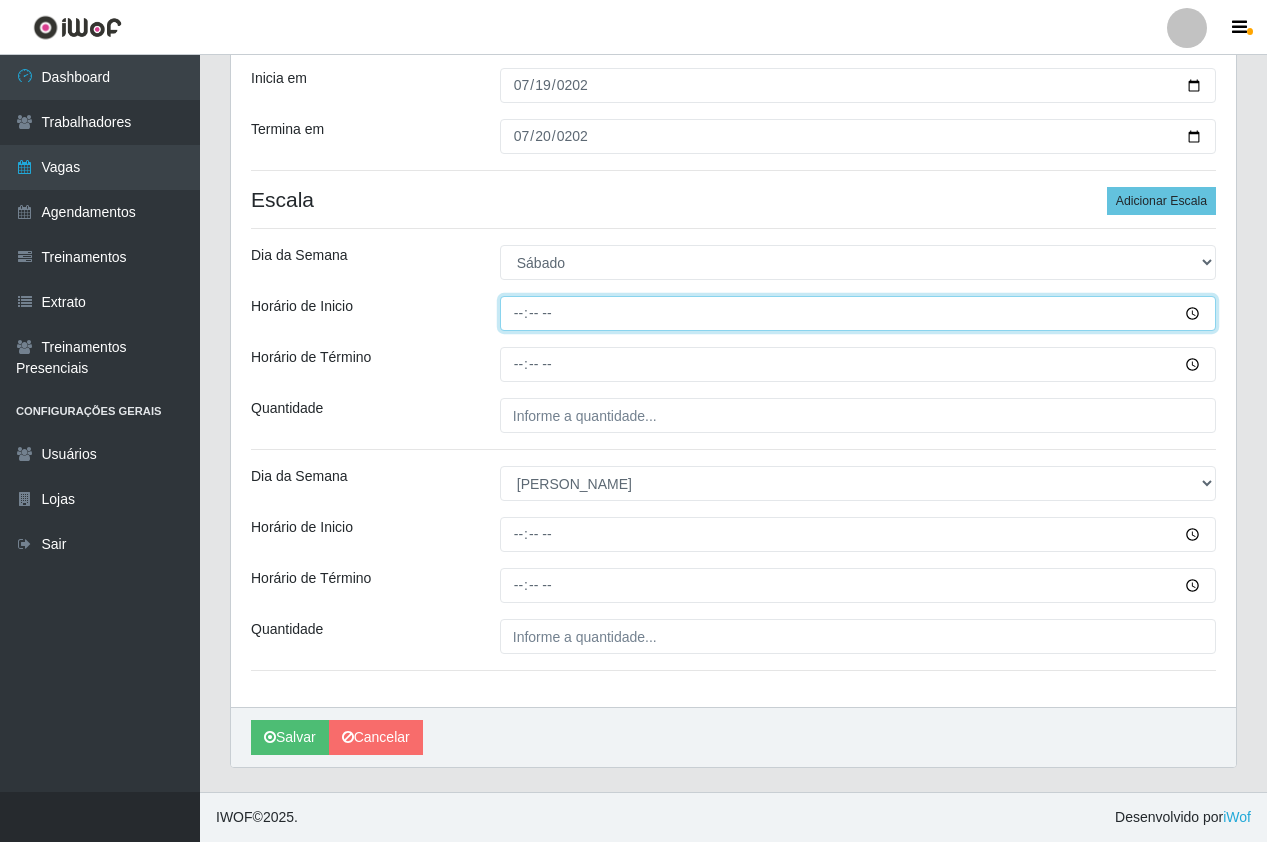 click on "Horário de Inicio" at bounding box center [858, 313] 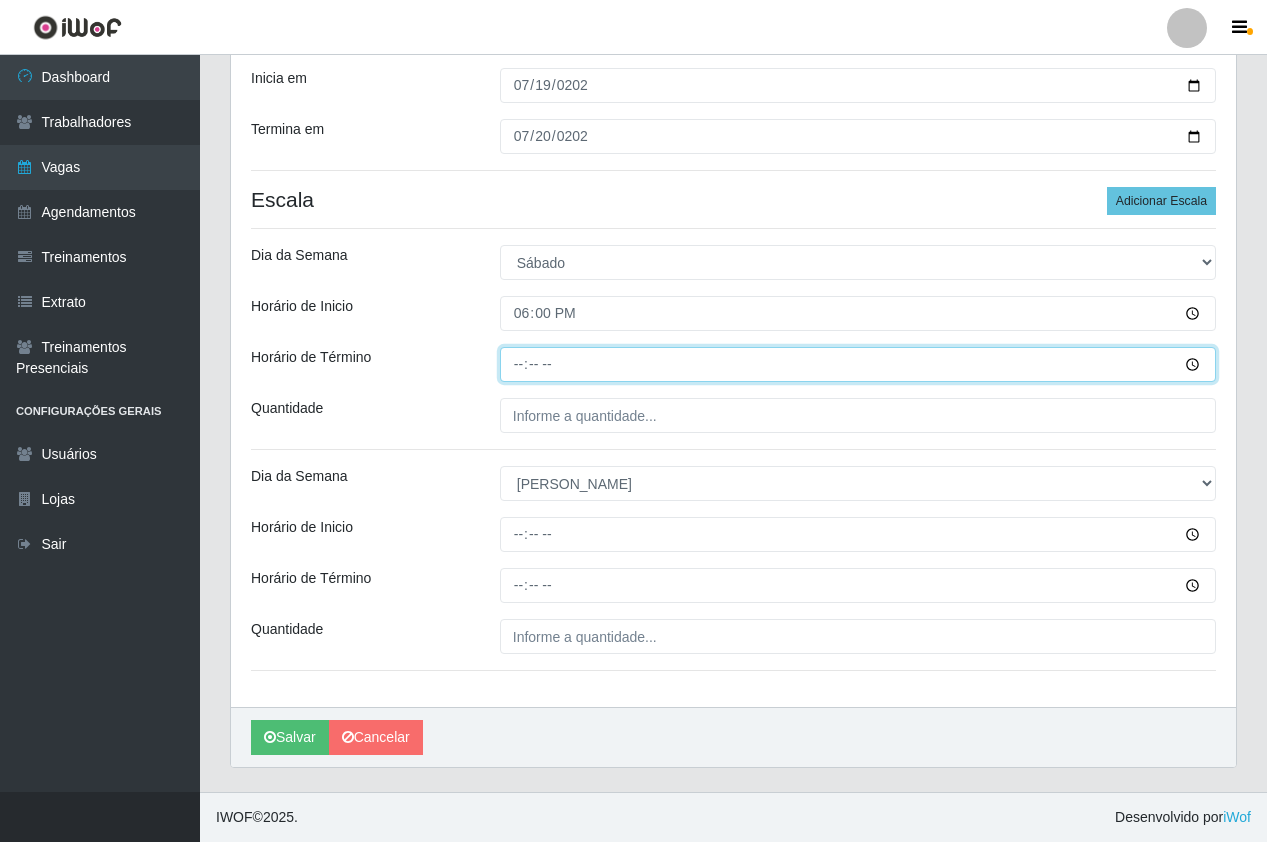 click on "Horário de Término" at bounding box center (858, 364) 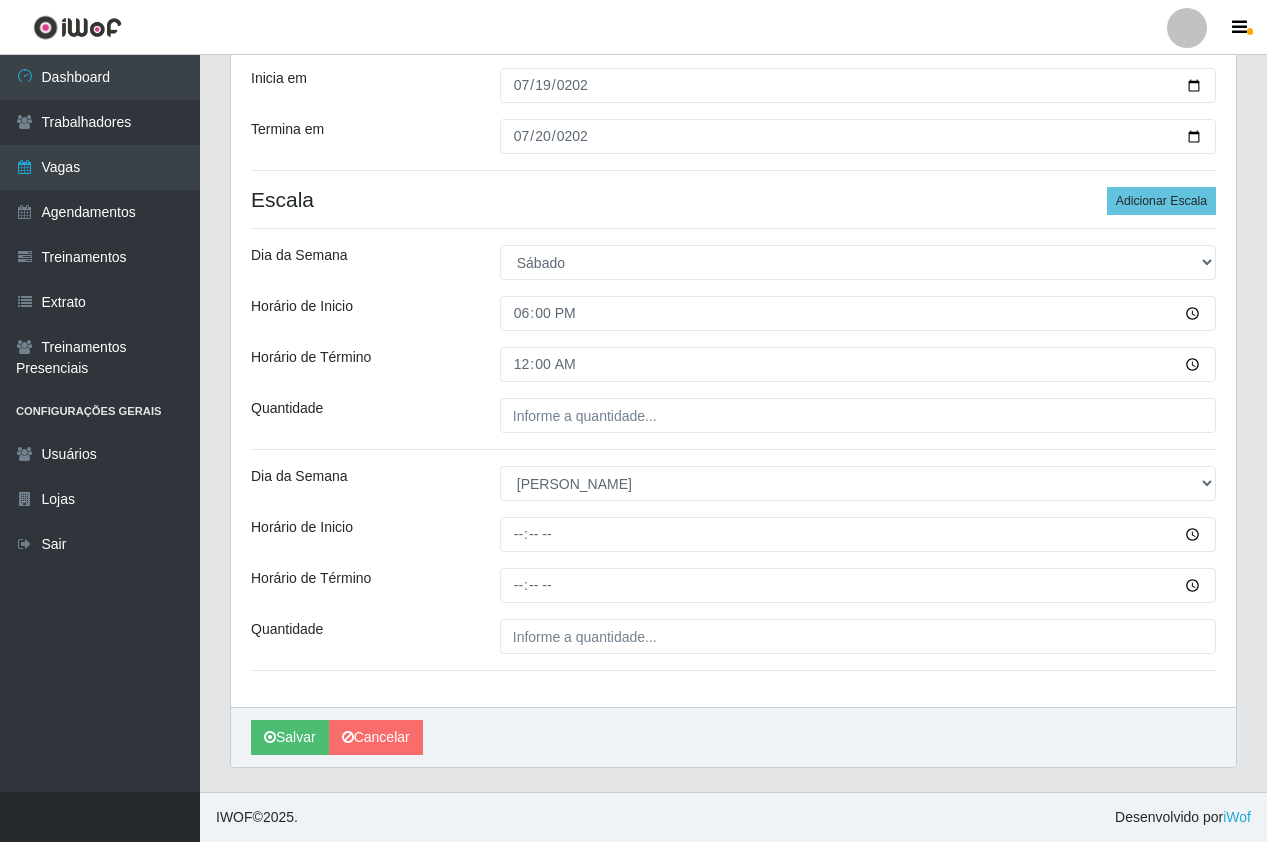 click on "Loja Pizza Nostra Função [Selecione...] ASG ASG + ASG ++ Auxiliar de Cozinha Auxiliar de Cozinha + Auxiliar de Cozinha ++ Copeiro Copeiro + Copeiro ++ Cumim Cumim + Cumim ++ Garçom Garçom + Garçom ++  Sexo do Trabalhador [Selecione...] Inicia em 2025-07-19 Termina em 2025-07-20 Escala Adicionar Escala Dia da Semana [Selecione...] Segunda Terça Quarta Quinta Sexta Sábado Domingo Horário de Inicio 18:00 Horário de Término 00:00 Quantidade Dia da Semana [Selecione...] Segunda Terça Quarta Quinta Sexta Sábado Domingo Horário de Inicio Horário de Término Quantidade" at bounding box center (733, 299) 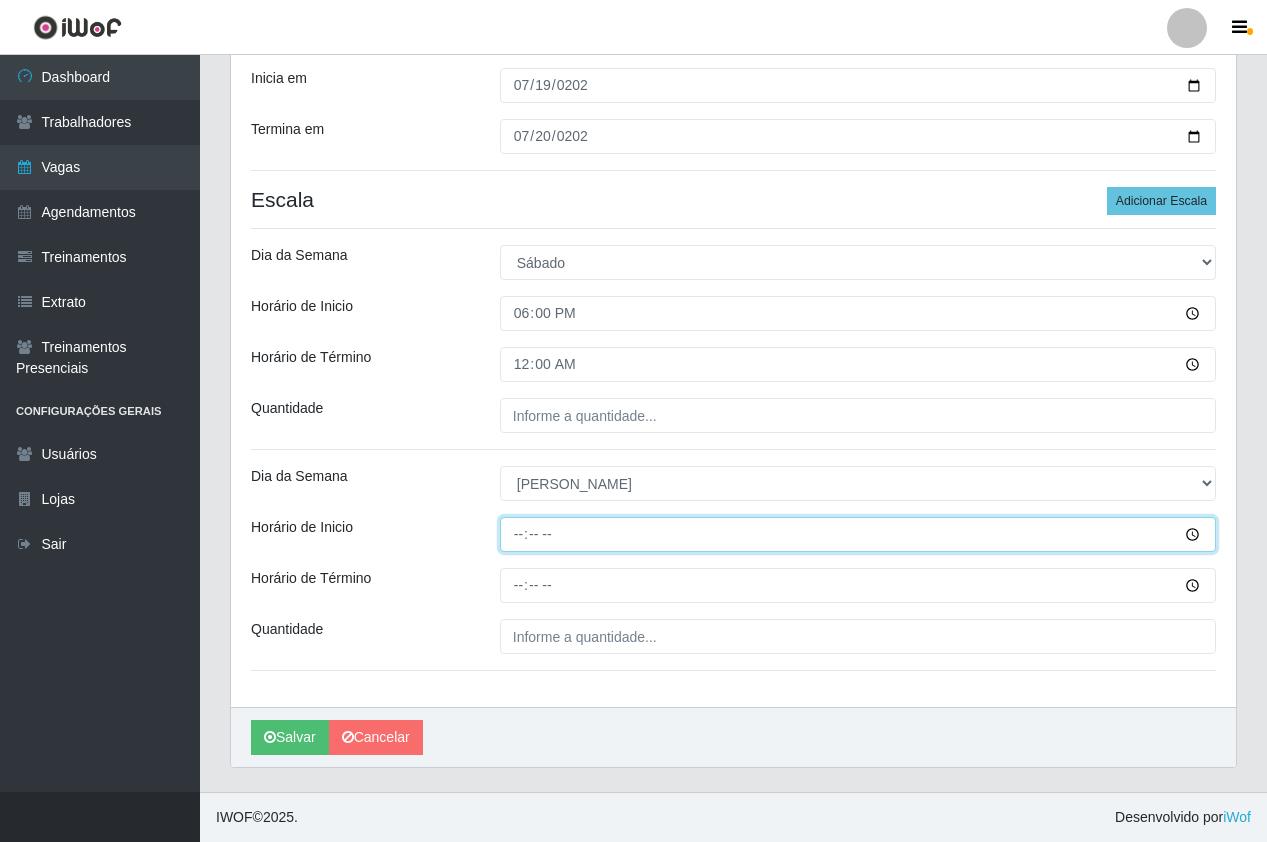 click on "Horário de Inicio" at bounding box center [858, 534] 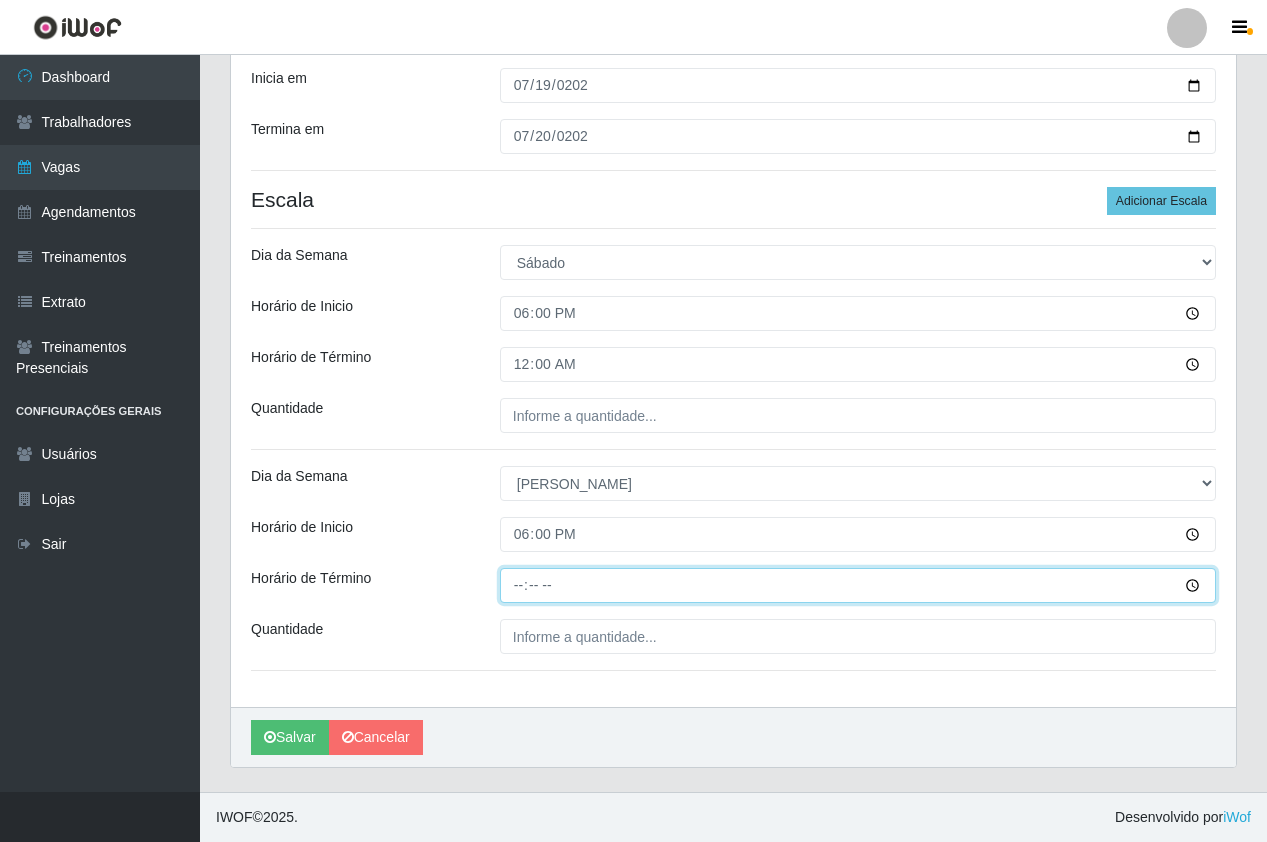 click on "Horário de Término" at bounding box center [858, 585] 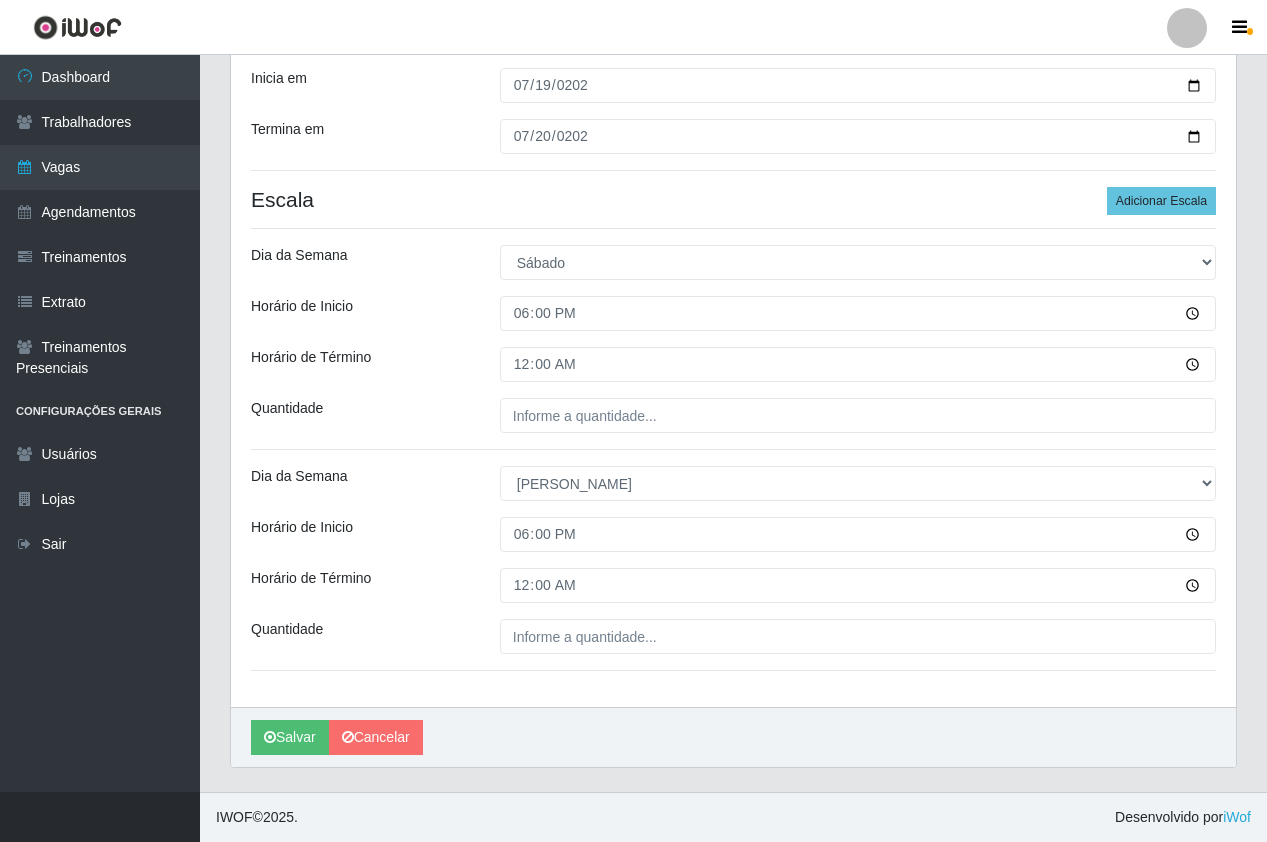 click on "Loja Pizza Nostra Função [Selecione...] ASG ASG + ASG ++ Auxiliar de Cozinha Auxiliar de Cozinha + Auxiliar de Cozinha ++ Copeiro Copeiro + Copeiro ++ Cumim Cumim + Cumim ++ Garçom Garçom + Garçom ++  Sexo do Trabalhador [Selecione...] Inicia em 2025-07-19 Termina em 2025-07-20 Escala Adicionar Escala Dia da Semana [Selecione...] Segunda Terça Quarta Quinta Sexta Sábado Domingo Horário de Inicio 18:00 Horário de Término 00:00 Quantidade Dia da Semana [Selecione...] Segunda Terça Quarta Quinta Sexta Sábado Domingo Horário de Inicio 18:00 Horário de Término 00:00 Quantidade" at bounding box center [733, 299] 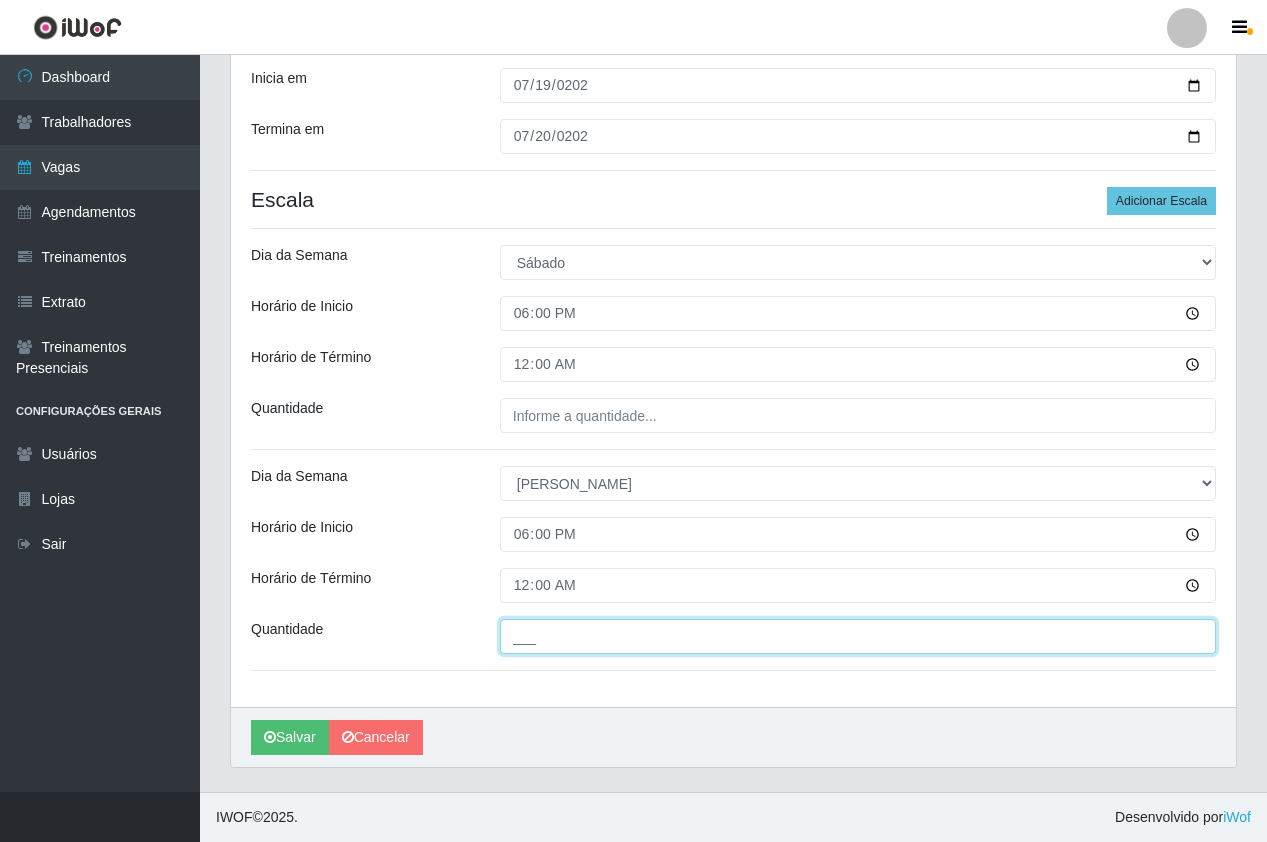 click on "___" at bounding box center [858, 636] 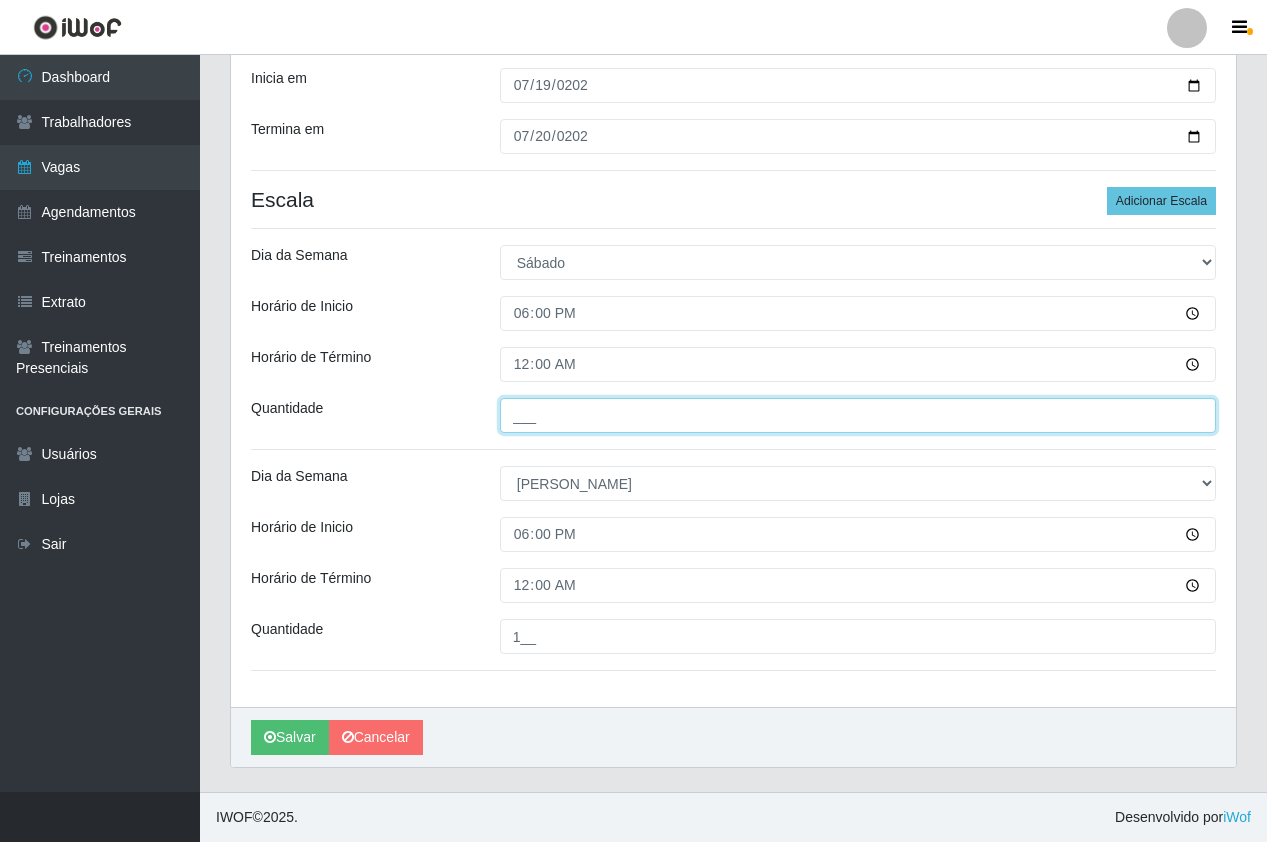 click on "___" at bounding box center [858, 415] 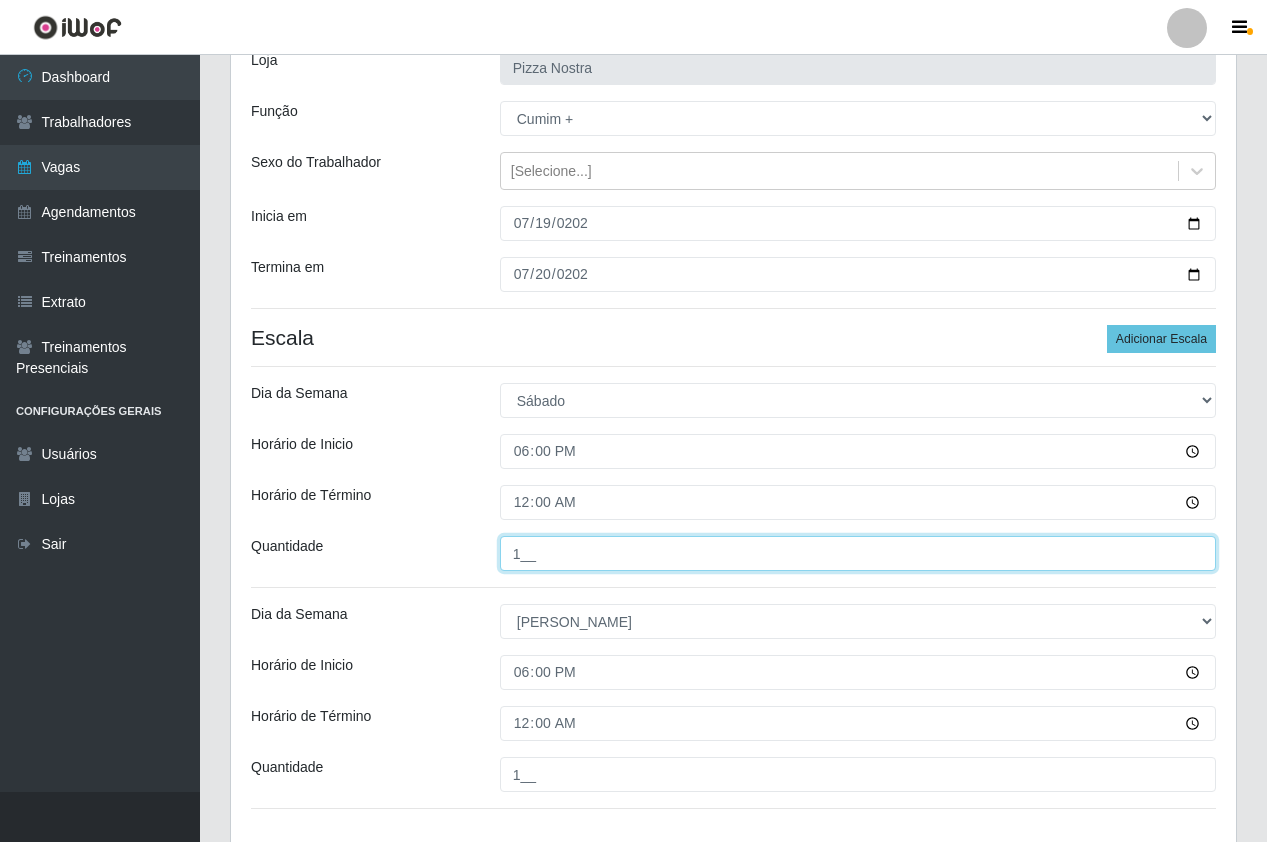 scroll, scrollTop: 0, scrollLeft: 0, axis: both 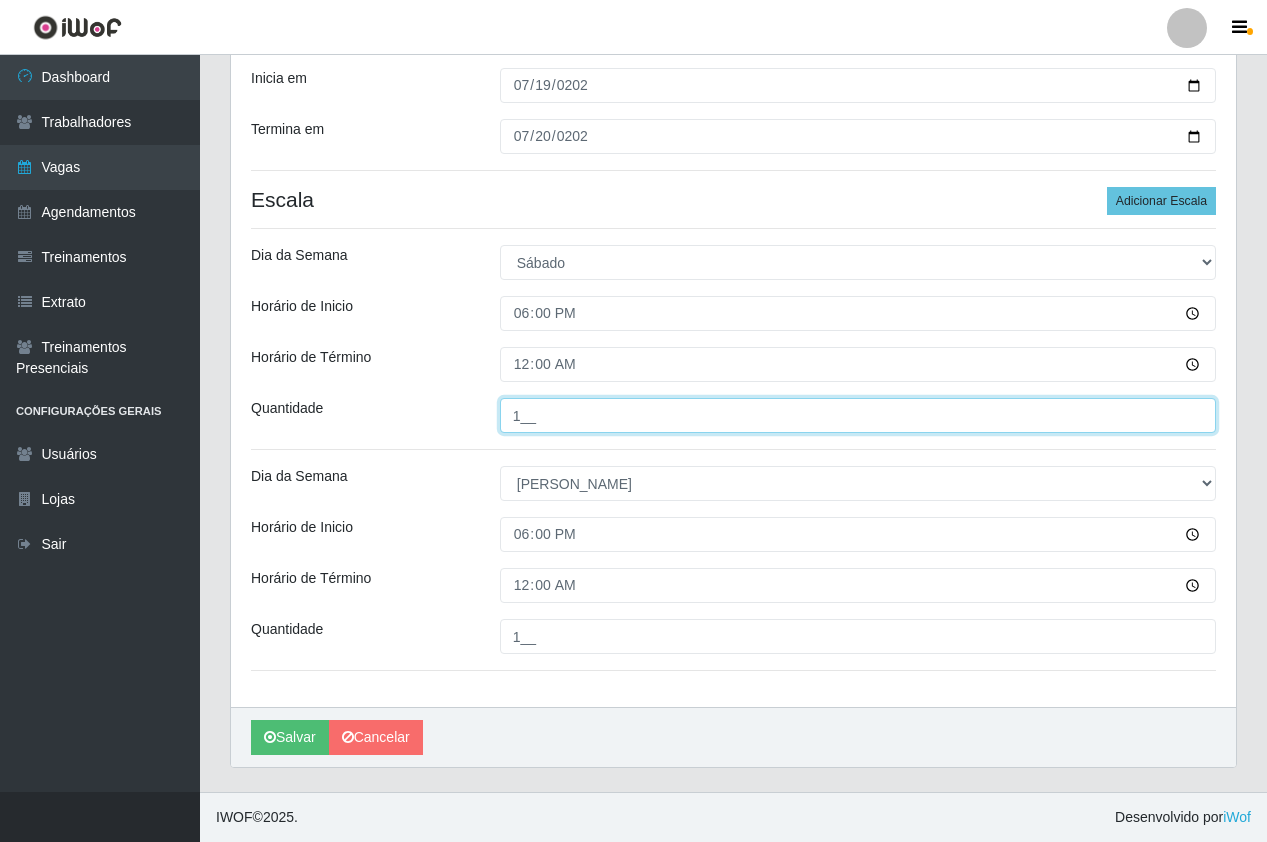 drag, startPoint x: 603, startPoint y: 609, endPoint x: 528, endPoint y: 426, distance: 197.7726 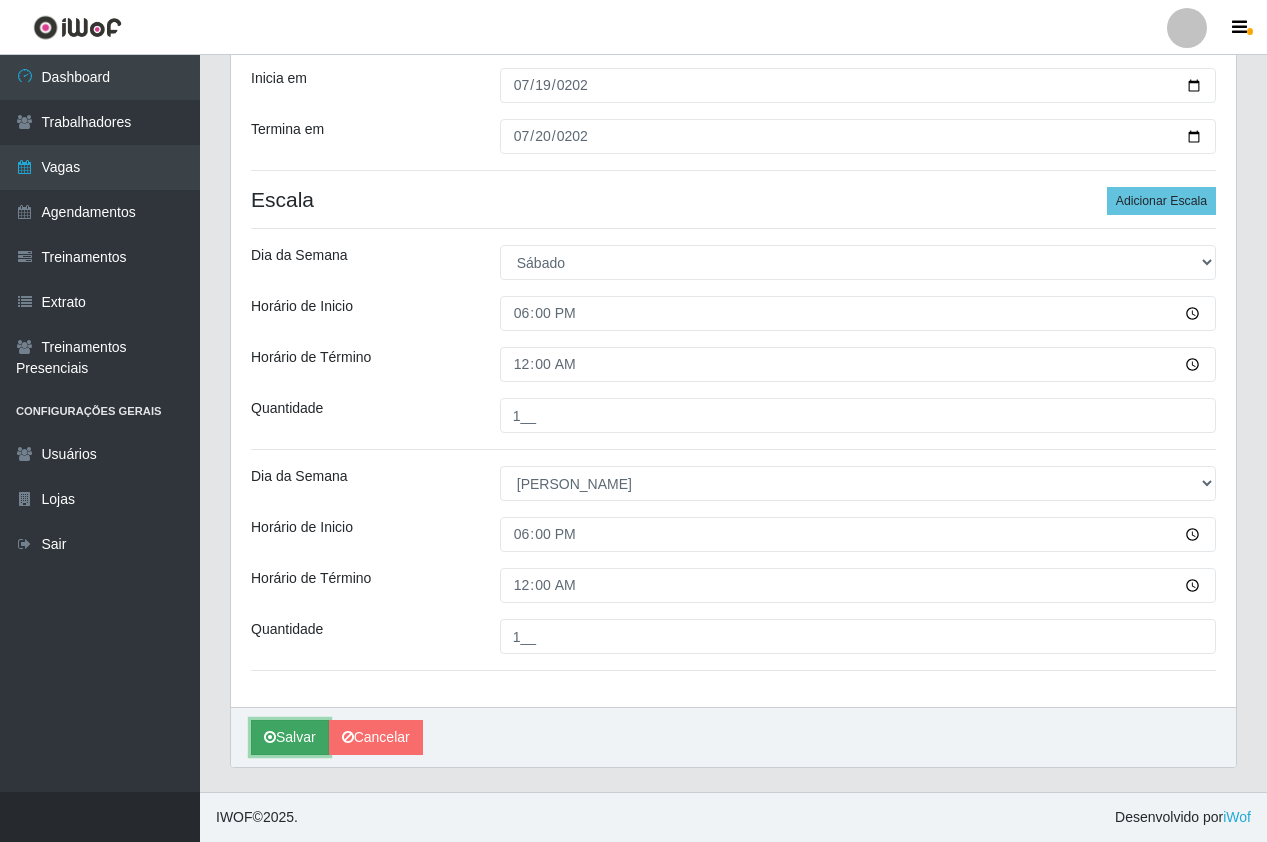 drag, startPoint x: 283, startPoint y: 748, endPoint x: 289, endPoint y: 727, distance: 21.84033 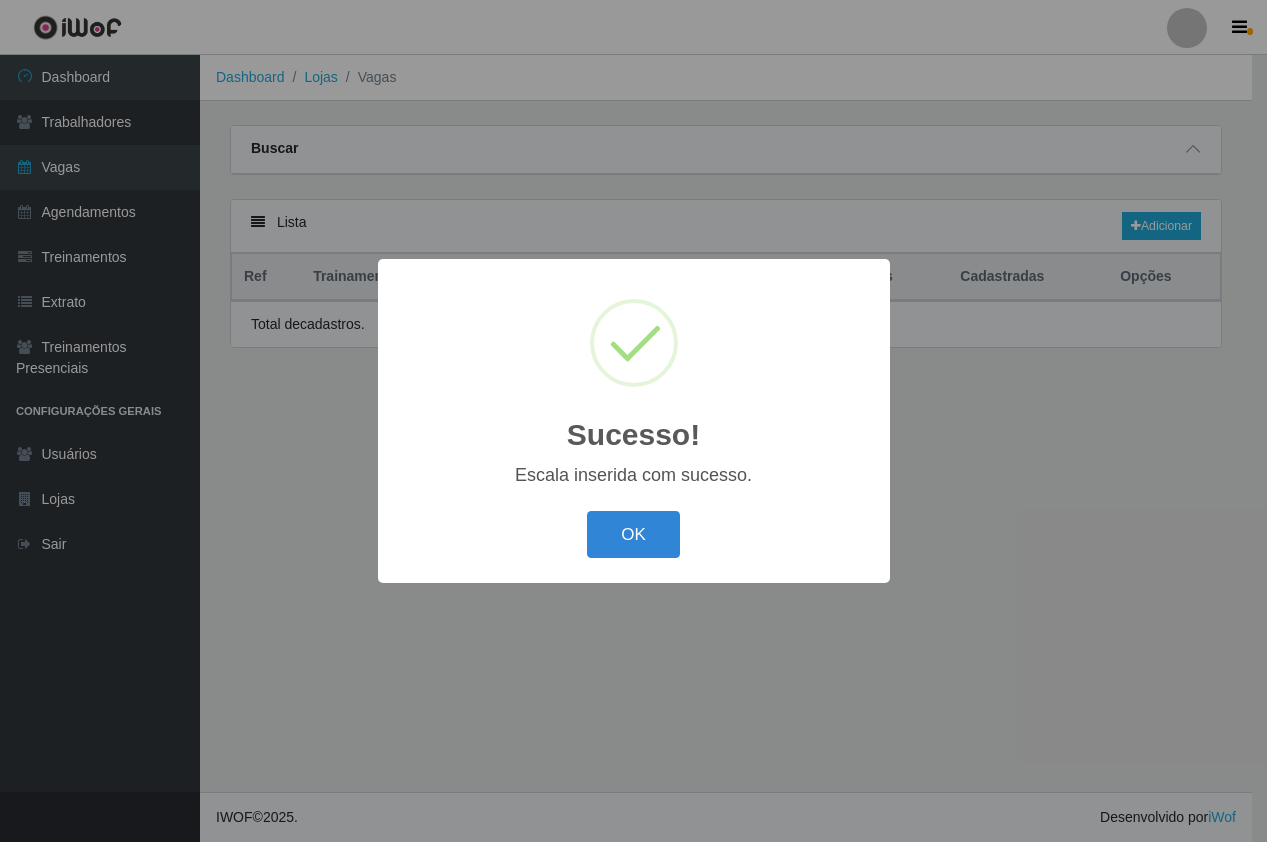 scroll, scrollTop: 0, scrollLeft: 0, axis: both 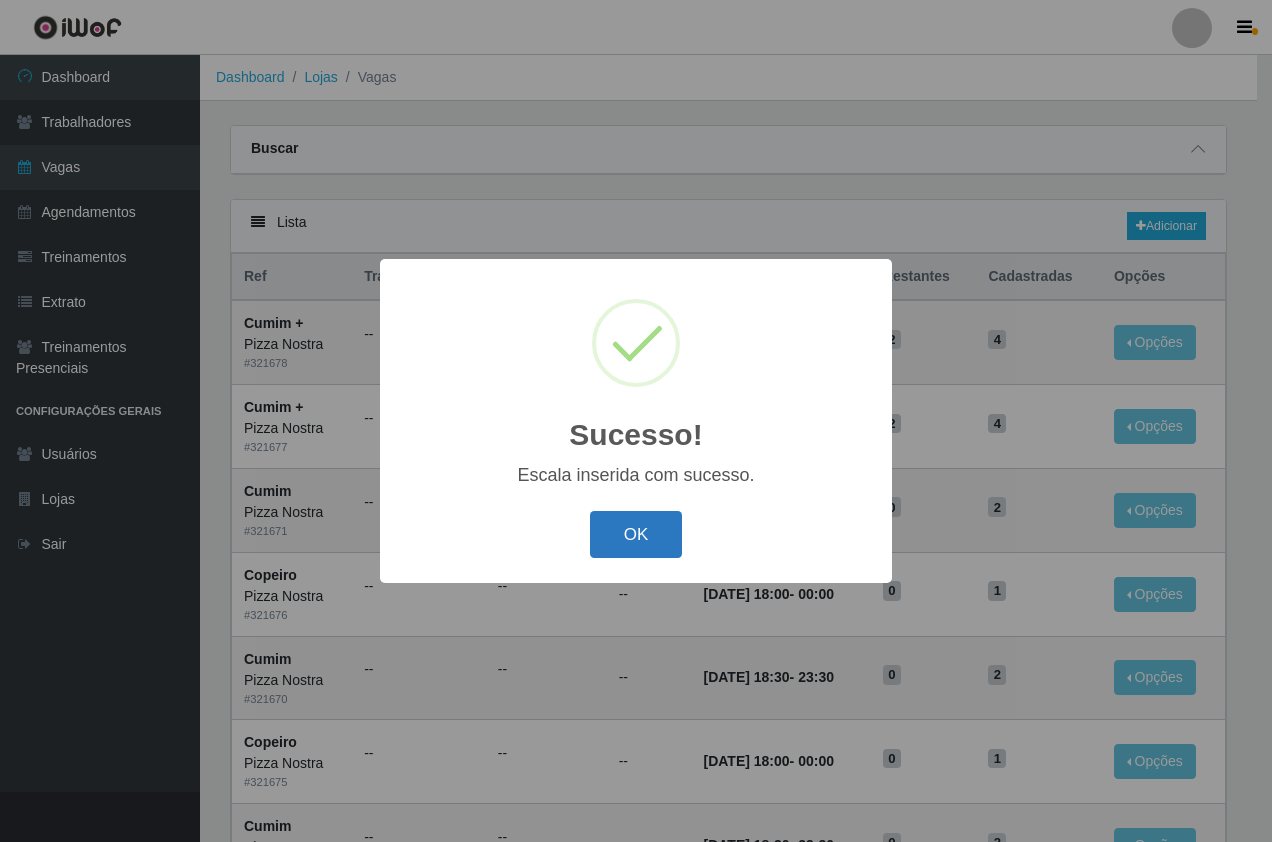 click on "OK" at bounding box center [636, 534] 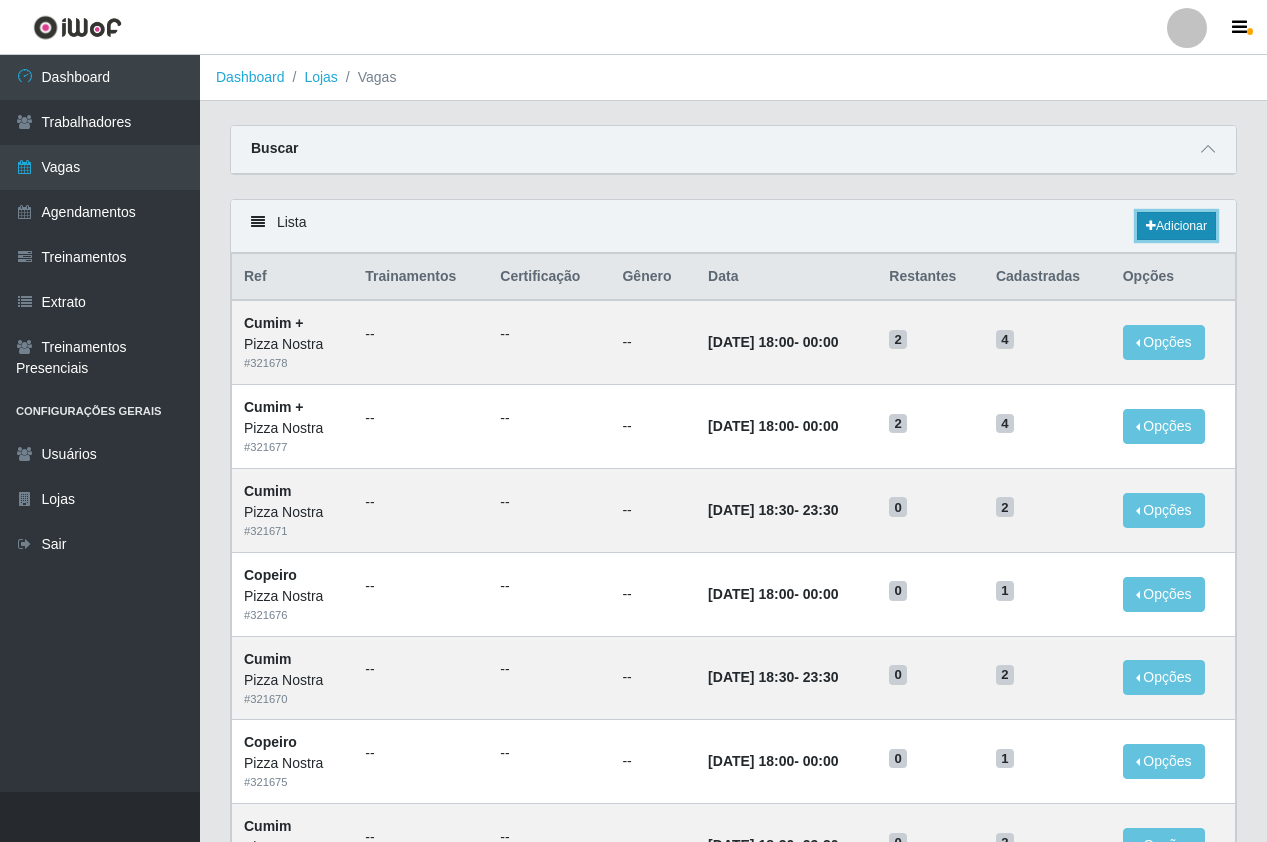 click on "Adicionar" at bounding box center (1176, 226) 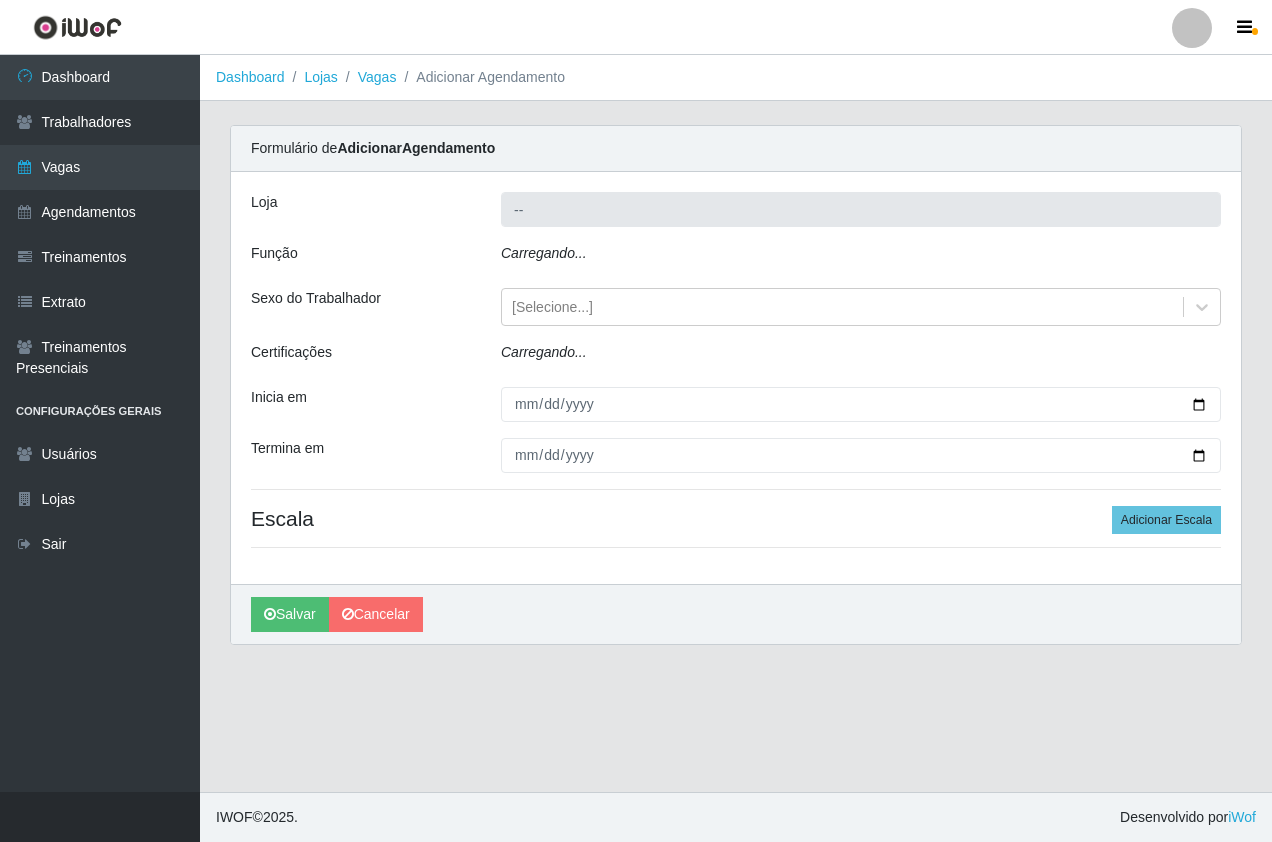 type on "Pizza Nostra" 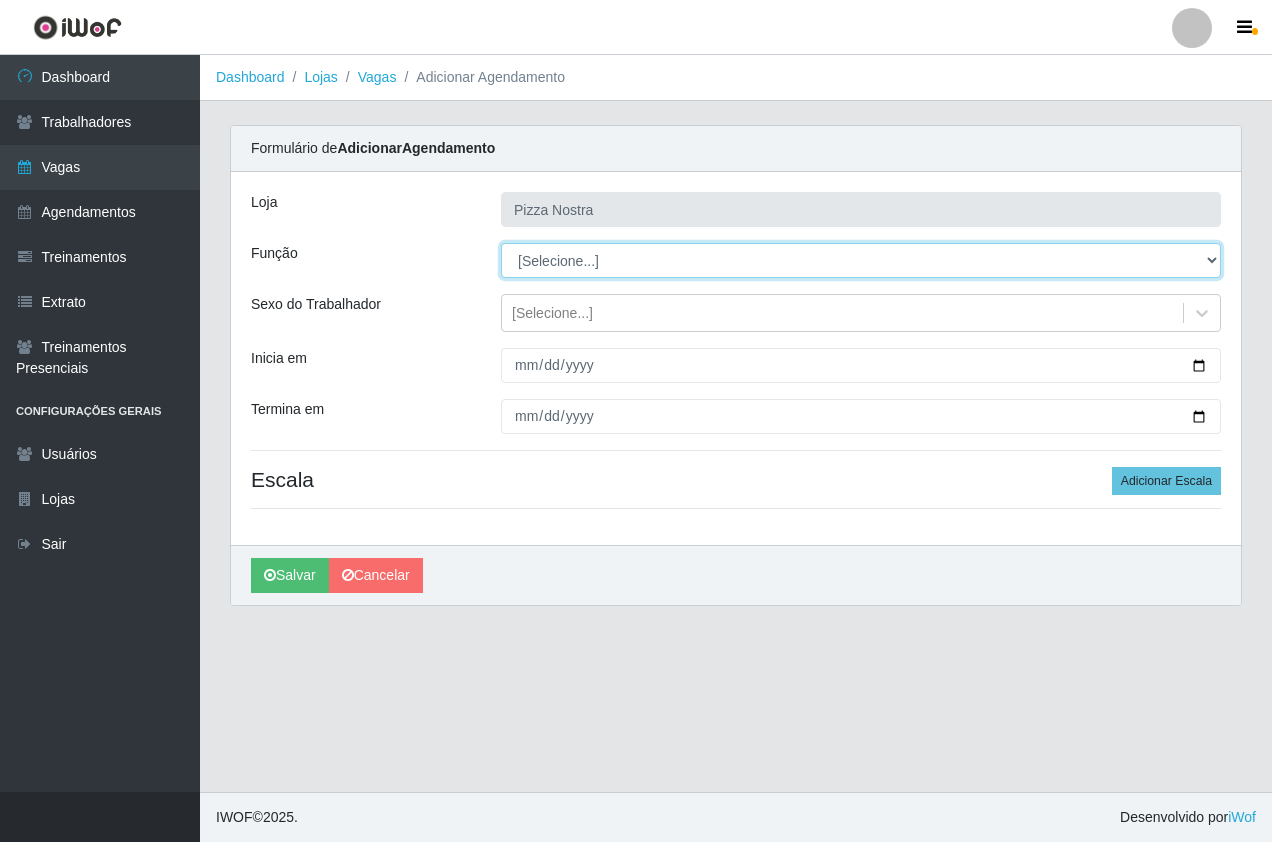 click on "[Selecione...] ASG ASG + ASG ++ Auxiliar de Cozinha Auxiliar de Cozinha + Auxiliar de Cozinha ++ Copeiro Copeiro + Copeiro ++ Cumim Cumim + Cumim ++ Garçom Garçom + Garçom ++" at bounding box center (861, 260) 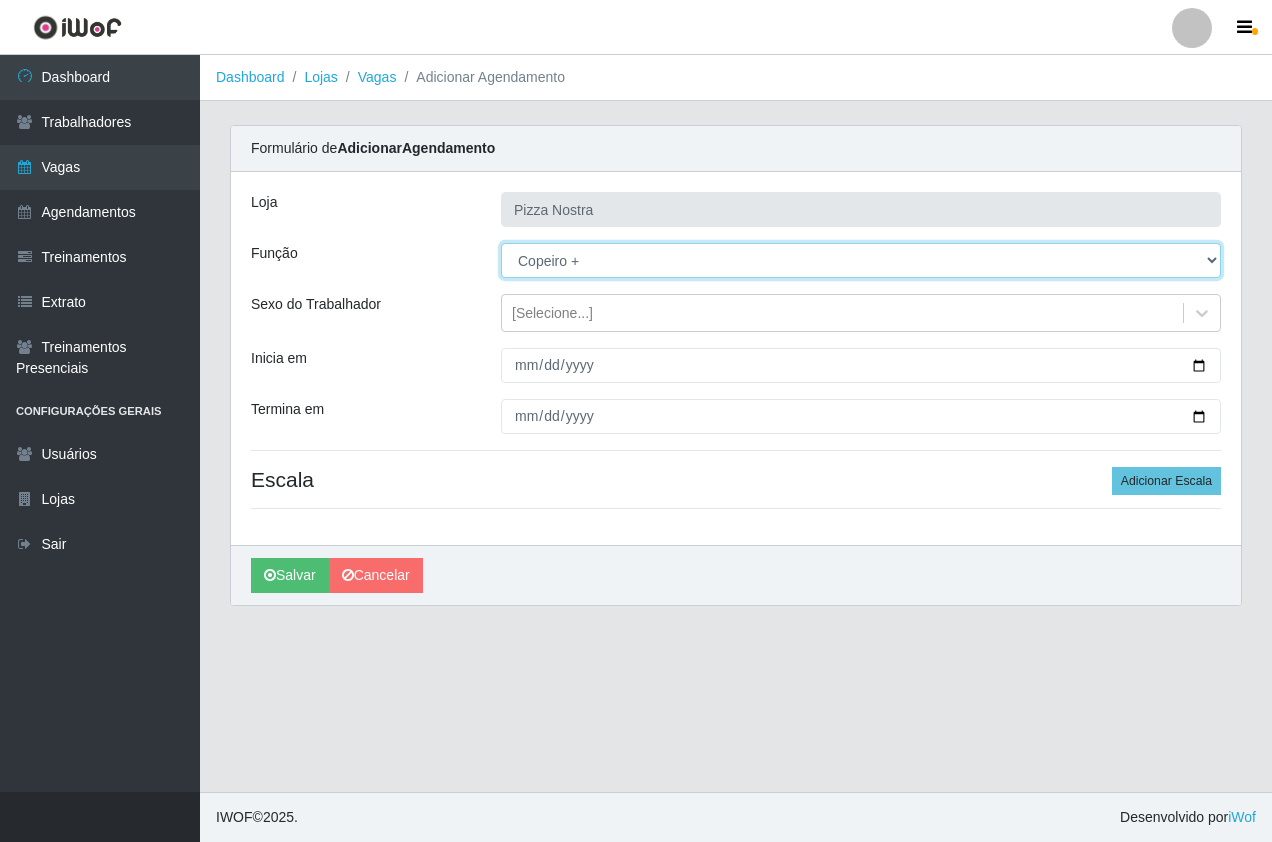 click on "[Selecione...] ASG ASG + ASG ++ Auxiliar de Cozinha Auxiliar de Cozinha + Auxiliar de Cozinha ++ Copeiro Copeiro + Copeiro ++ Cumim Cumim + Cumim ++ Garçom Garçom + Garçom ++" at bounding box center (861, 260) 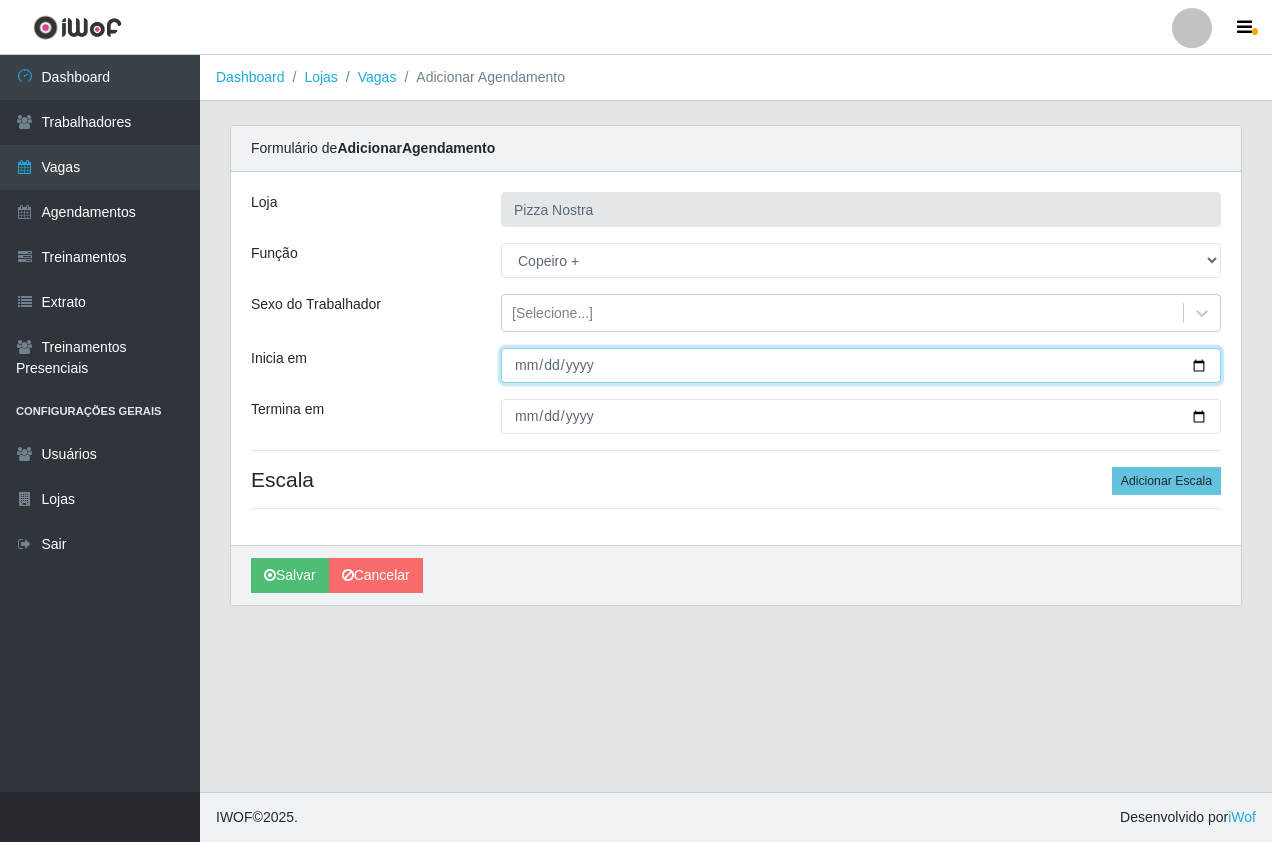 click on "Inicia em" at bounding box center (861, 365) 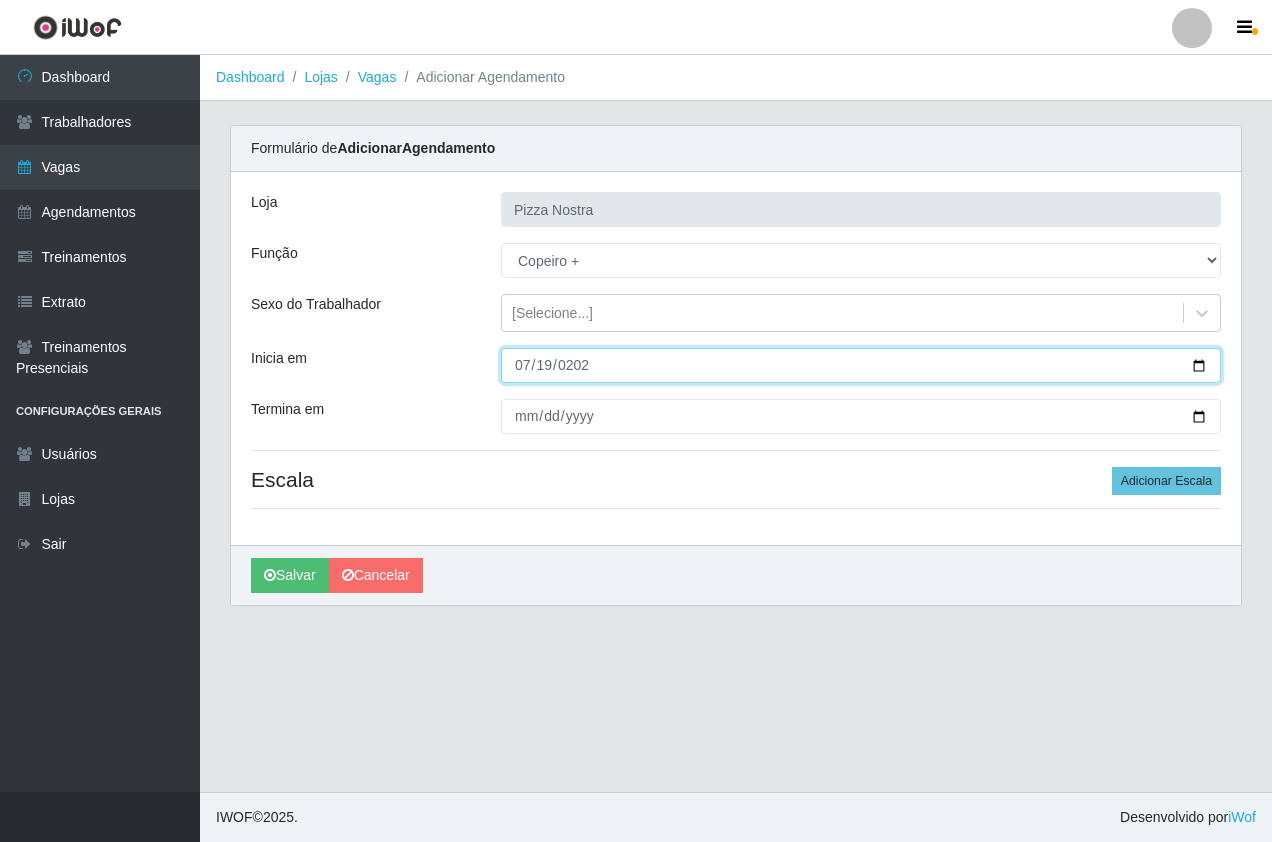type on "[DATE]" 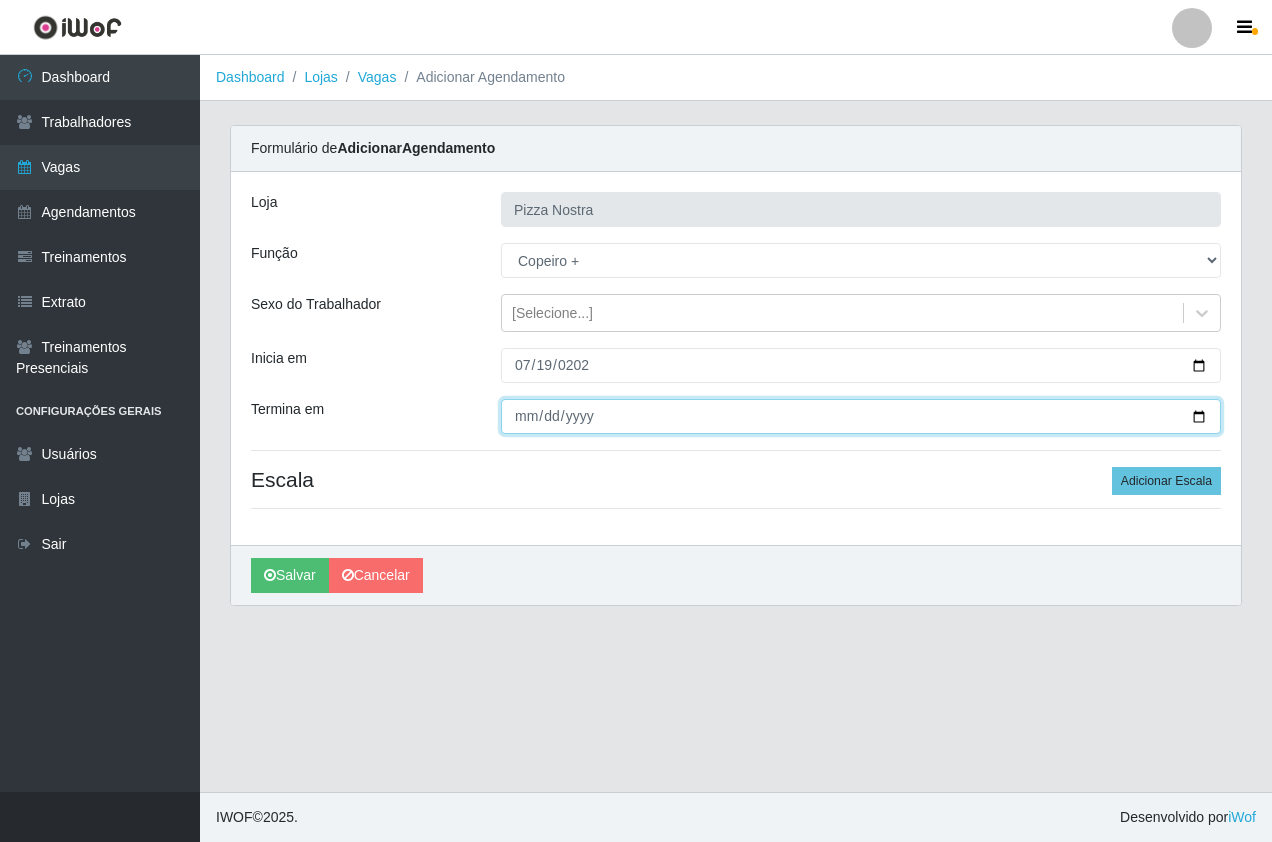 click on "Termina em" at bounding box center (861, 416) 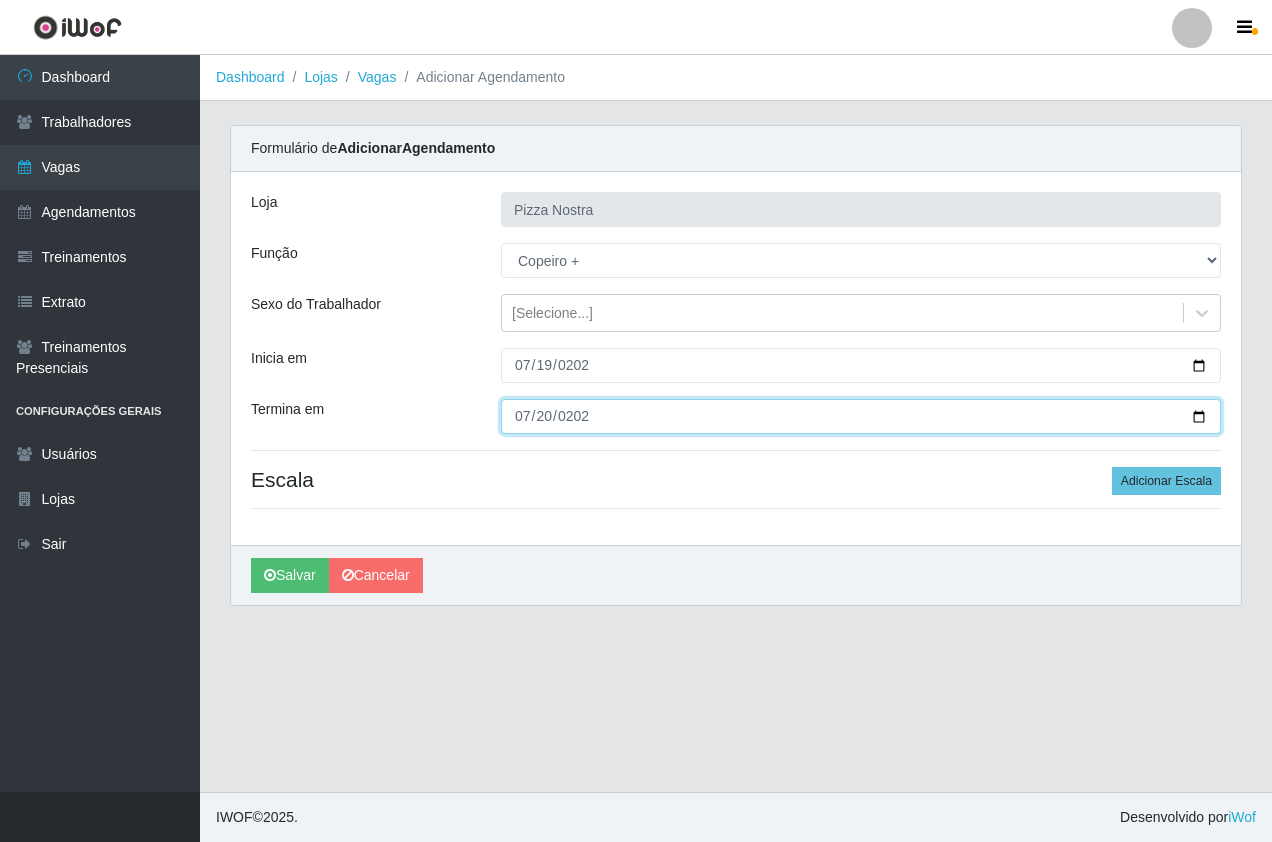 type on "[DATE]" 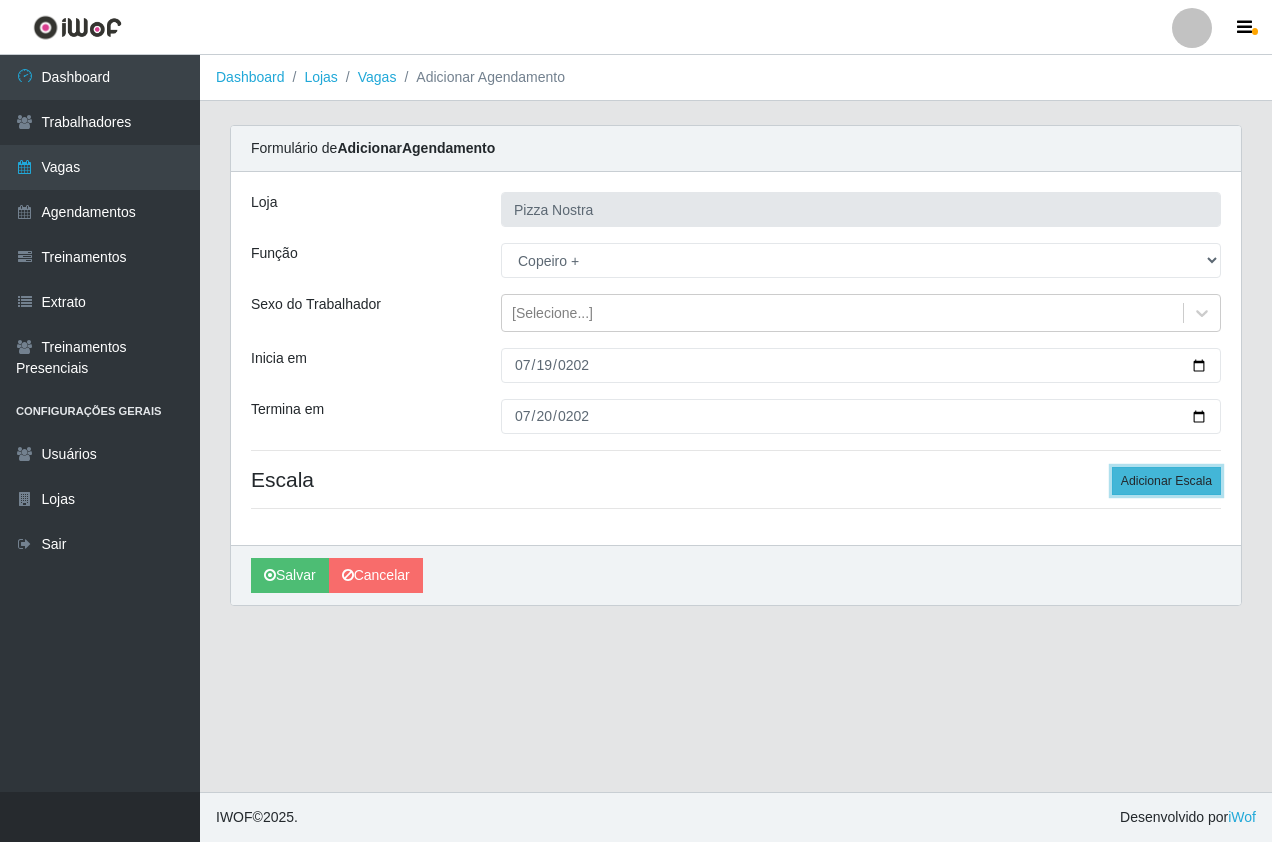 click on "Adicionar Escala" at bounding box center [1166, 481] 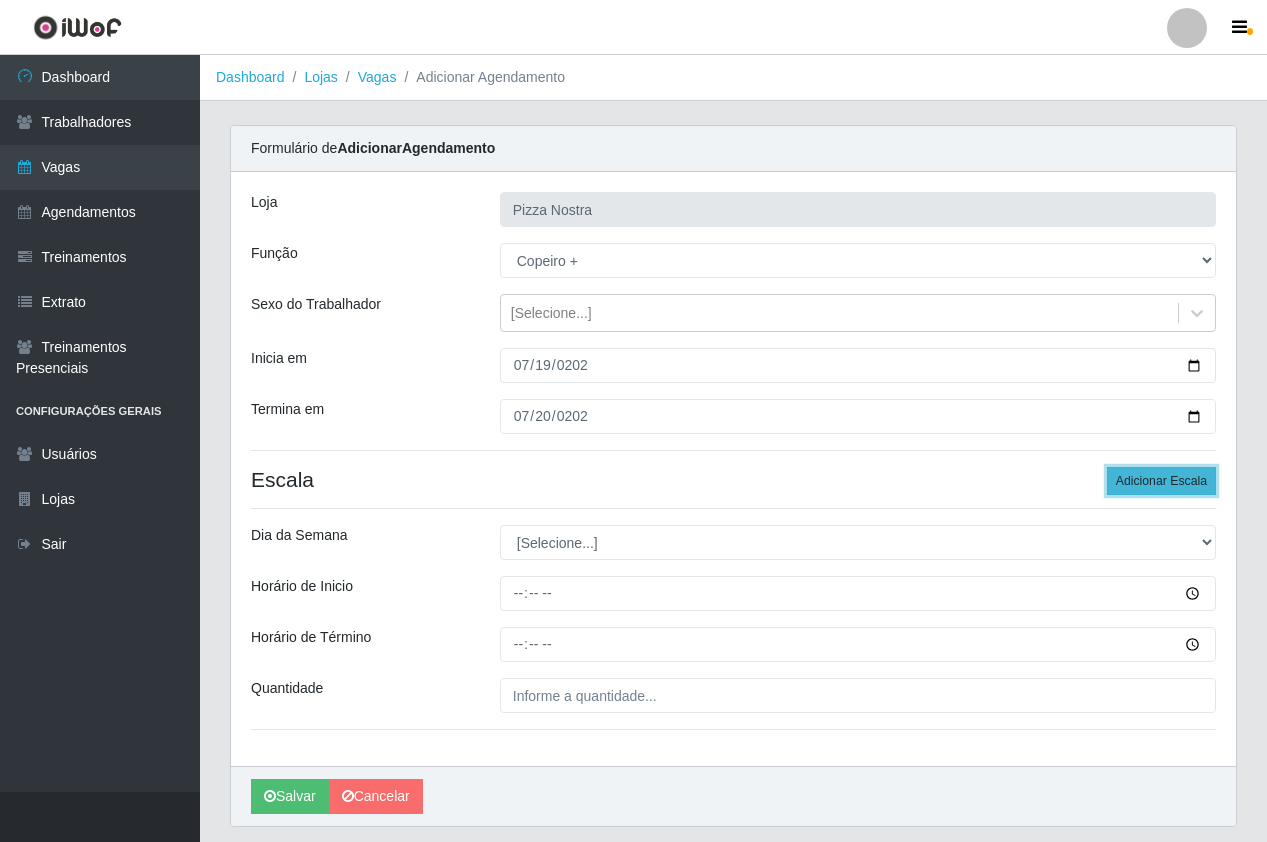 click on "Adicionar Escala" at bounding box center [1161, 481] 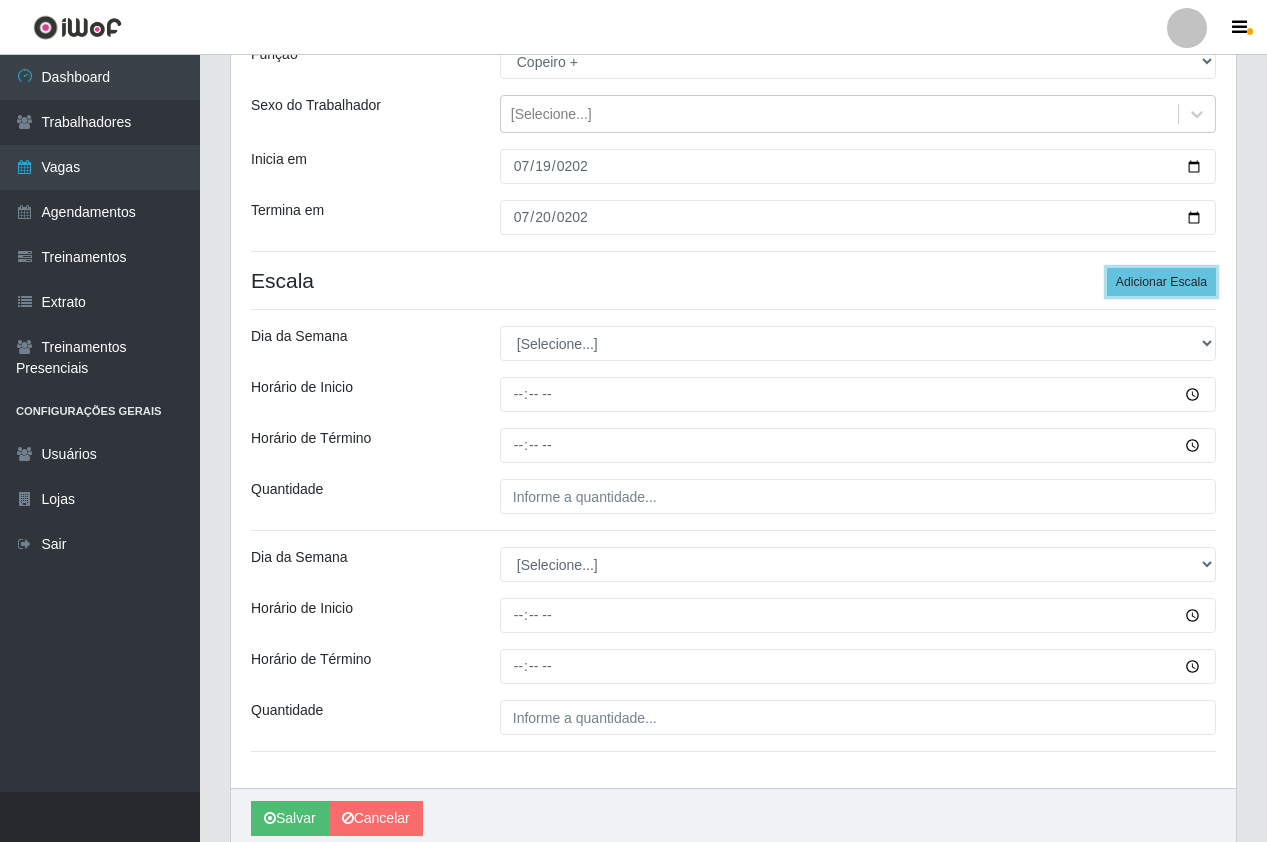 scroll, scrollTop: 200, scrollLeft: 0, axis: vertical 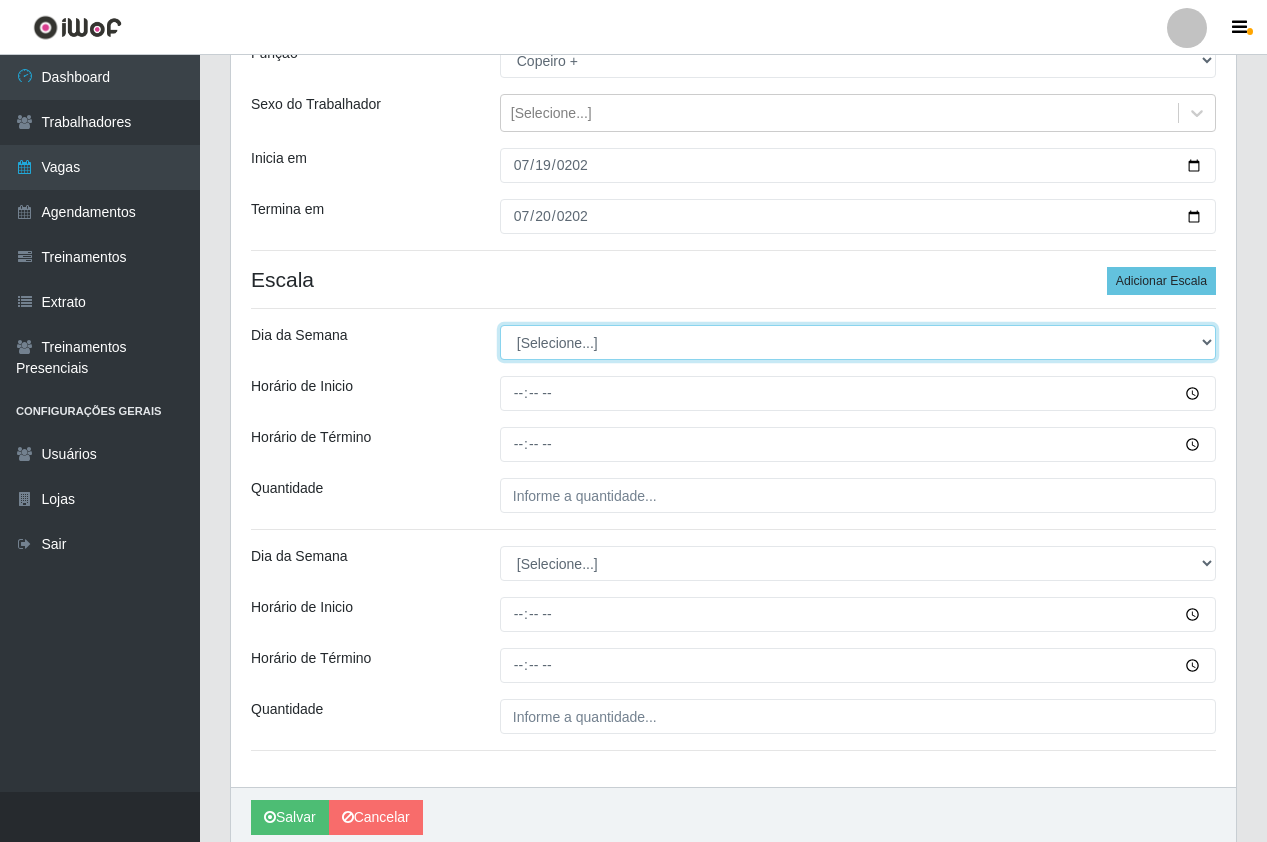 click on "[Selecione...] Segunda Terça Quarta Quinta Sexta Sábado Domingo" at bounding box center [858, 342] 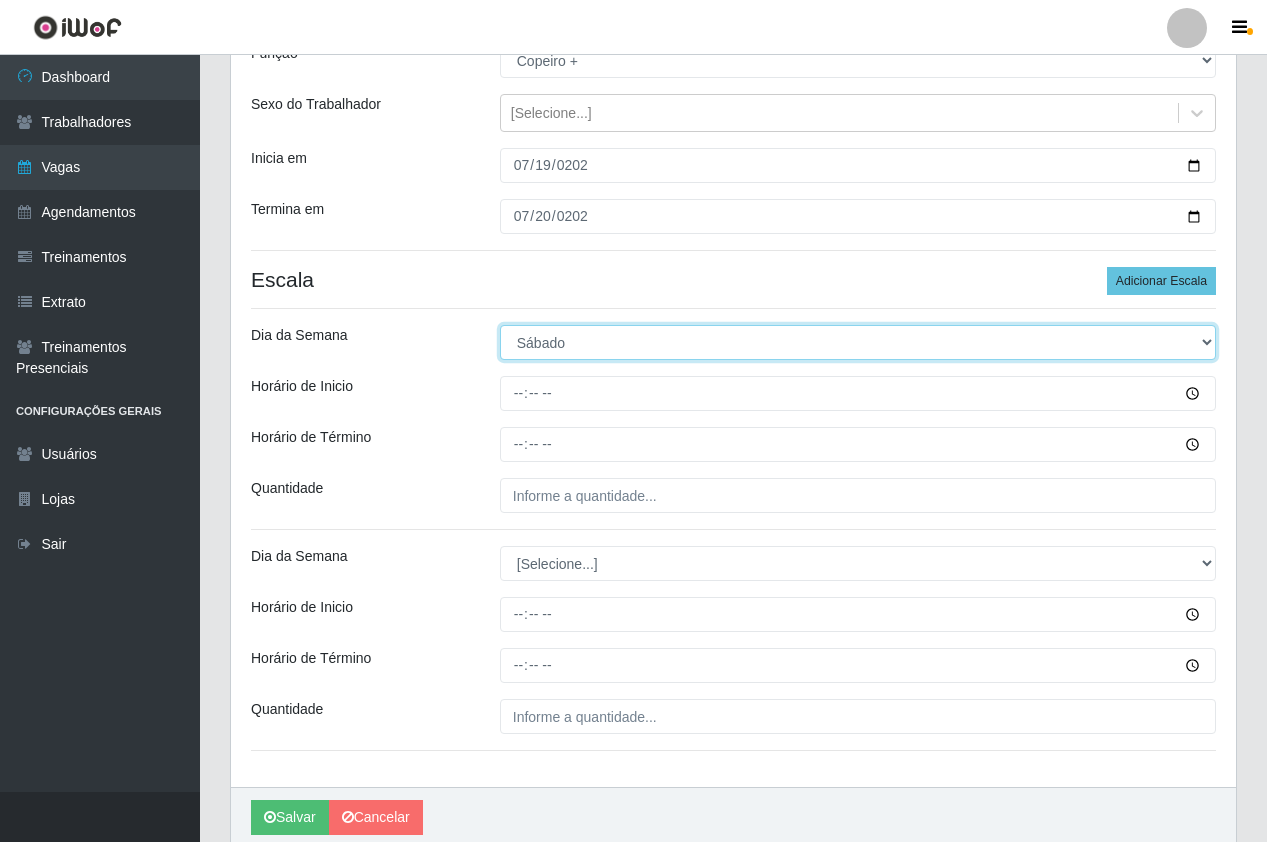 click on "[Selecione...] Segunda Terça Quarta Quinta Sexta Sábado Domingo" at bounding box center (858, 342) 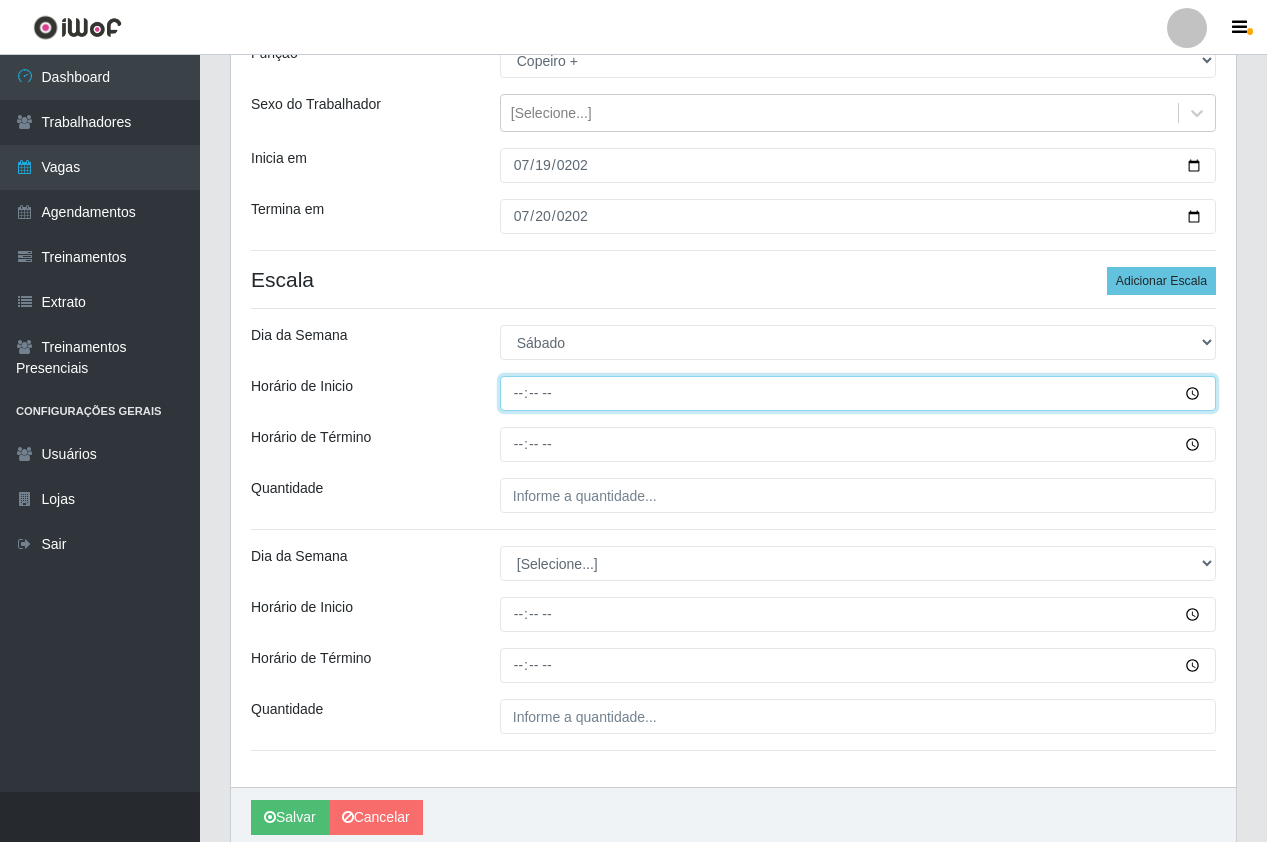 click on "Horário de Inicio" at bounding box center [858, 393] 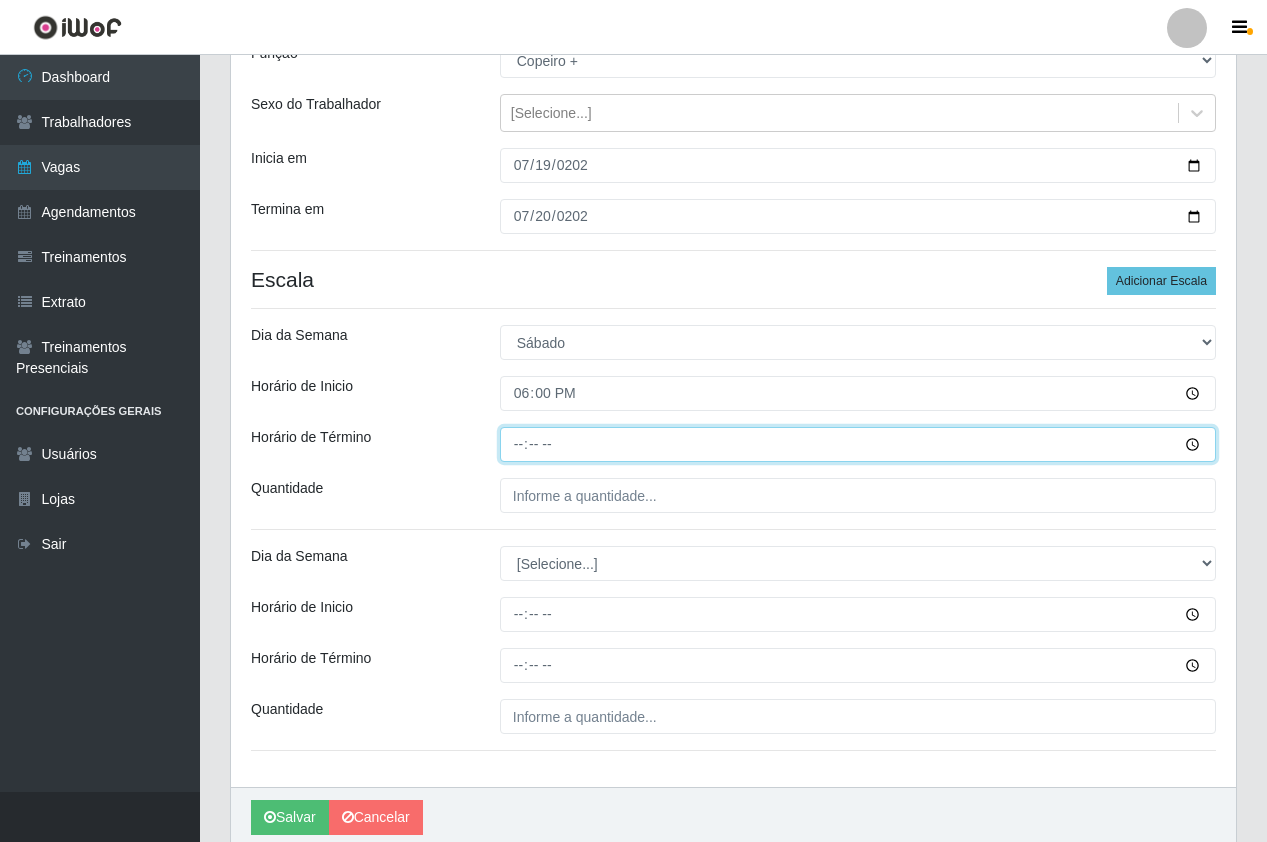 click on "Horário de Término" at bounding box center (858, 444) 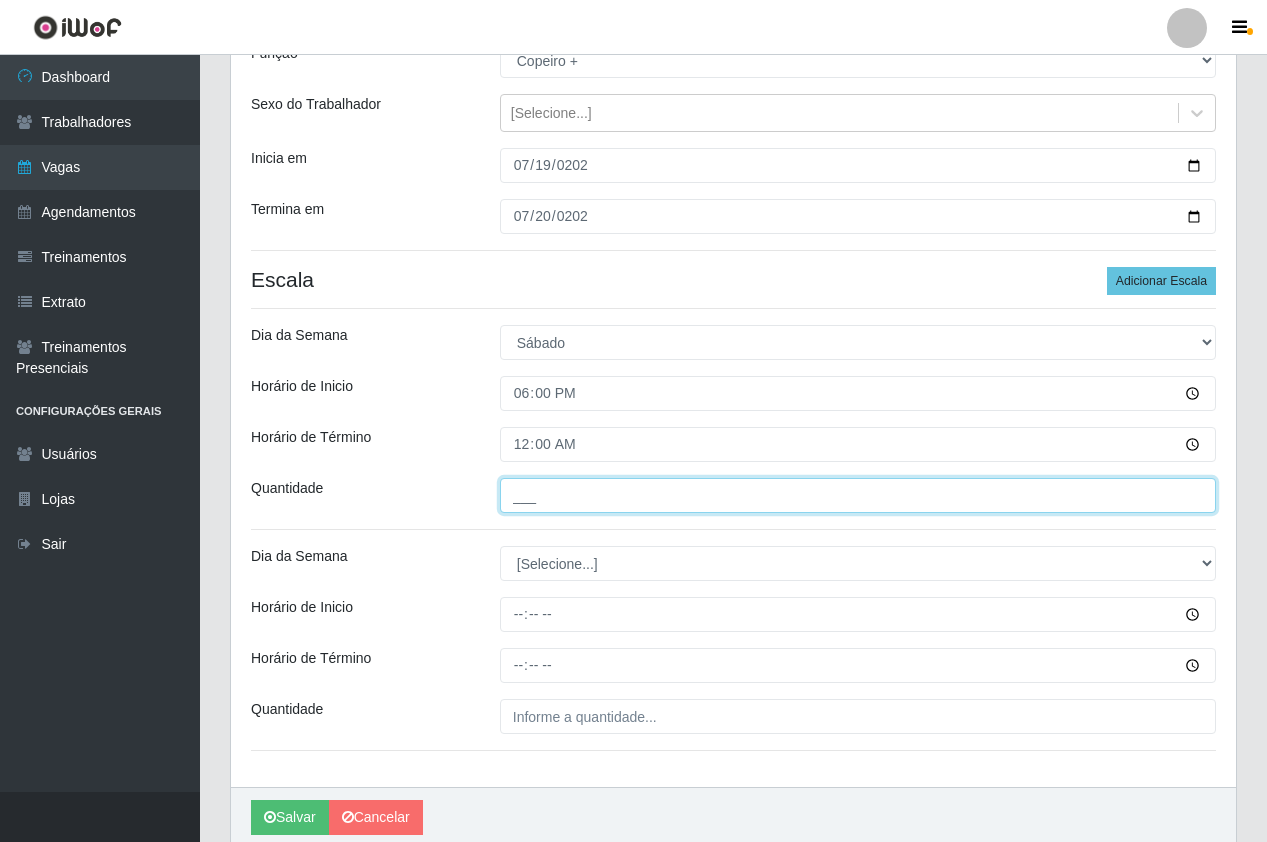 click on "___" at bounding box center [858, 495] 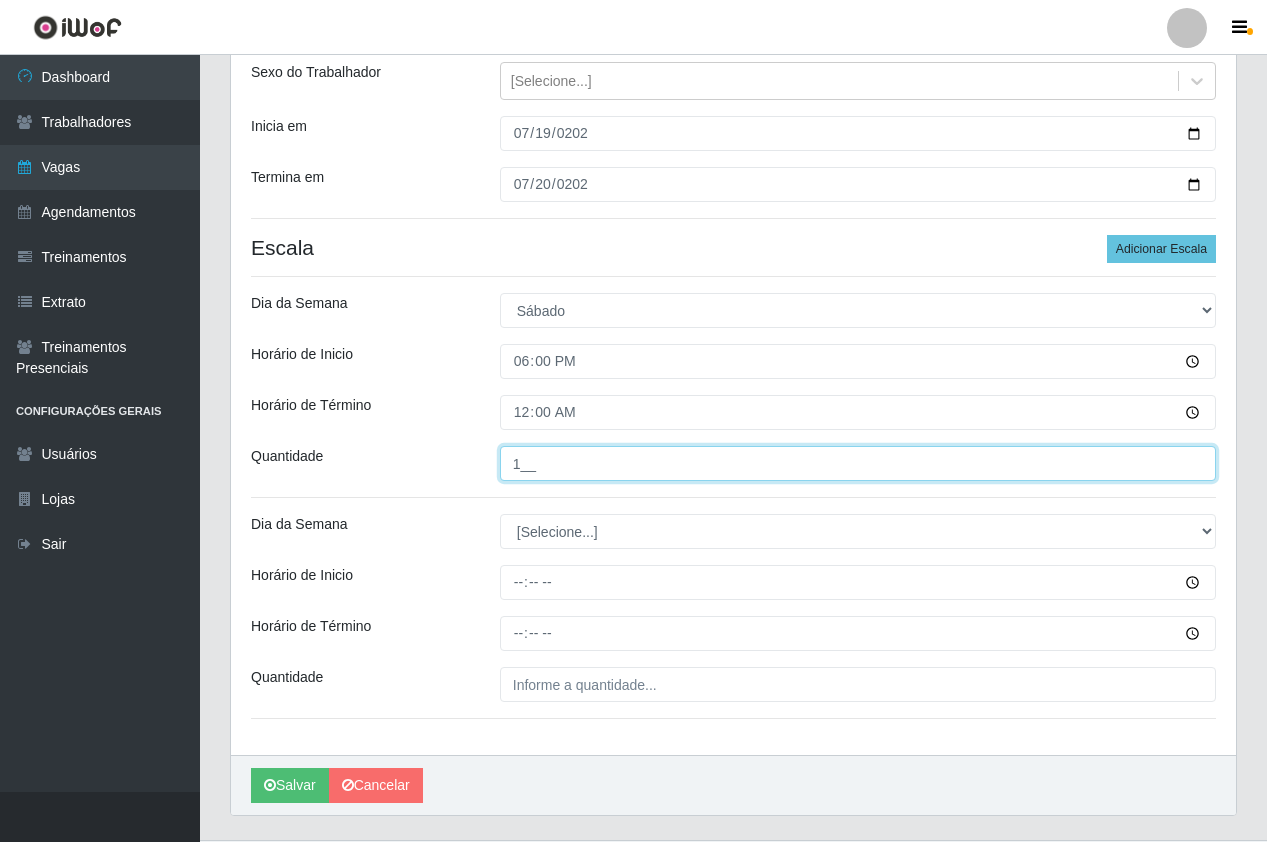 scroll, scrollTop: 280, scrollLeft: 0, axis: vertical 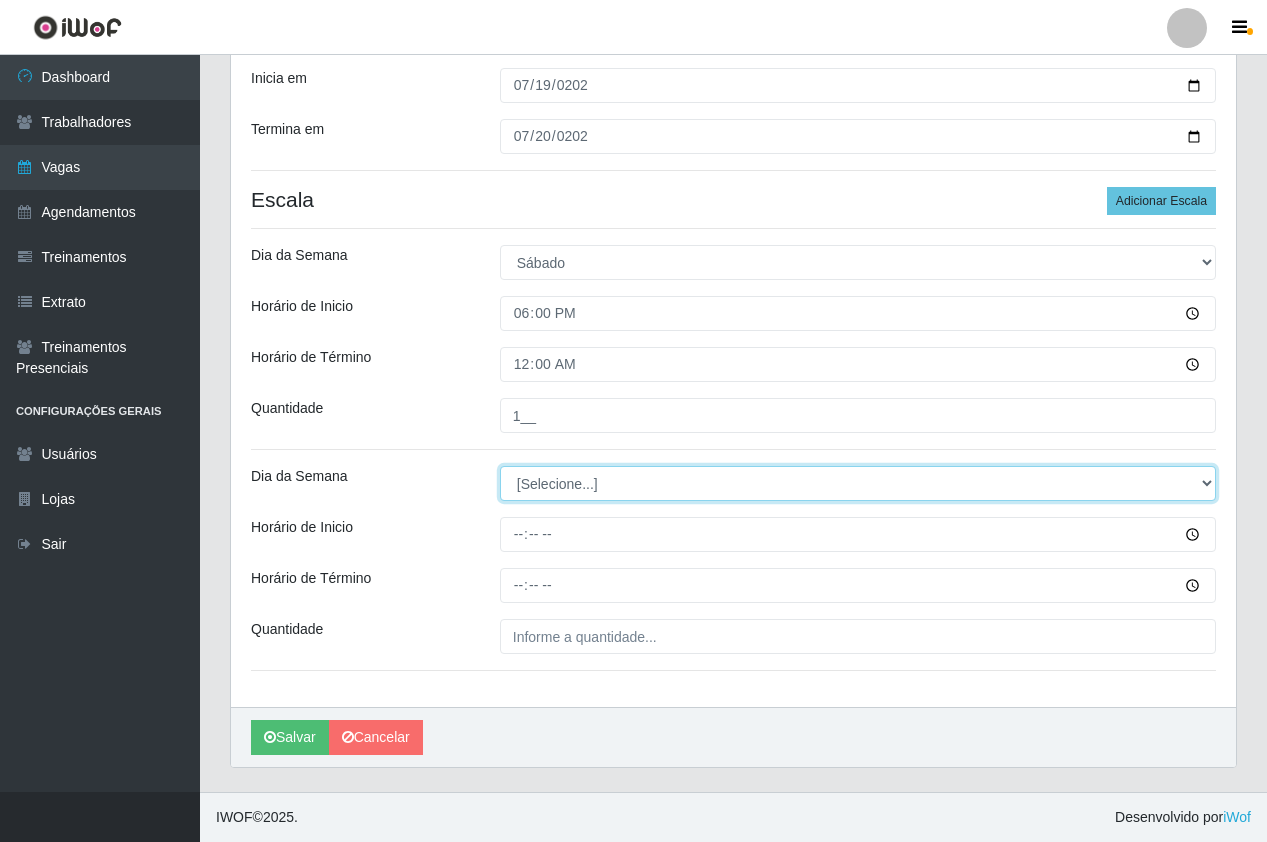 click on "[Selecione...] Segunda Terça Quarta Quinta Sexta Sábado Domingo" at bounding box center [858, 483] 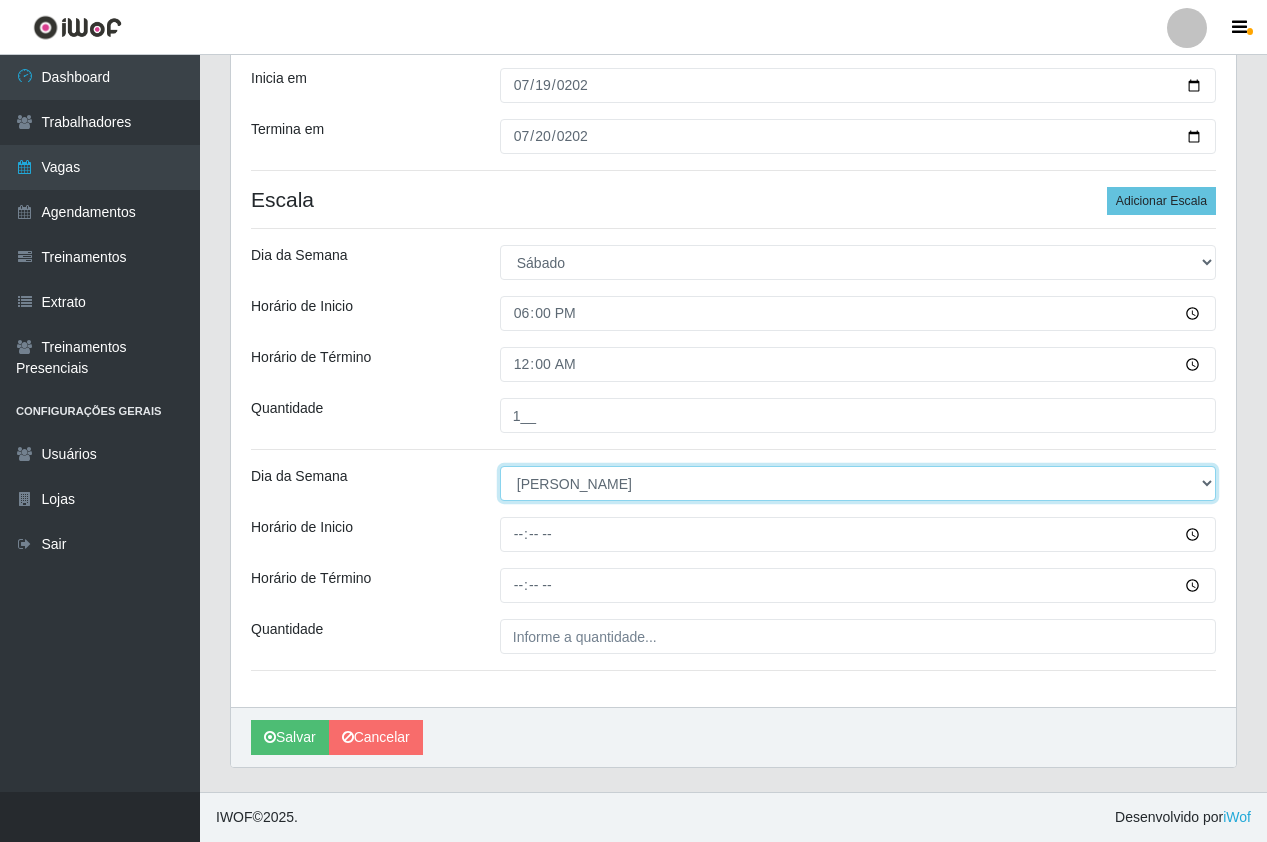click on "[Selecione...] Segunda Terça Quarta Quinta Sexta Sábado Domingo" at bounding box center (858, 483) 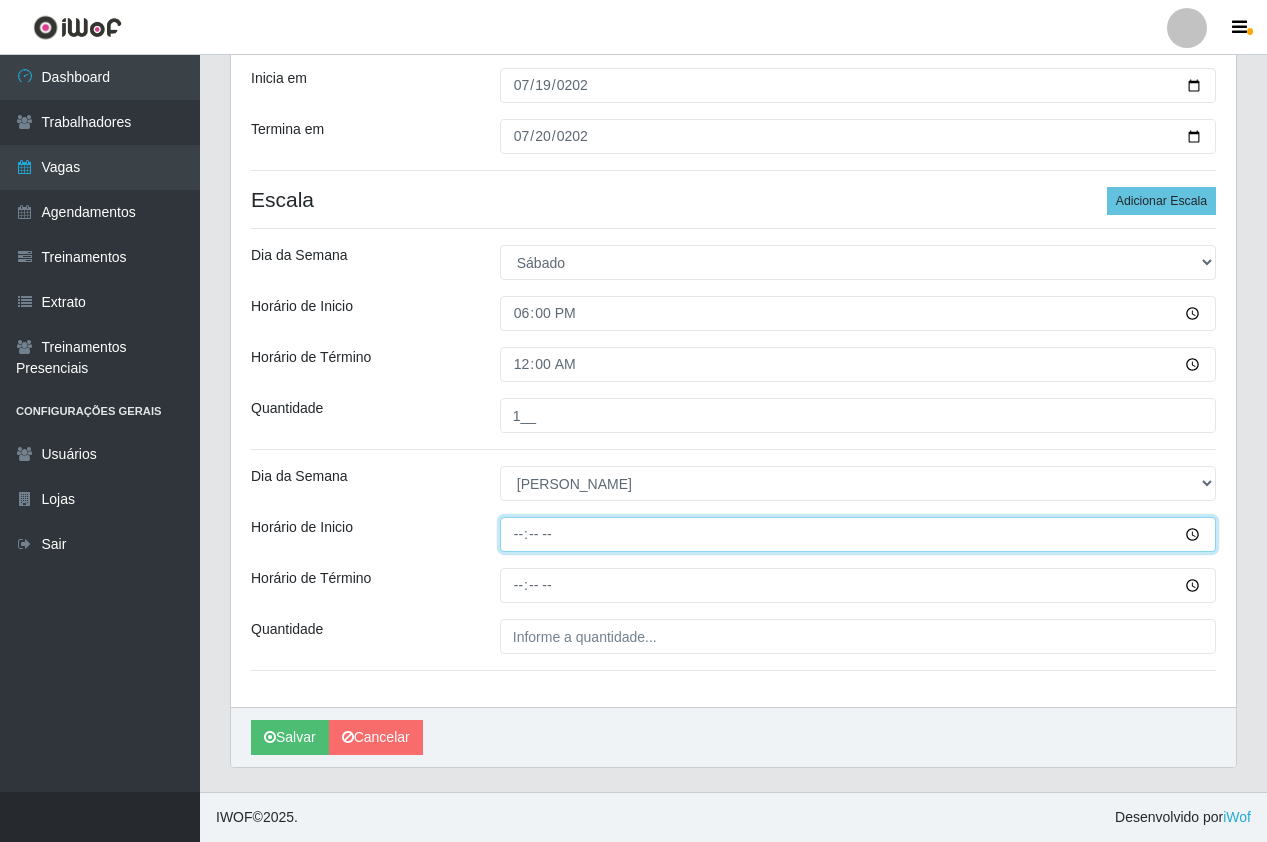 click on "Horário de Inicio" at bounding box center [858, 534] 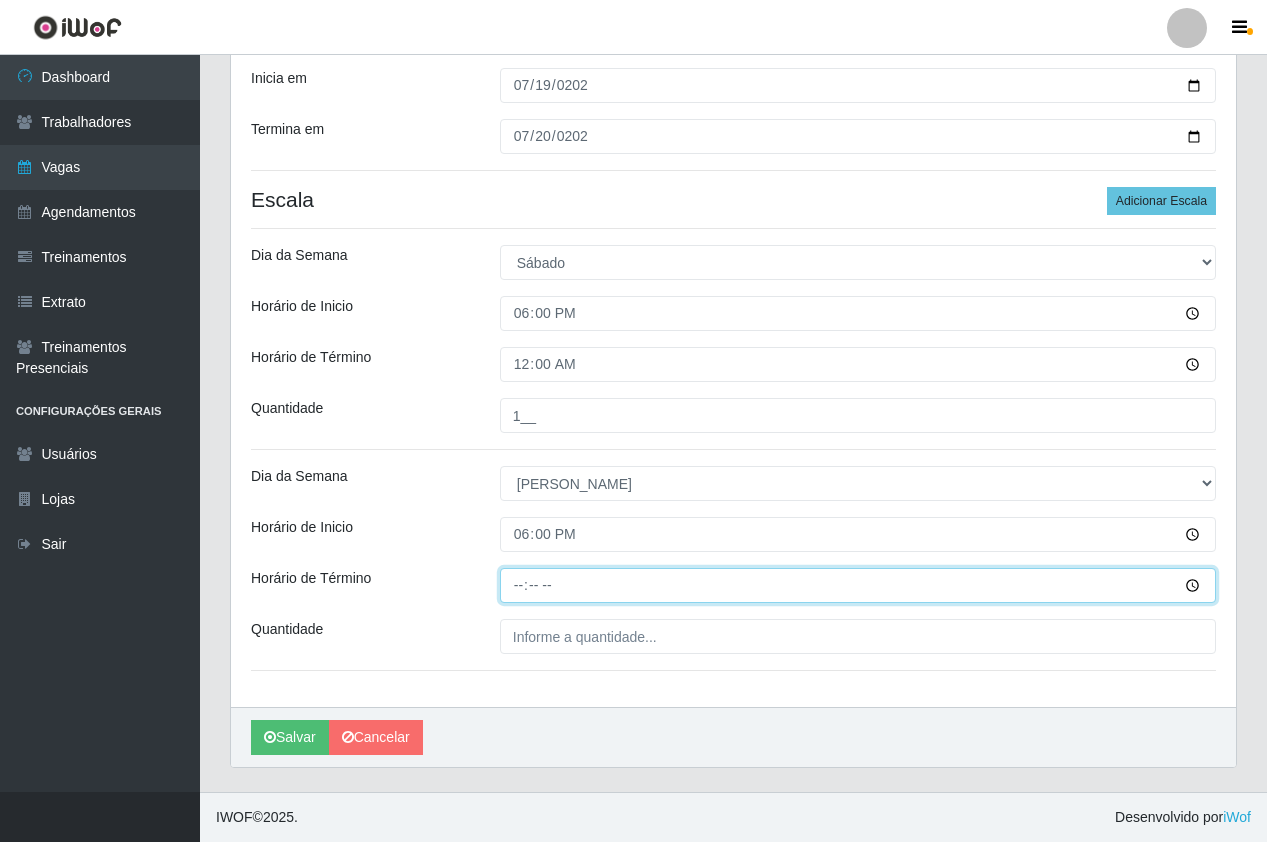 click on "Horário de Término" at bounding box center (858, 585) 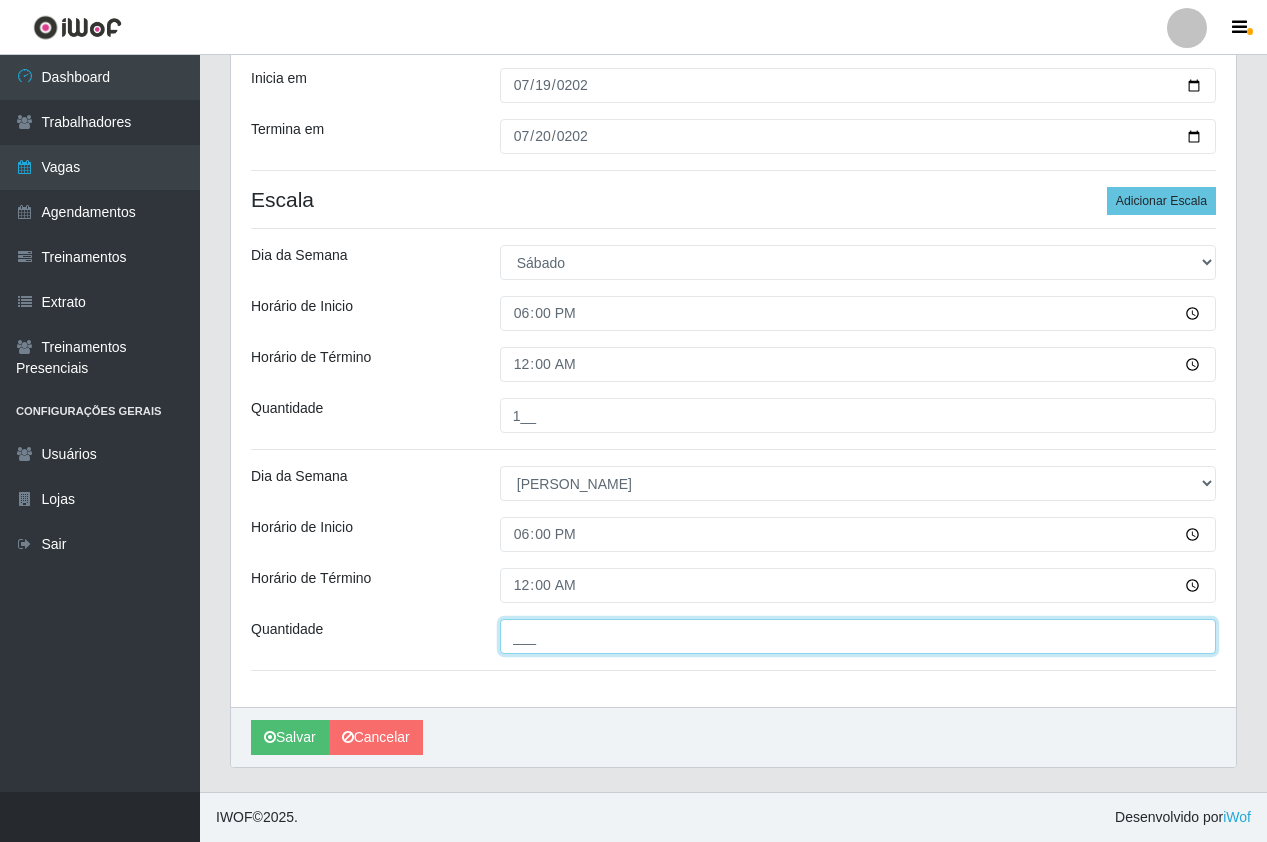 click on "___" at bounding box center [858, 636] 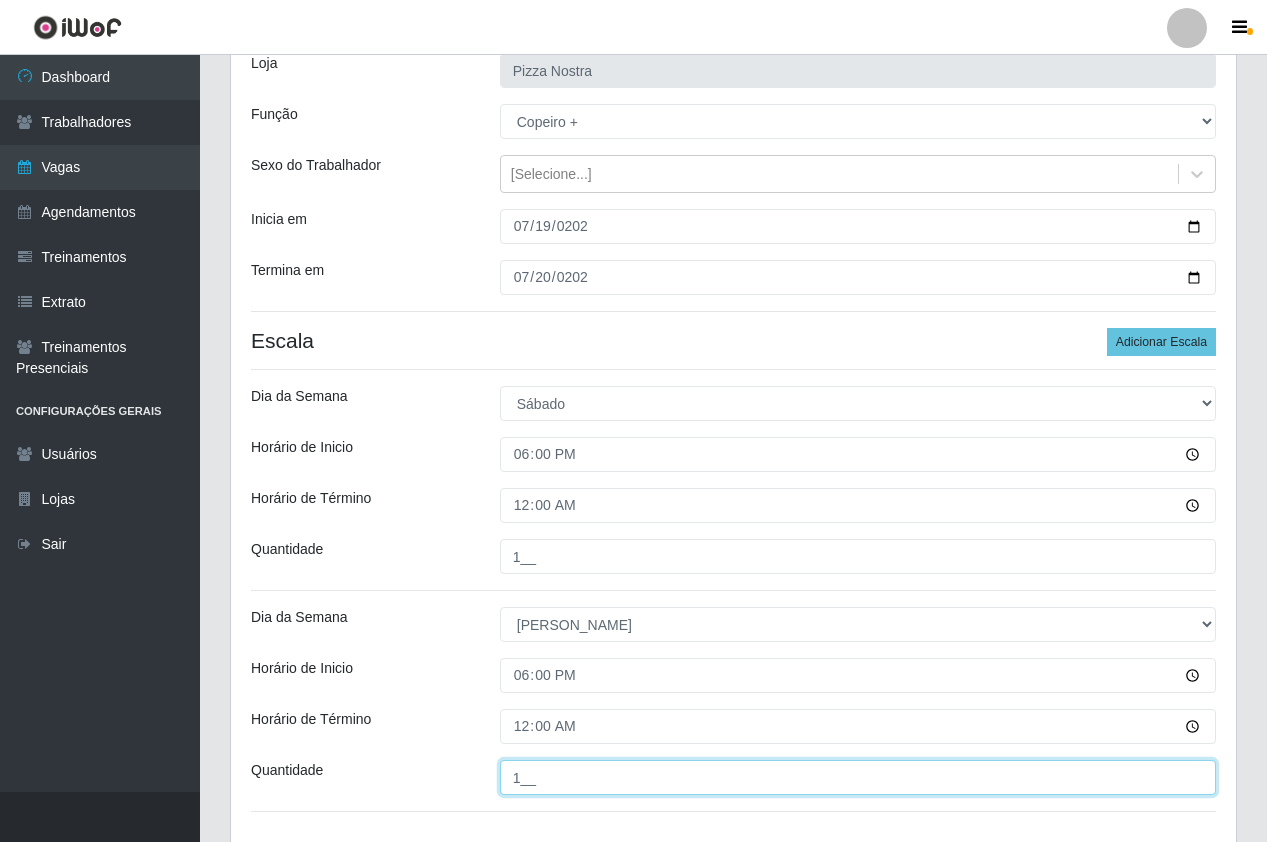 scroll, scrollTop: 280, scrollLeft: 0, axis: vertical 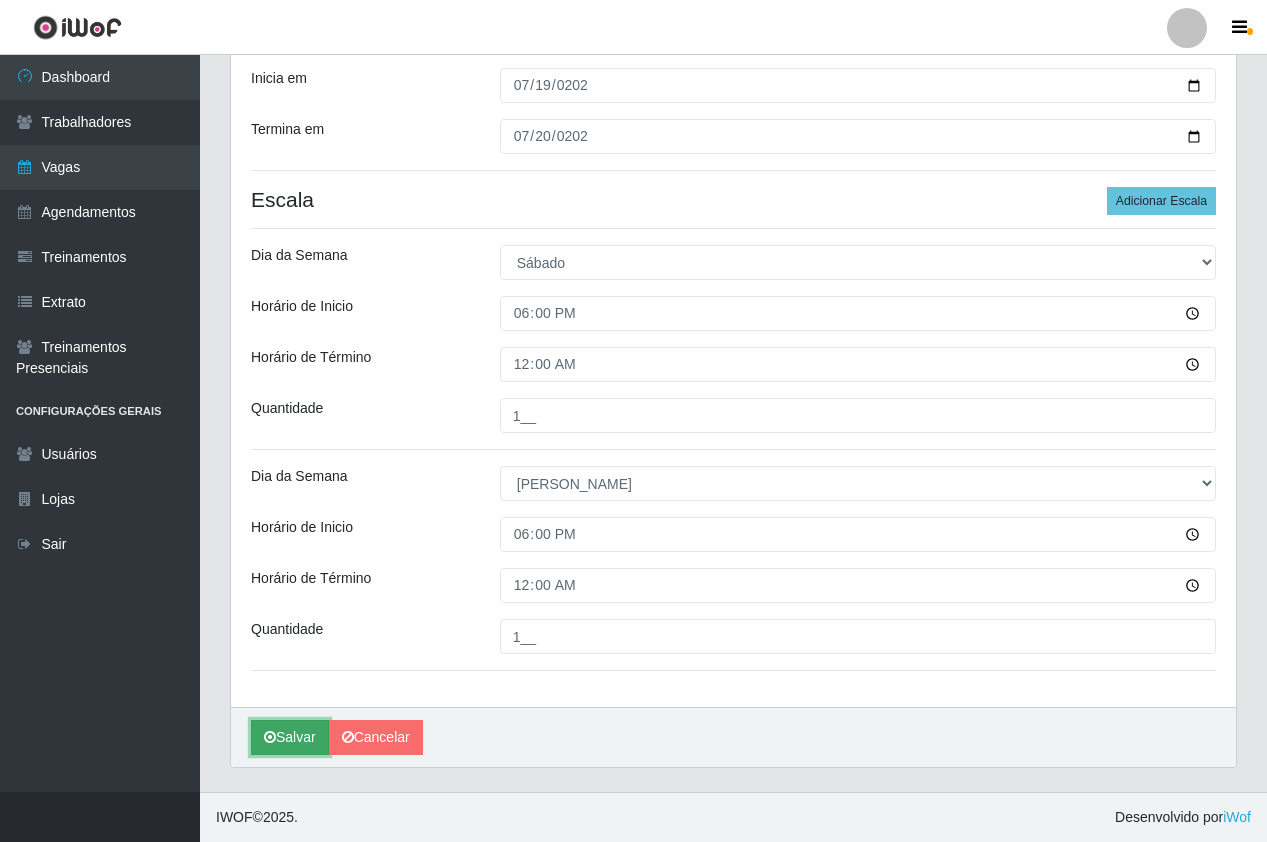 click on "Salvar" at bounding box center (290, 737) 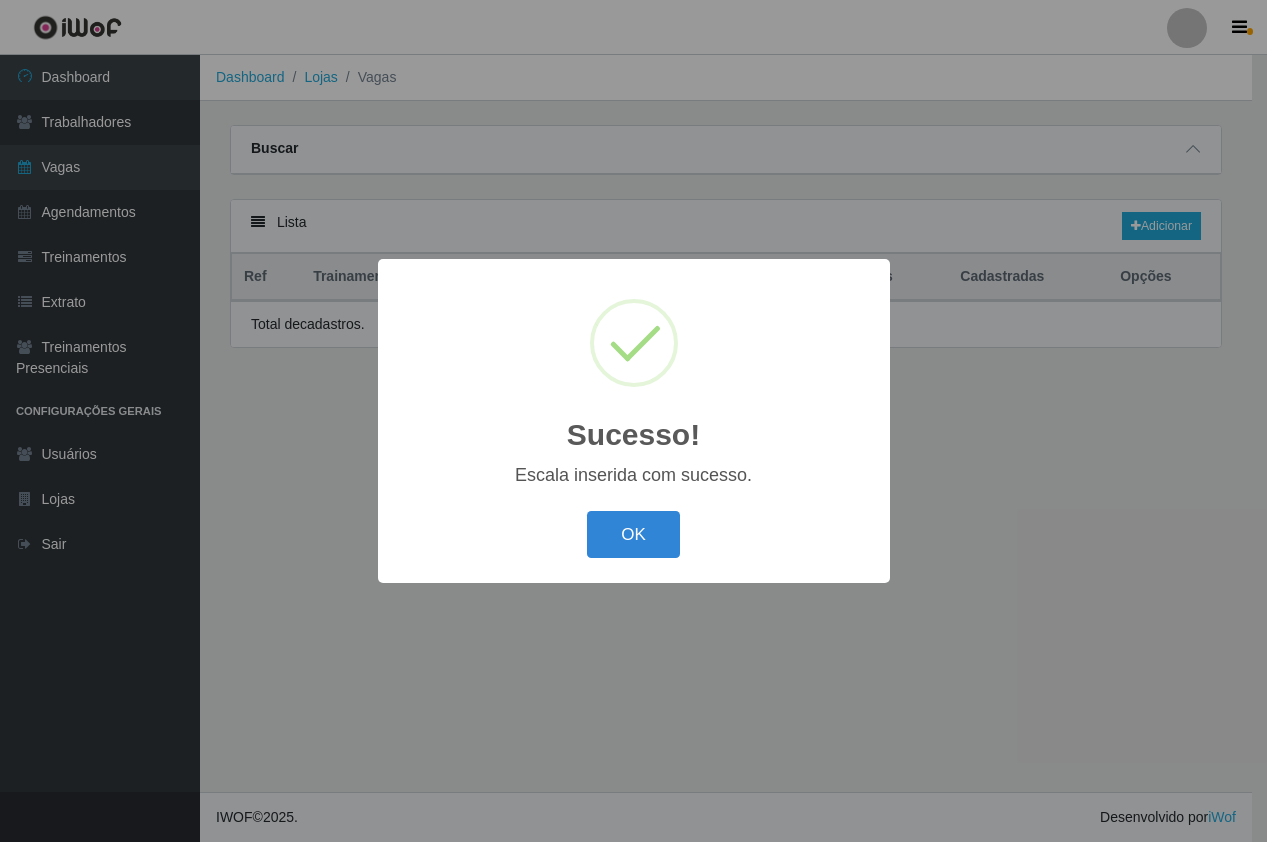 scroll, scrollTop: 0, scrollLeft: 0, axis: both 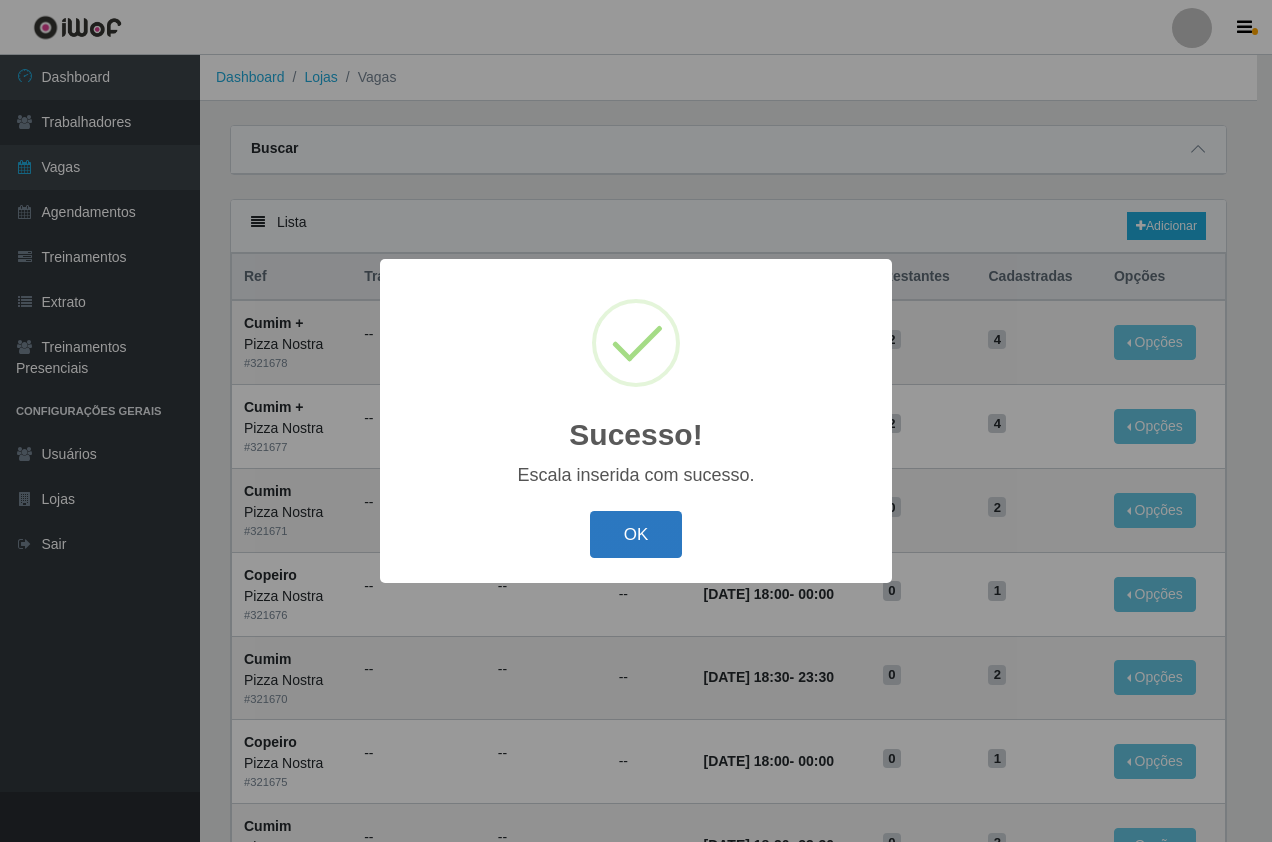click on "OK" at bounding box center [636, 534] 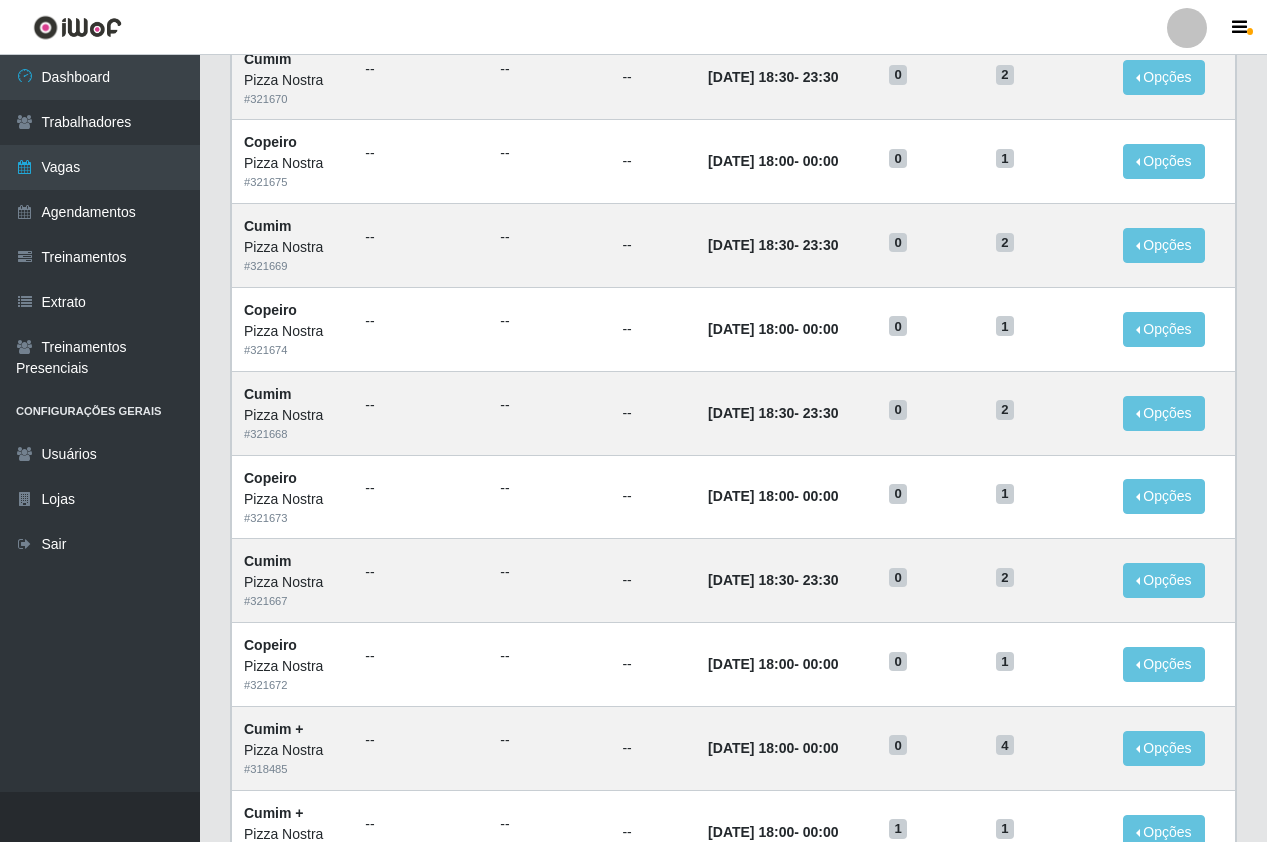 scroll, scrollTop: 0, scrollLeft: 0, axis: both 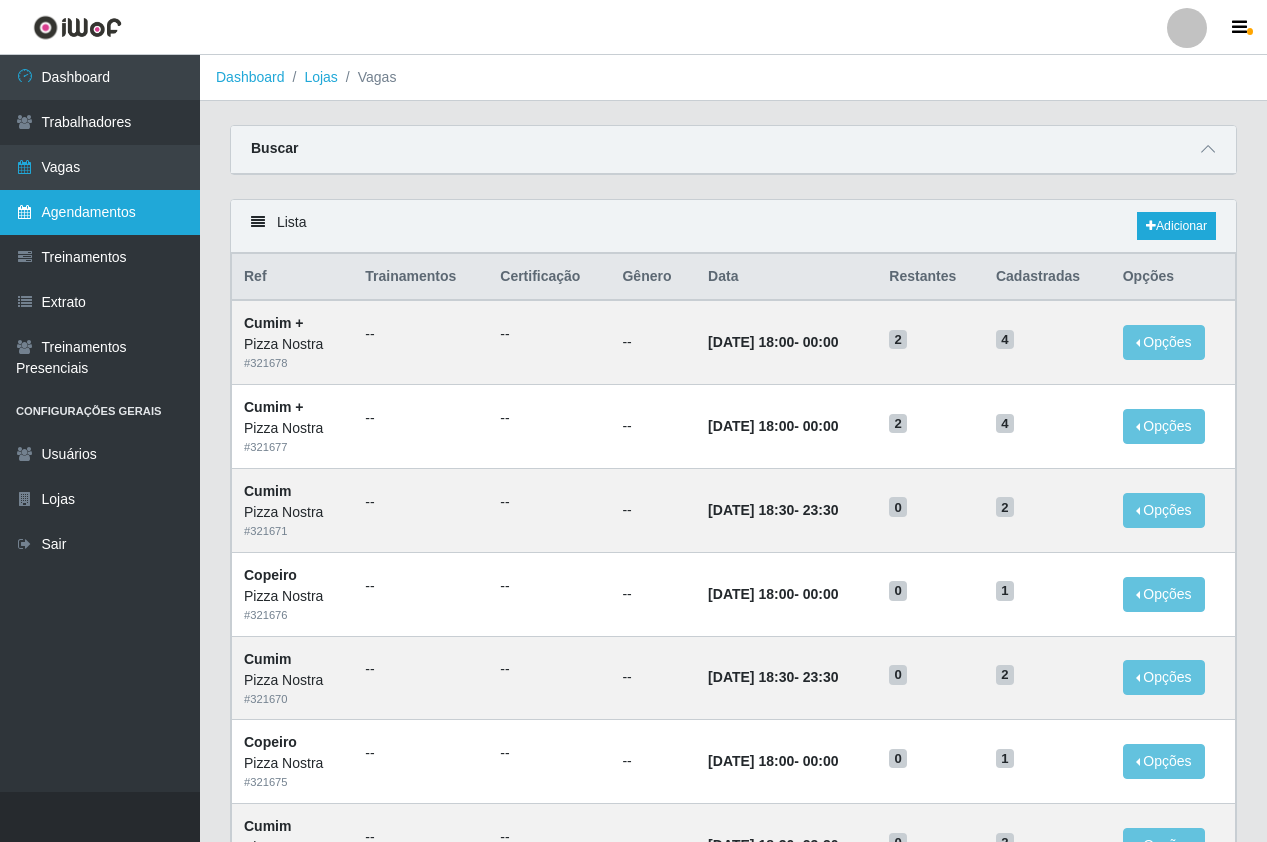 click on "Agendamentos" at bounding box center [100, 212] 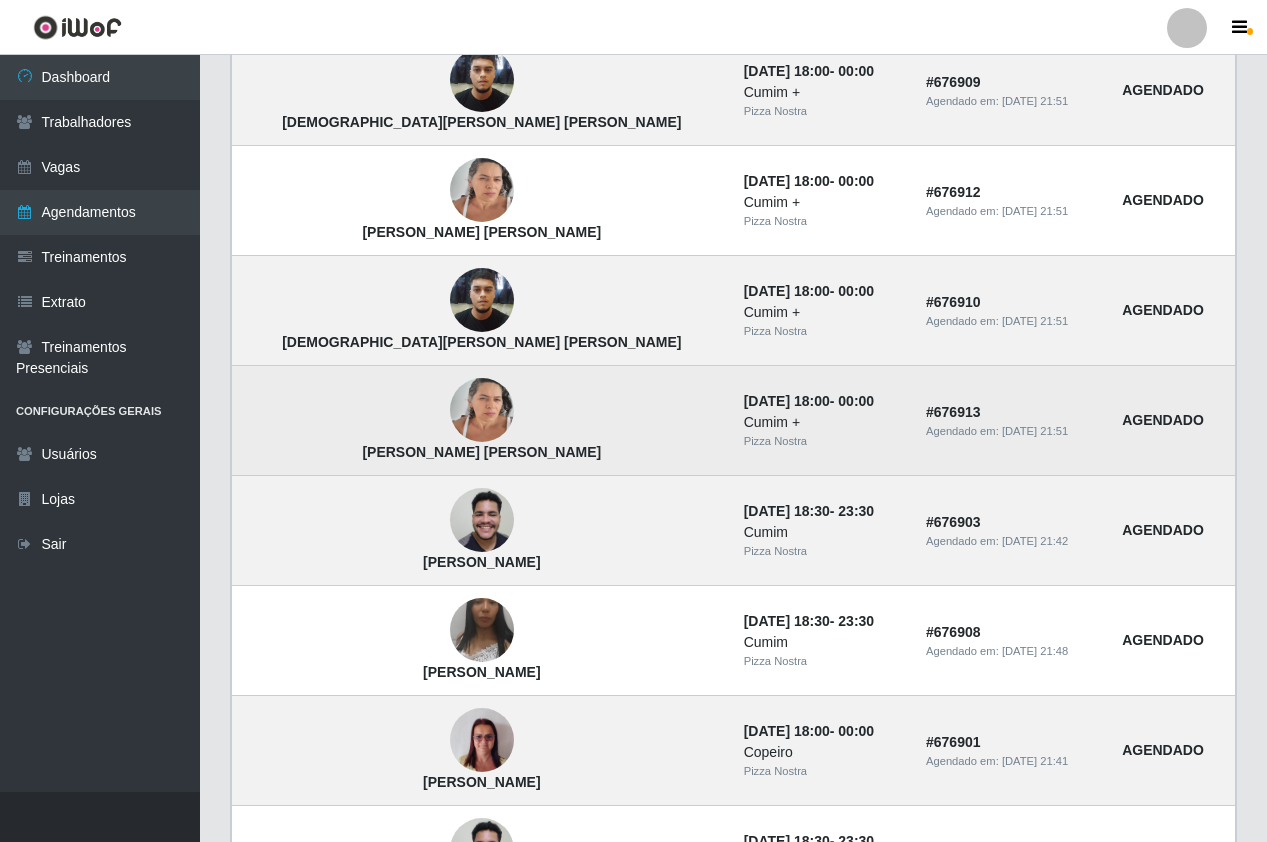 scroll, scrollTop: 300, scrollLeft: 0, axis: vertical 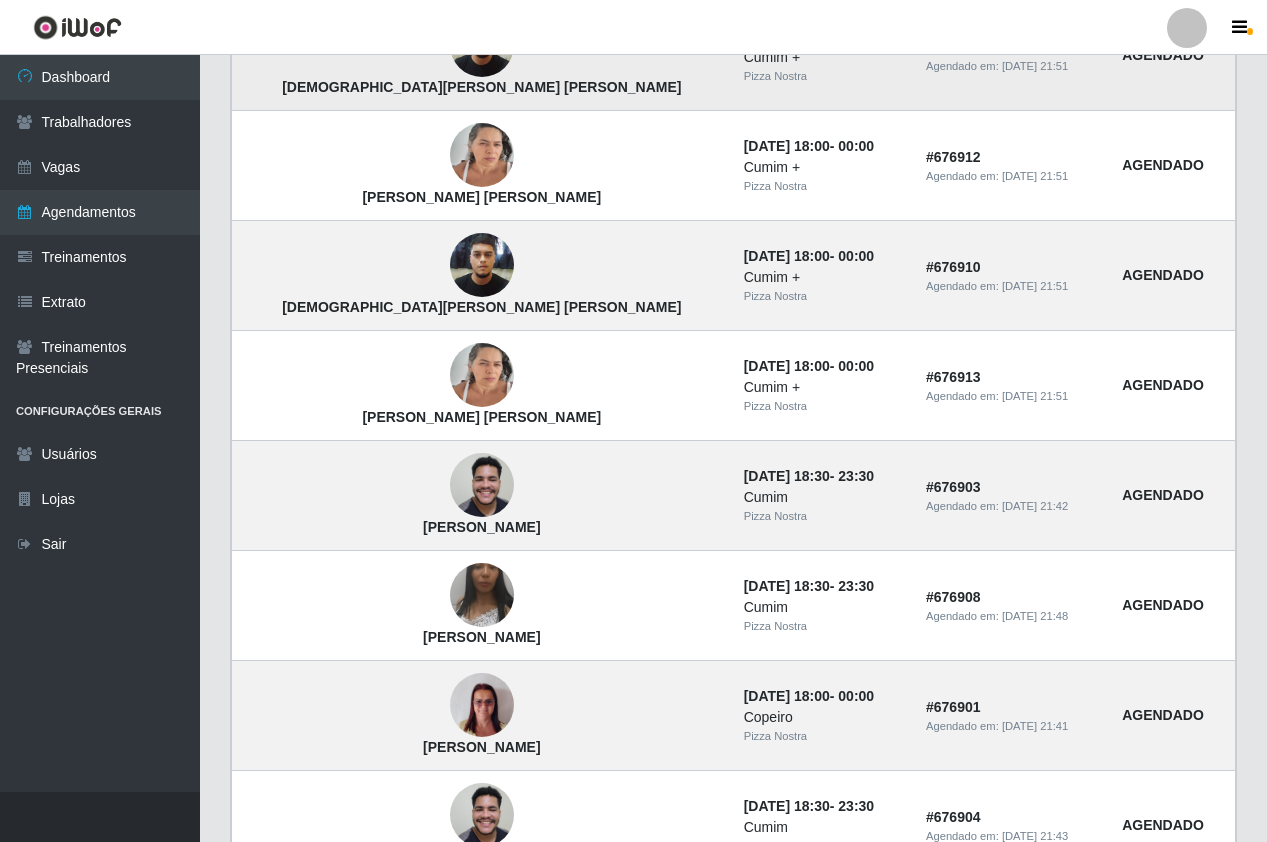 click on "AGENDADO" at bounding box center (1172, 55) 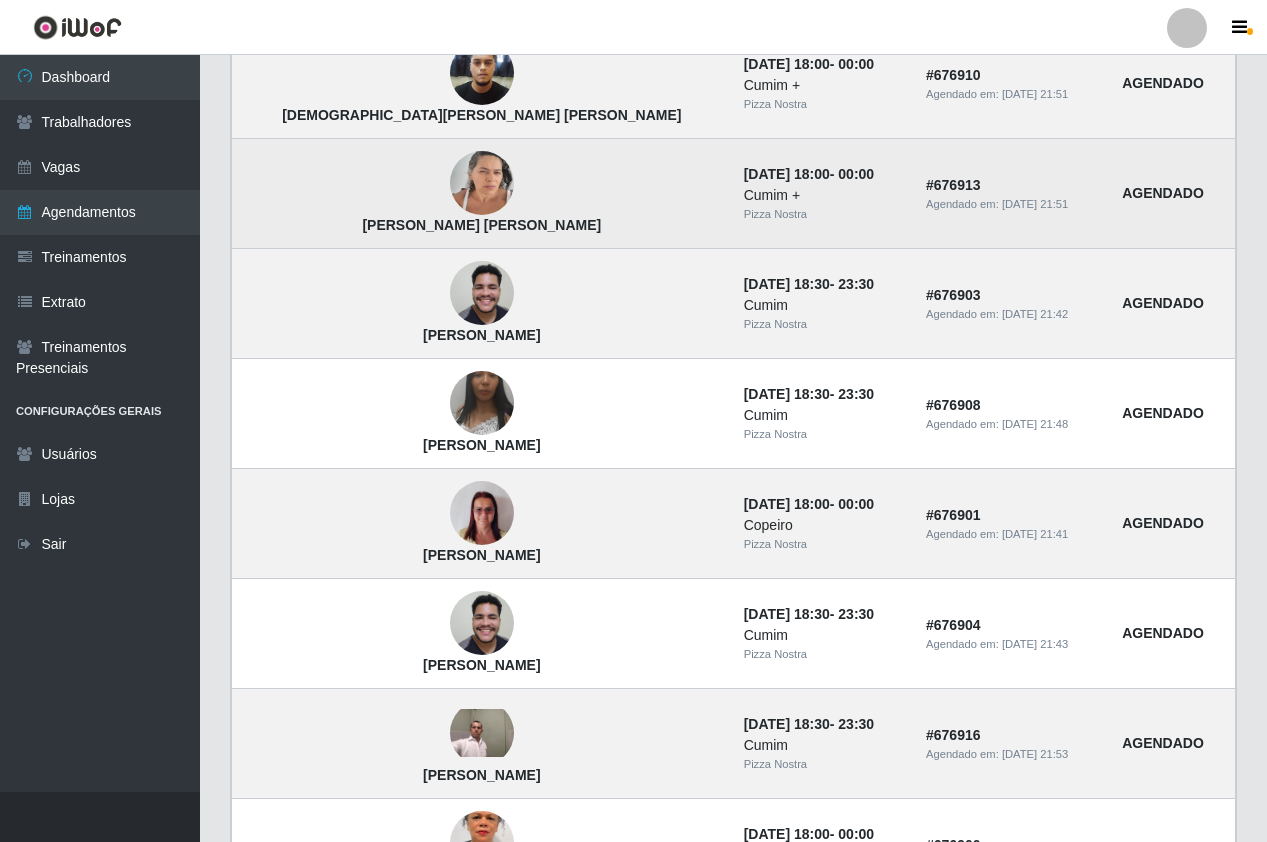 scroll, scrollTop: 500, scrollLeft: 0, axis: vertical 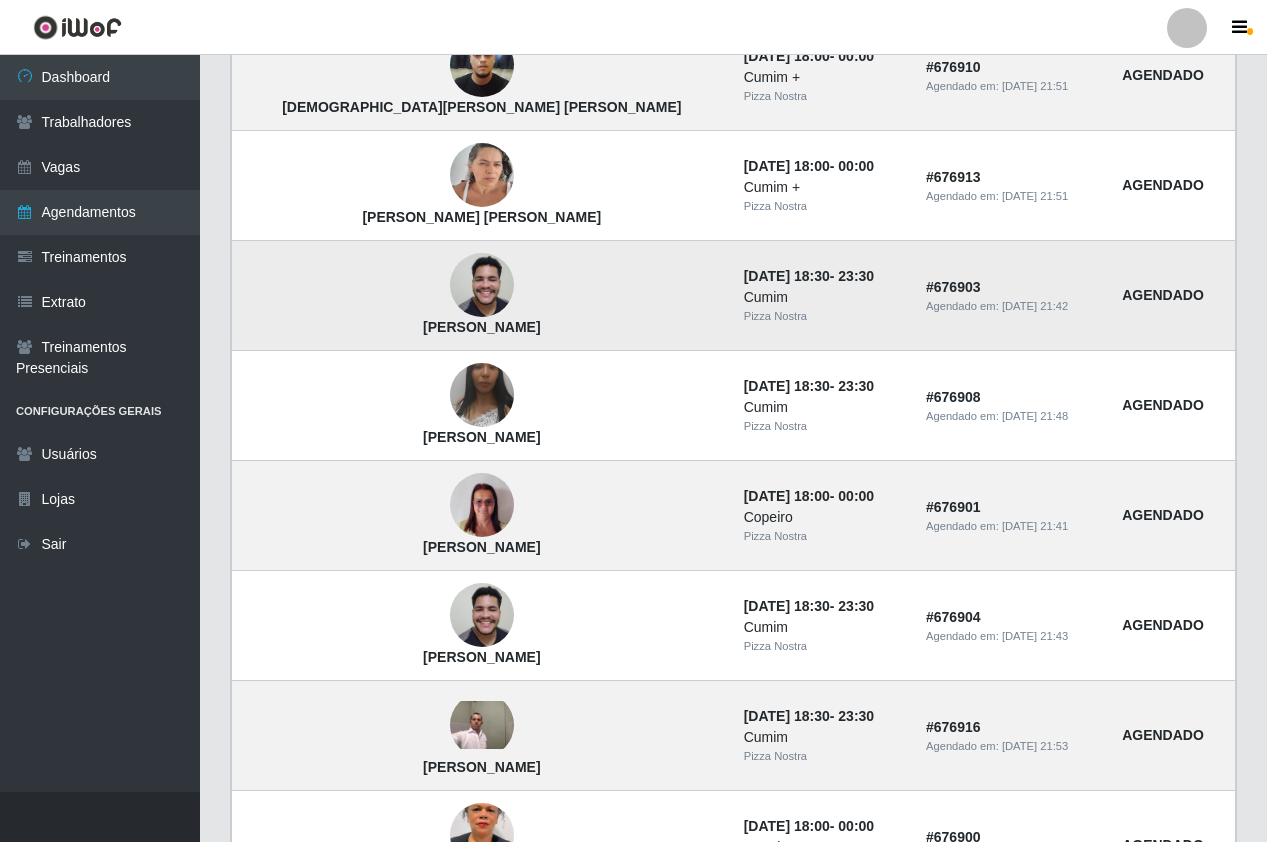 click at bounding box center [482, 285] 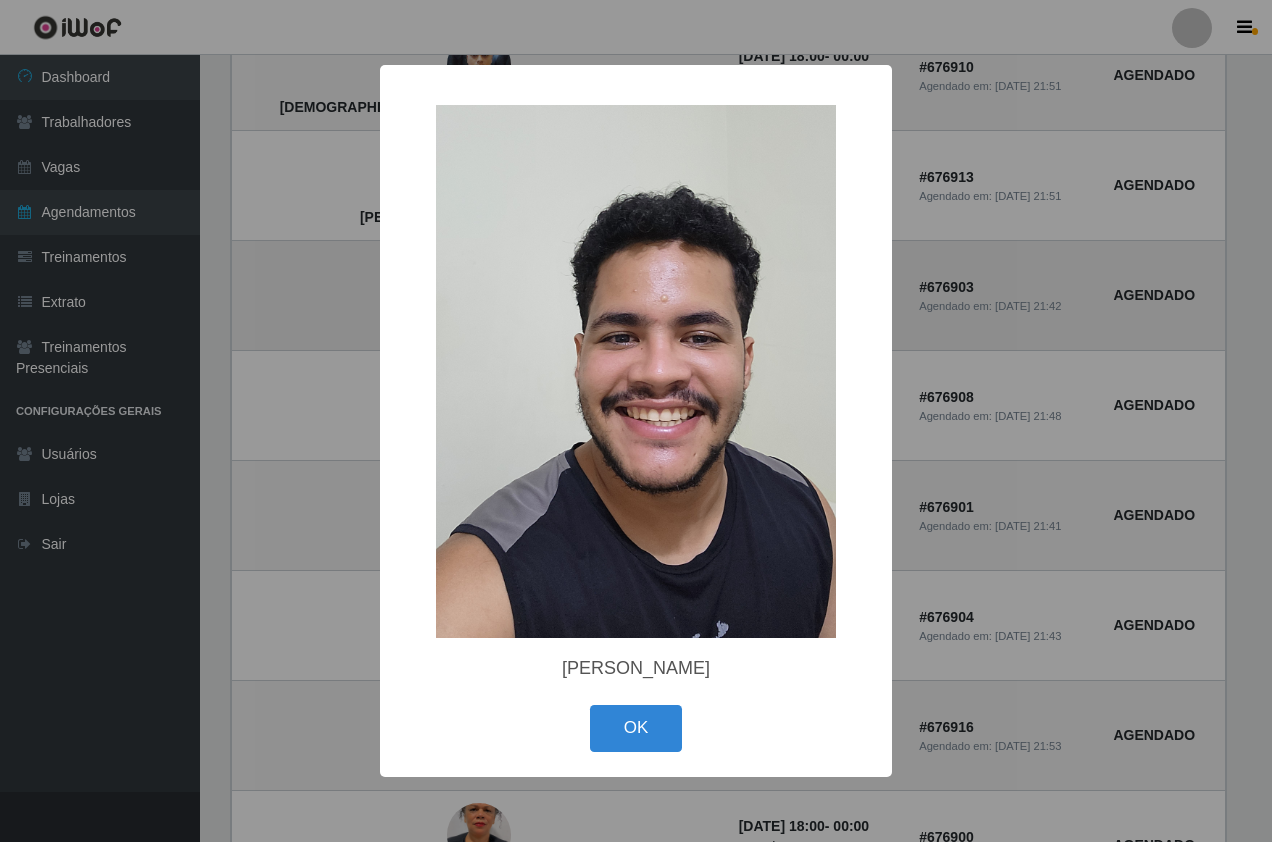 click on "× Higor Henrique Farias  OK Cancel" at bounding box center (636, 421) 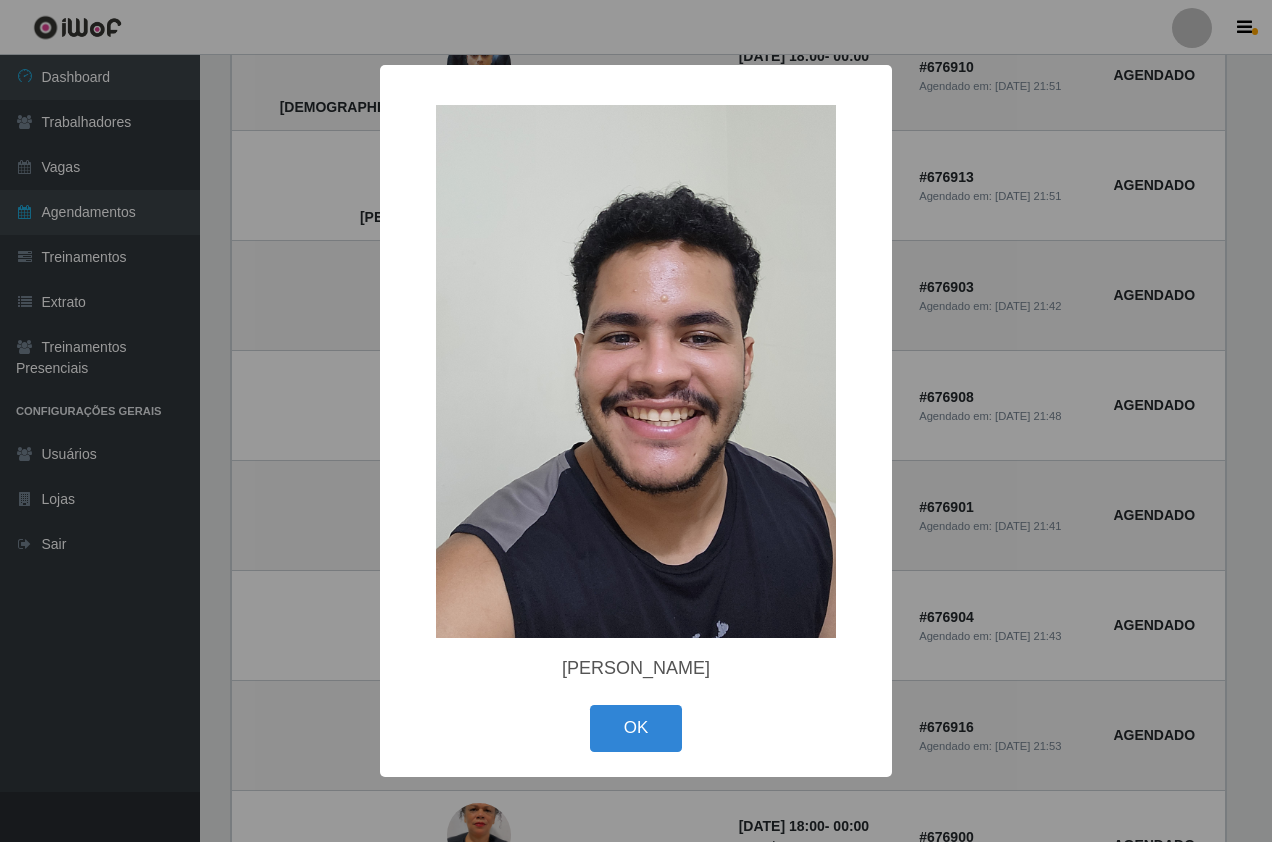 click on "× Higor Henrique Farias  OK Cancel" at bounding box center [636, 421] 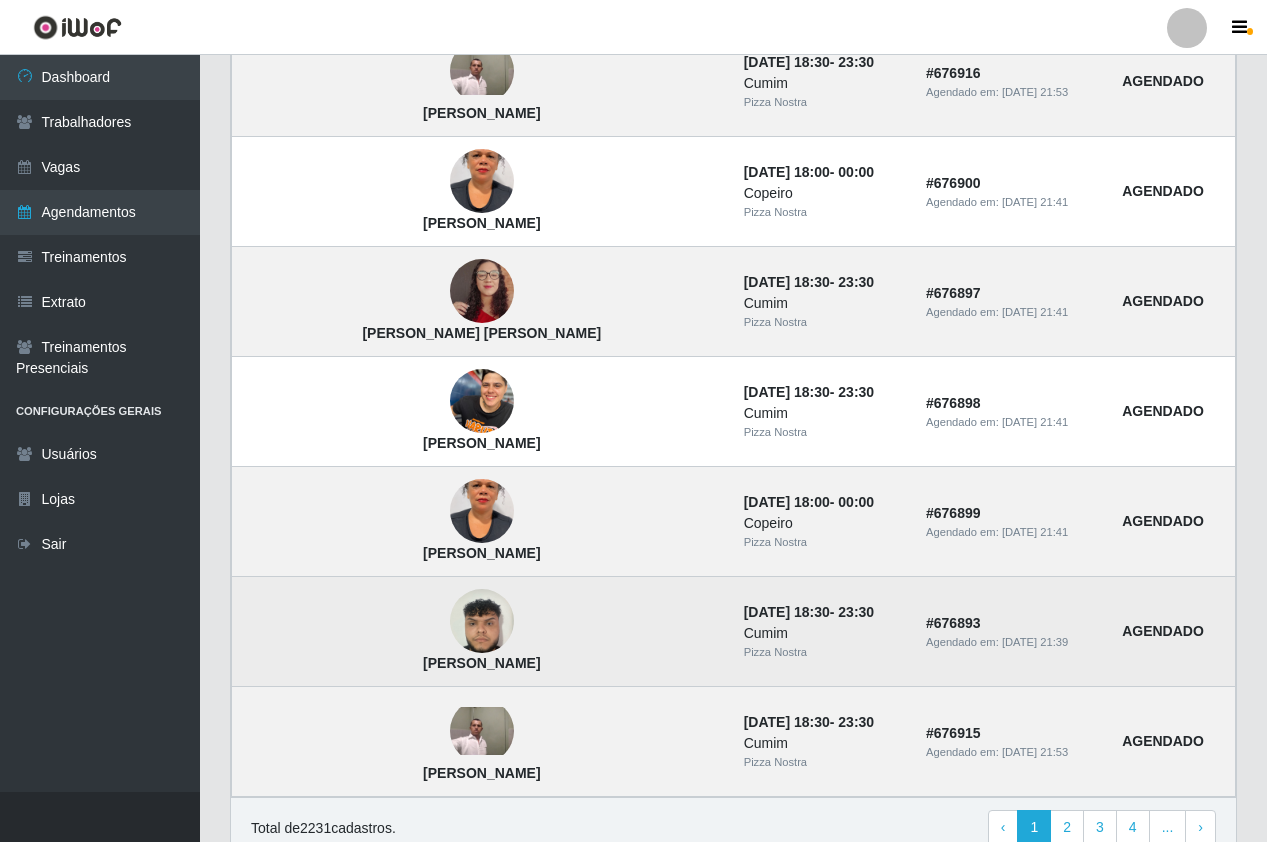 scroll, scrollTop: 1246, scrollLeft: 0, axis: vertical 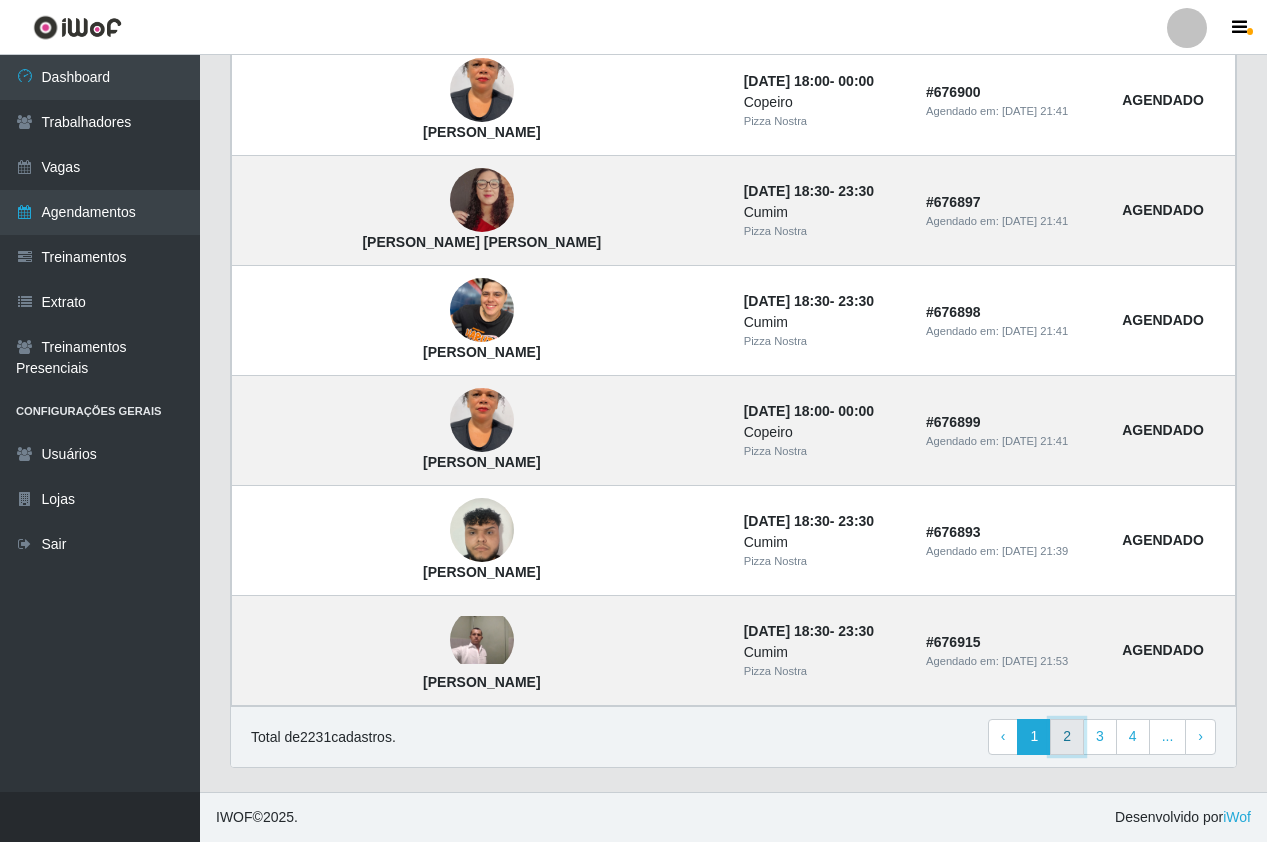 click on "2" at bounding box center (1067, 737) 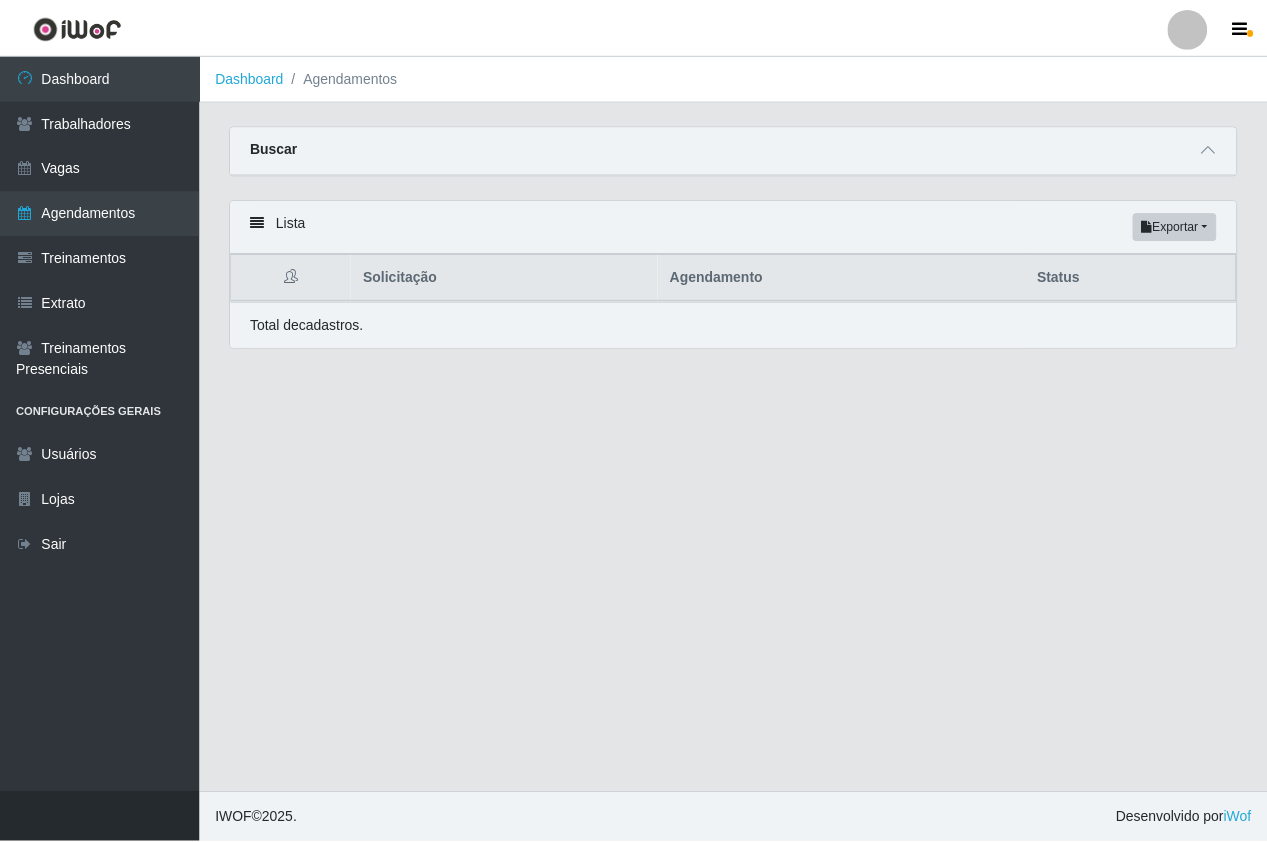 scroll, scrollTop: 0, scrollLeft: 0, axis: both 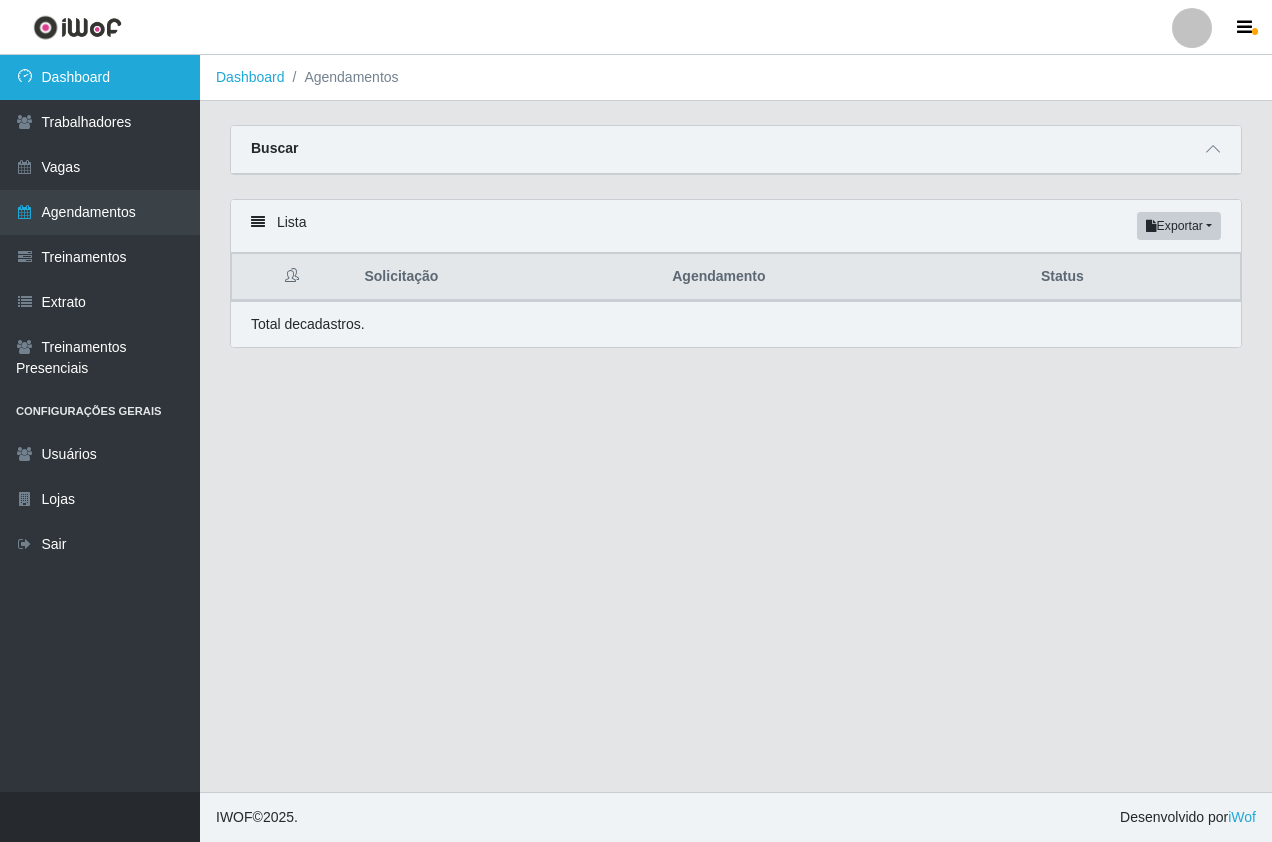 click on "Dashboard" at bounding box center [100, 77] 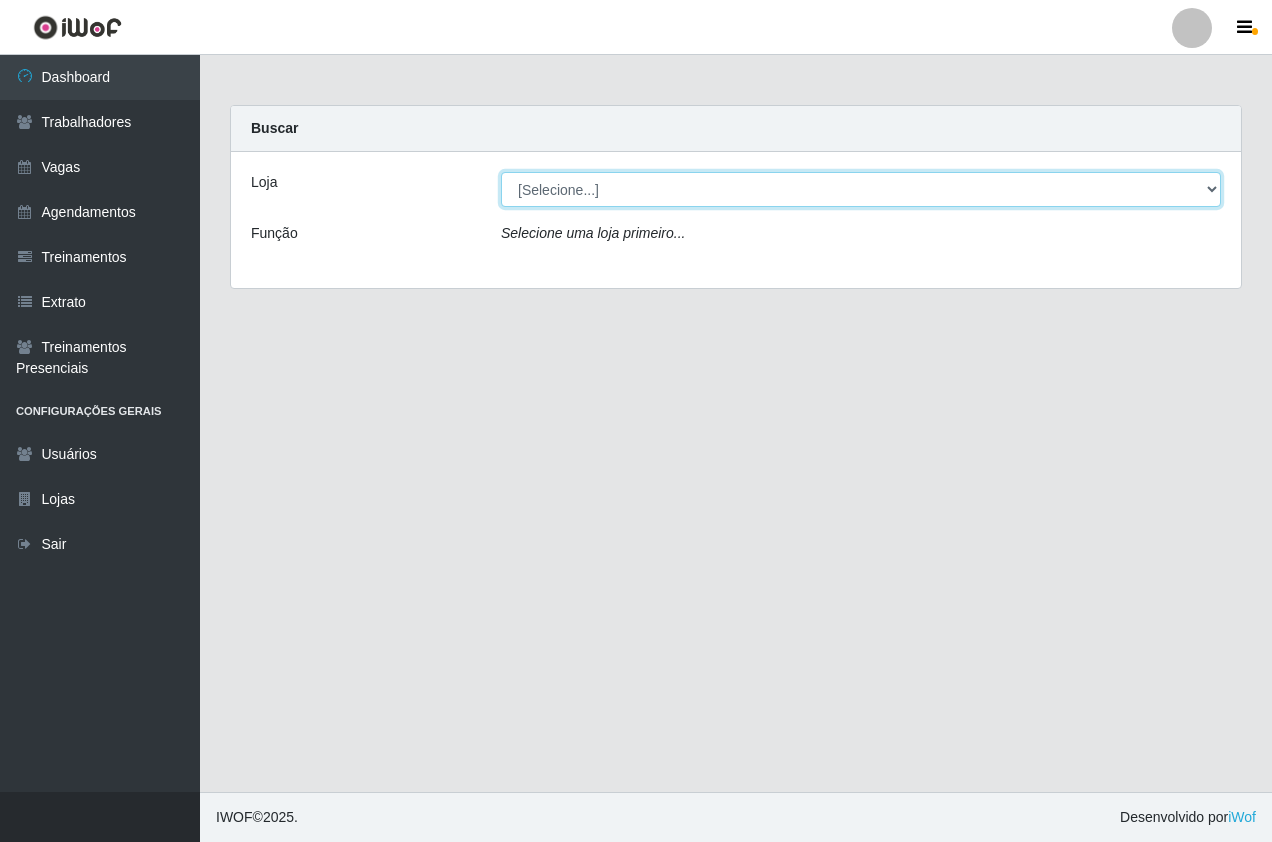 drag, startPoint x: 633, startPoint y: 203, endPoint x: 616, endPoint y: 267, distance: 66.21933 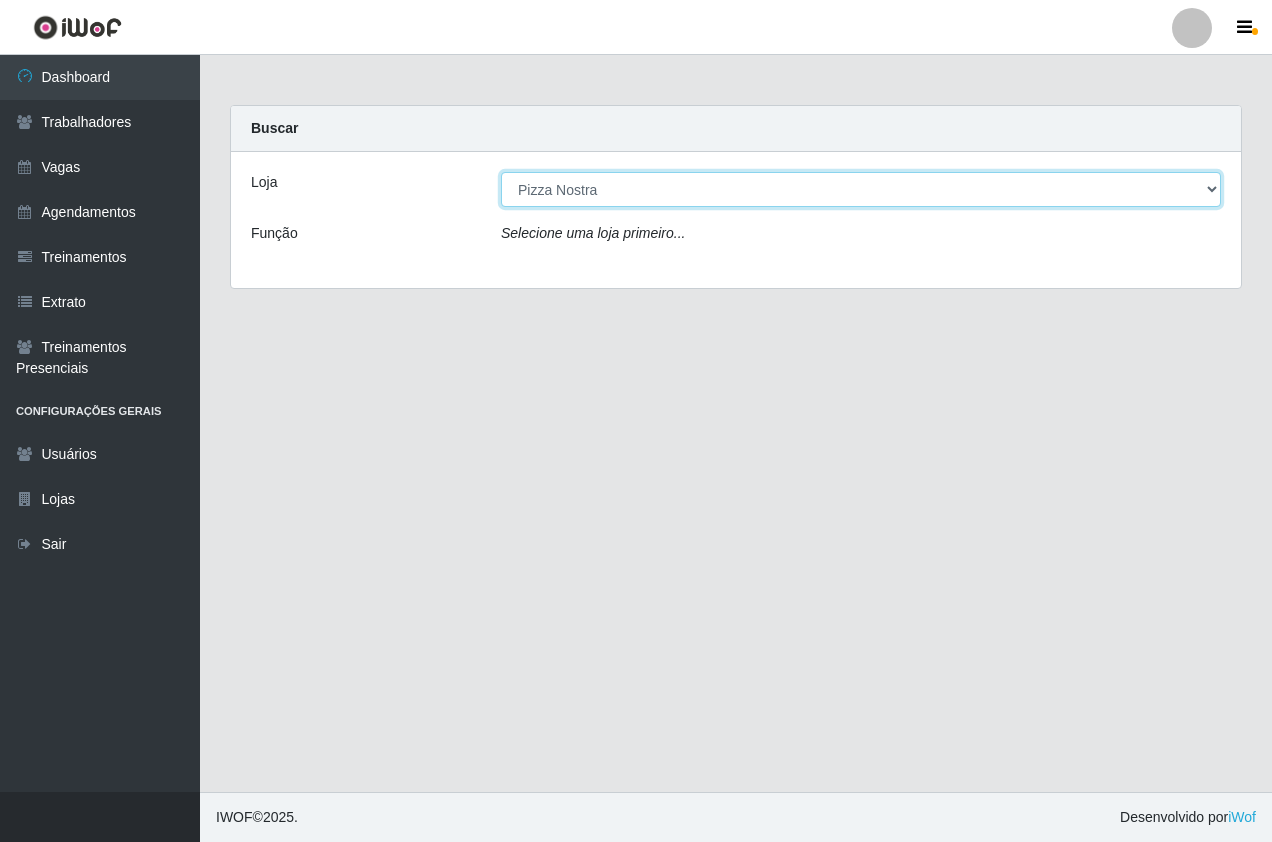 click on "[Selecione...] Pizza Nostra" at bounding box center (861, 189) 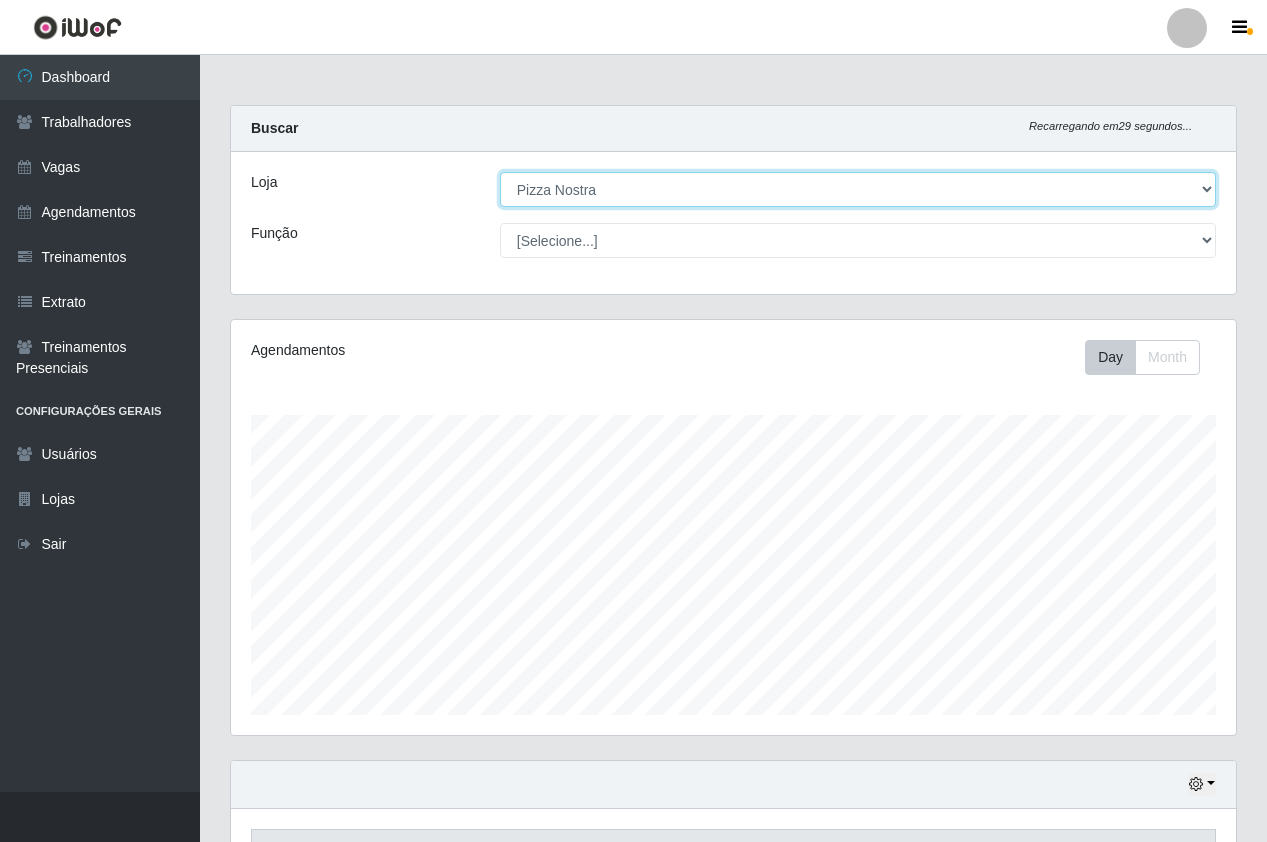 scroll, scrollTop: 999585, scrollLeft: 998995, axis: both 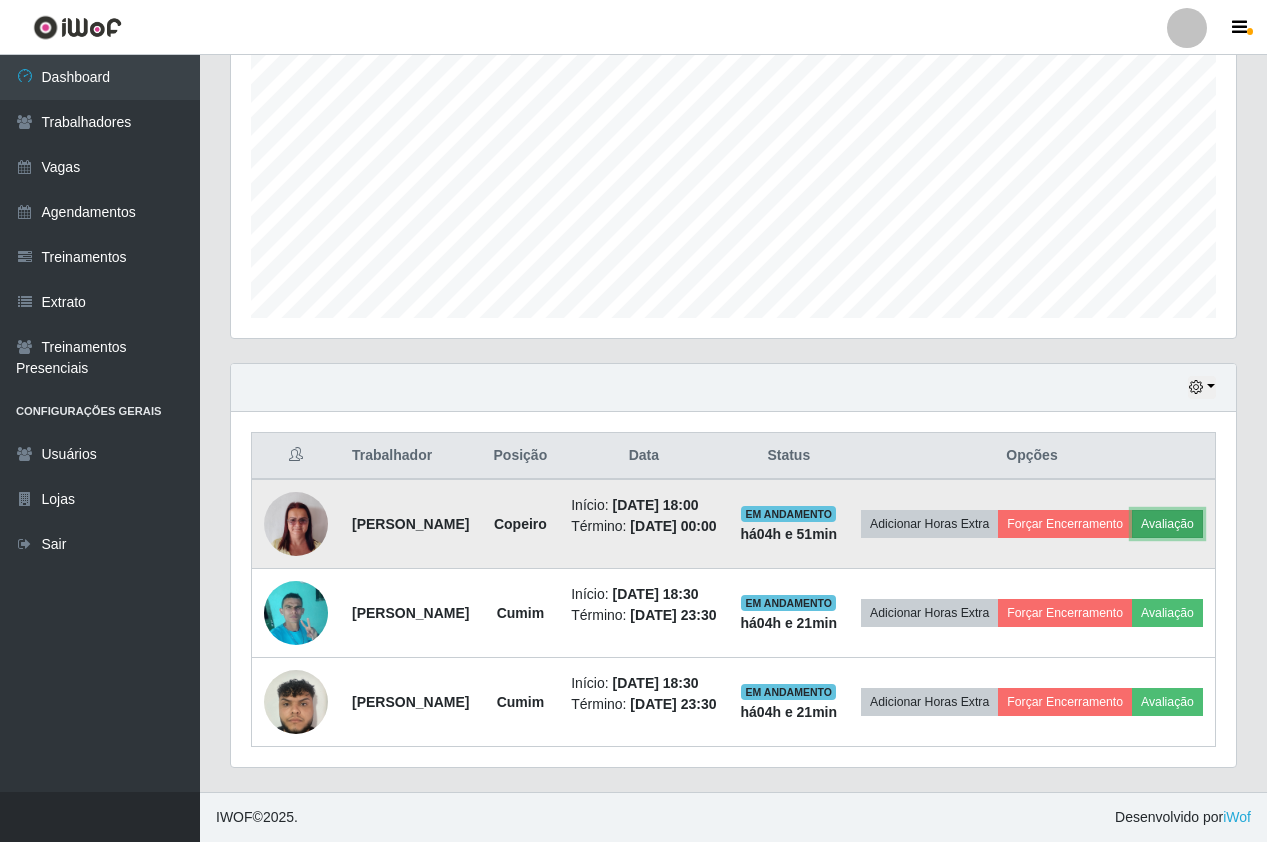 click on "Avaliação" at bounding box center (1167, 524) 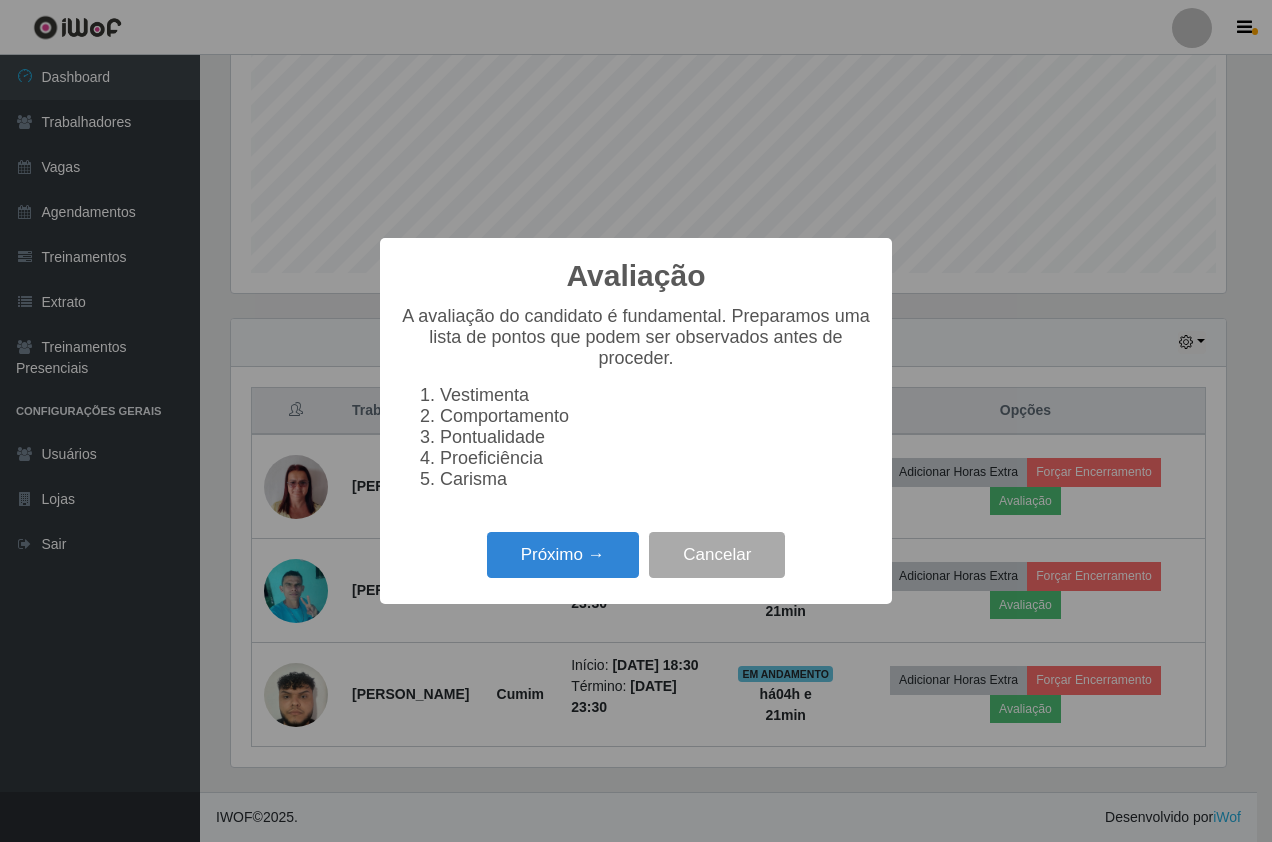 scroll, scrollTop: 999585, scrollLeft: 999005, axis: both 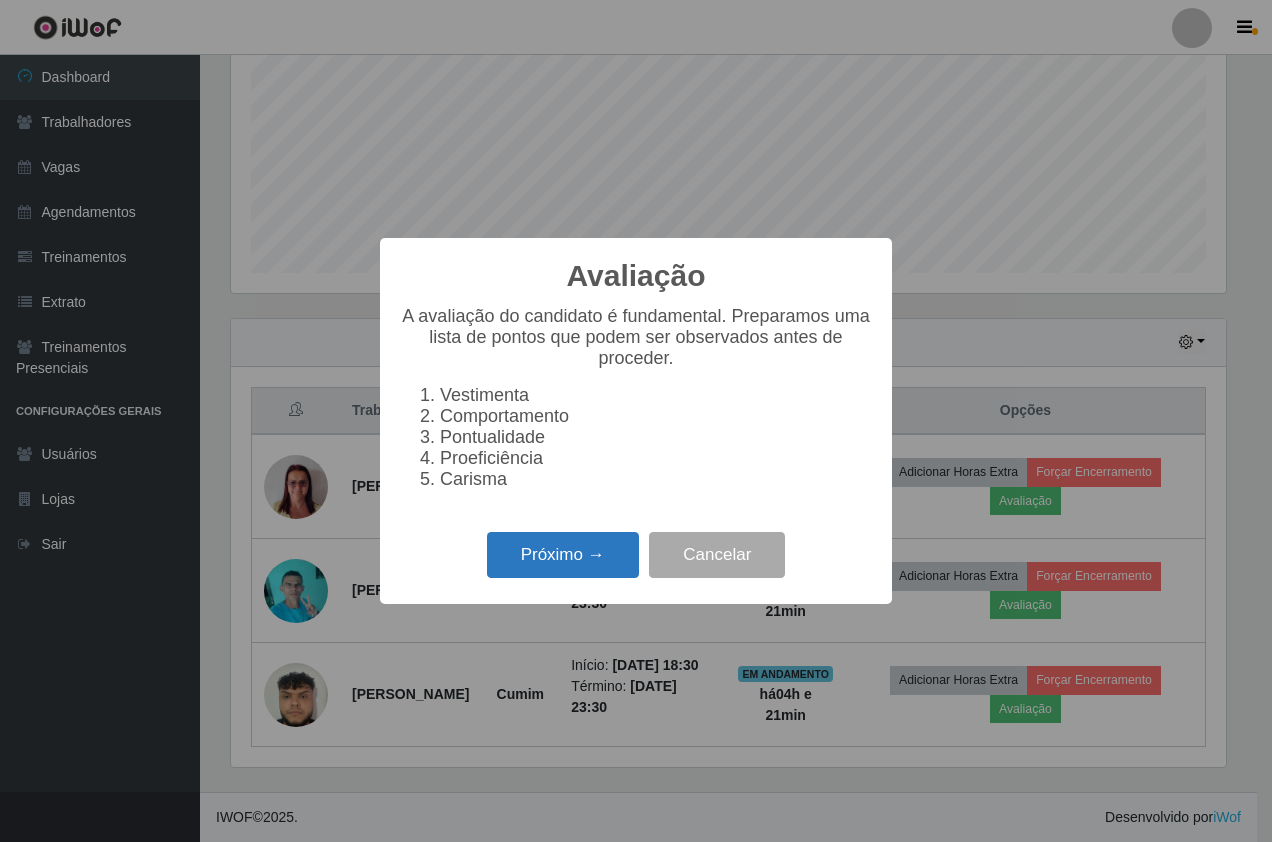 click on "Próximo →" at bounding box center [563, 555] 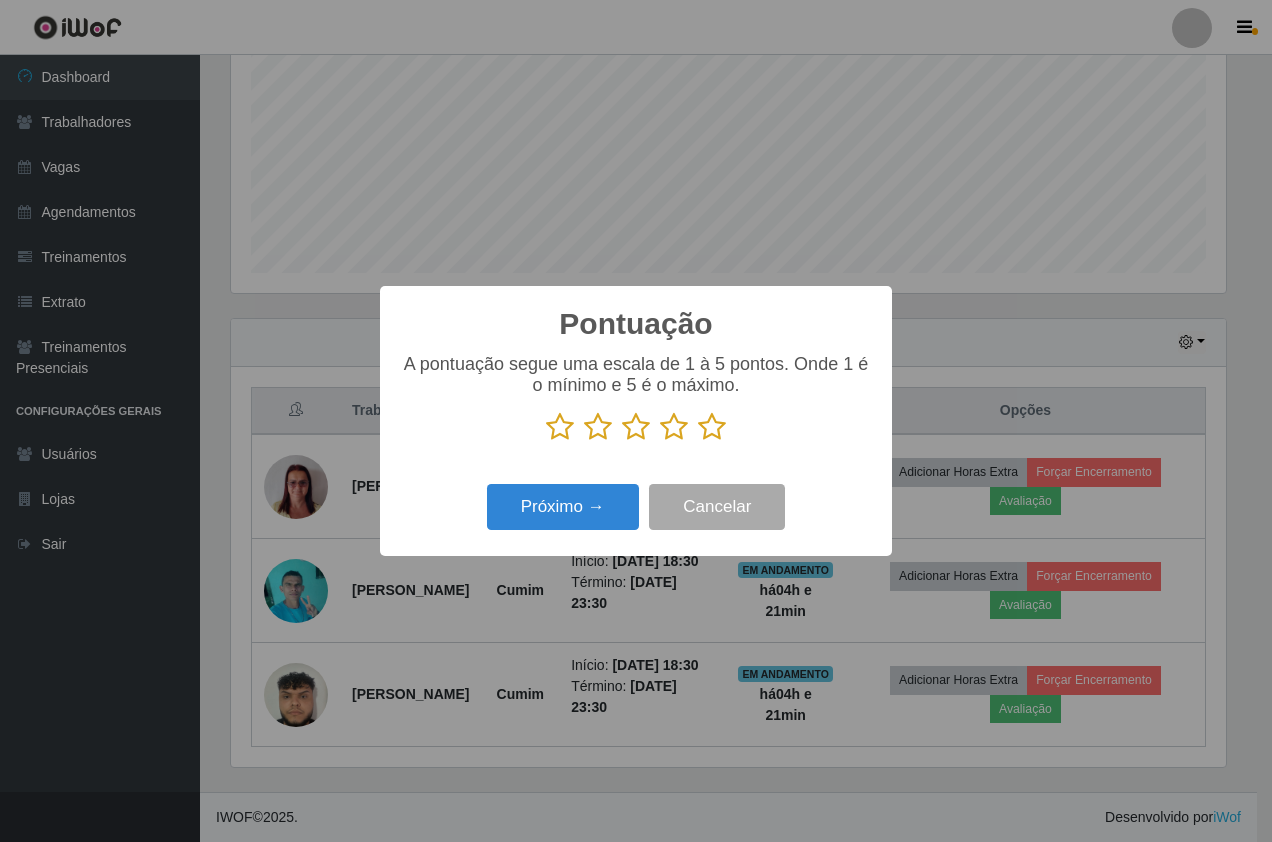 click at bounding box center [712, 427] 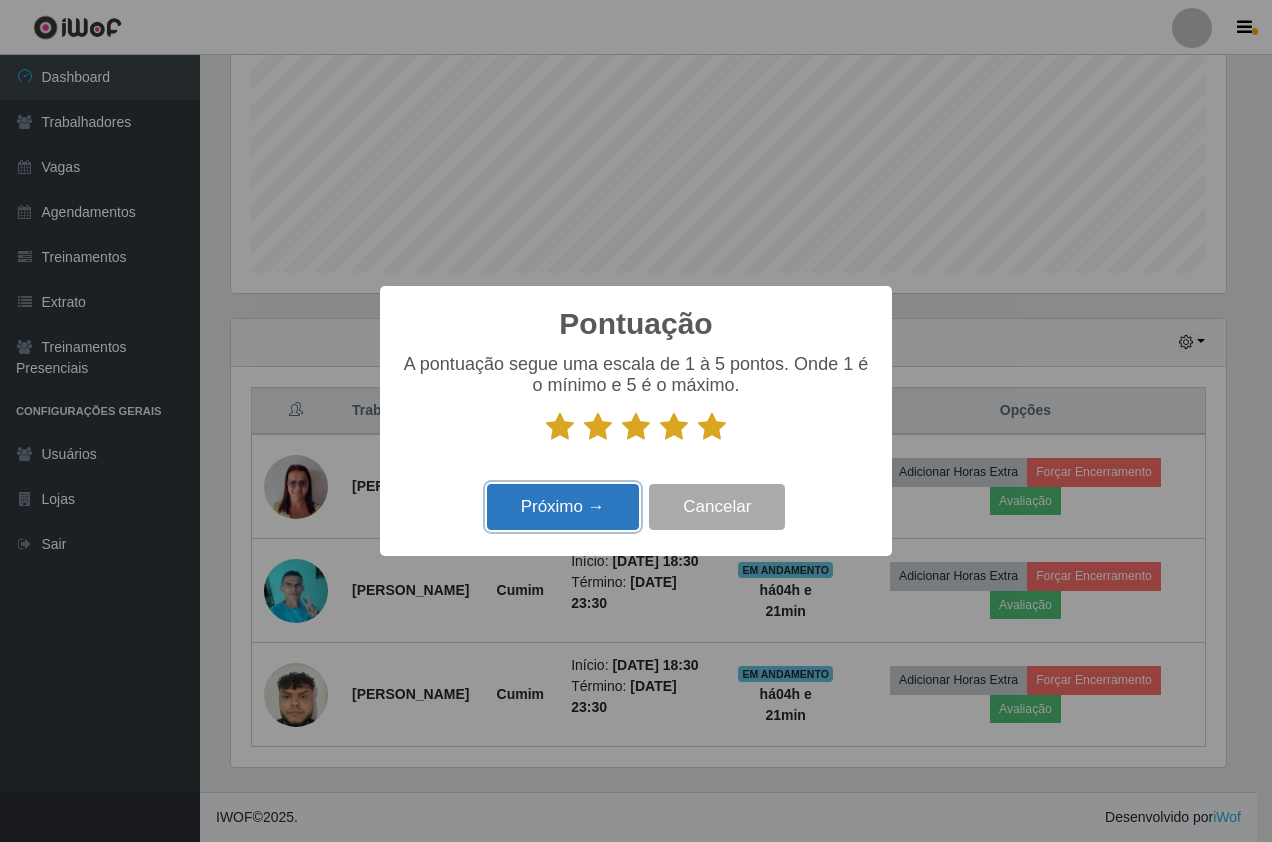 click on "Próximo →" at bounding box center [563, 507] 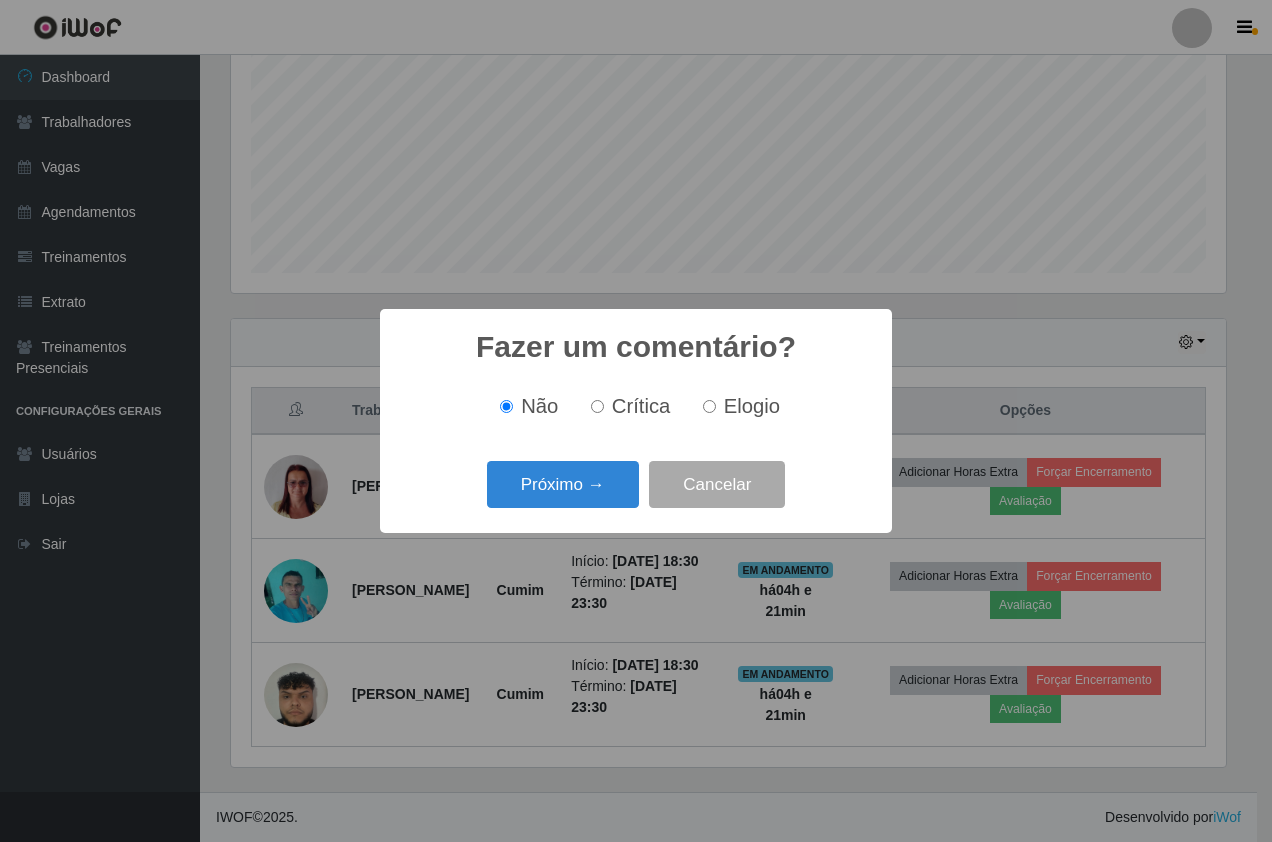 click on "Próximo →" at bounding box center [563, 484] 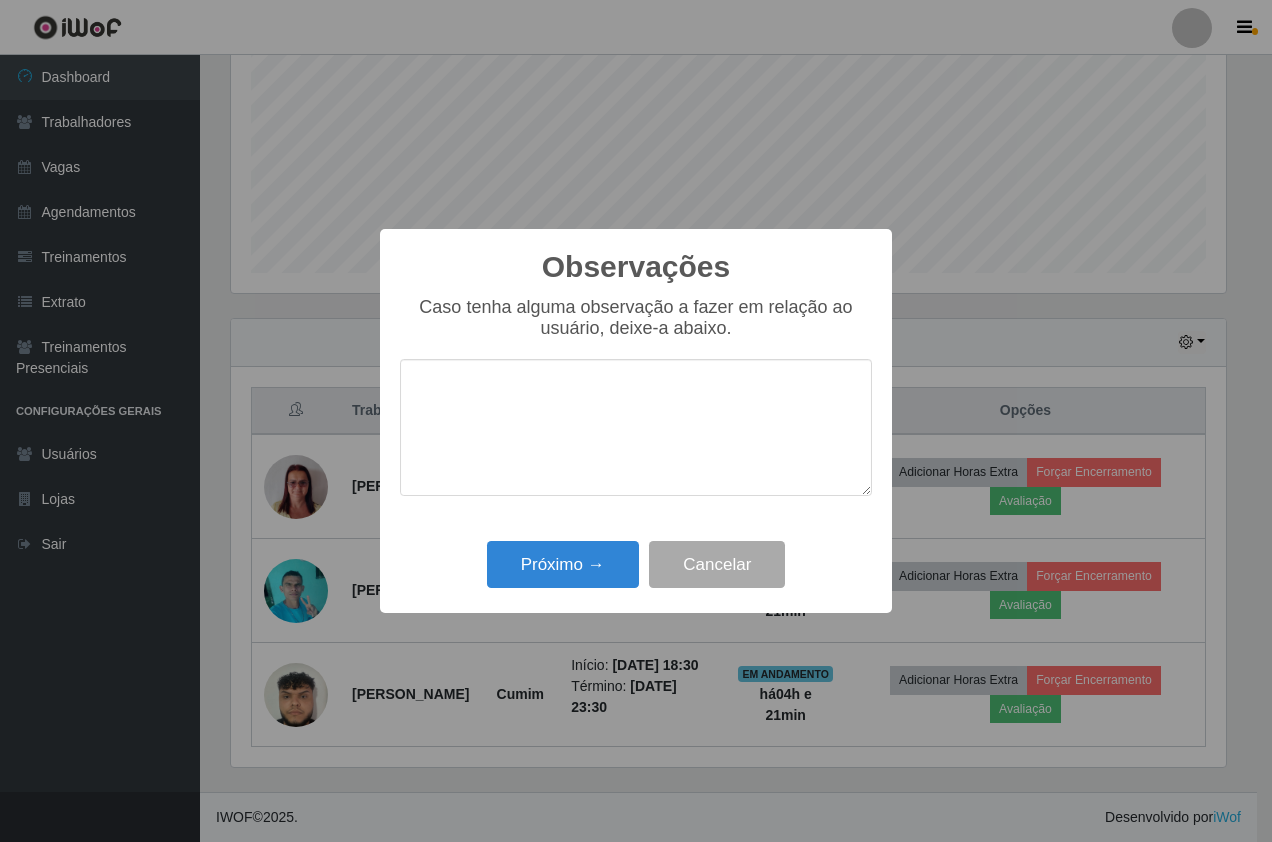 drag, startPoint x: 547, startPoint y: 500, endPoint x: 562, endPoint y: 562, distance: 63.788715 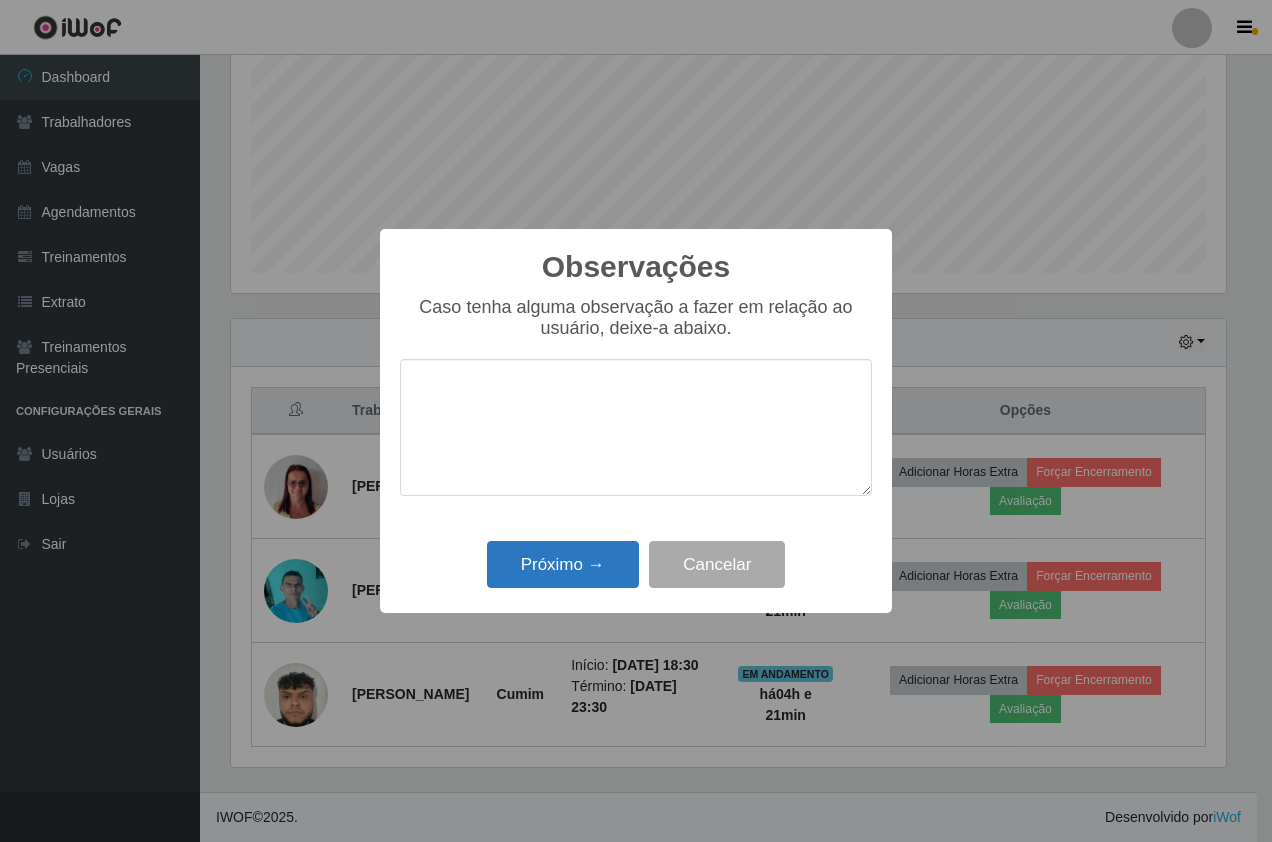 click on "Caso tenha alguma observação a fazer em relação ao usuário, deixe-a abaixo." at bounding box center (636, 406) 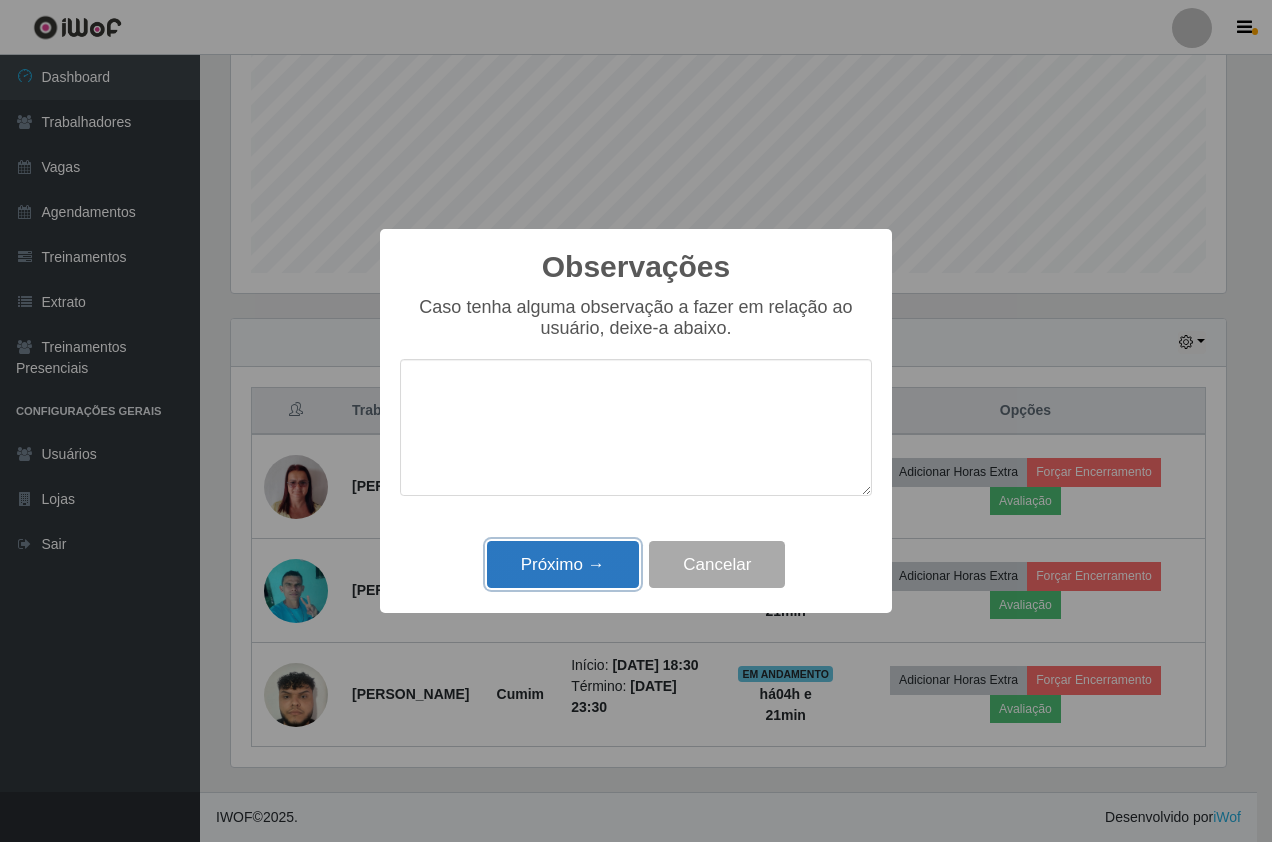 click on "Próximo →" at bounding box center (563, 564) 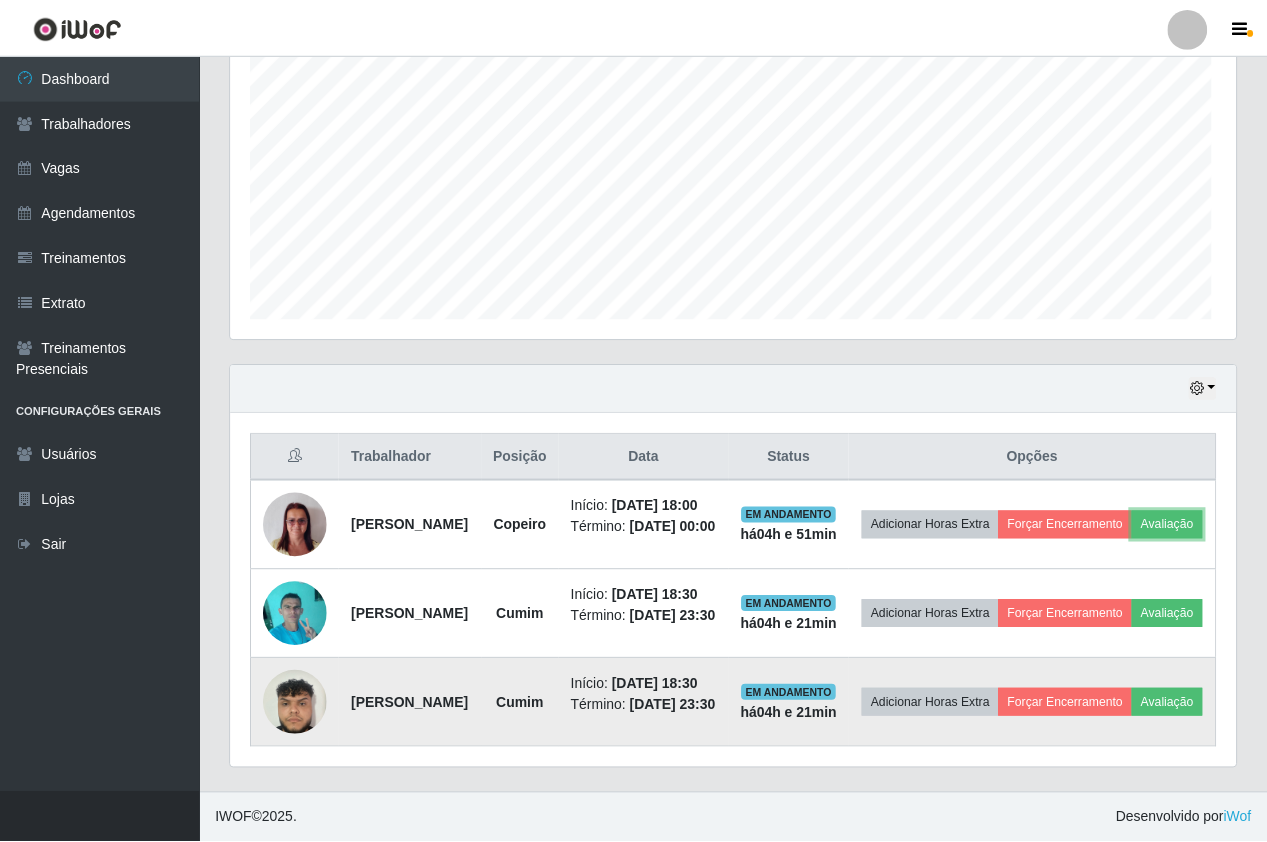 scroll, scrollTop: 999585, scrollLeft: 998995, axis: both 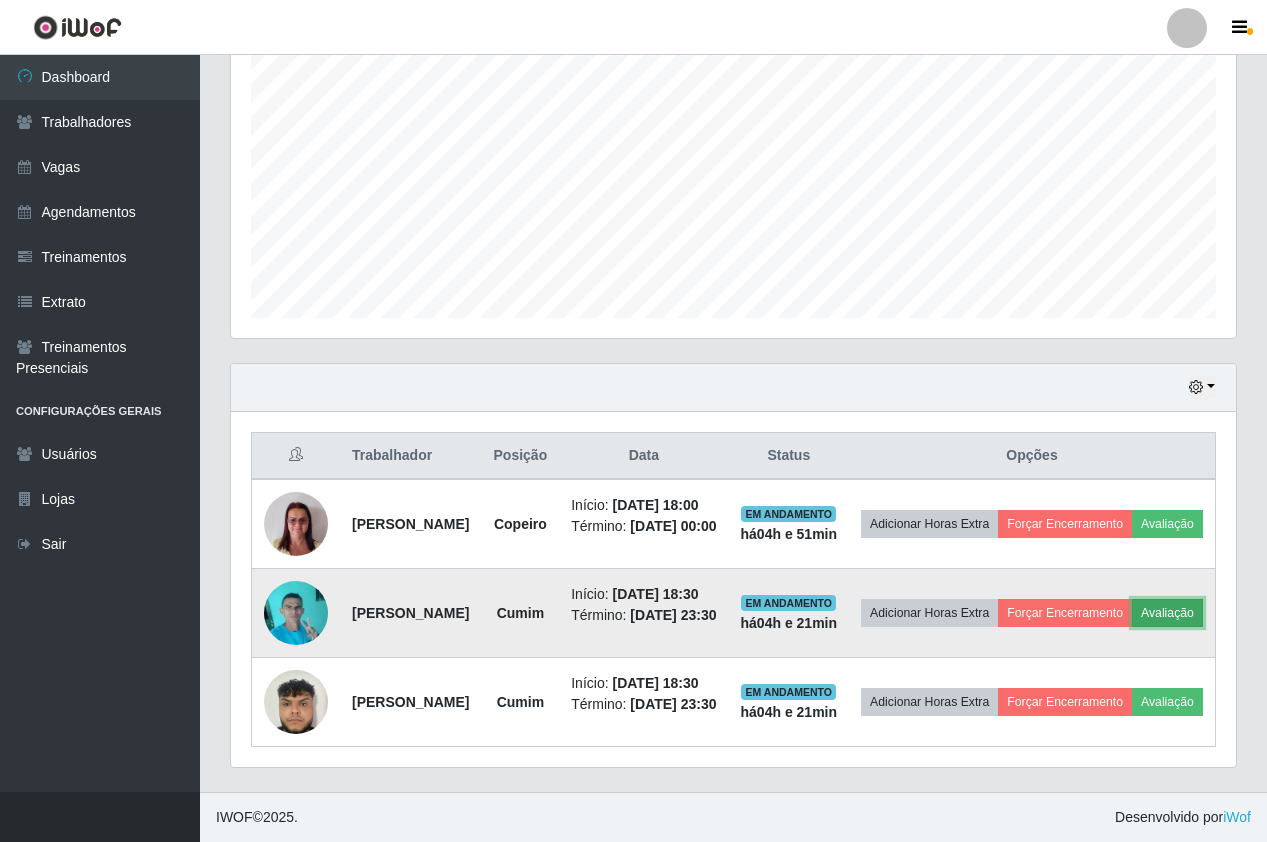 click on "Avaliação" at bounding box center (1167, 613) 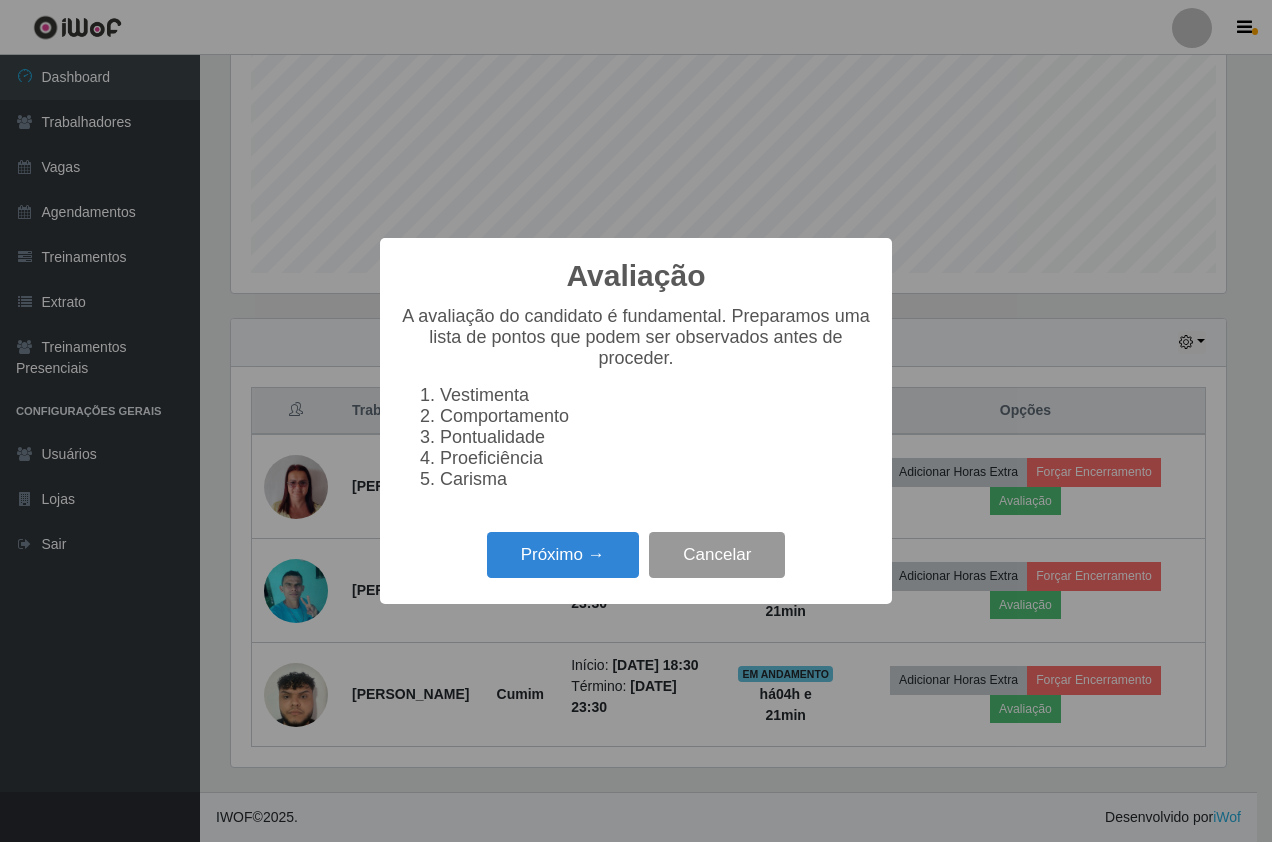 scroll, scrollTop: 999585, scrollLeft: 999005, axis: both 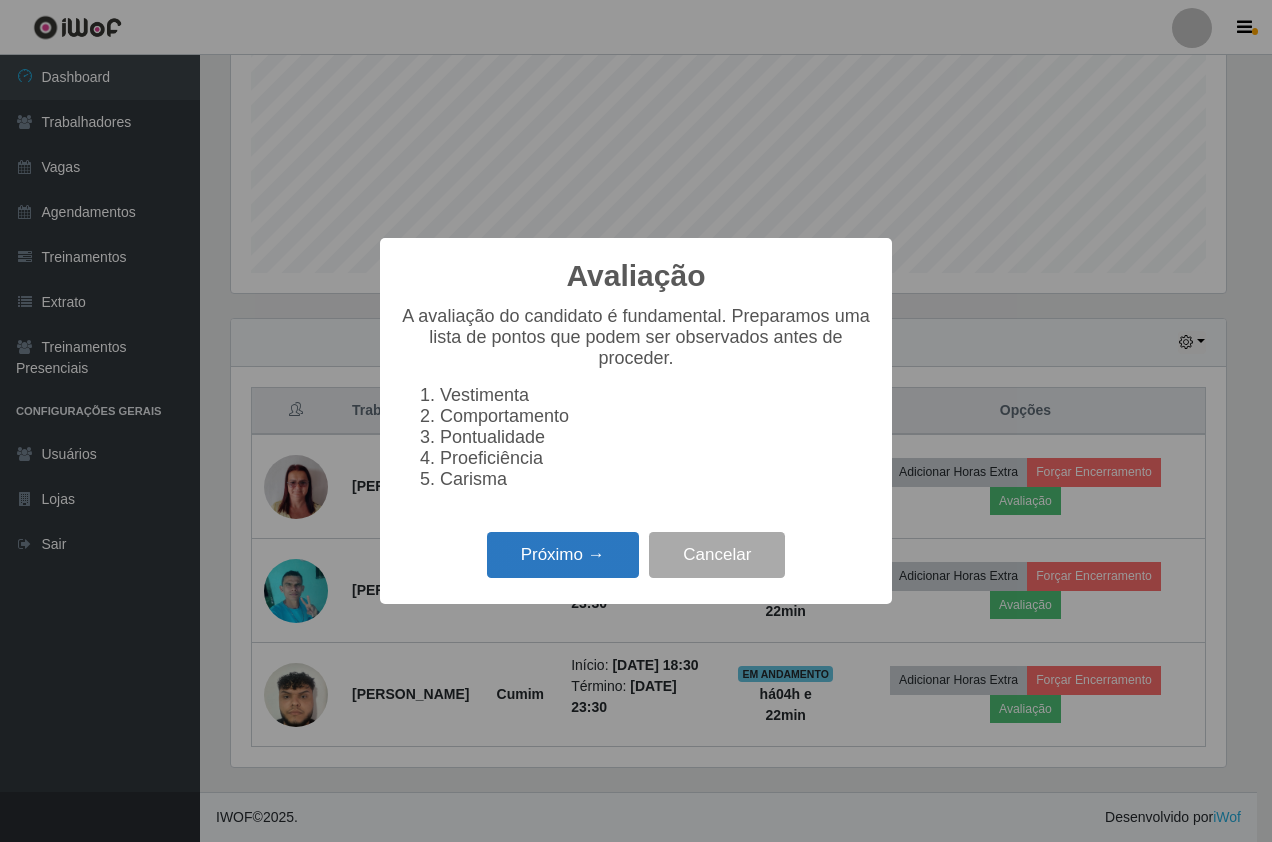 click on "Próximo →" at bounding box center (563, 555) 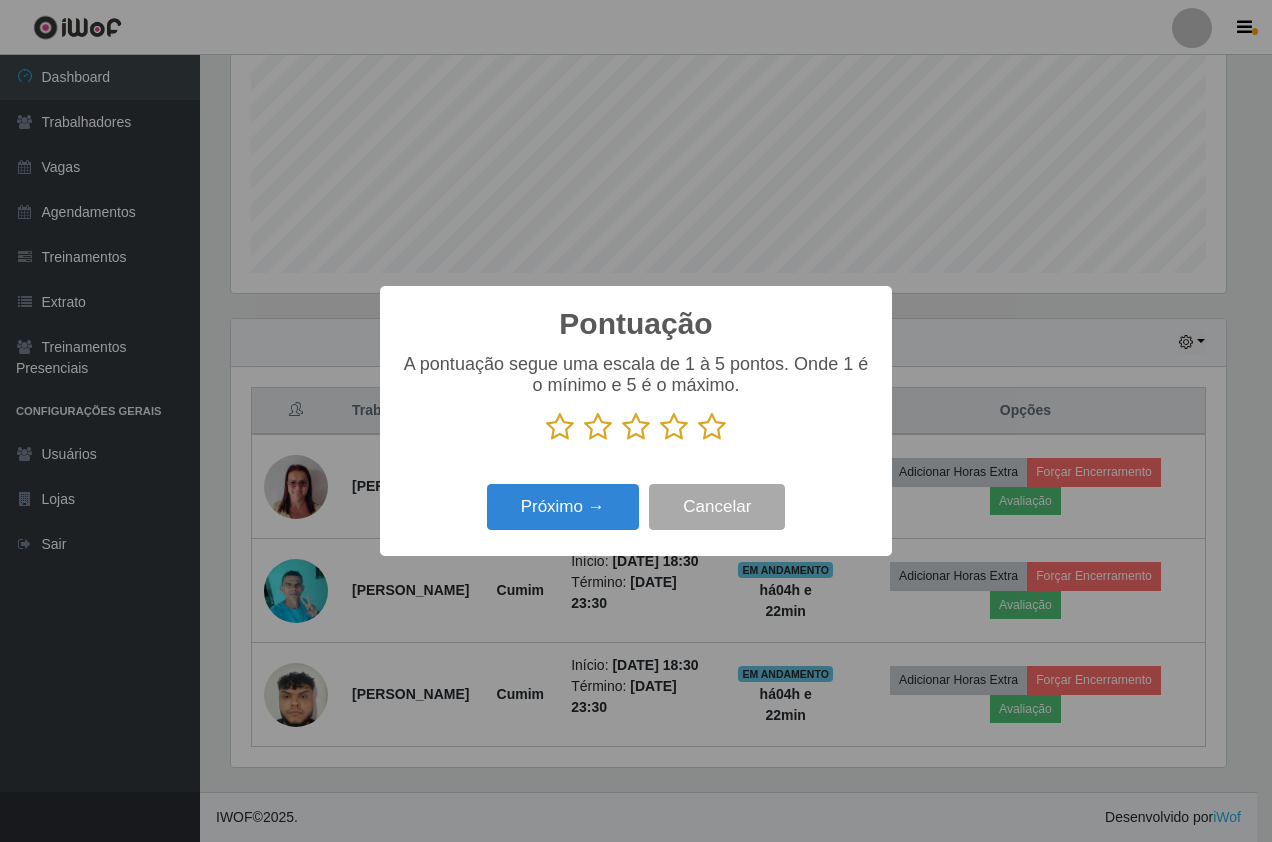 click at bounding box center (712, 427) 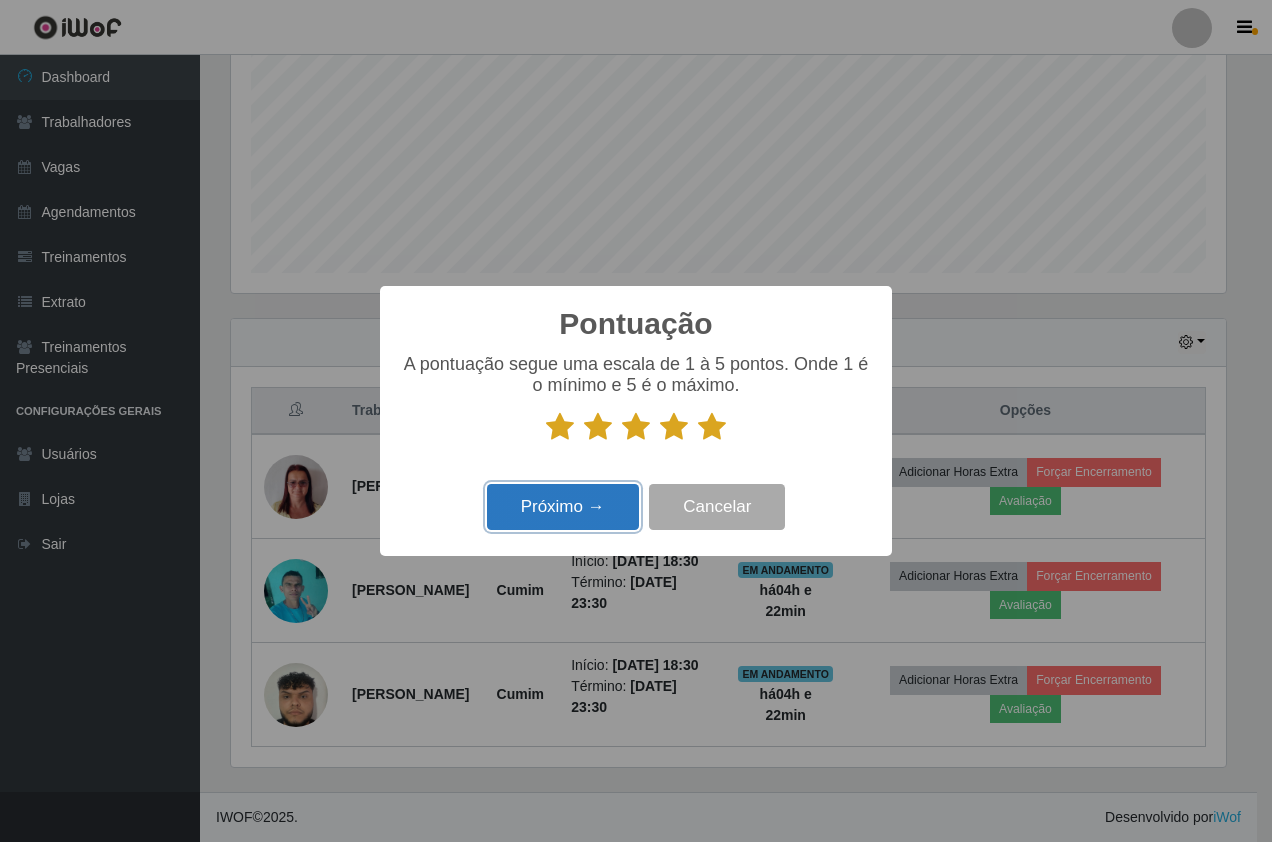click on "Próximo →" at bounding box center (563, 507) 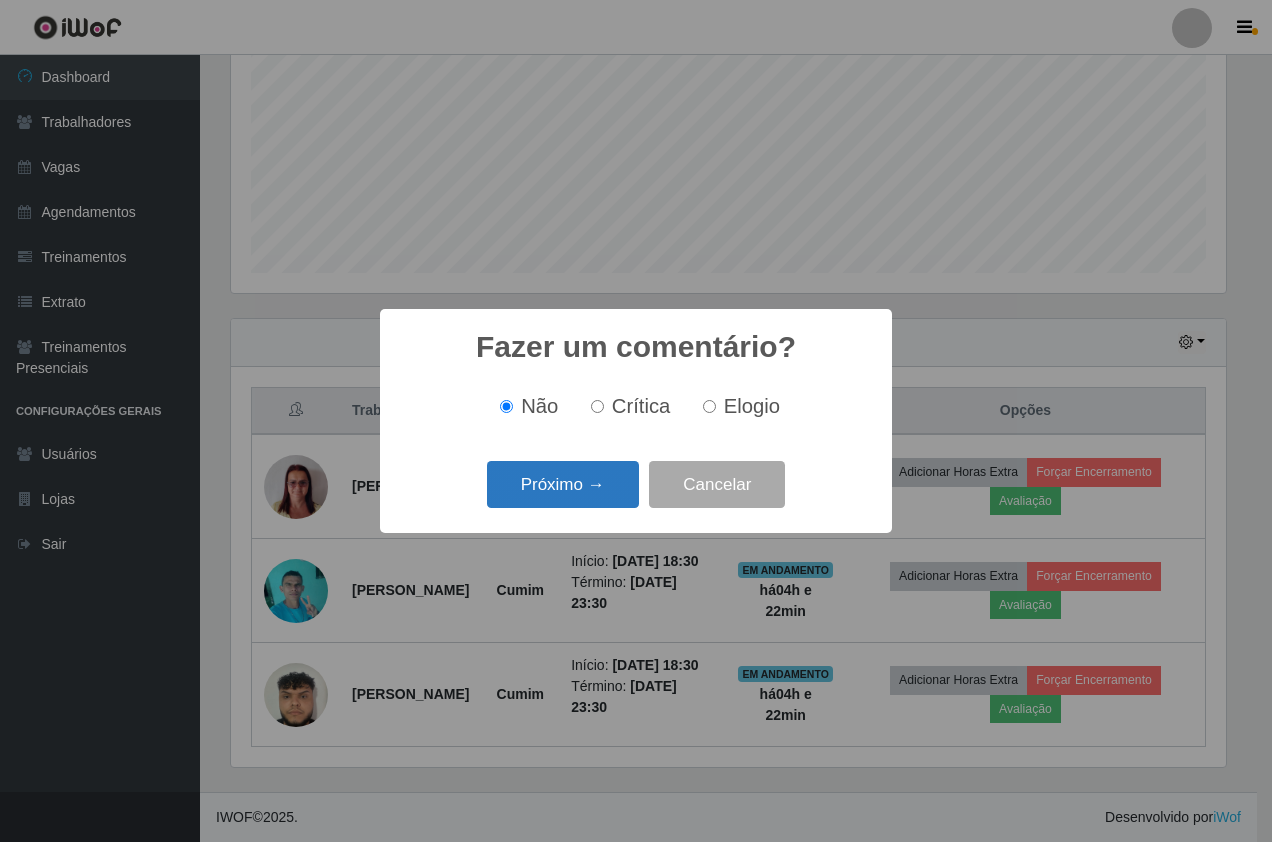 click on "Próximo →" at bounding box center (563, 484) 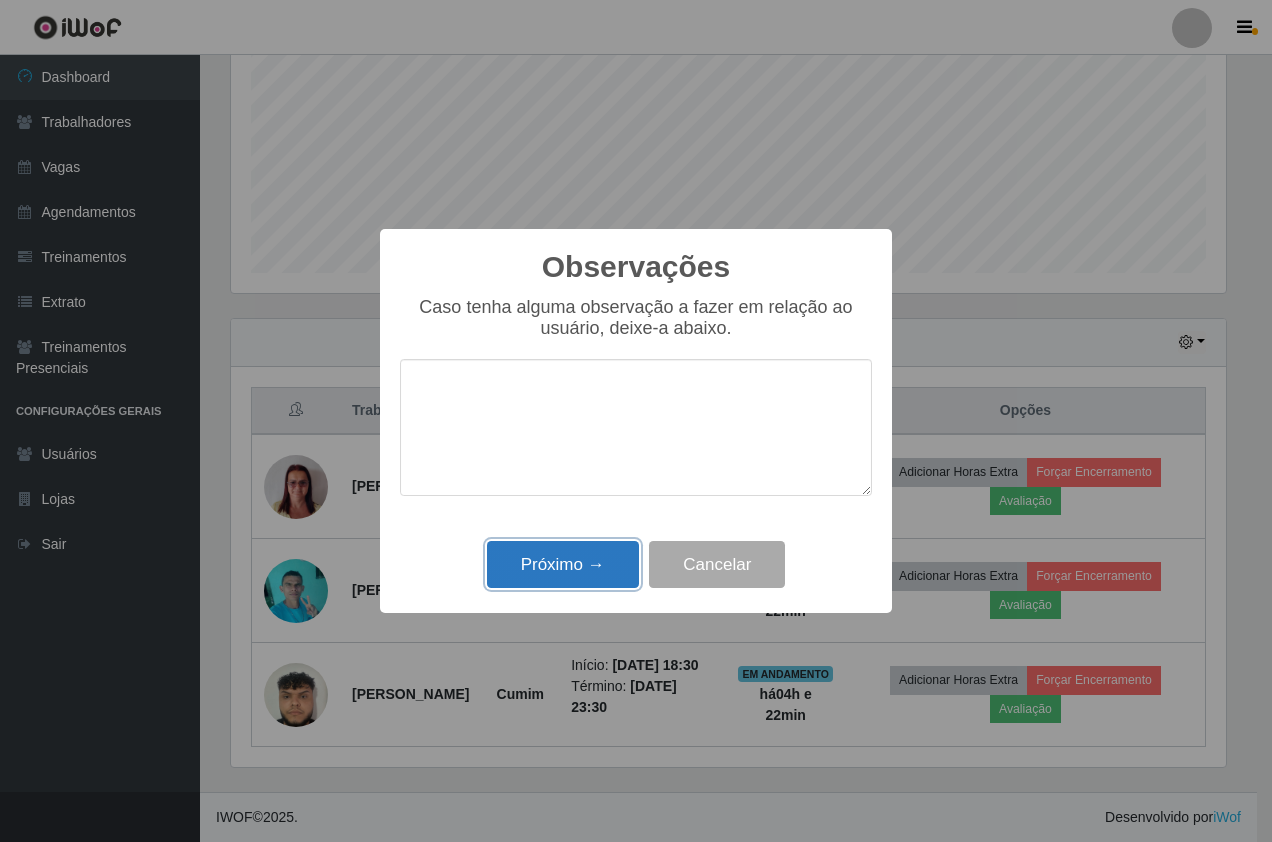 click on "Próximo →" at bounding box center [563, 564] 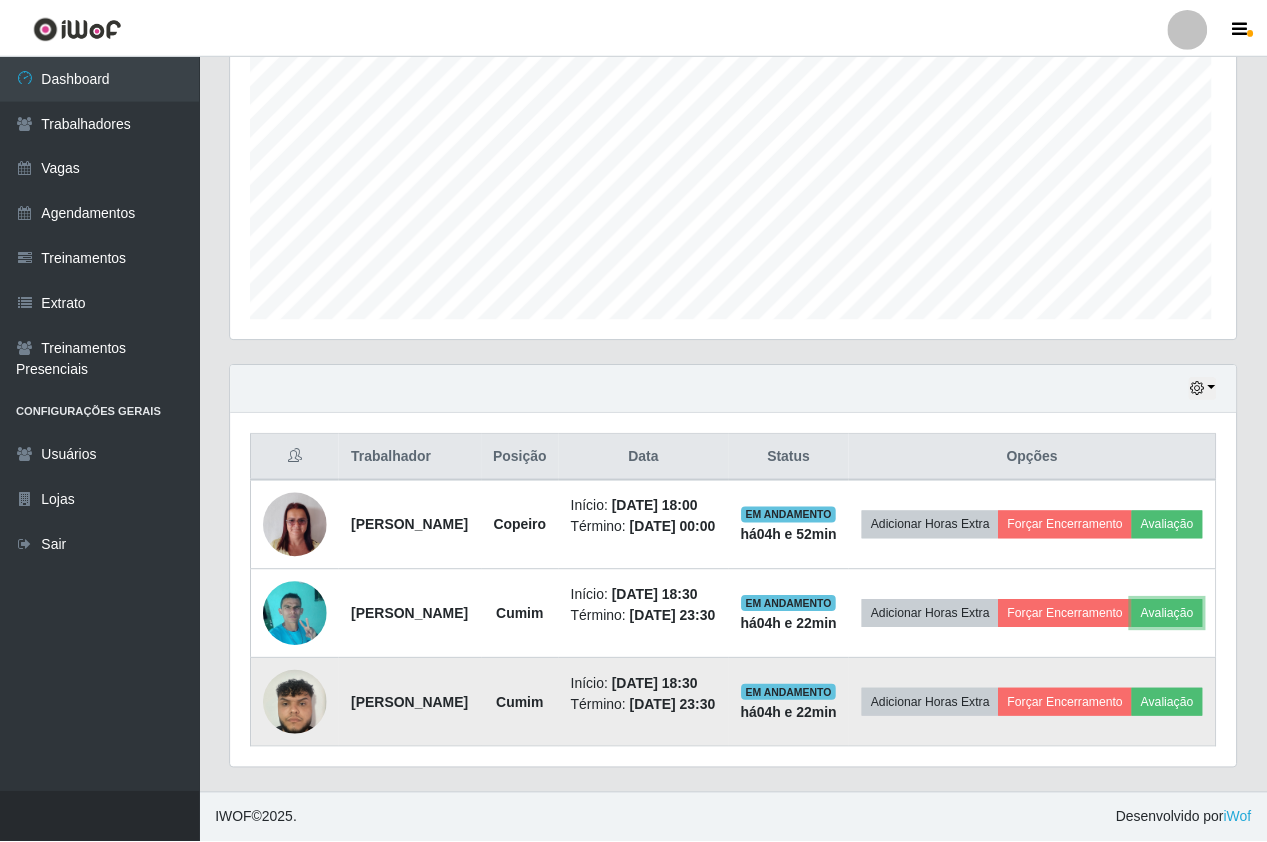 scroll, scrollTop: 999585, scrollLeft: 998995, axis: both 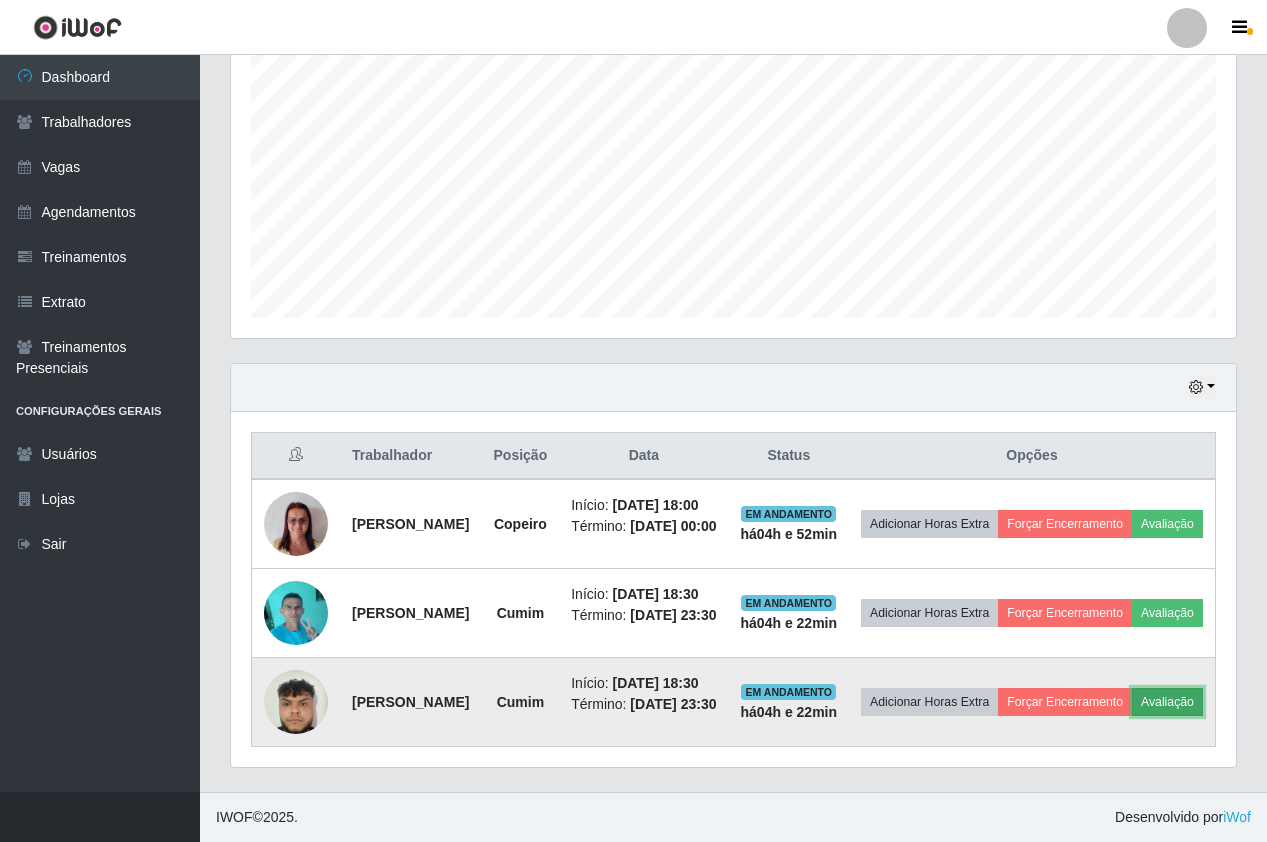 click on "Avaliação" at bounding box center [1167, 702] 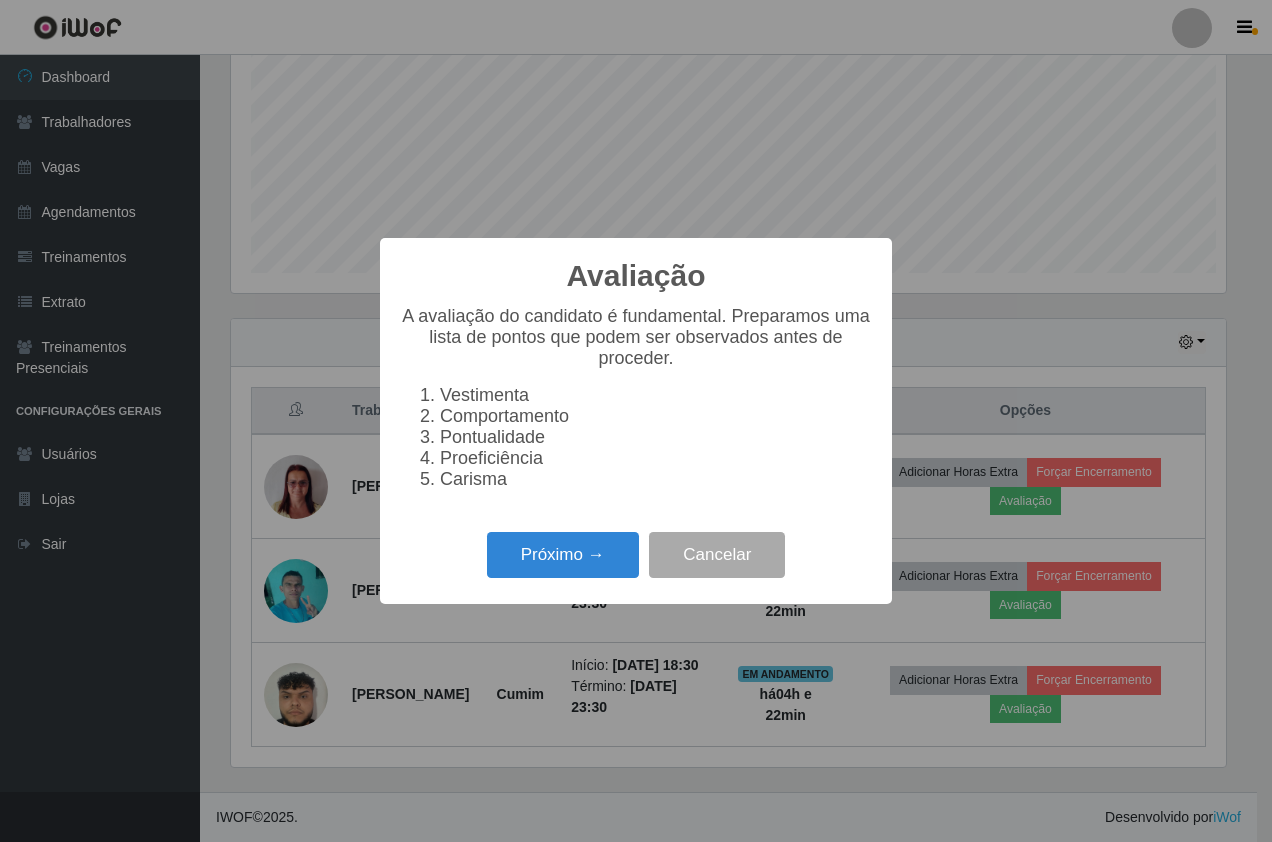 scroll, scrollTop: 999585, scrollLeft: 999005, axis: both 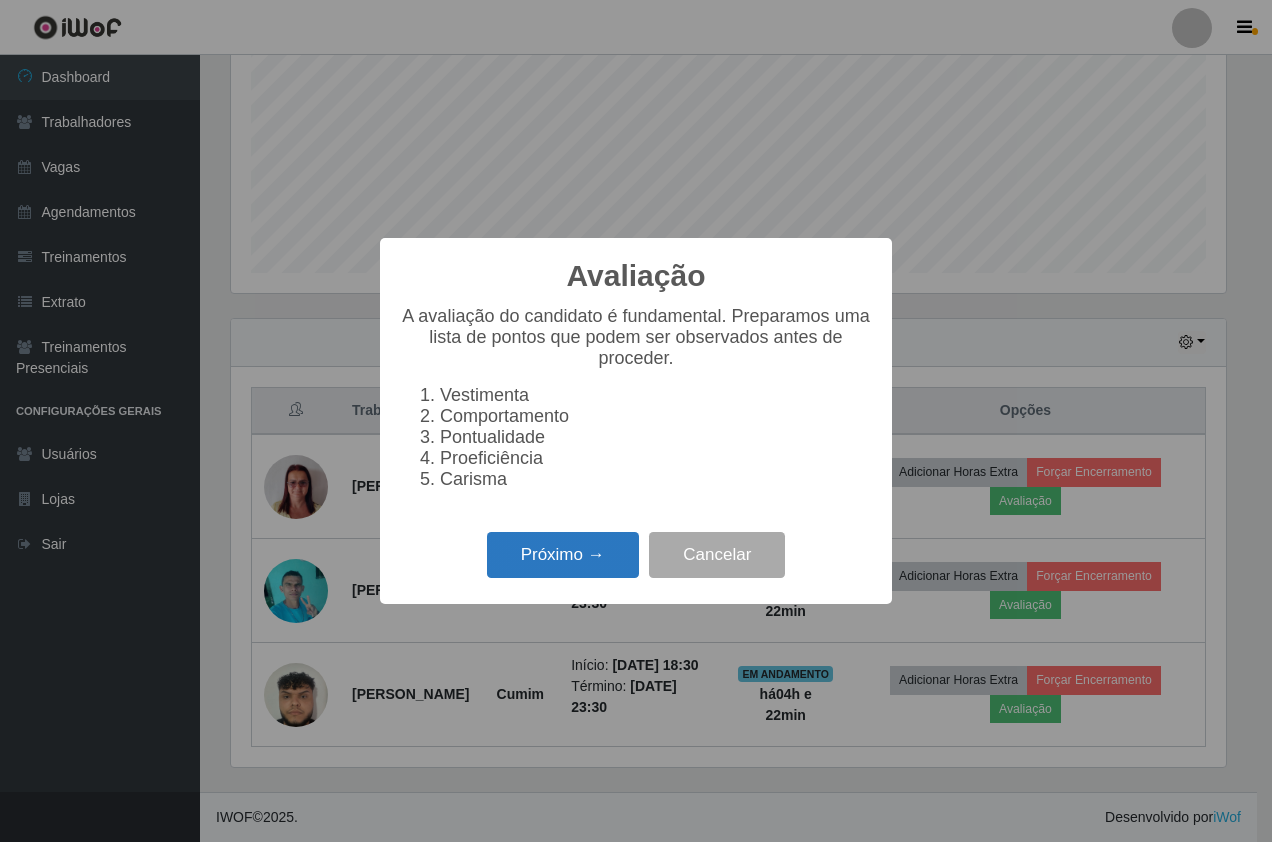click on "Próximo →" at bounding box center (563, 555) 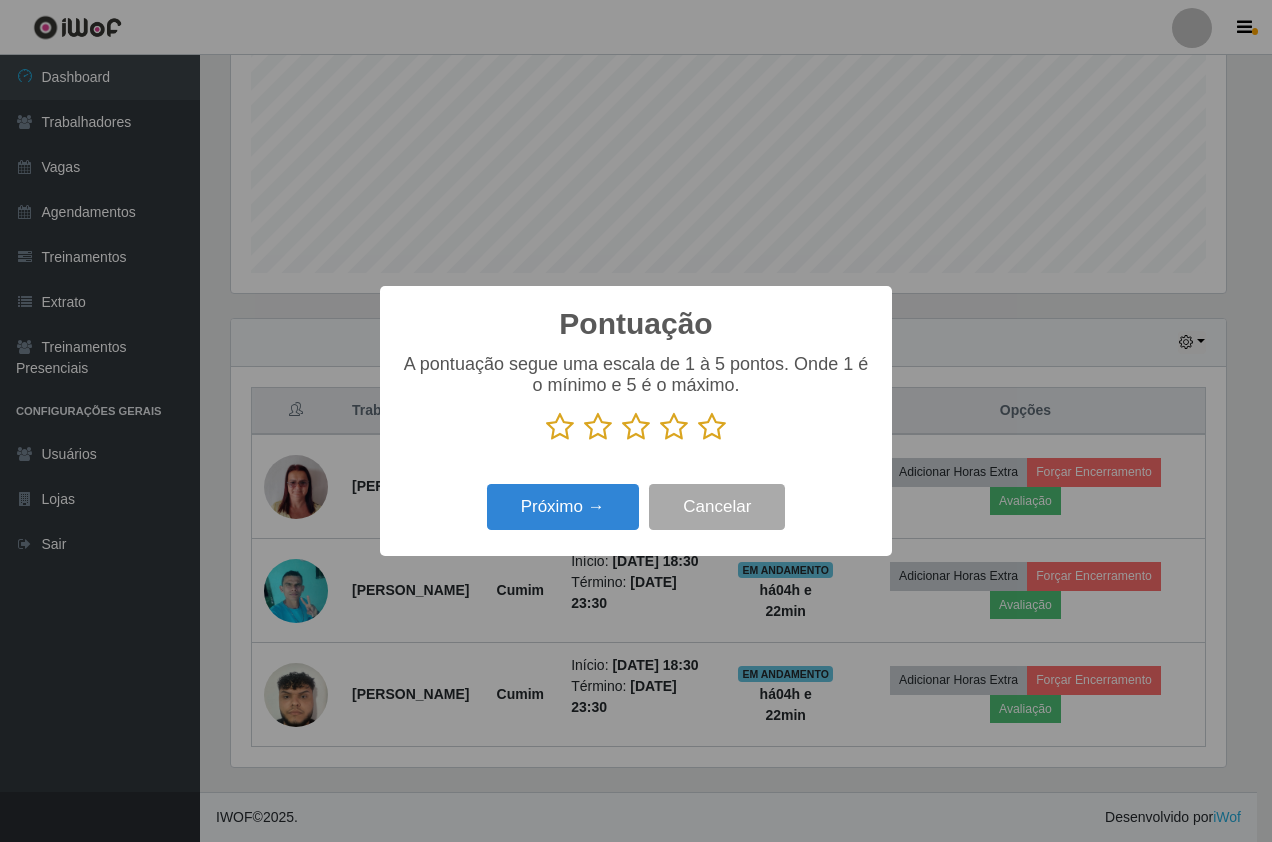 click at bounding box center (712, 427) 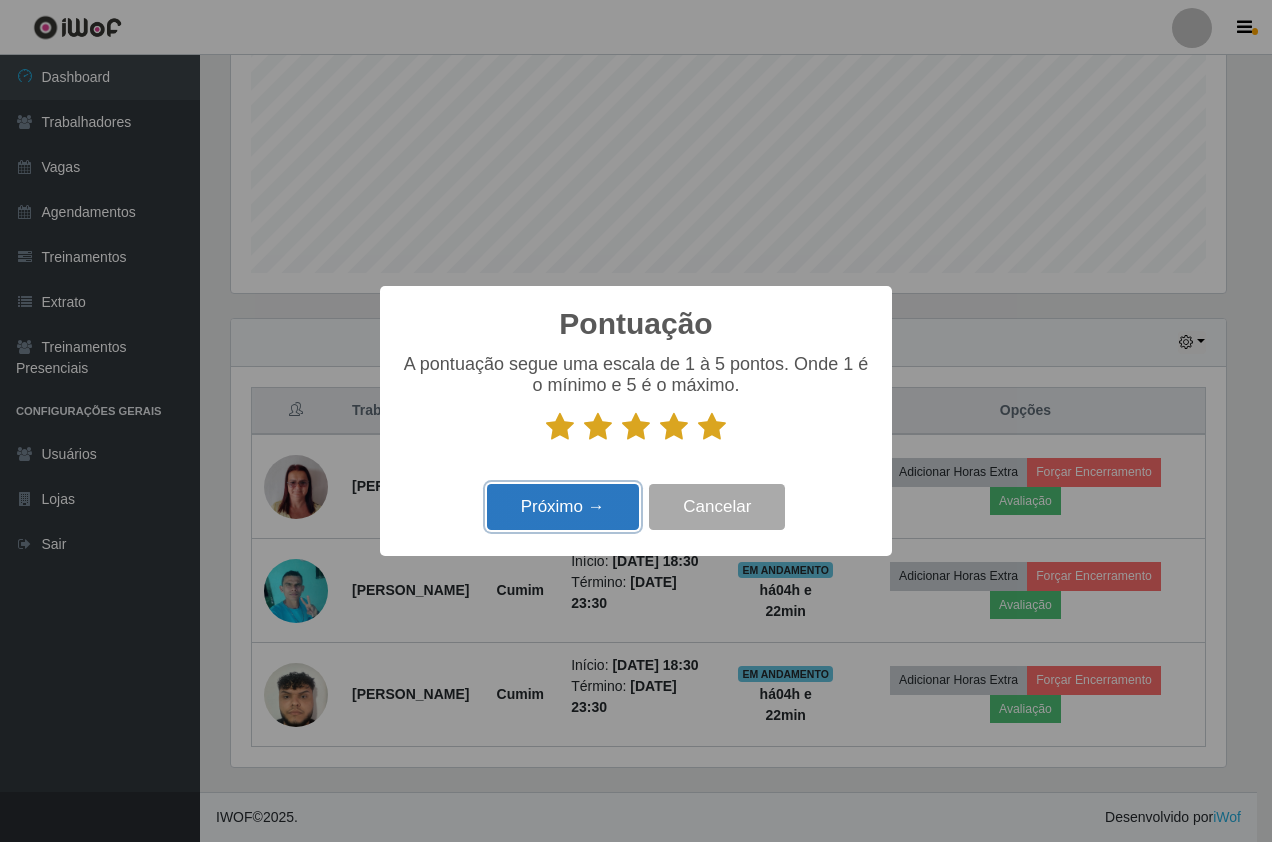 click on "Próximo →" at bounding box center (563, 507) 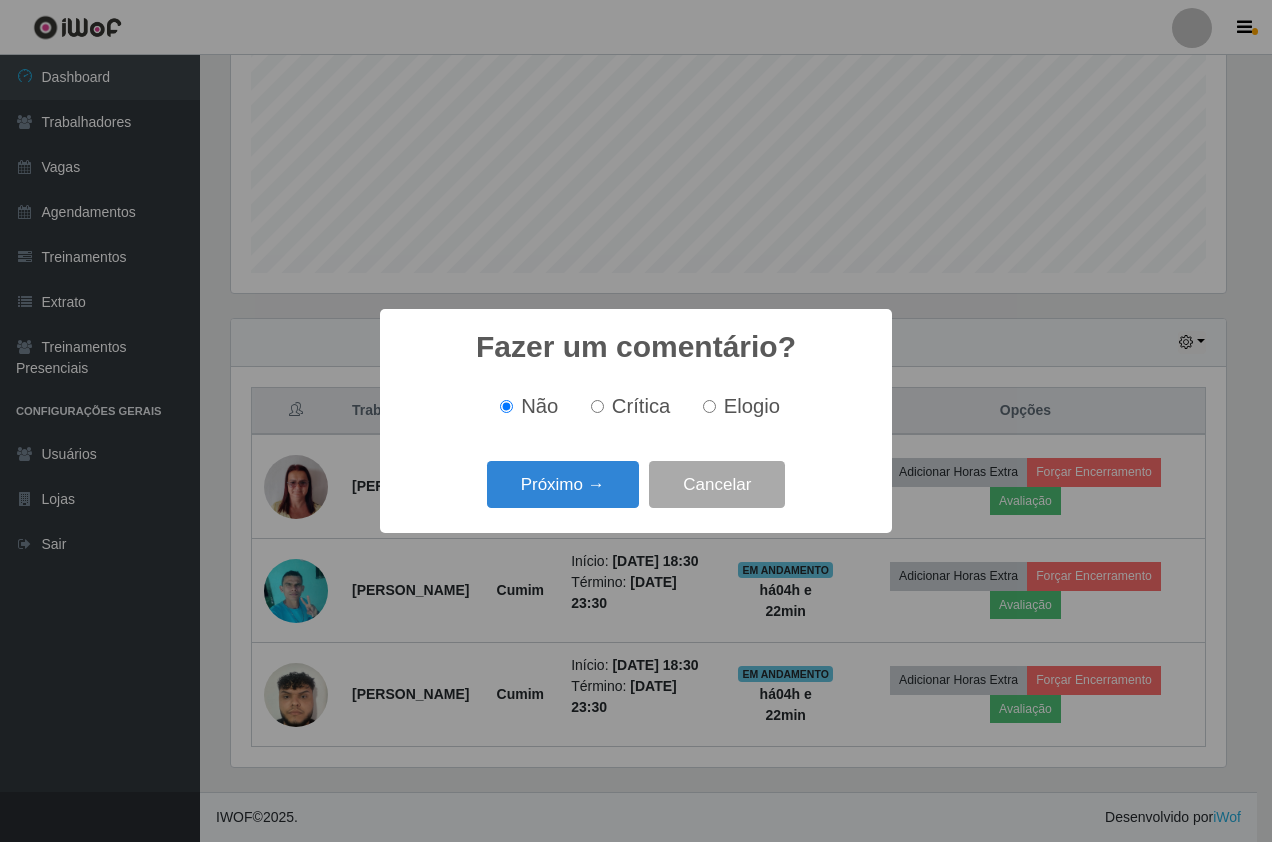 click on "Próximo →" at bounding box center [563, 484] 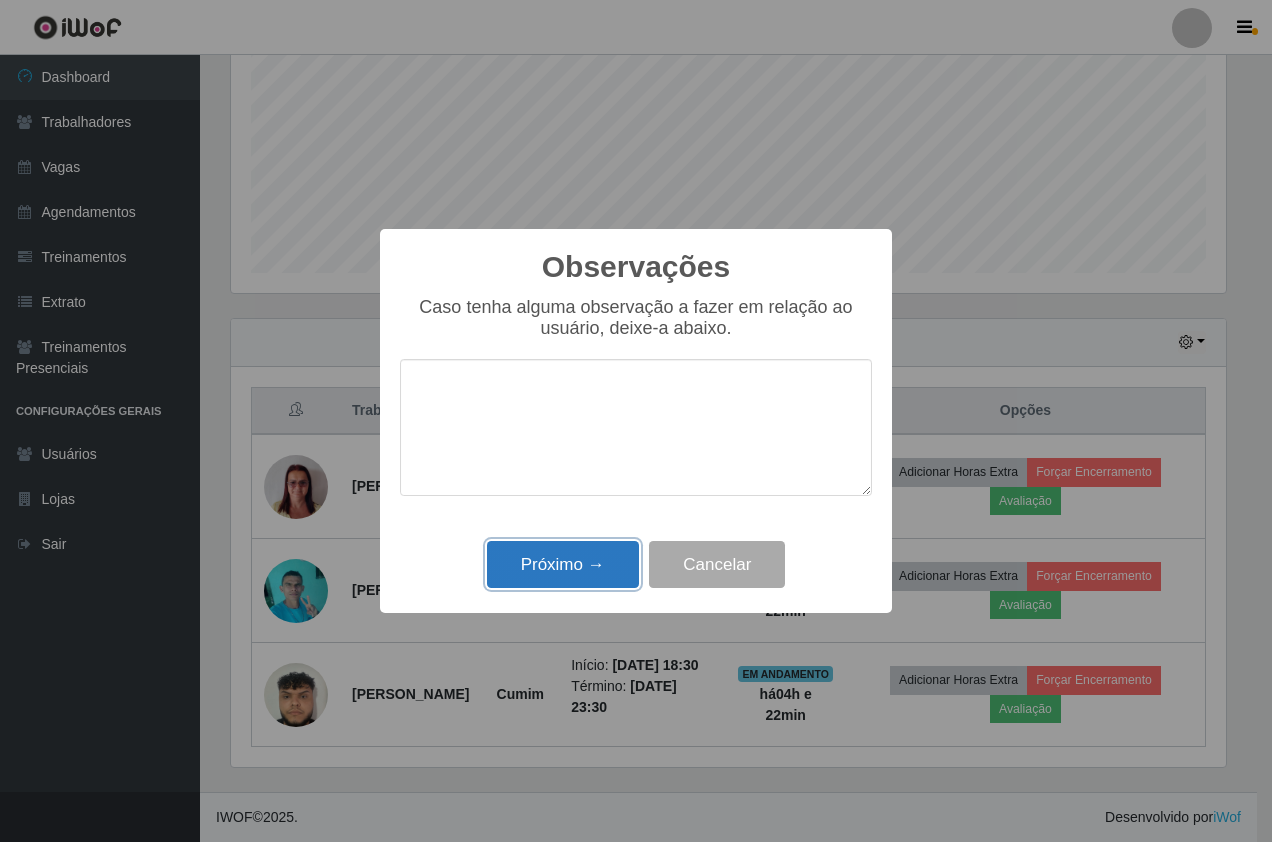 click on "Próximo →" at bounding box center [563, 564] 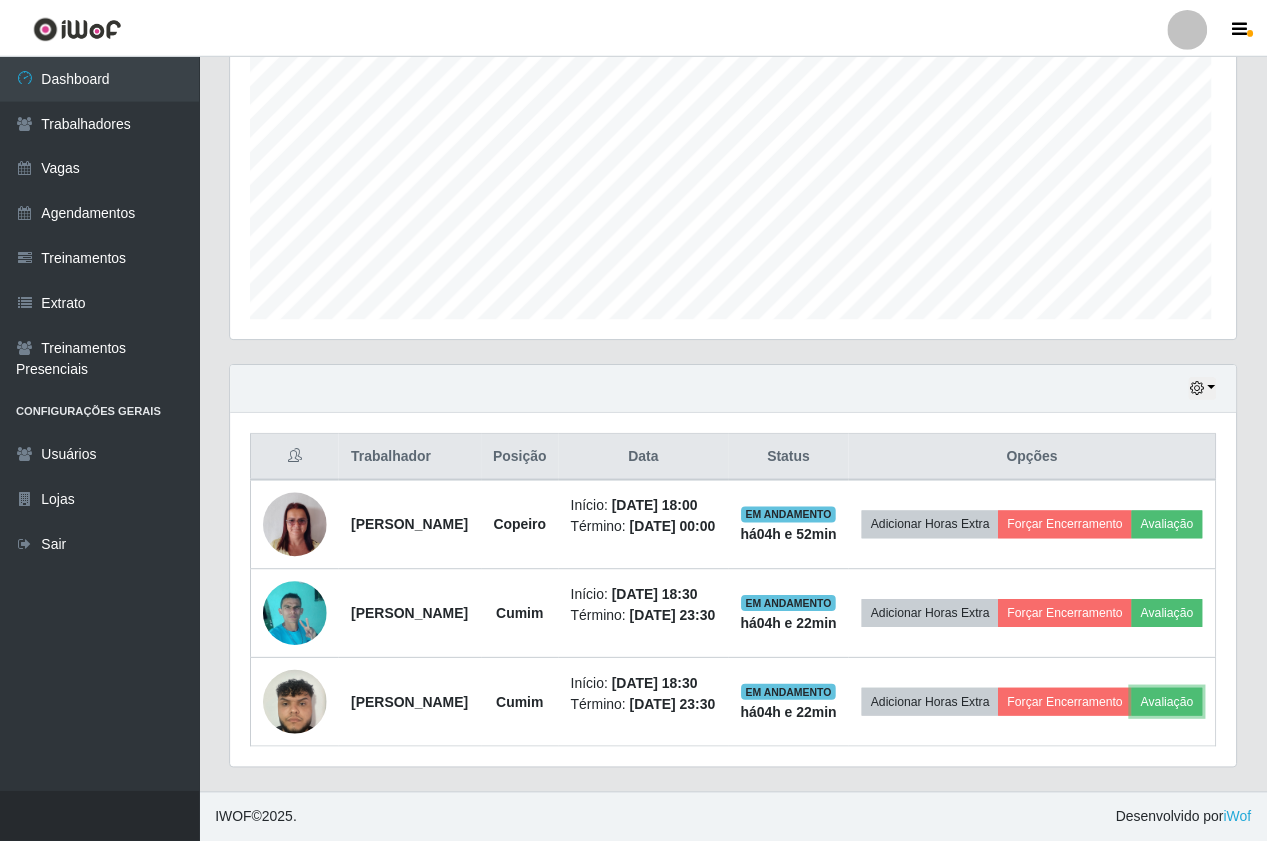 scroll, scrollTop: 999585, scrollLeft: 998995, axis: both 